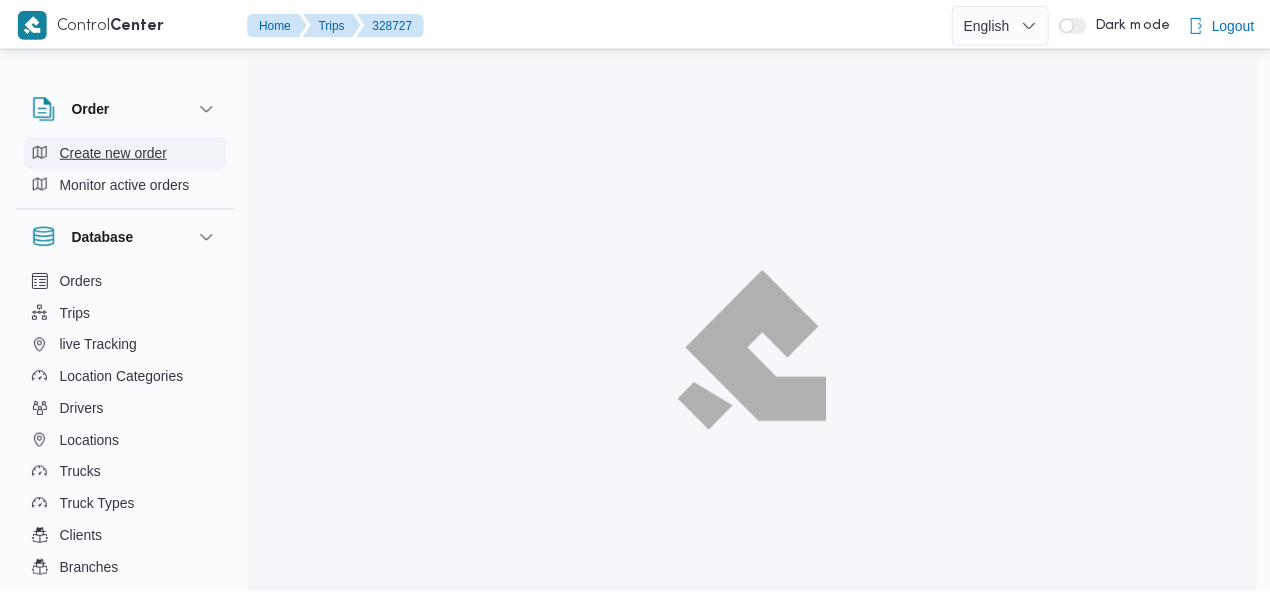 scroll, scrollTop: 0, scrollLeft: 0, axis: both 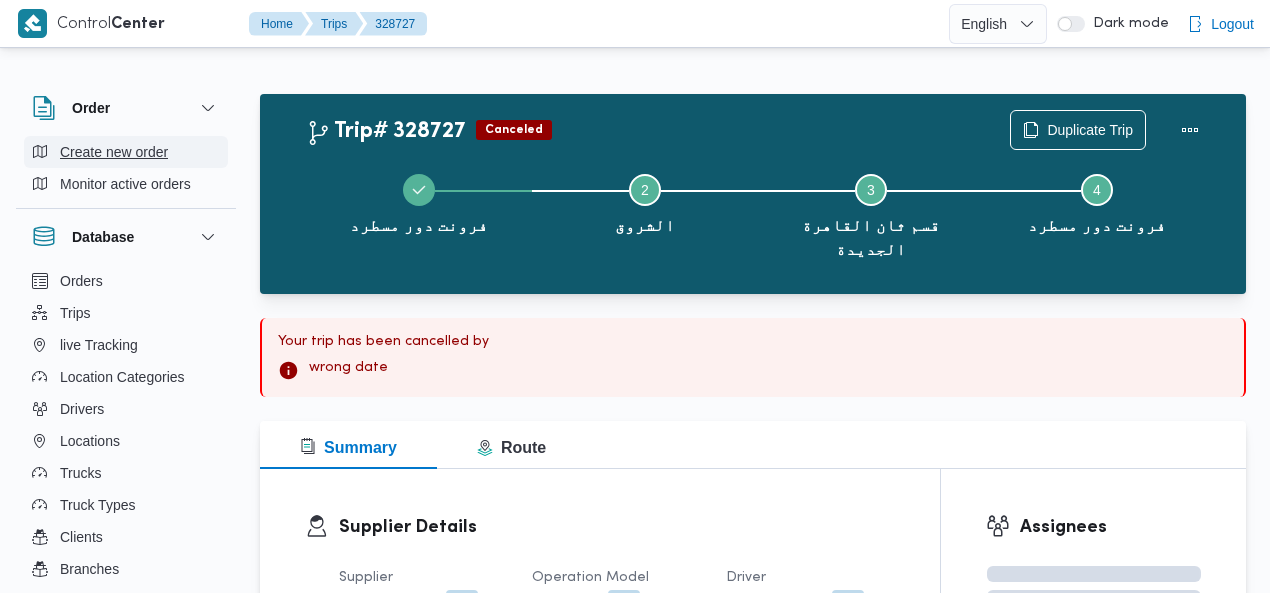 click on "Create new order" at bounding box center [114, 152] 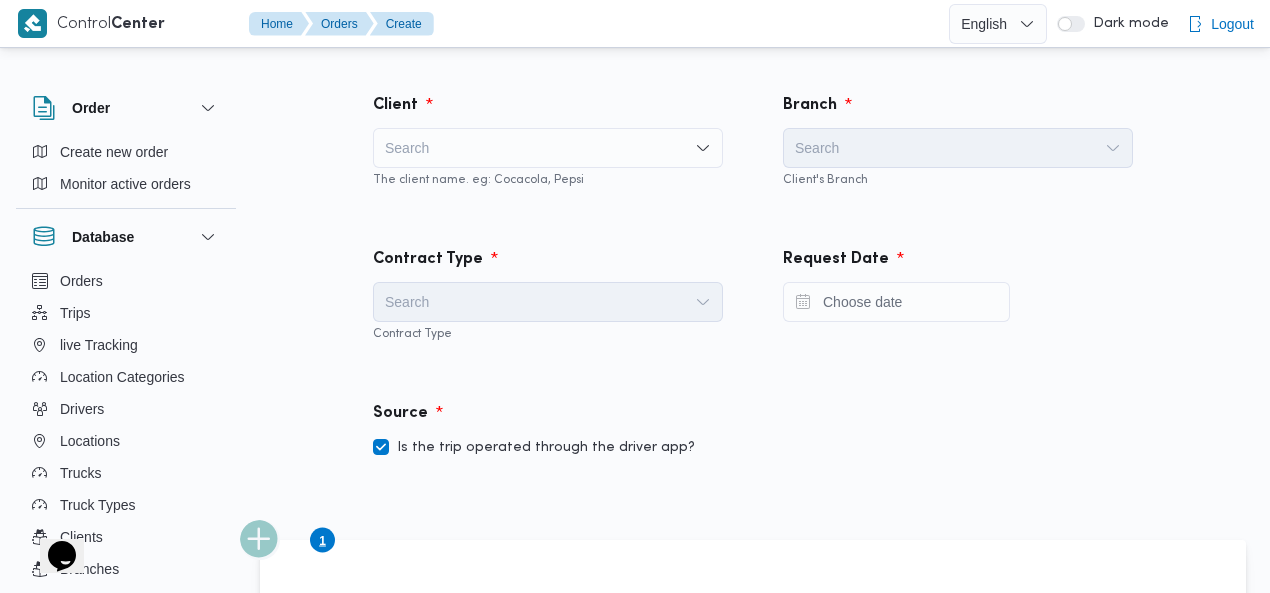 scroll, scrollTop: 0, scrollLeft: 0, axis: both 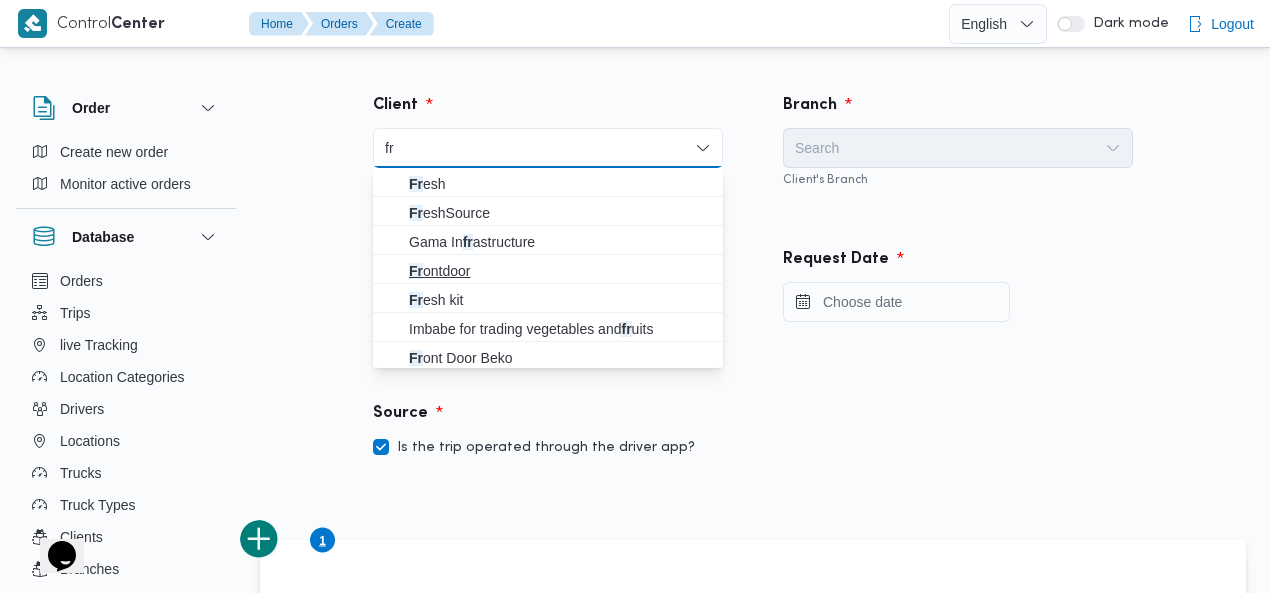 type on "fr" 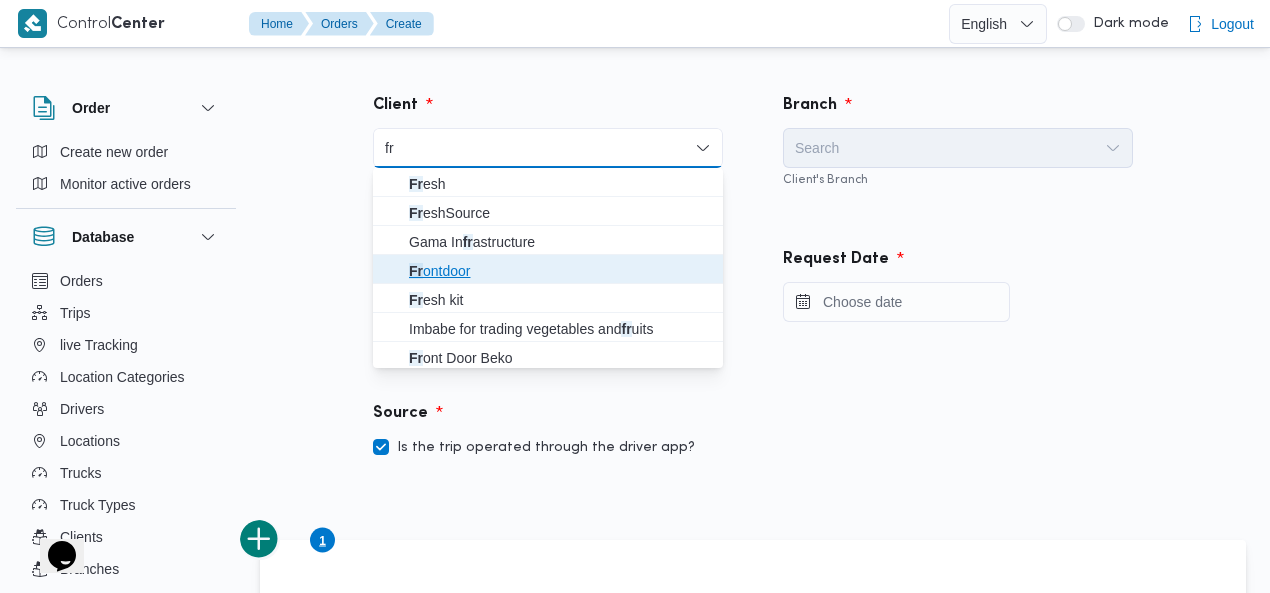 drag, startPoint x: 474, startPoint y: 276, endPoint x: 686, endPoint y: 211, distance: 221.74084 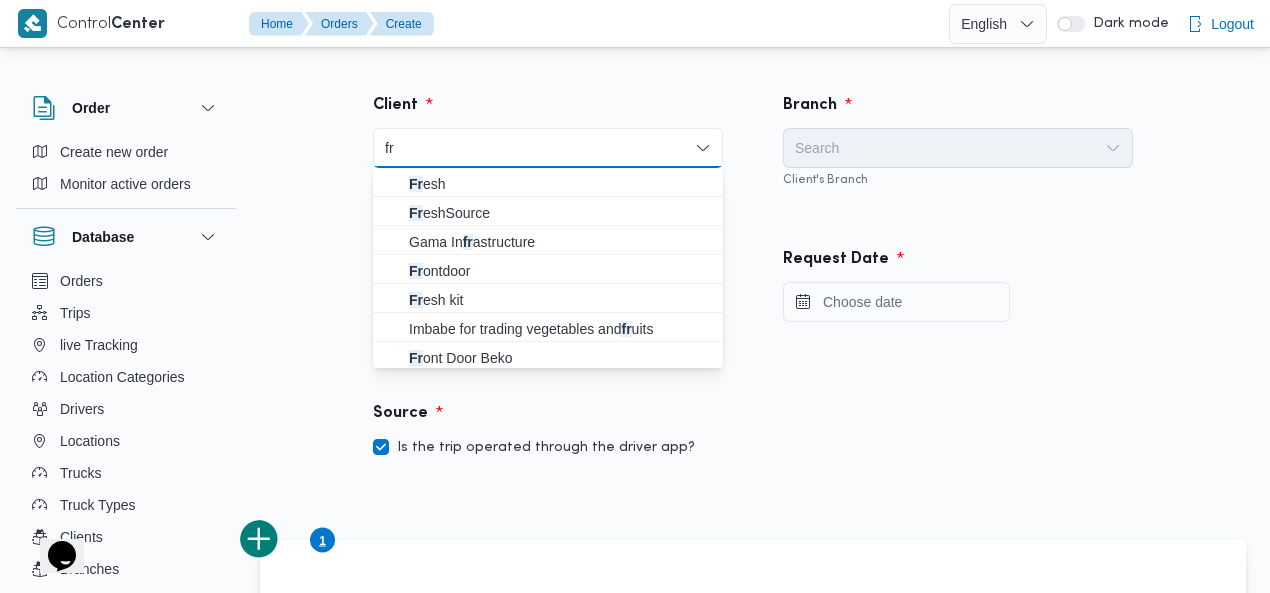 type 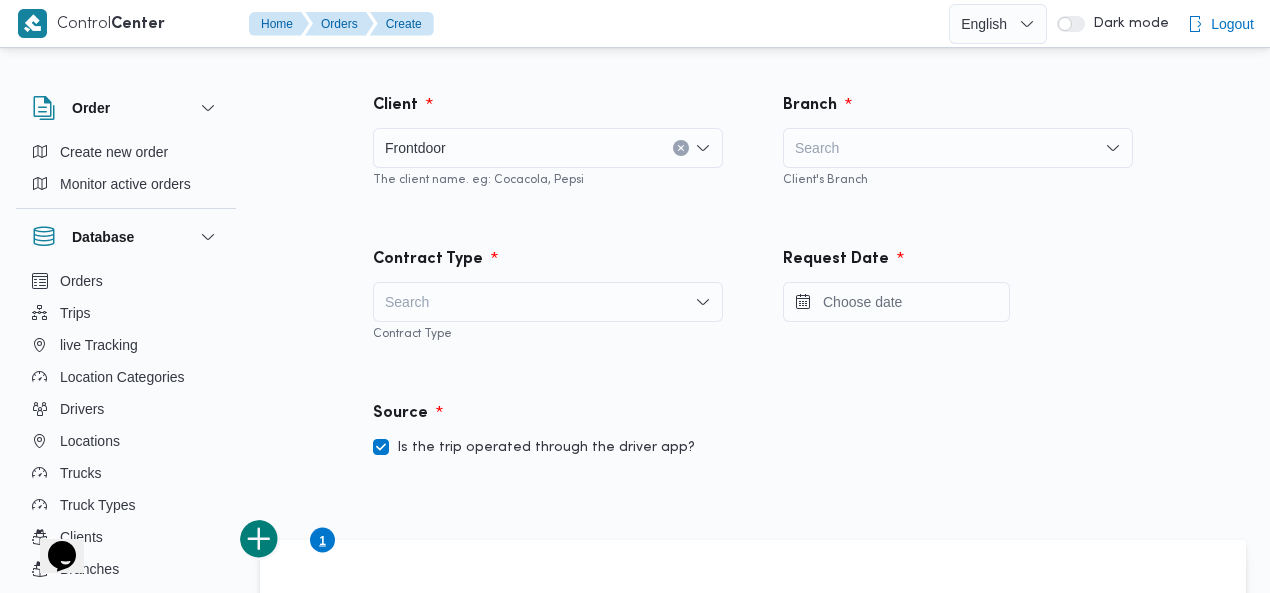 click on "Search" at bounding box center (958, 148) 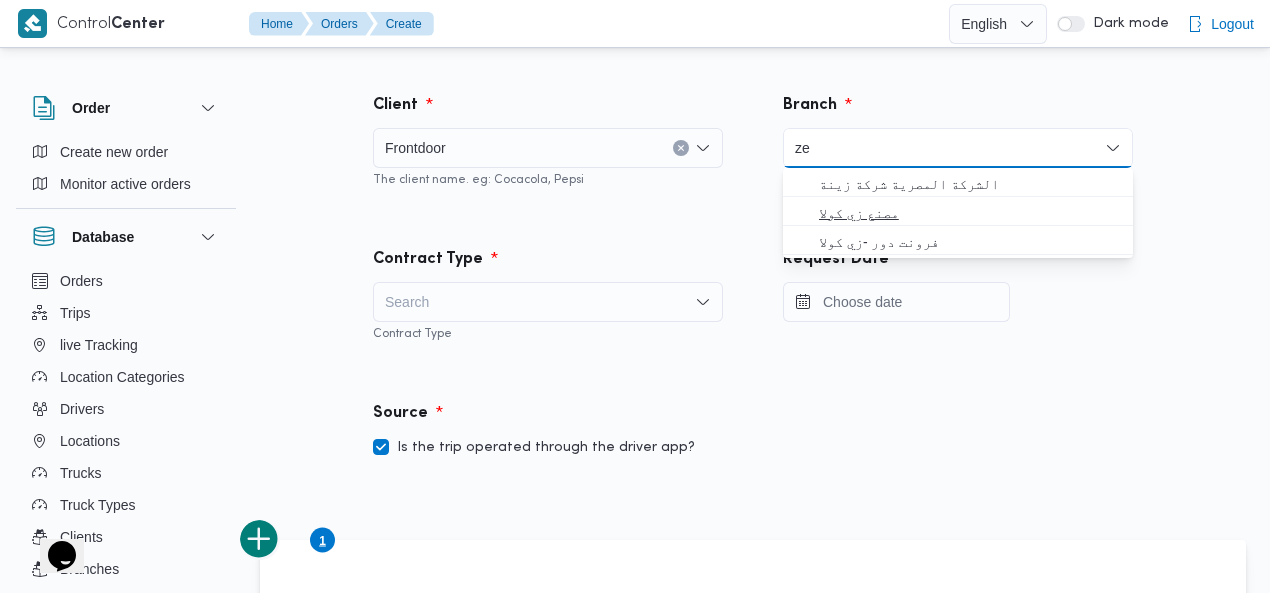type on "ze" 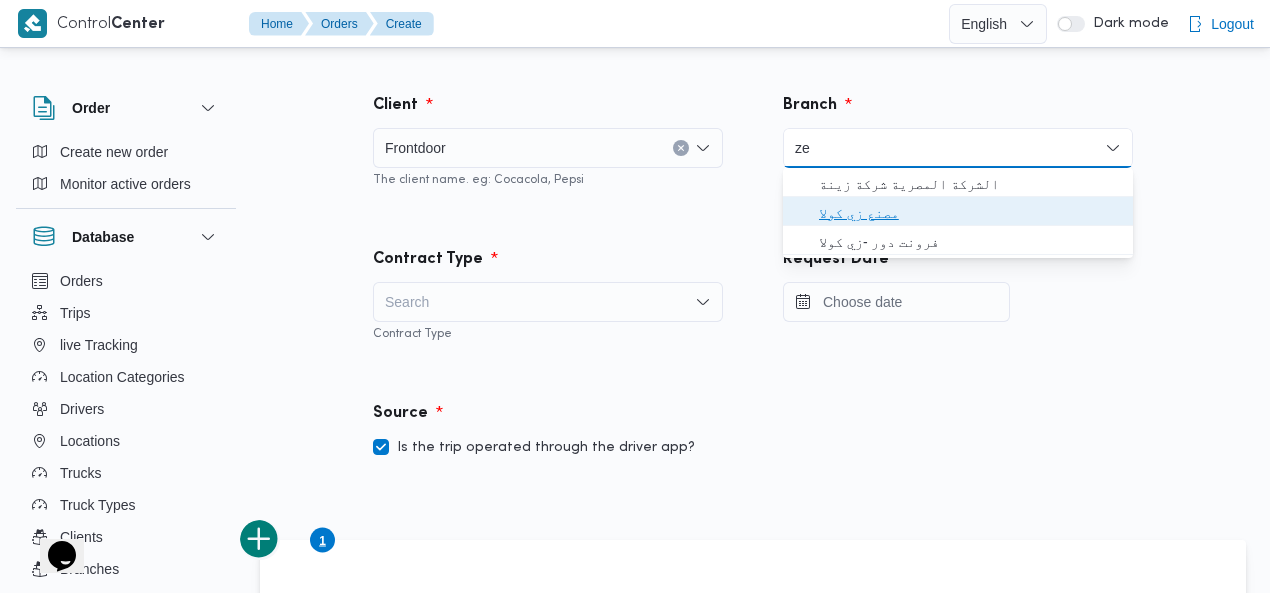 click on "مصنع زي كولا" at bounding box center (970, 213) 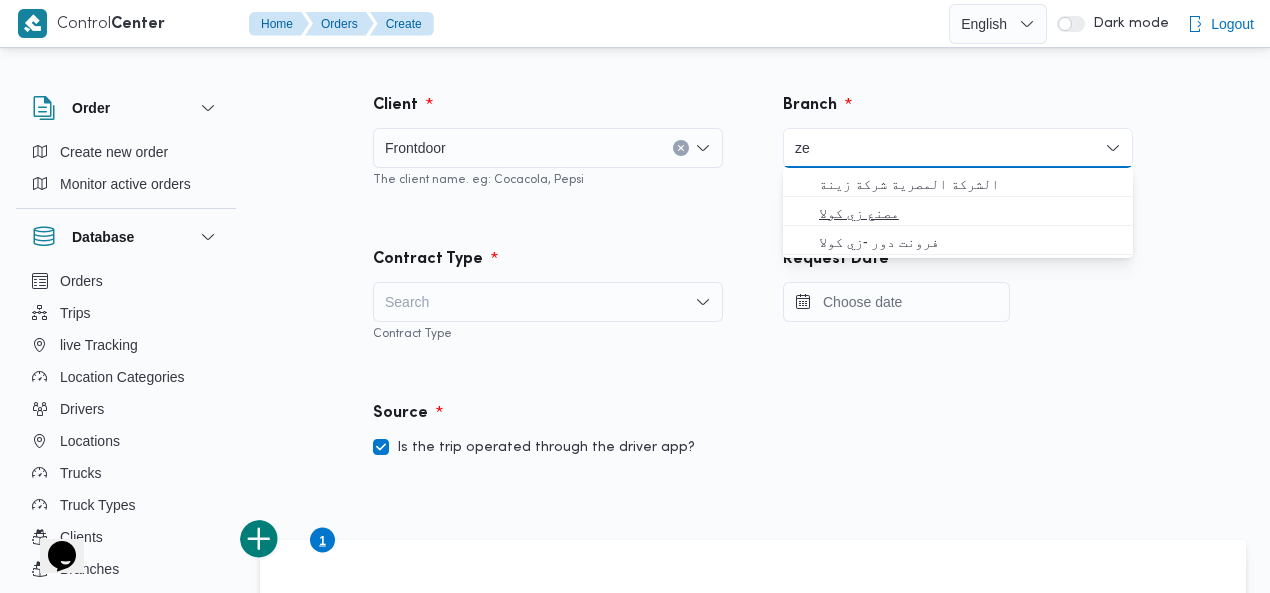 type 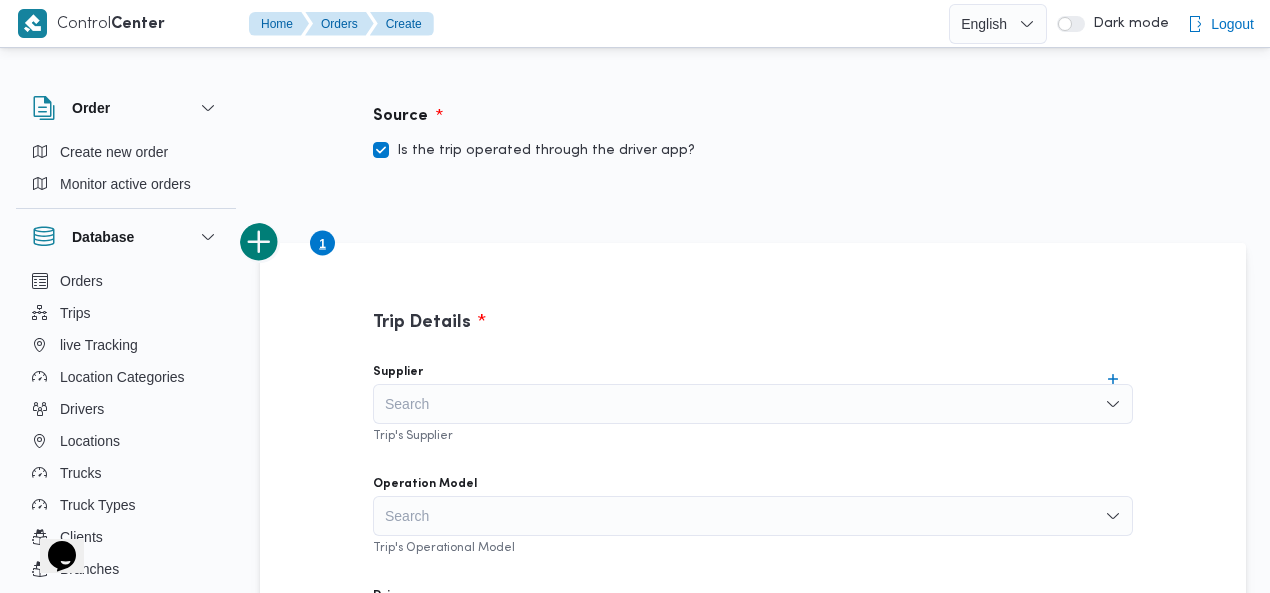 scroll, scrollTop: 0, scrollLeft: 0, axis: both 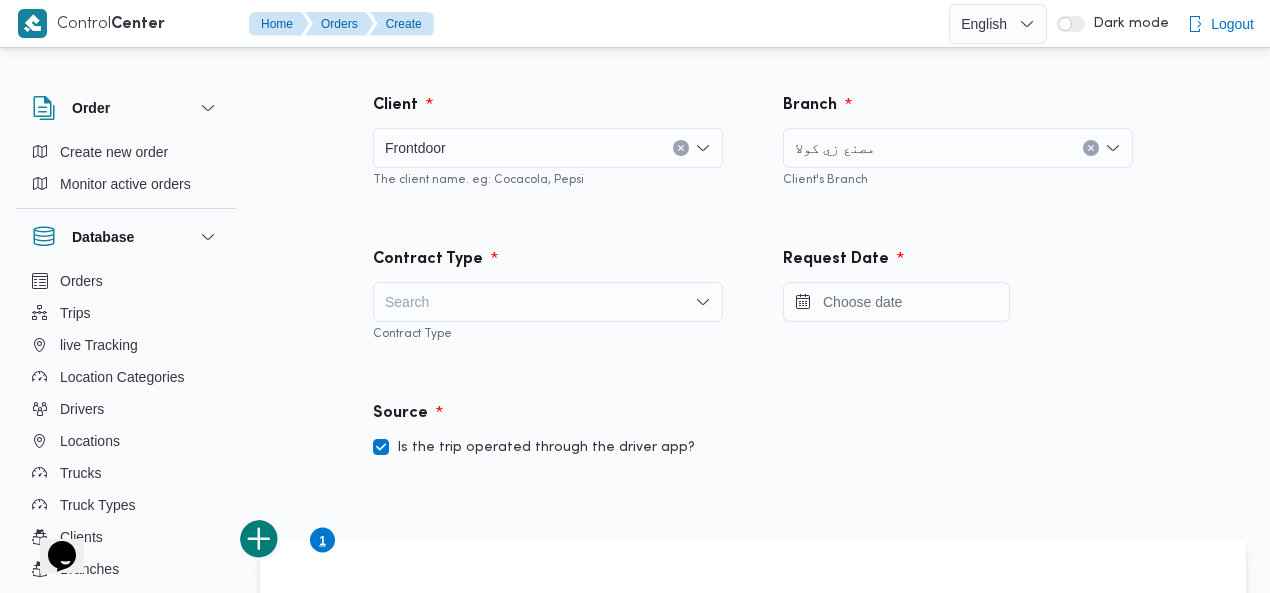 click on "Branch مصنع زي كولا   Combo box. Selected. مصنع زي كولا  . Press Backspace to delete مصنع زي كولا  . Combo box input. Search. Type some text or, to display a list of choices, press Down Arrow. To exit the list of choices, press Escape. Client's Branch" at bounding box center (958, 141) 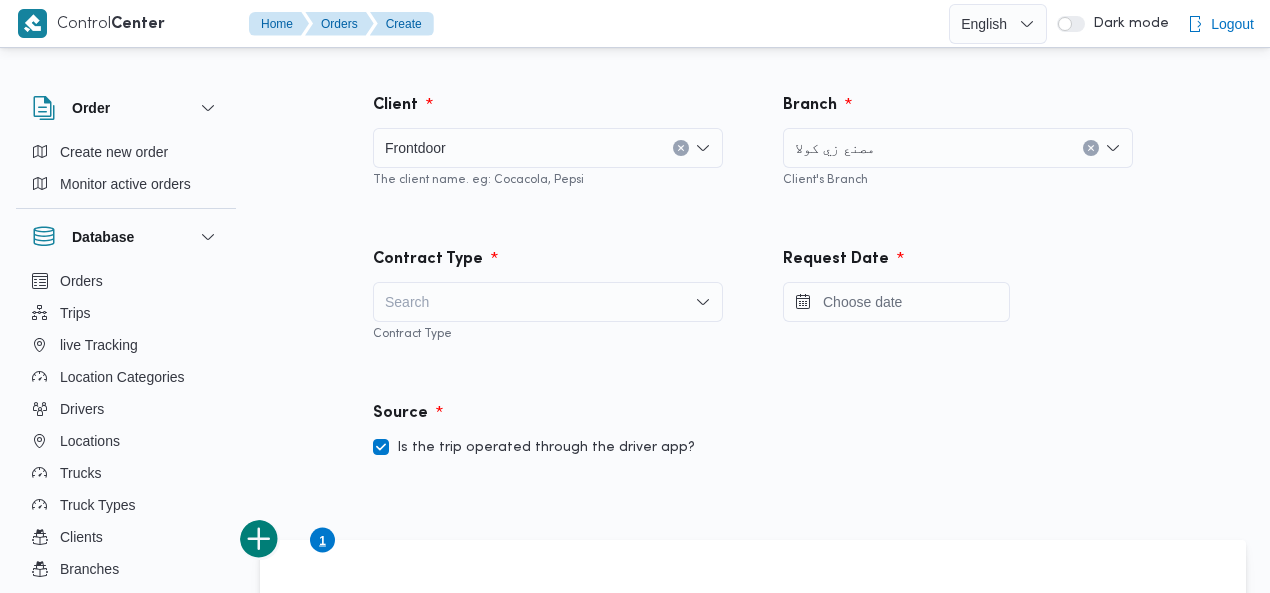 click on "Branch" at bounding box center [958, 106] 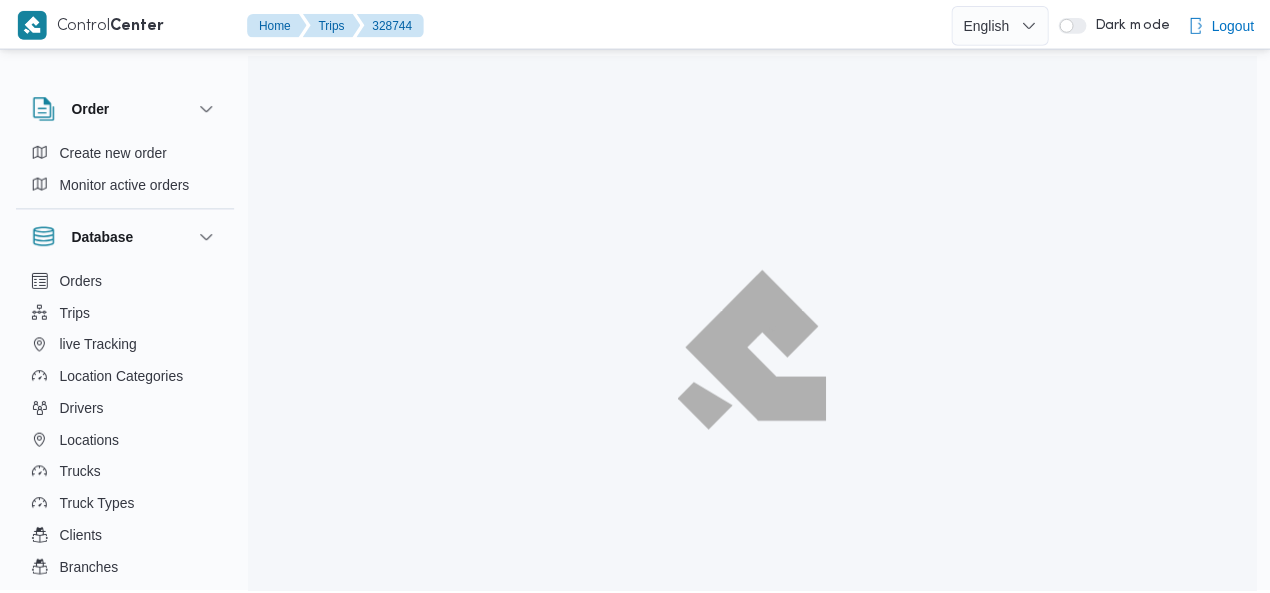 scroll, scrollTop: 0, scrollLeft: 0, axis: both 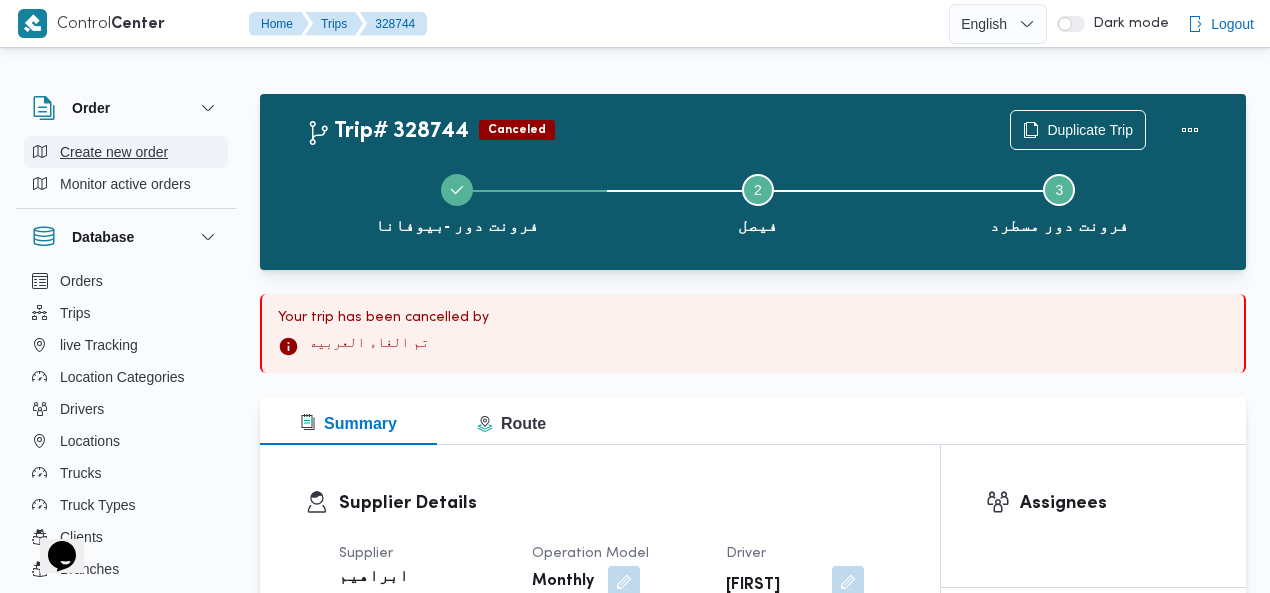 click on "Create new order" at bounding box center [114, 152] 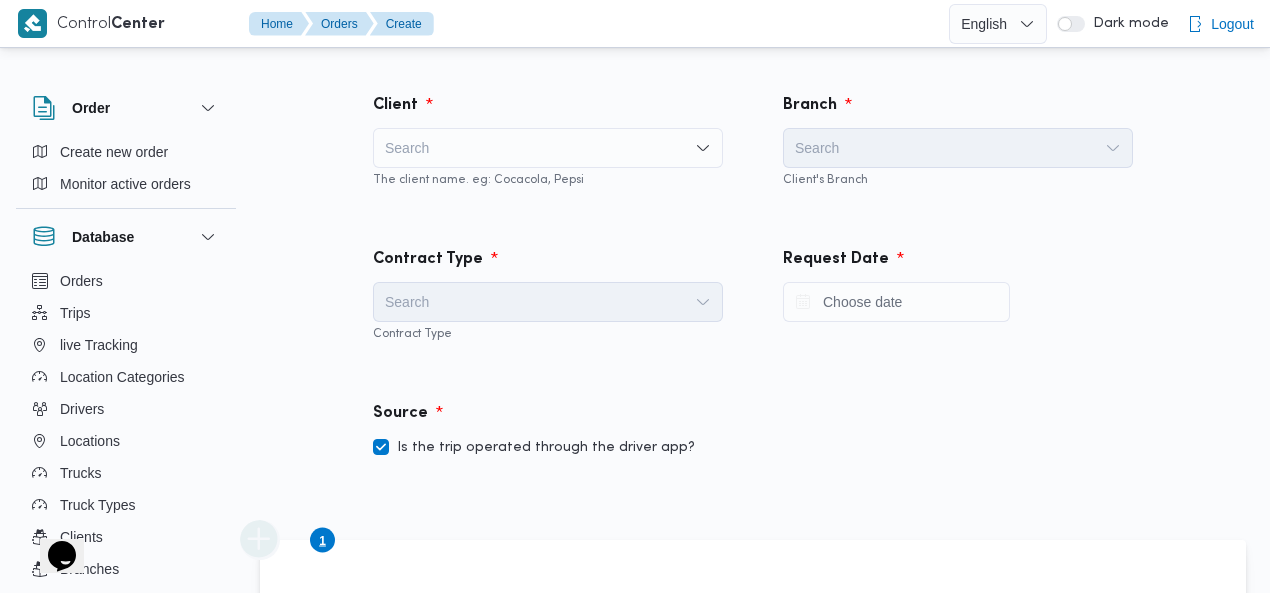 click on "Search" at bounding box center (548, 148) 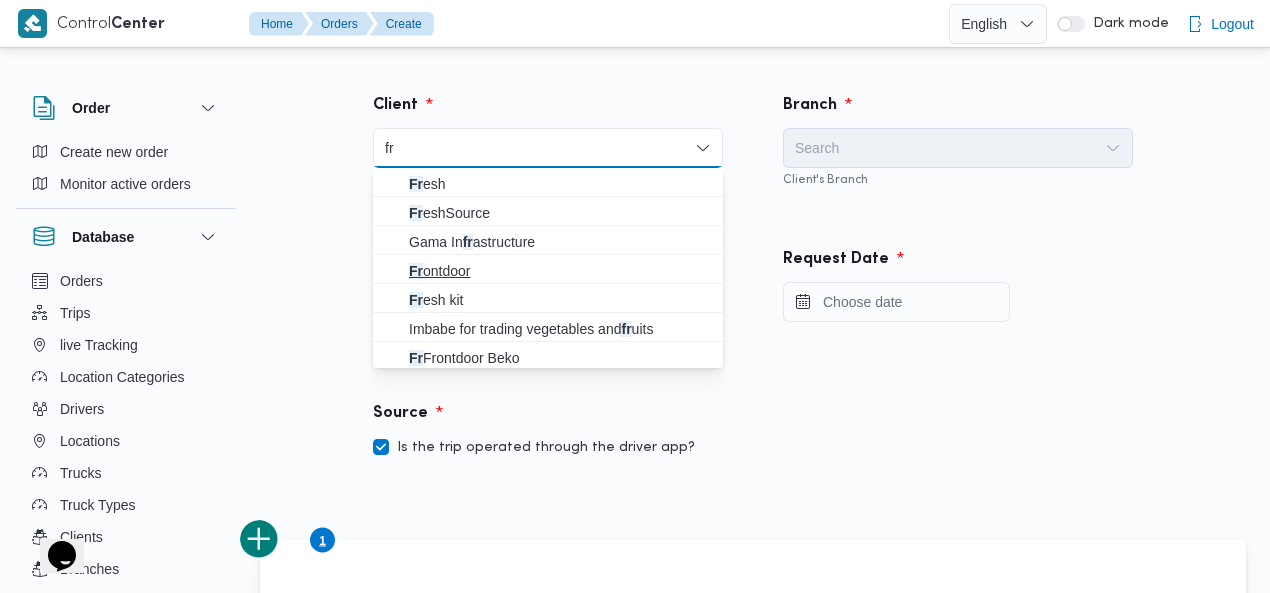 type on "fr" 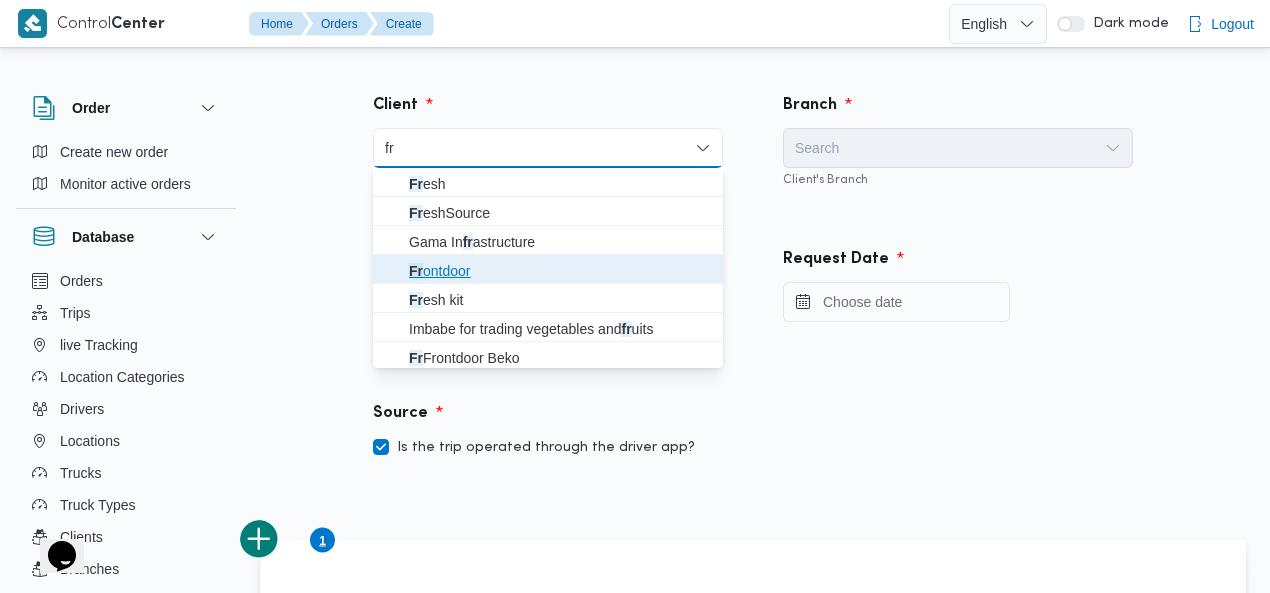 click on "Fr ontdoor" at bounding box center (560, 271) 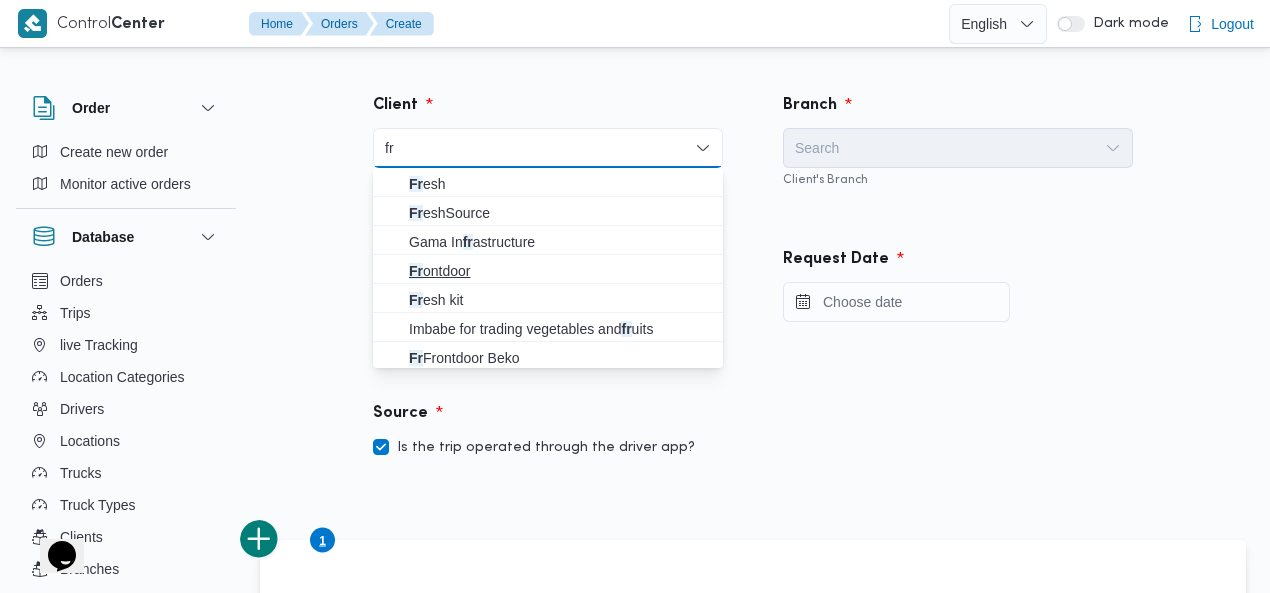 type 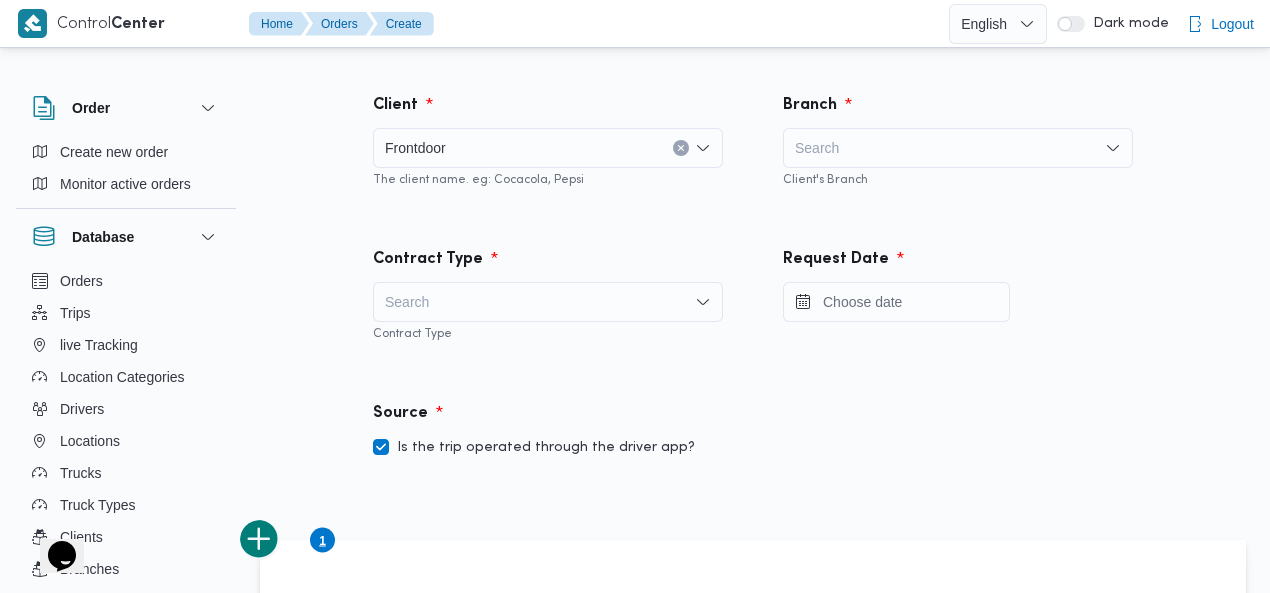 click on "Search" at bounding box center [958, 148] 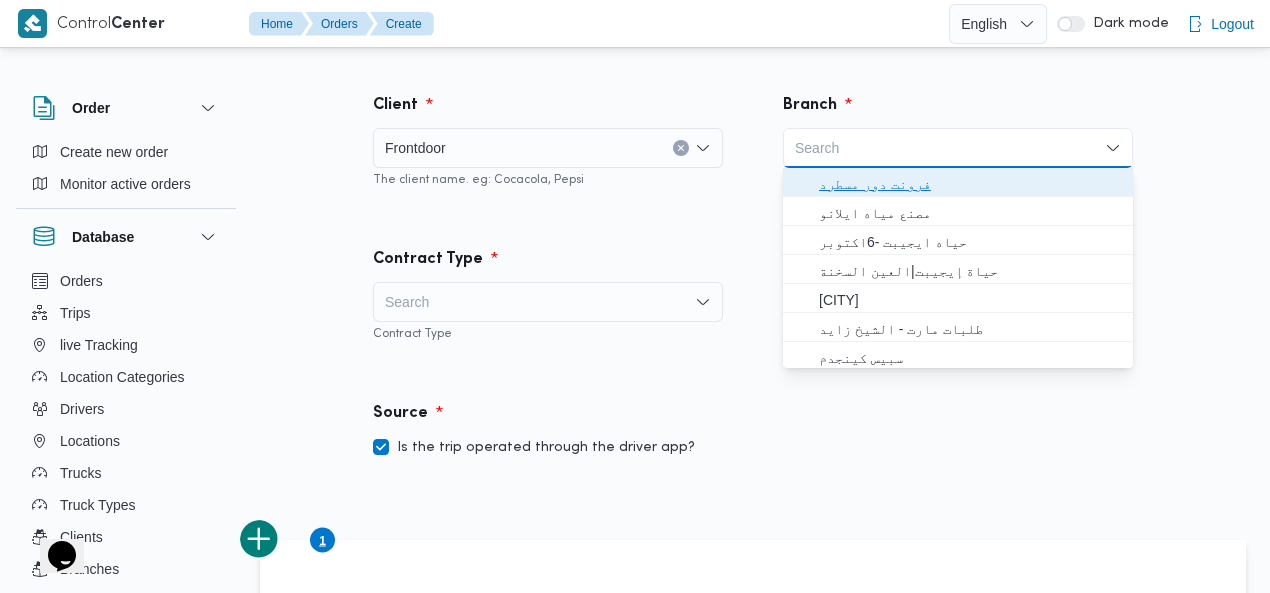 drag, startPoint x: 899, startPoint y: 188, endPoint x: 584, endPoint y: 289, distance: 330.79602 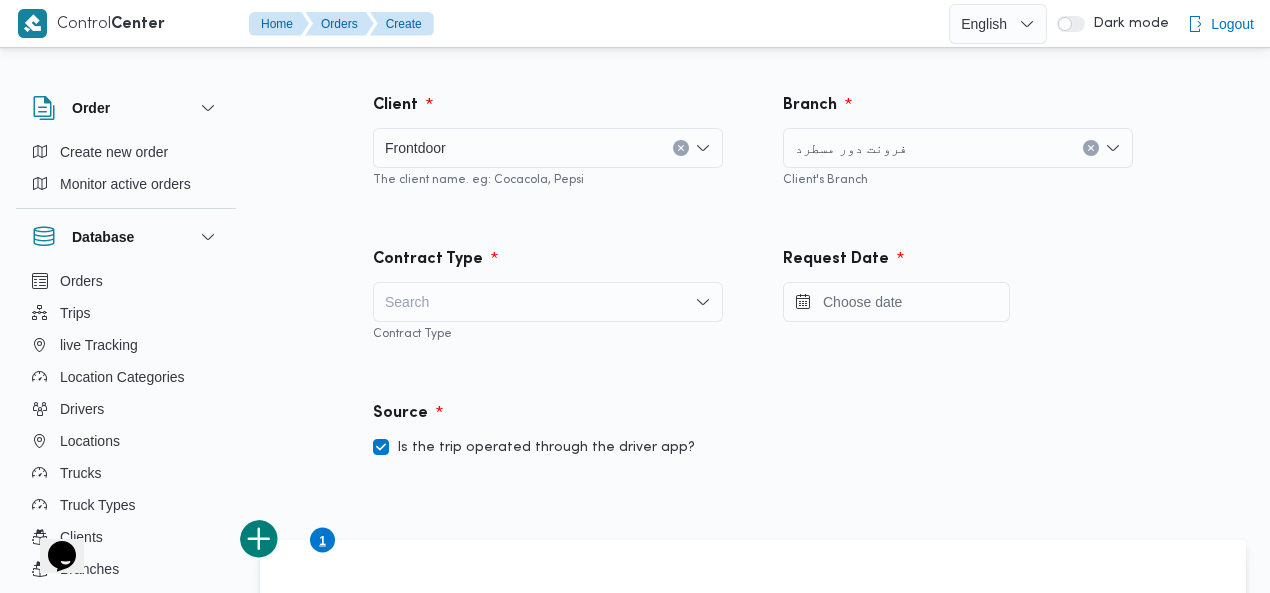 click on "Search" at bounding box center [548, 302] 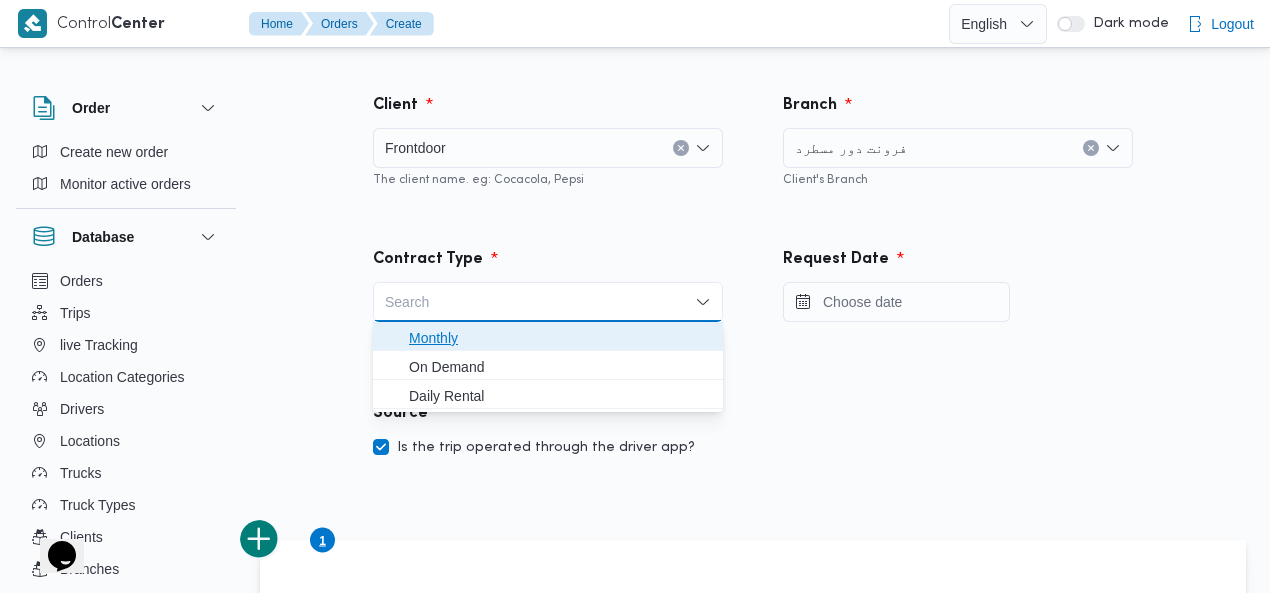 click on "Monthly" at bounding box center (560, 338) 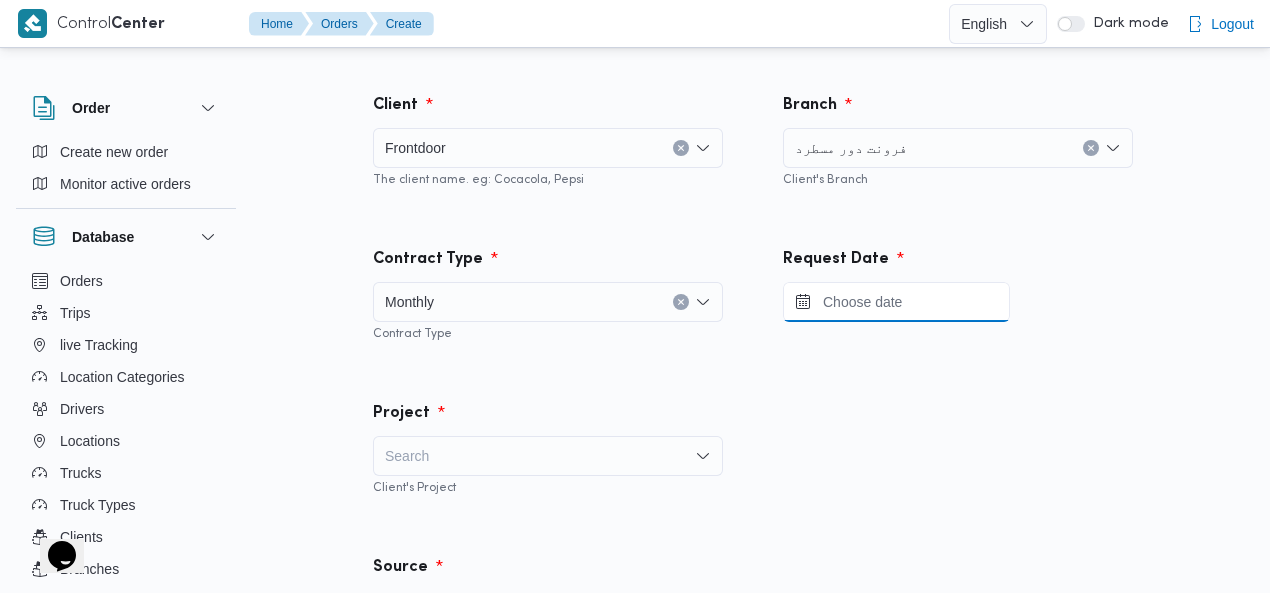 click at bounding box center [896, 302] 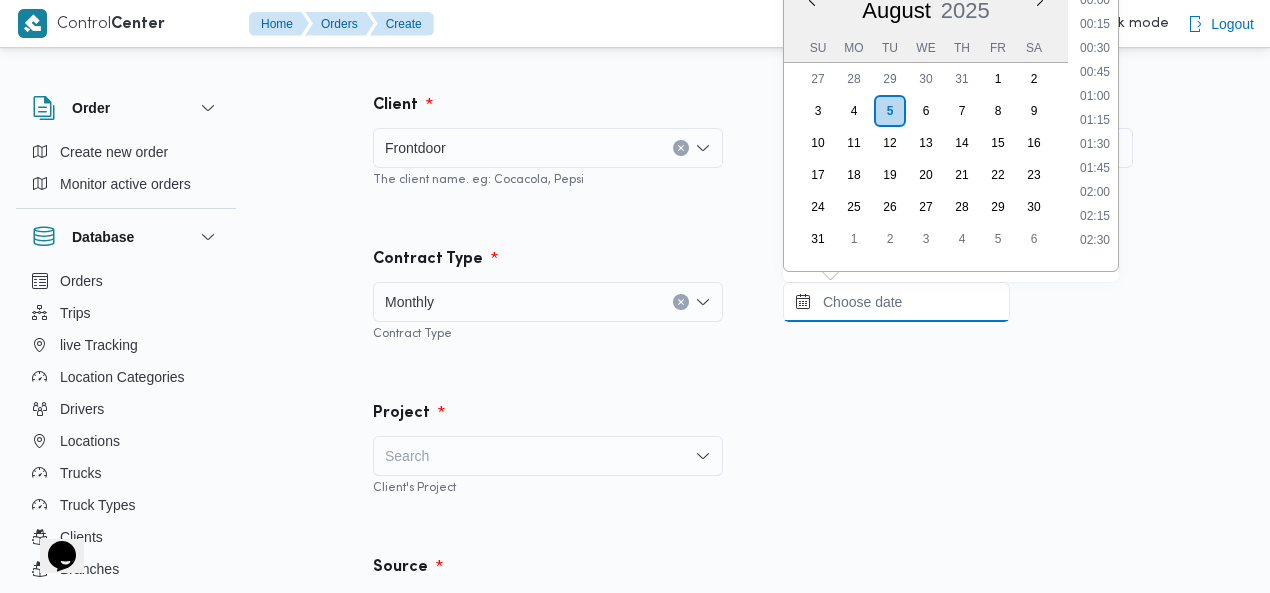 scroll, scrollTop: 1397, scrollLeft: 0, axis: vertical 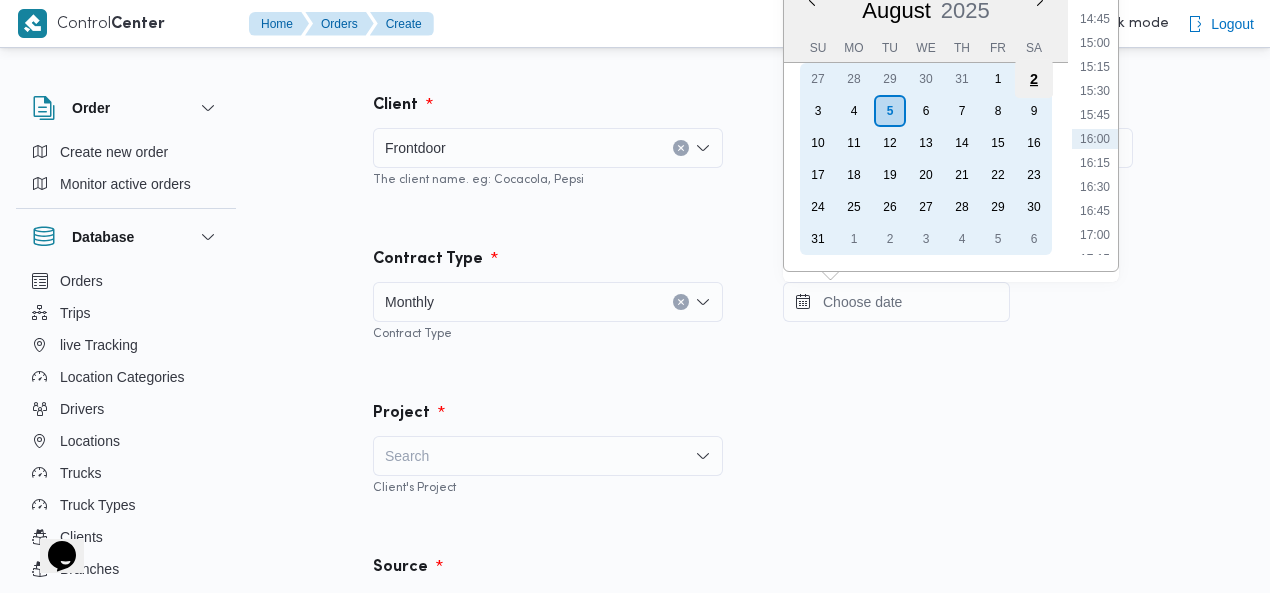 click on "2" at bounding box center (1034, 79) 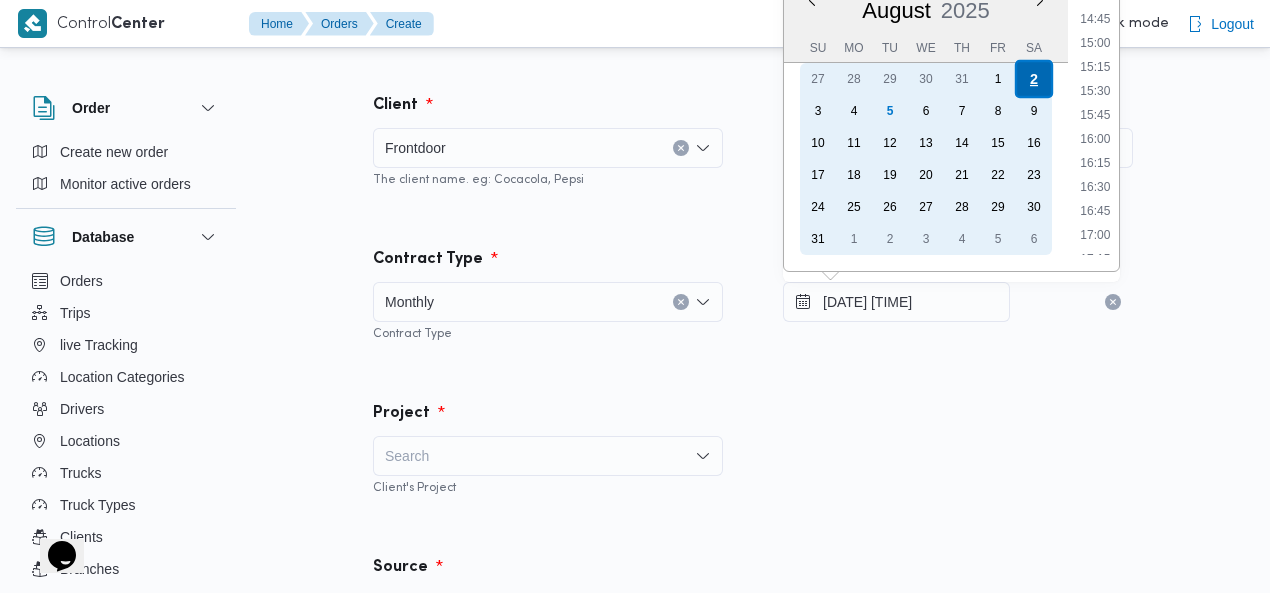 scroll, scrollTop: 0, scrollLeft: 0, axis: both 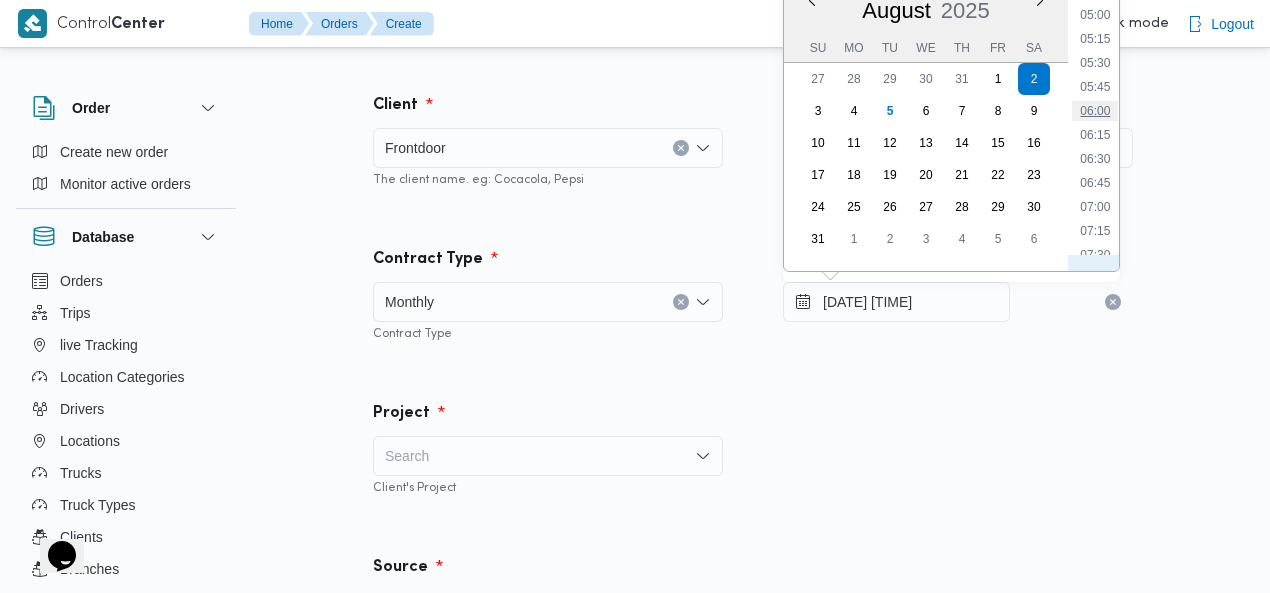 click on "06:00" at bounding box center [1095, 111] 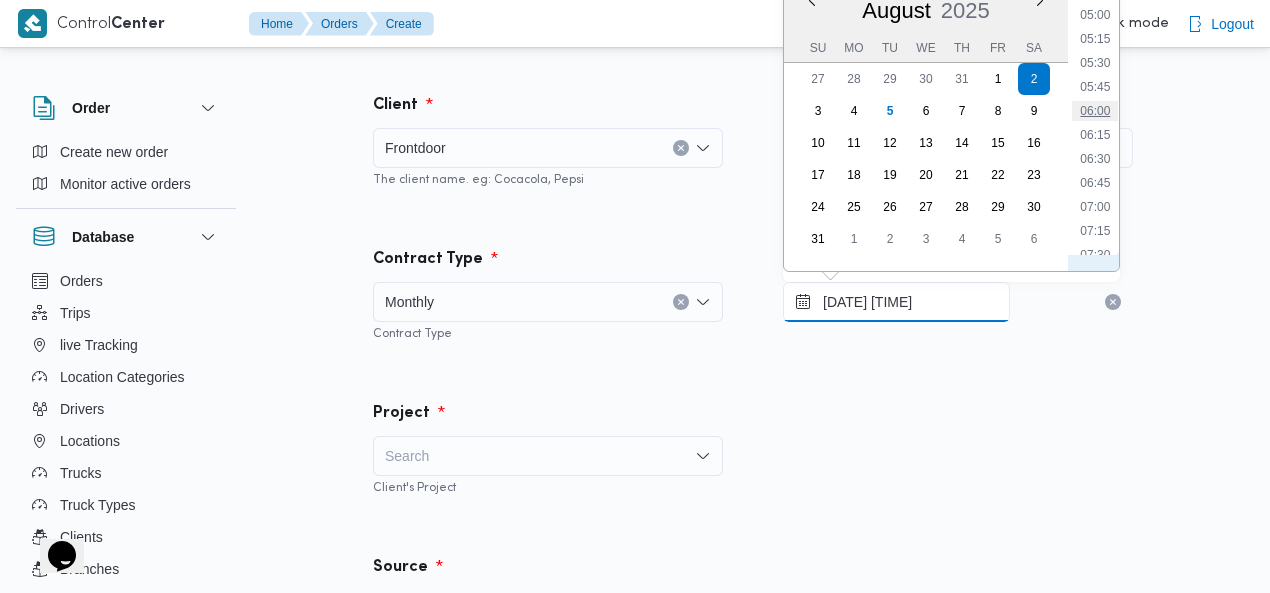 type on "[DATE] [TIME]" 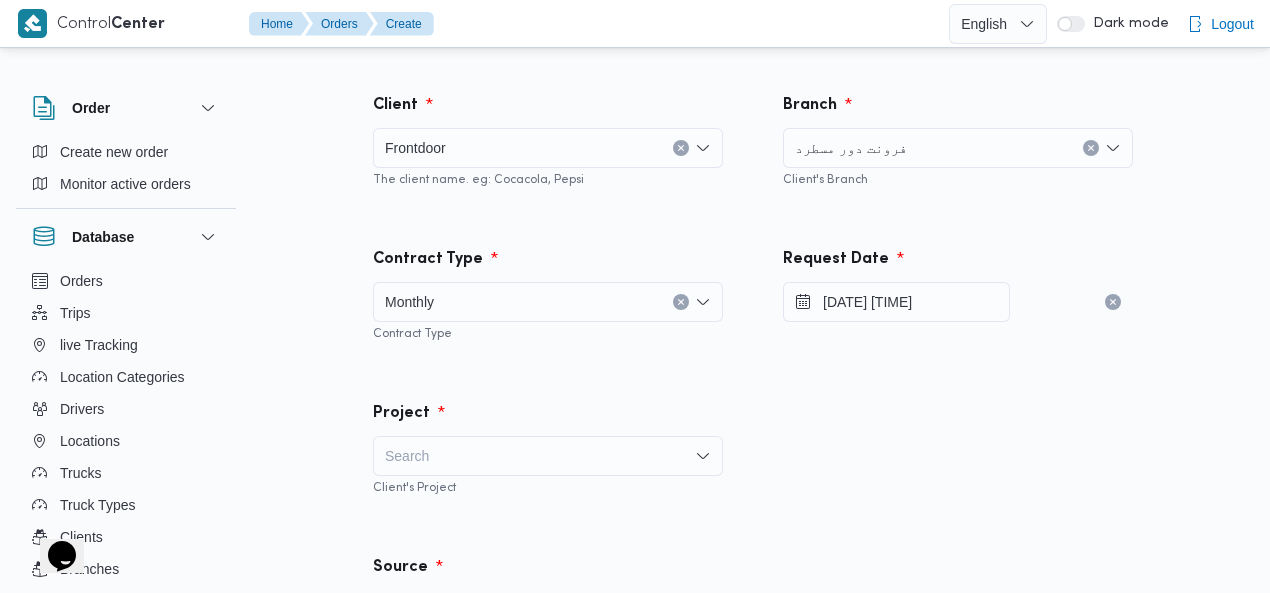 click on "Client Frontdoor The client name. eg: Cocacola, Pepsi" at bounding box center [548, 141] 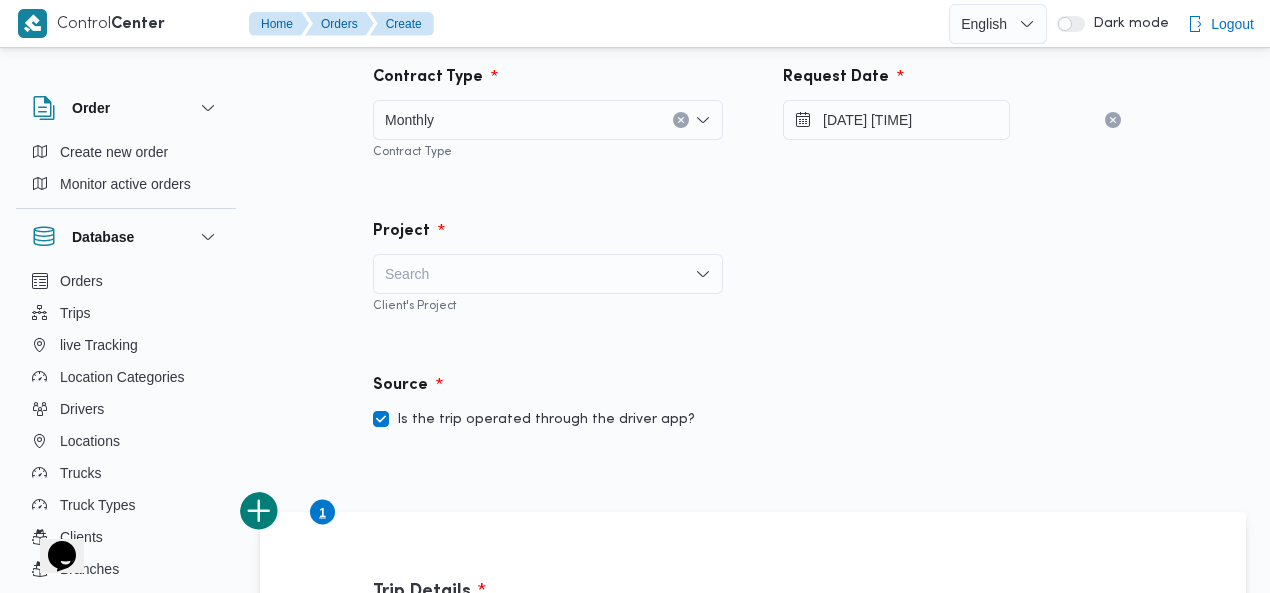 scroll, scrollTop: 301, scrollLeft: 0, axis: vertical 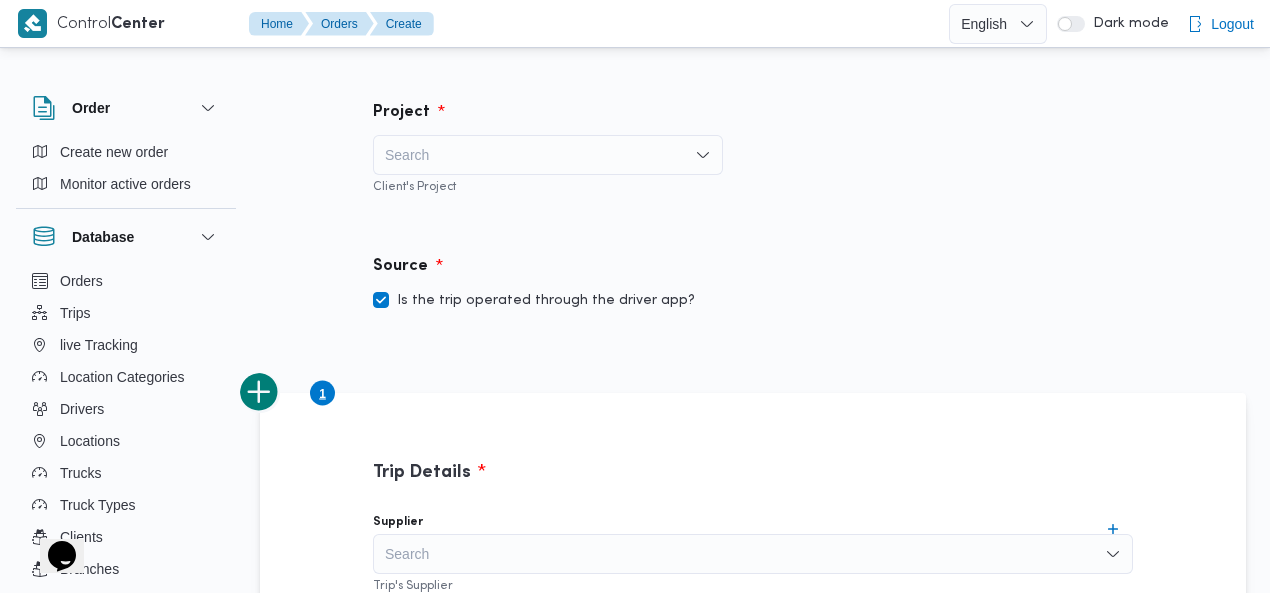click on "Search" at bounding box center (548, 155) 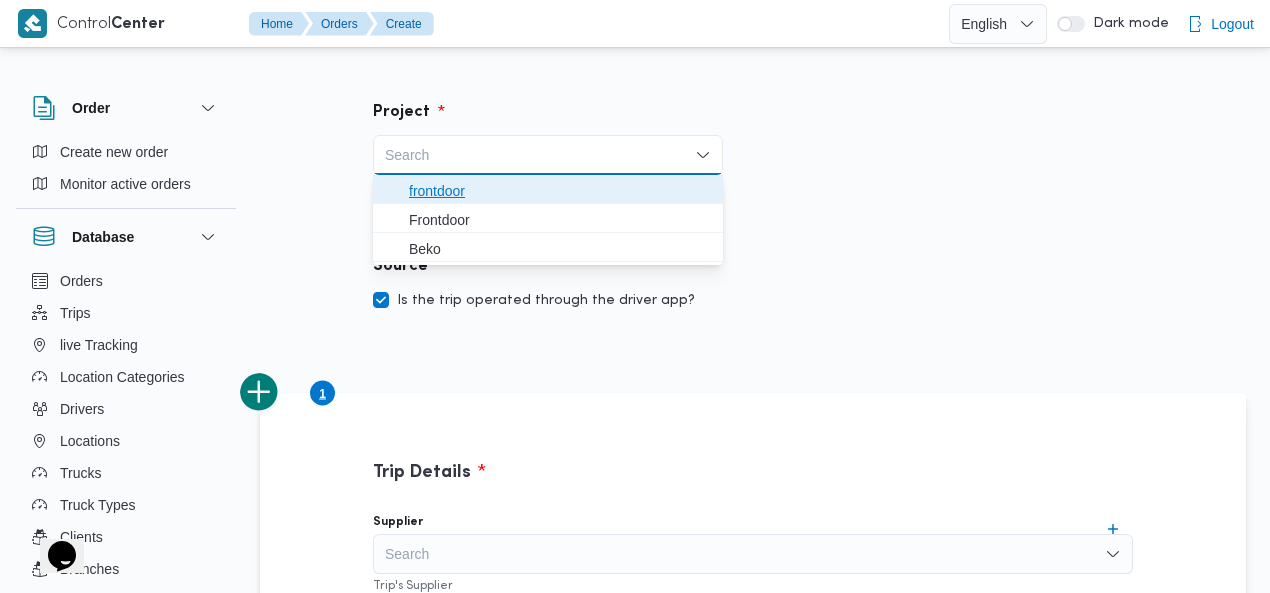 click on "frontdoor" at bounding box center (560, 191) 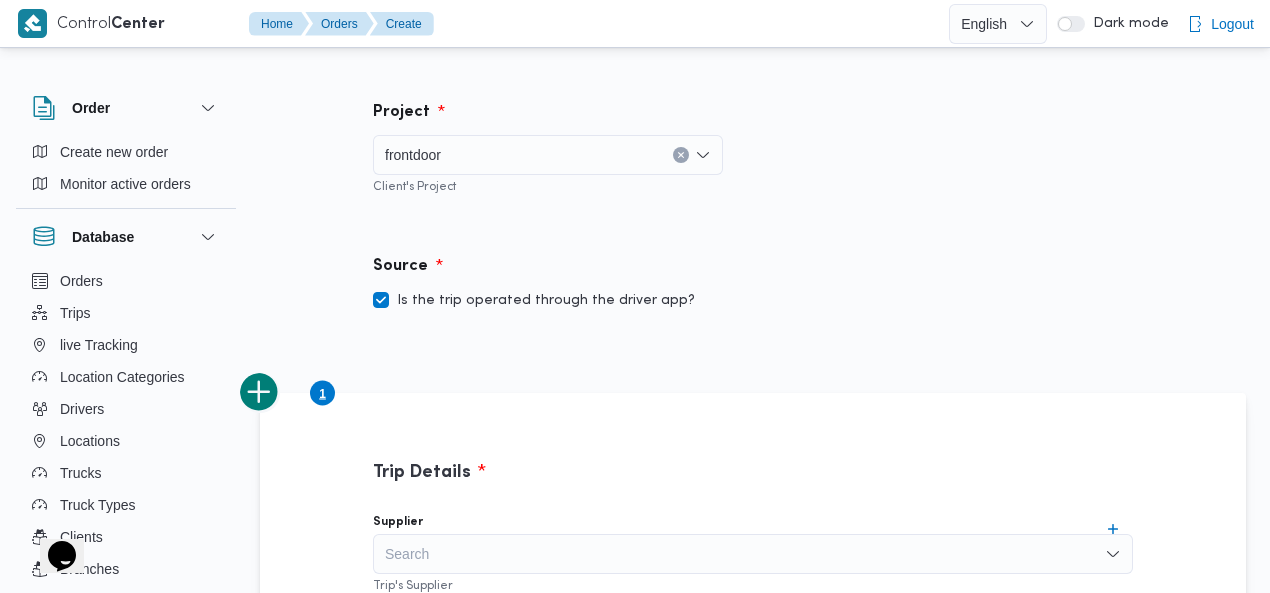 click on "Is the trip operated through the driver app?" at bounding box center (534, 301) 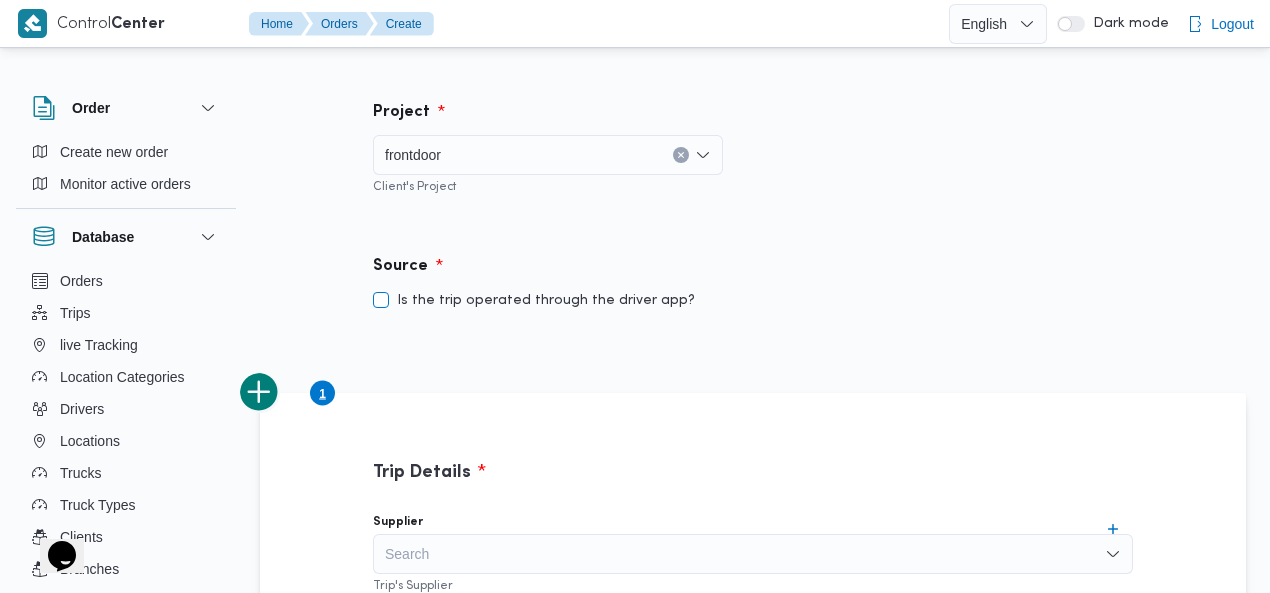 checkbox on "false" 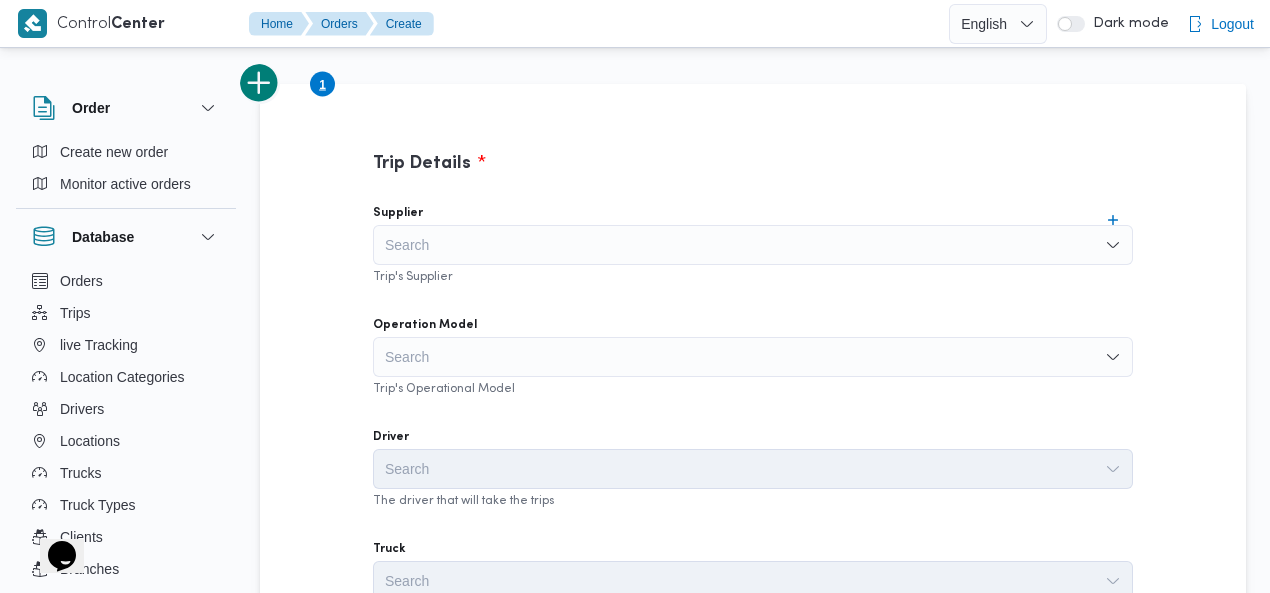scroll, scrollTop: 654, scrollLeft: 0, axis: vertical 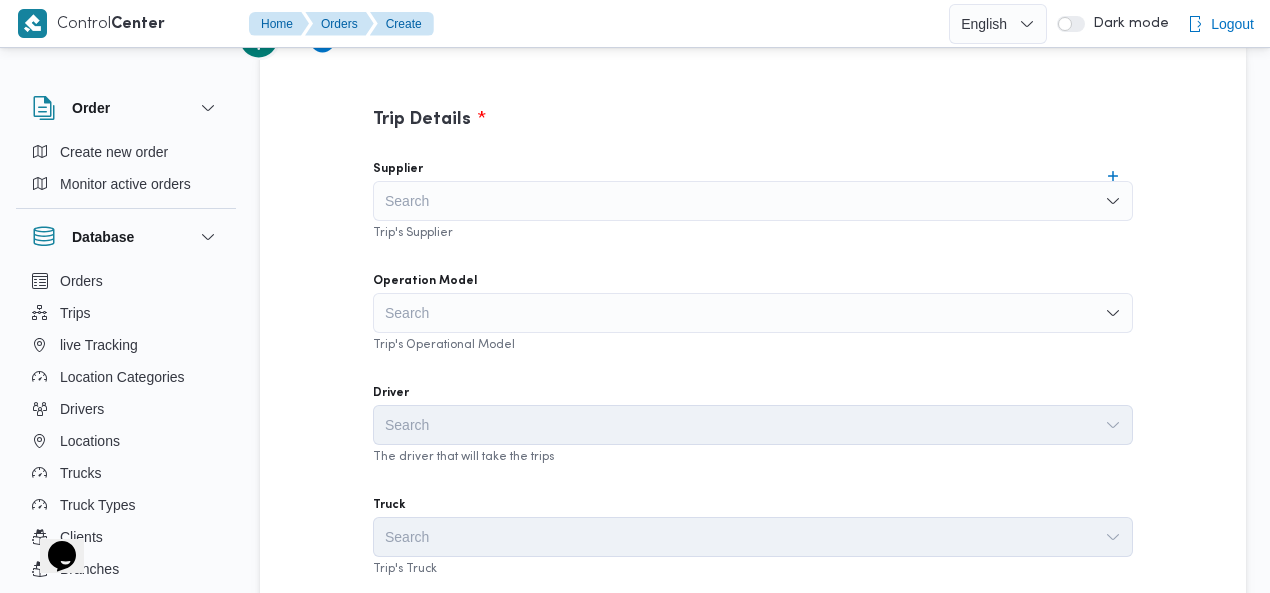 click on "Search" at bounding box center (753, 201) 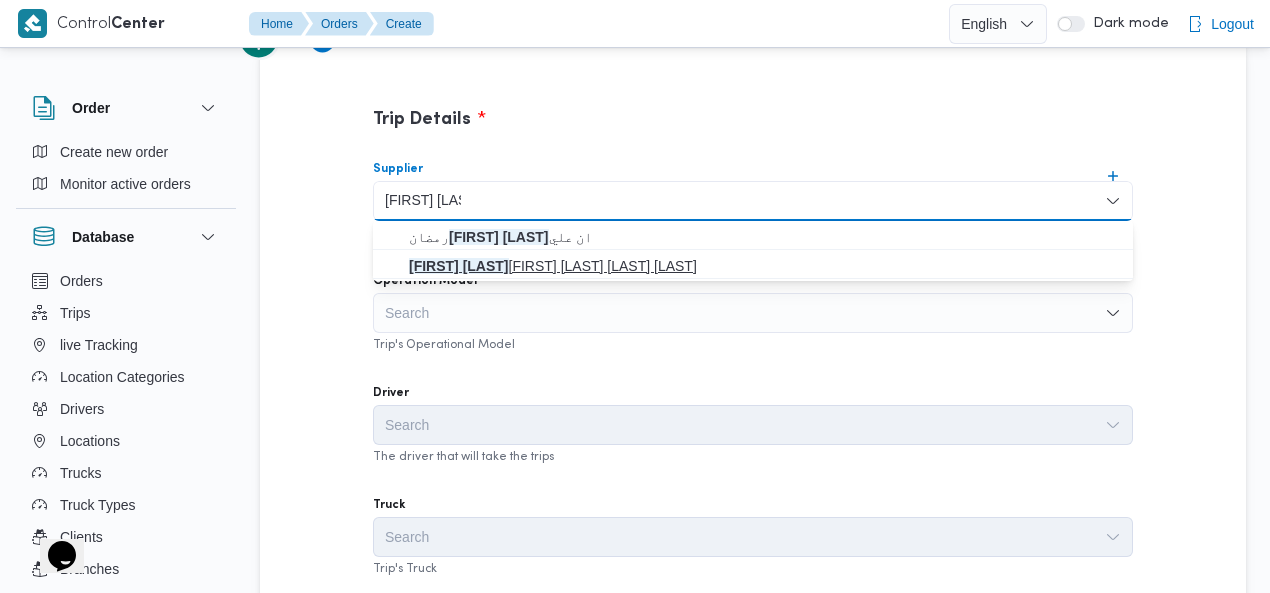 type on "[FIRST] [LAST]" 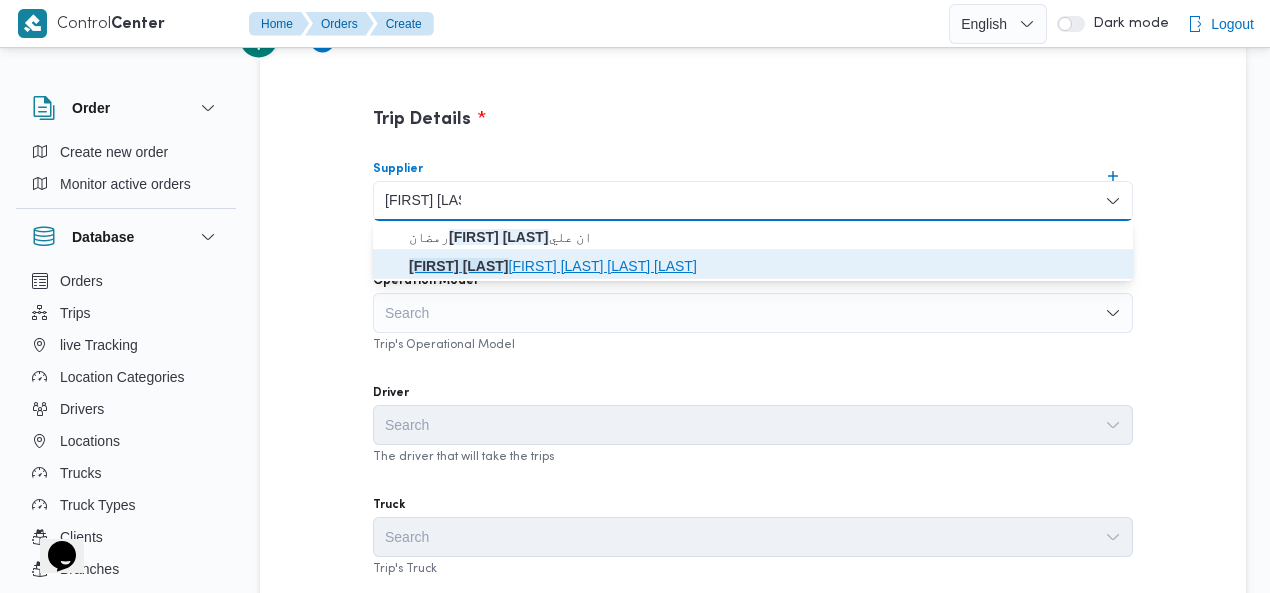 click on "[FIRST] [LAST] [LAST]" at bounding box center (765, 266) 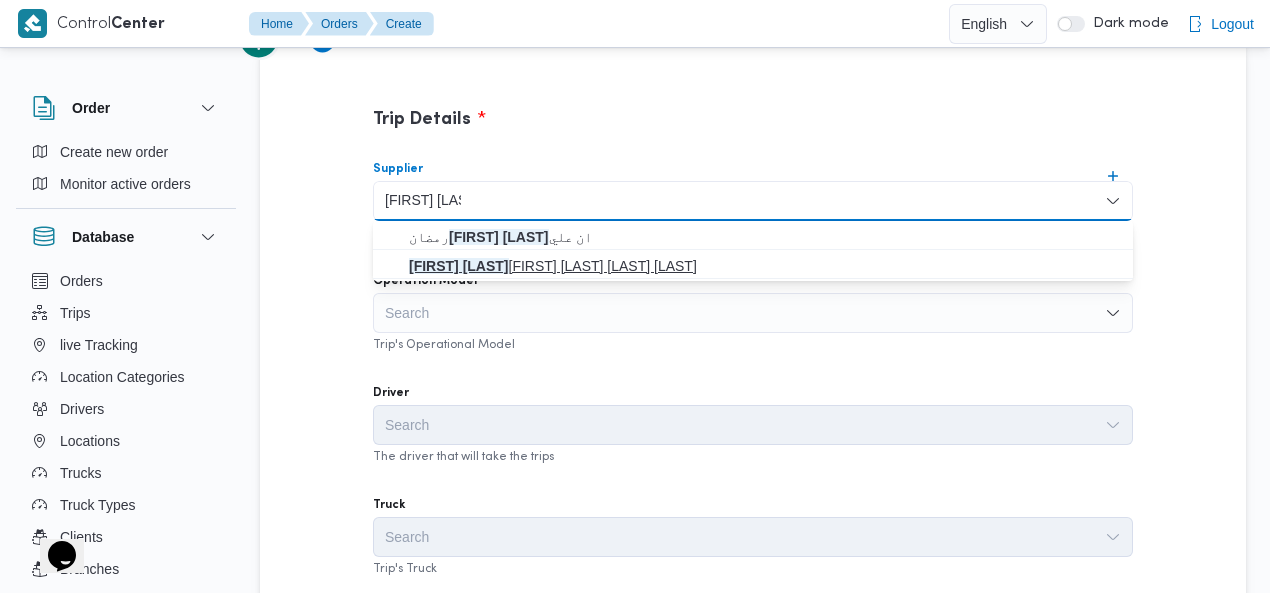 type 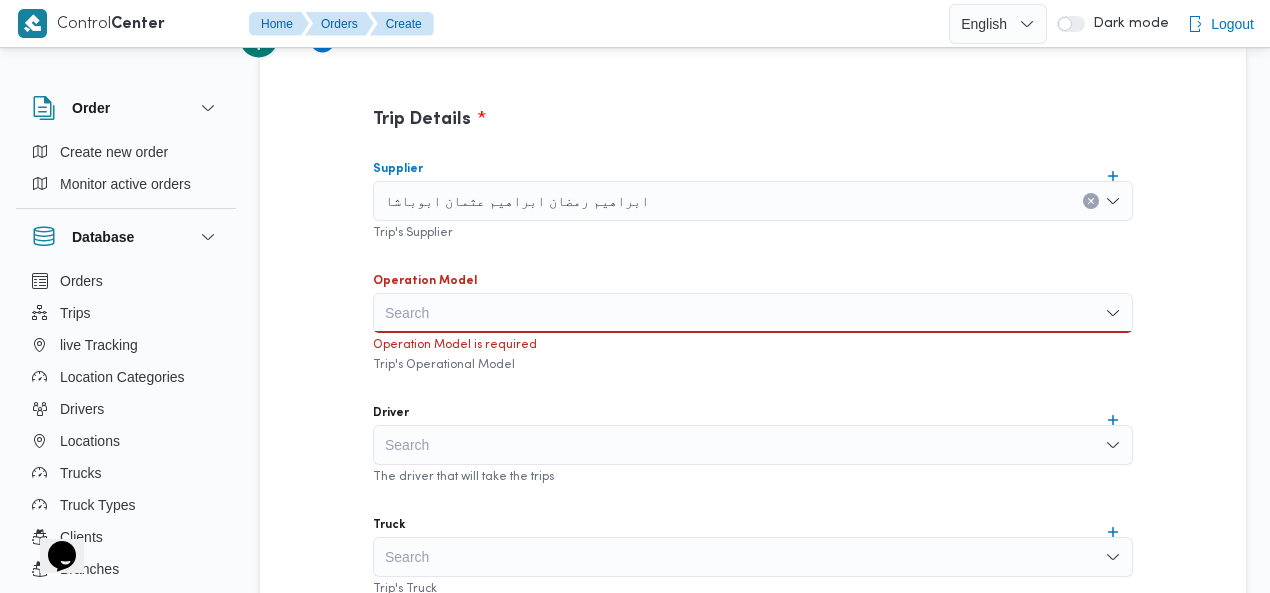 click on "Search" at bounding box center [753, 313] 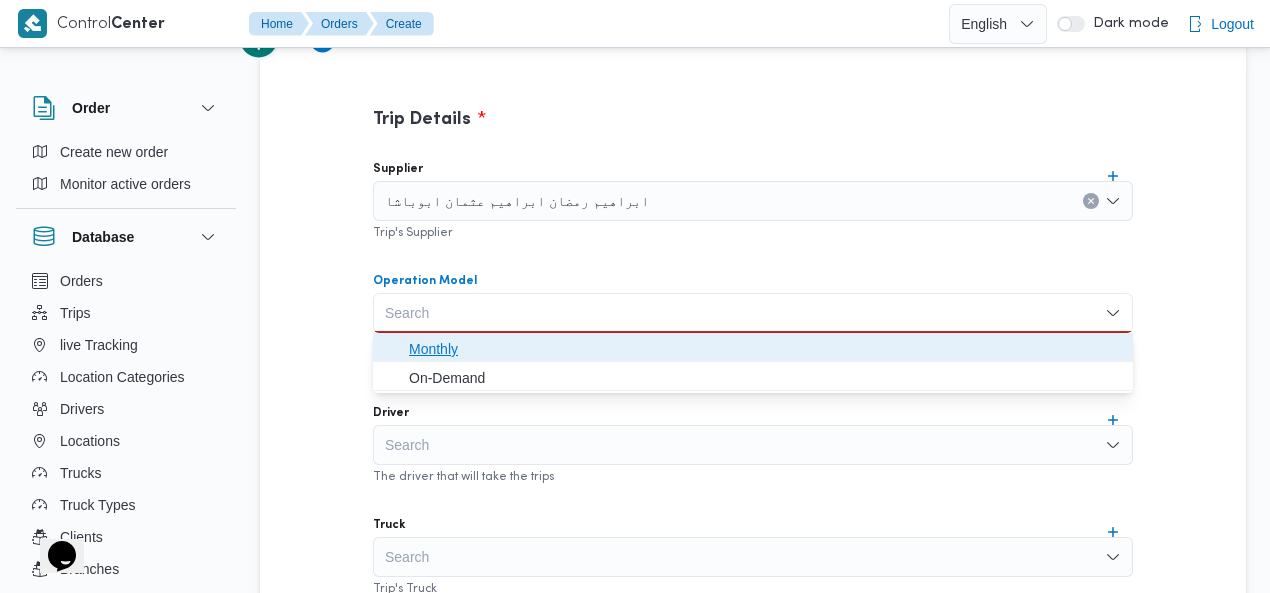 click on "Monthly" at bounding box center [765, 349] 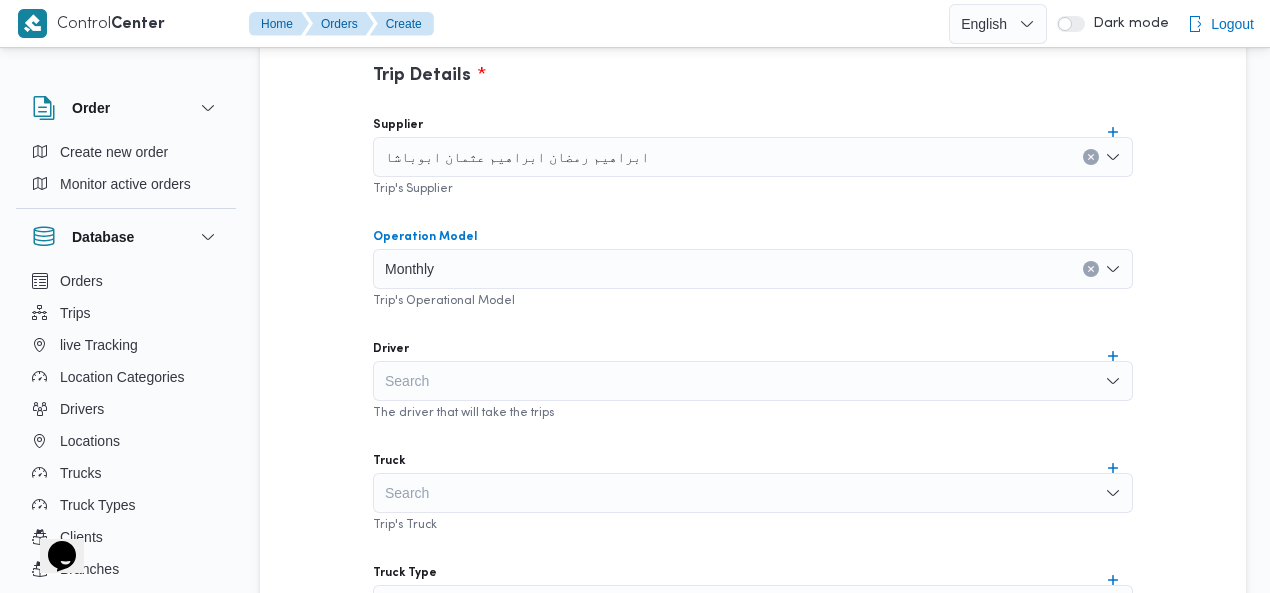 scroll, scrollTop: 740, scrollLeft: 0, axis: vertical 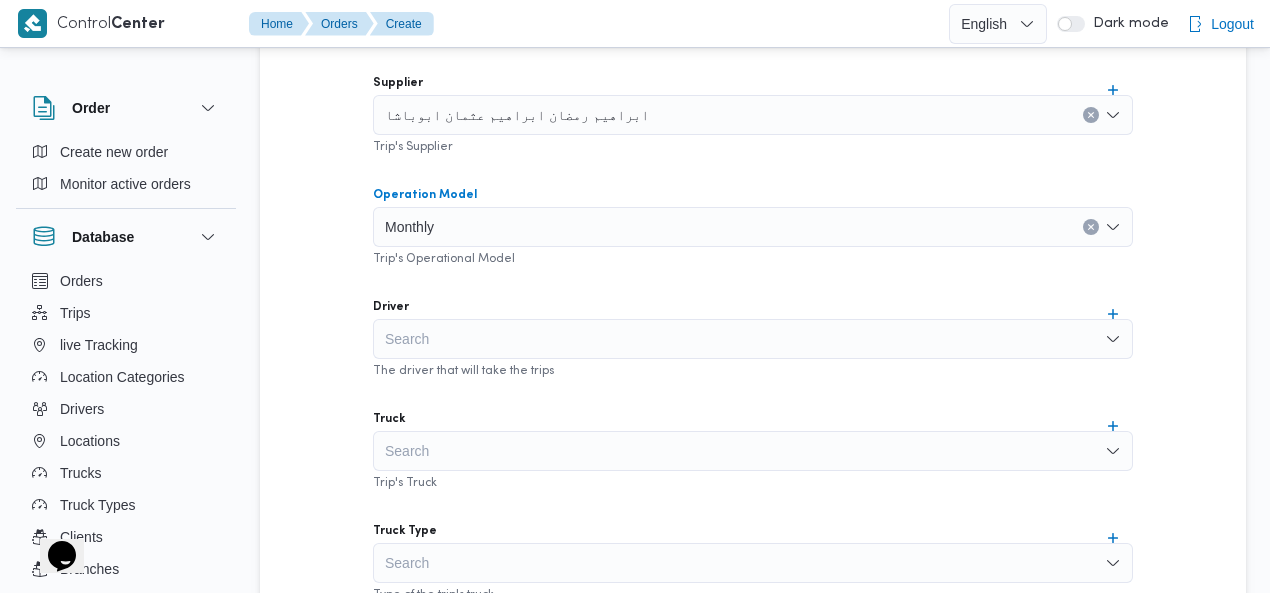 click on "Search" at bounding box center [753, 339] 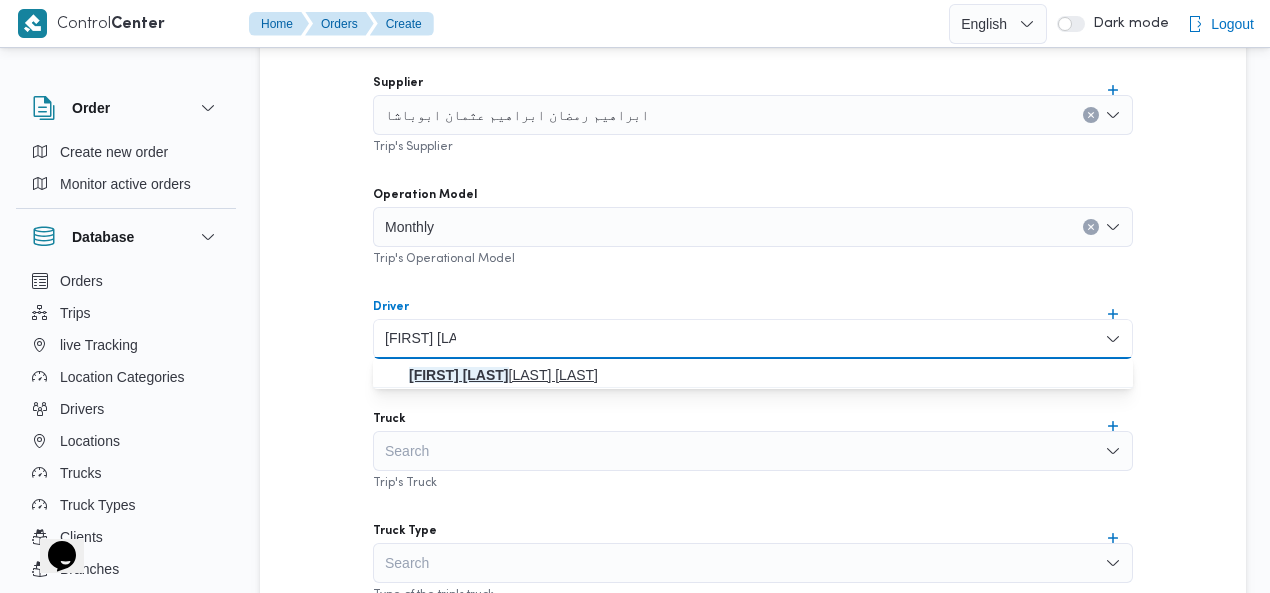 type on "[FIRST] [LAST]" 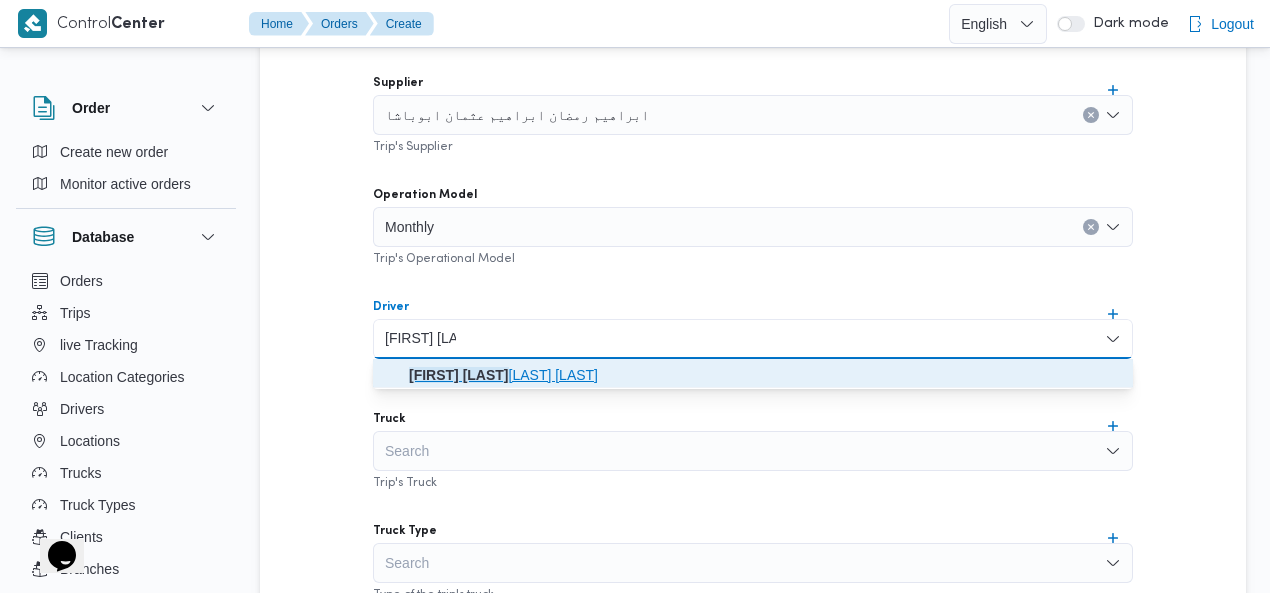 click on "[FIRST] [LAST]" 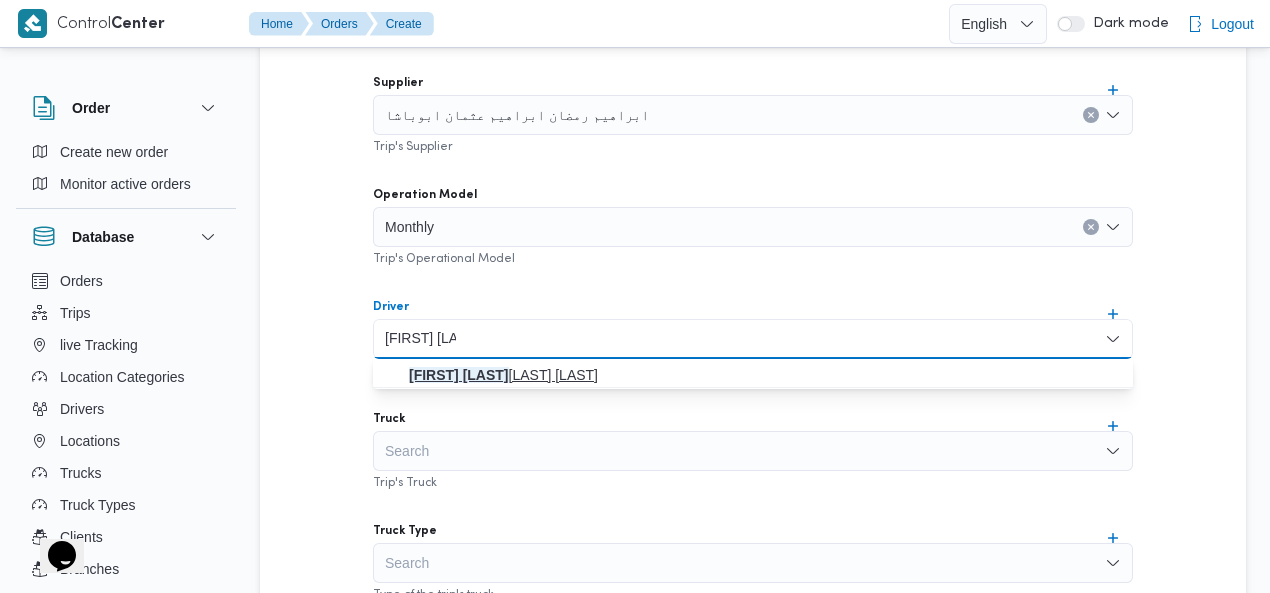 type 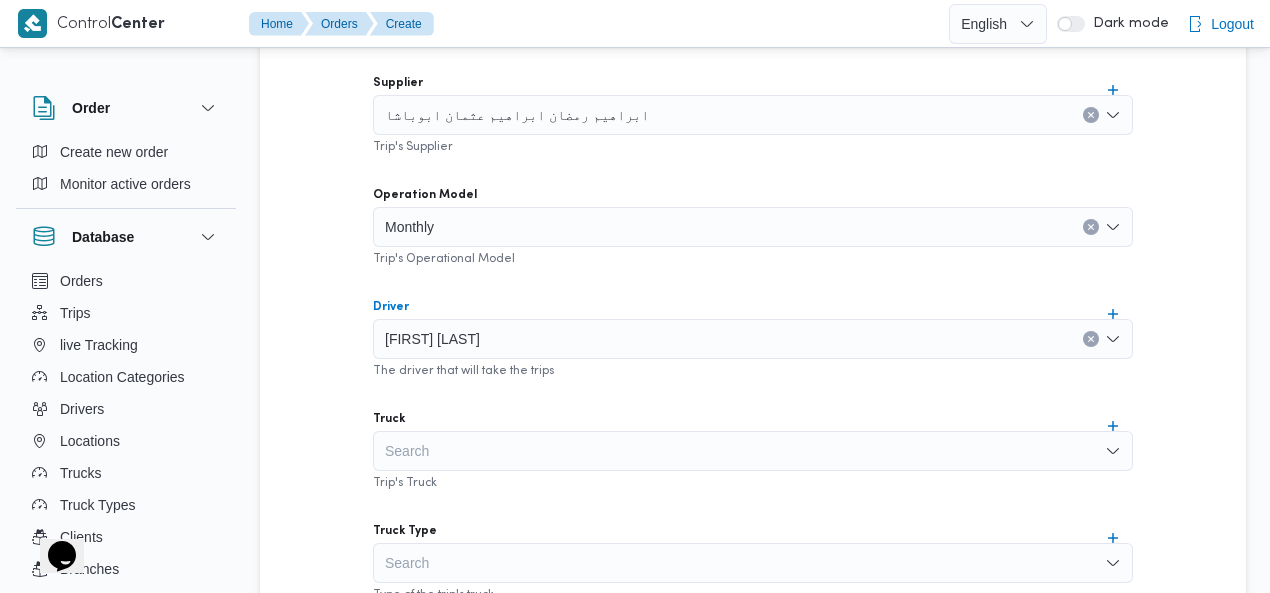 click on "Search" at bounding box center (753, 451) 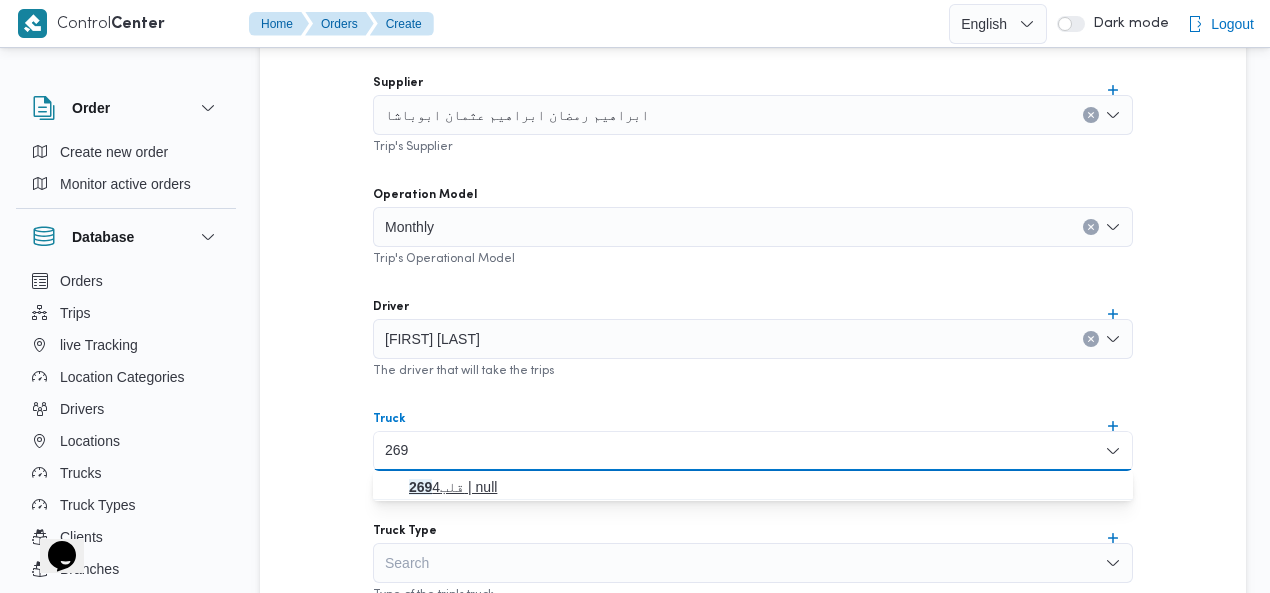 type on "269" 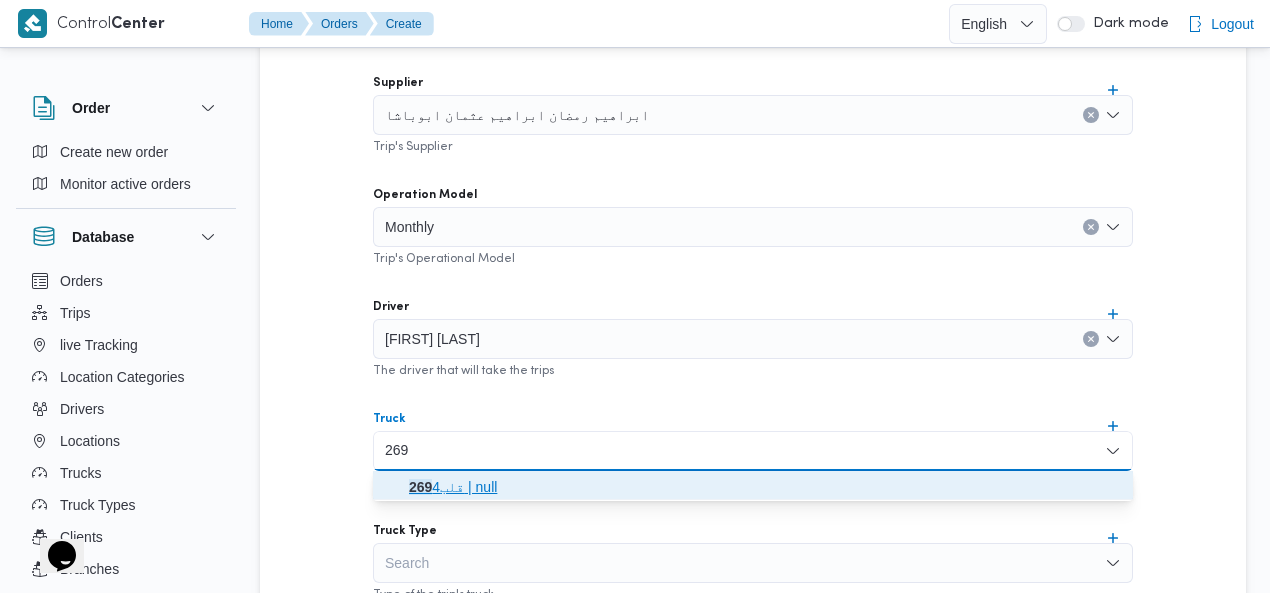 click on "[NUMBER] | null" at bounding box center [765, 487] 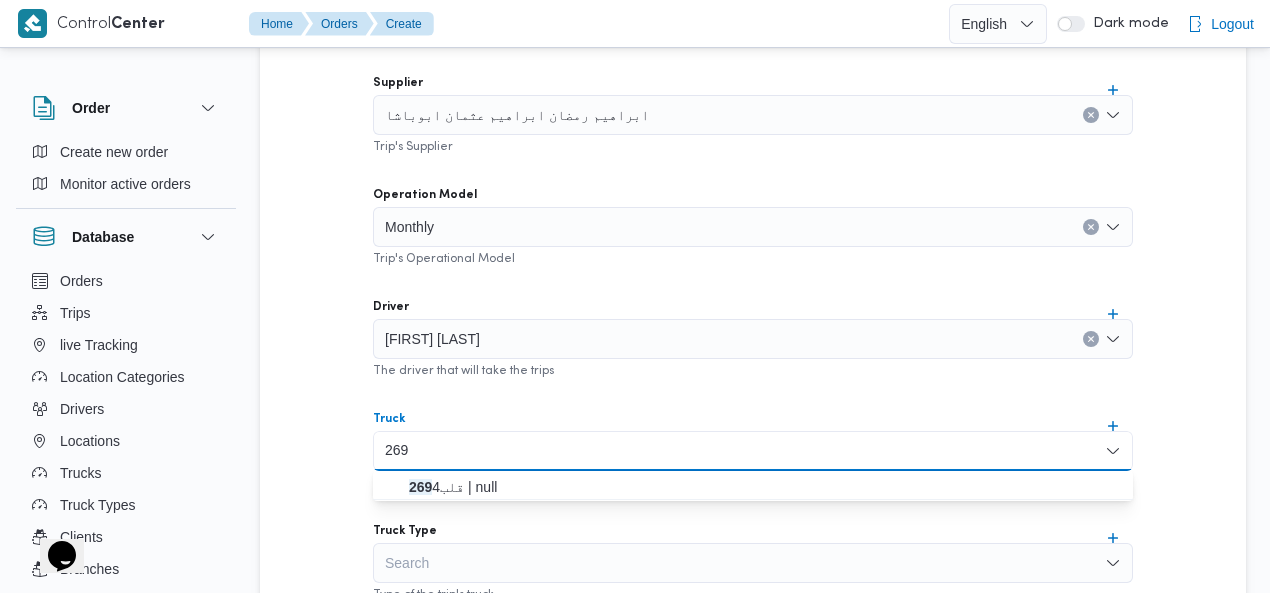 type 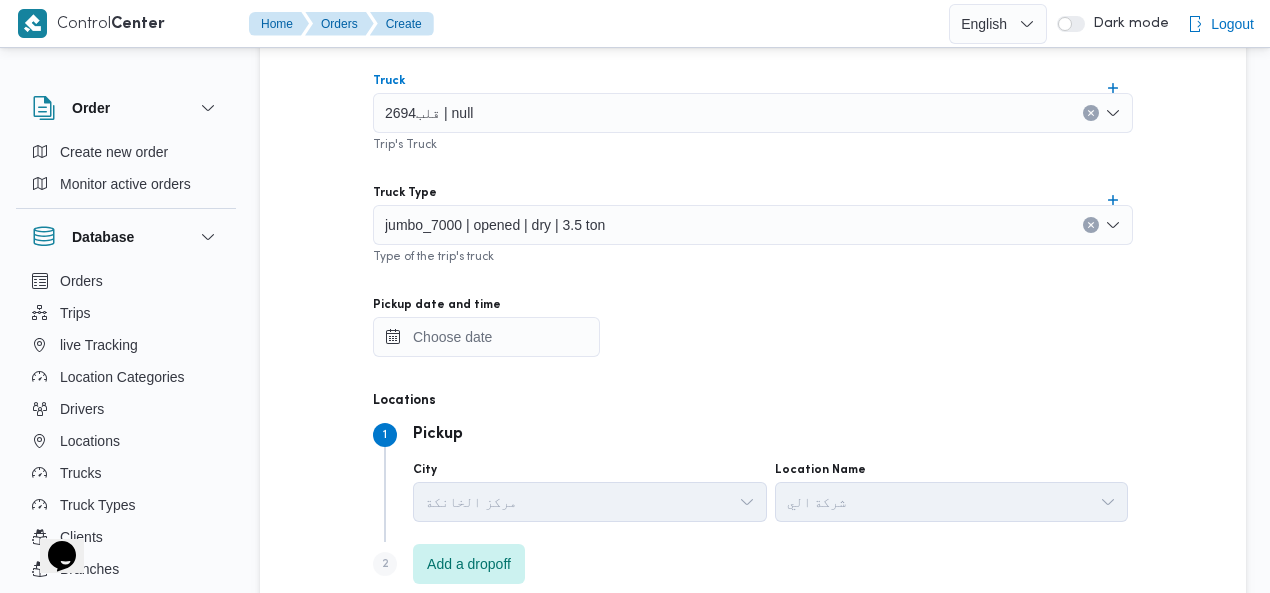 scroll, scrollTop: 1096, scrollLeft: 0, axis: vertical 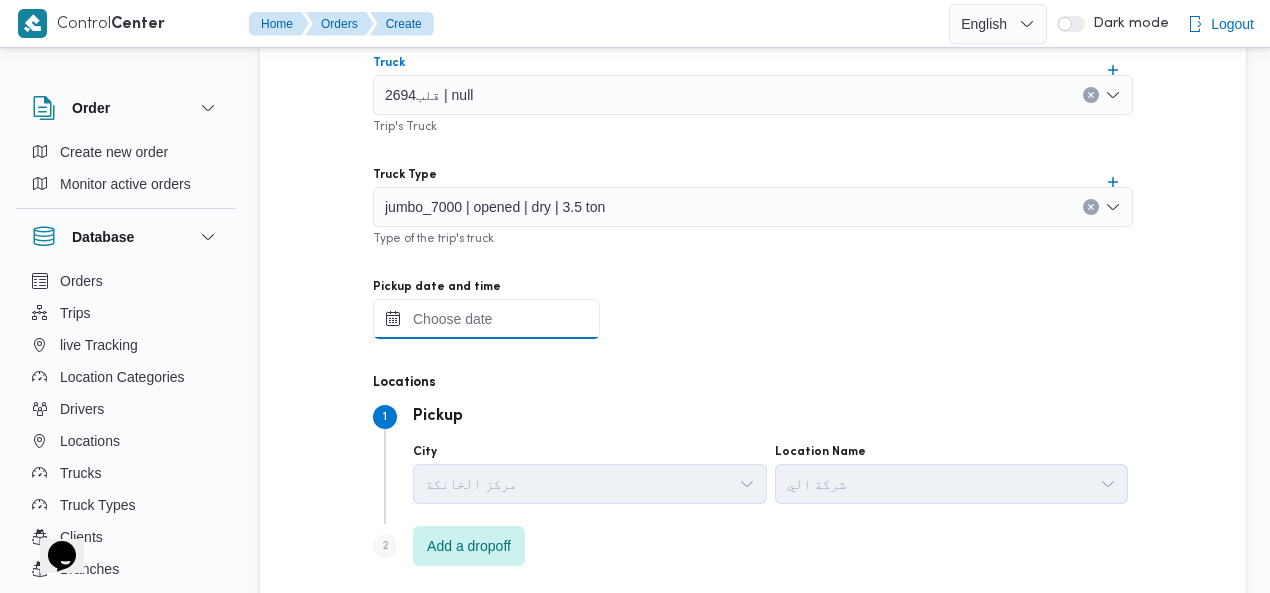 click on "Pickup date and time" at bounding box center [486, 319] 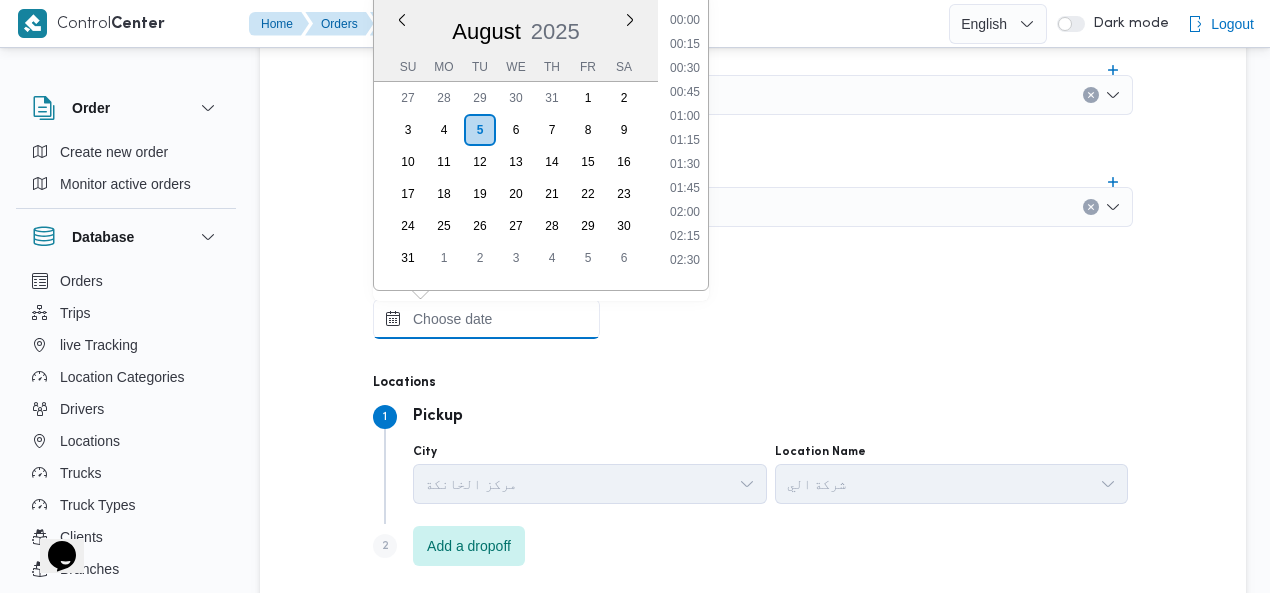 scroll, scrollTop: 1398, scrollLeft: 0, axis: vertical 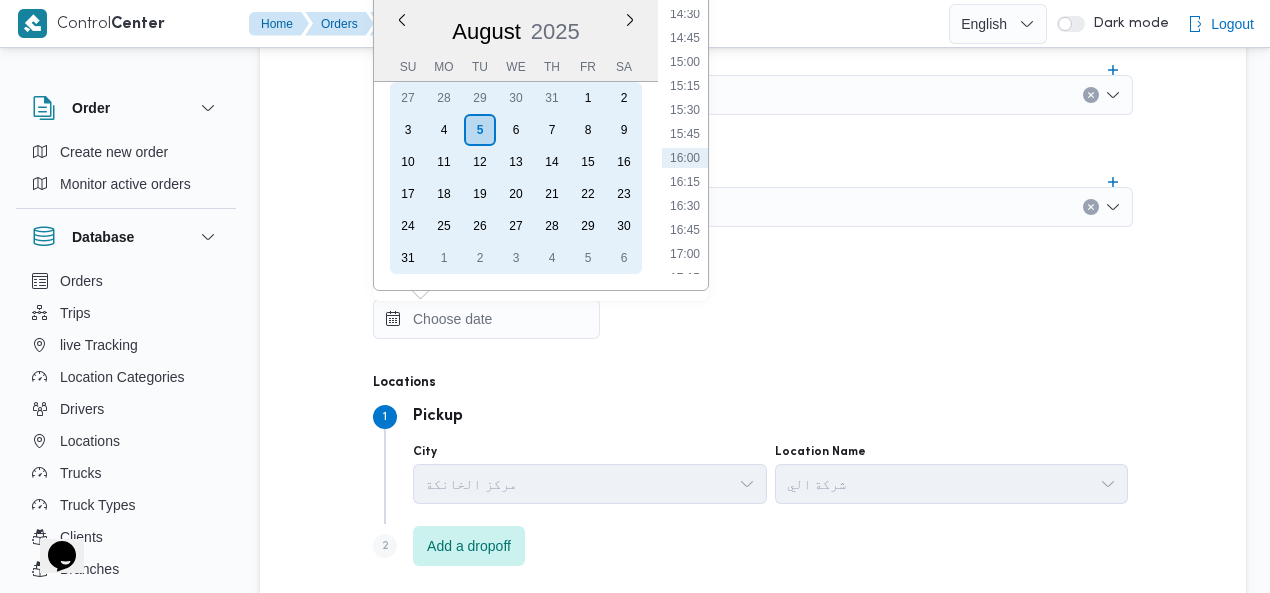 click on "2" at bounding box center [624, 98] 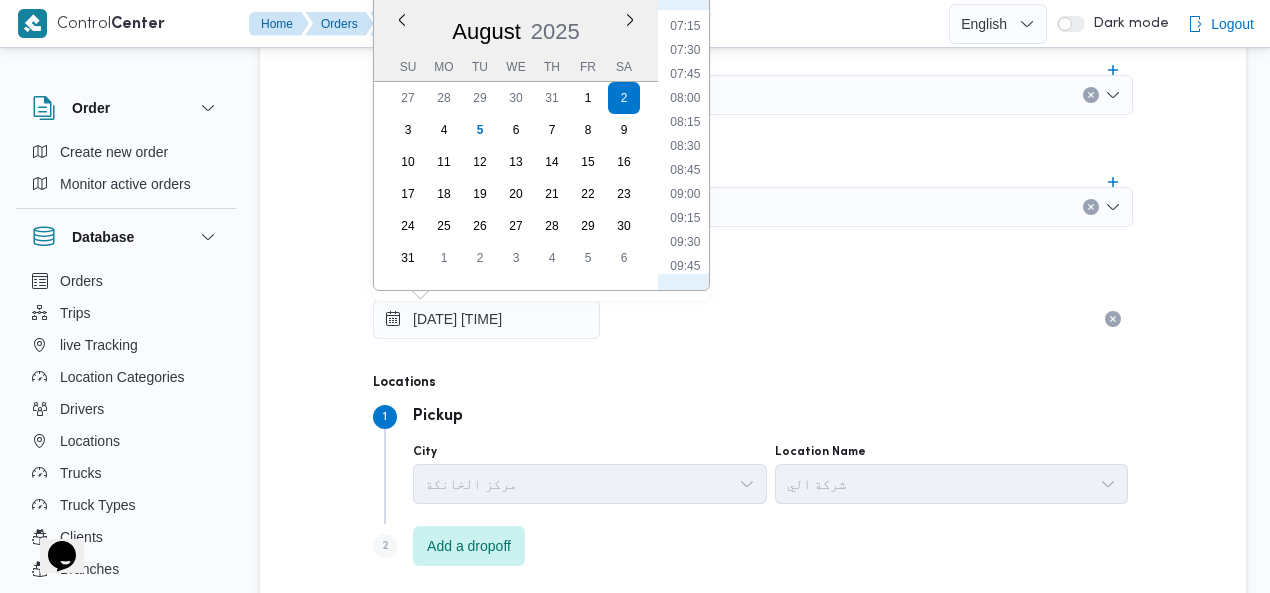 scroll, scrollTop: 460, scrollLeft: 0, axis: vertical 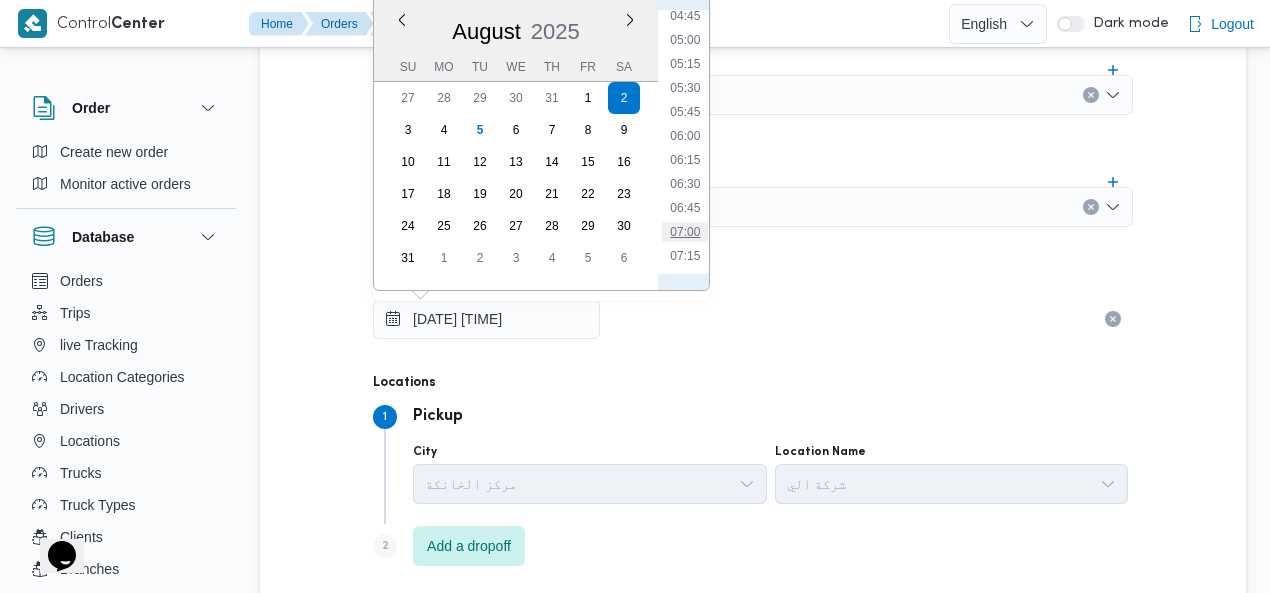 click on "07:00" at bounding box center (685, 232) 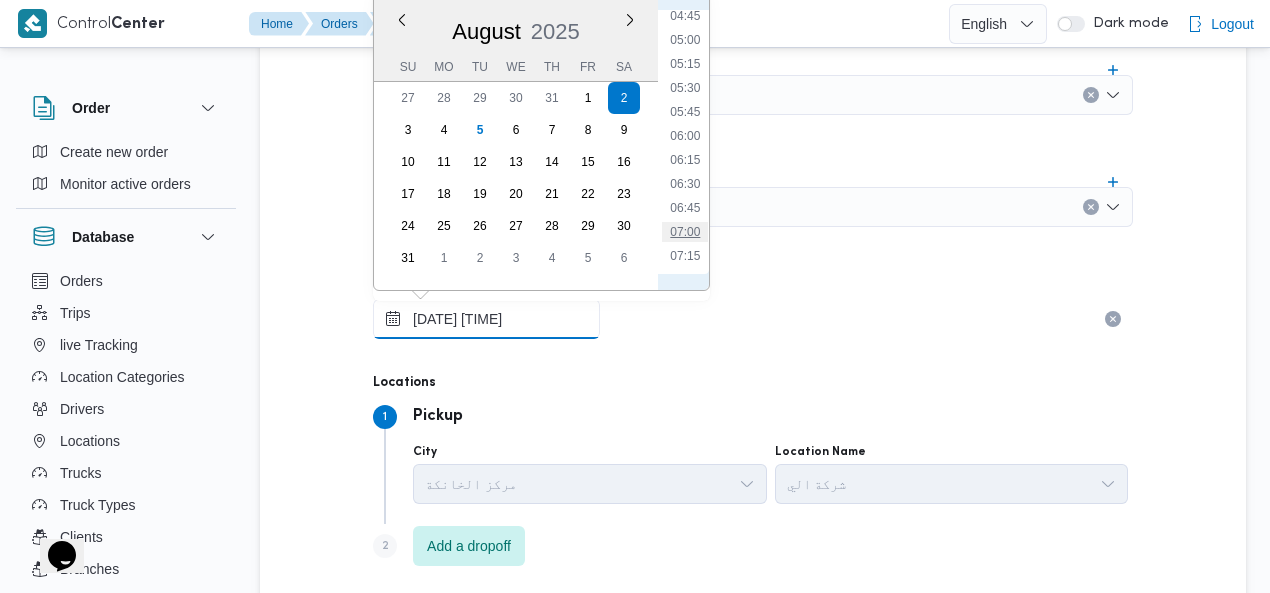 type on "[DATE] [TIME]" 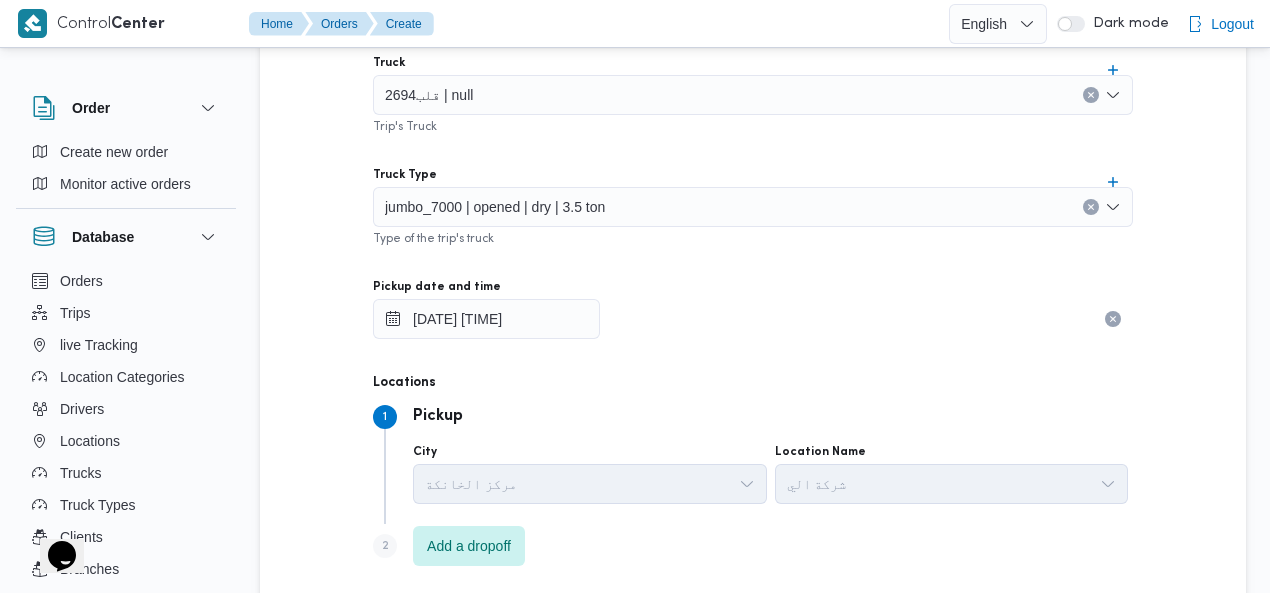 click on "Trip# 329550 | Supplier [FIRST] [LAST] [LAST]  Trip's Supplier Operation Model Monthly Trip's Operational Model Driver [FIRST] [LAST] The driver that will take the trips Truck [TRUCK_ID] | null Trip's Truck Truck Type jumbo_7000 | opened | dry | 3.5 ton Type of the trip's truck Pickup date and time [DATE] [TIME] Locations Step 1 1 Pickup City [CITY] Location Name شركة الي Step 2 is disabled 2 Add a dropoff" at bounding box center (753, 147) 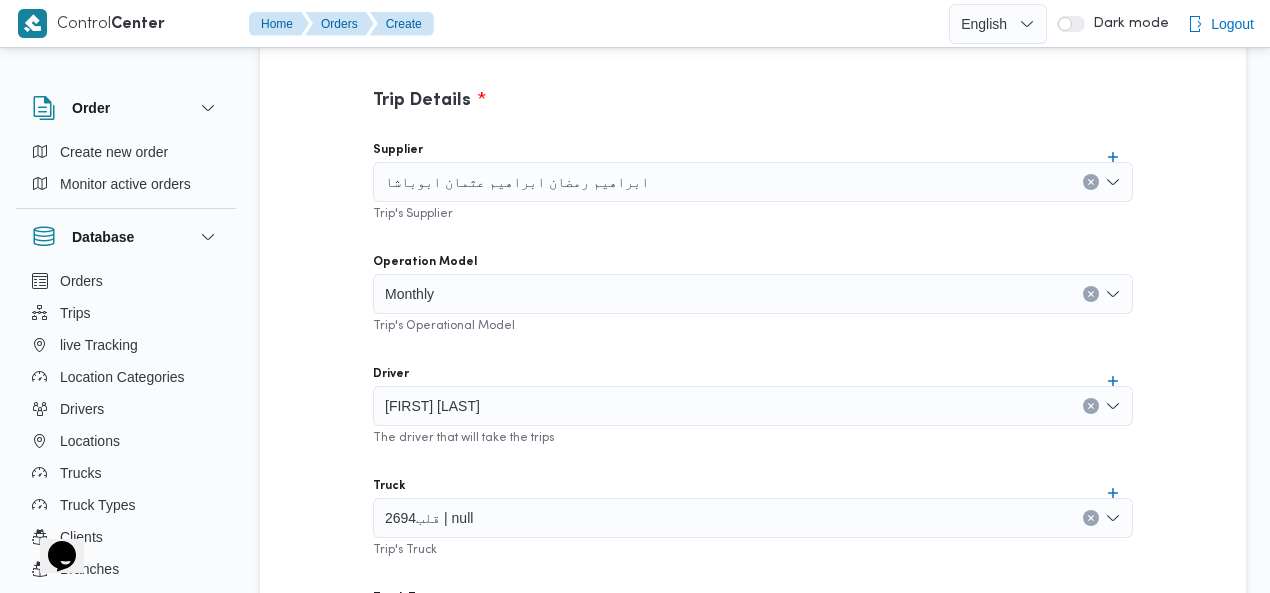 scroll, scrollTop: 1618, scrollLeft: 0, axis: vertical 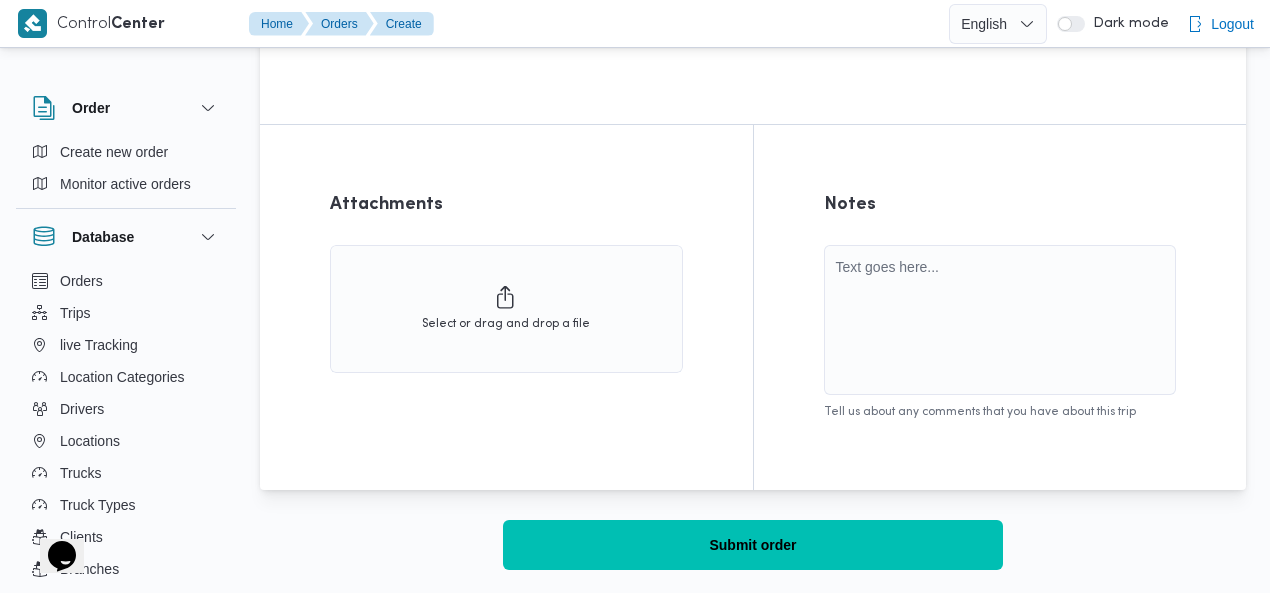 click on "Trip Details Supplier [FIRST] [LAST]  Trip's Supplier Operation Model Monthly Trip's Operational Model Driver [FIRST] [LAST] The driver that will take the trips Truck قلب[NUMBER] | null Trip's Truck Truck Type jumbo_7000 | opened | dry | 3.5 ton Type of the trip's truck Pickup date and time 02/08/2025 07:00 Locations Step 1 1 Pickup City مركز الخانكة Location Name شركة الي Step 2 is disabled 2 Add a dropoff" at bounding box center (753, -400) 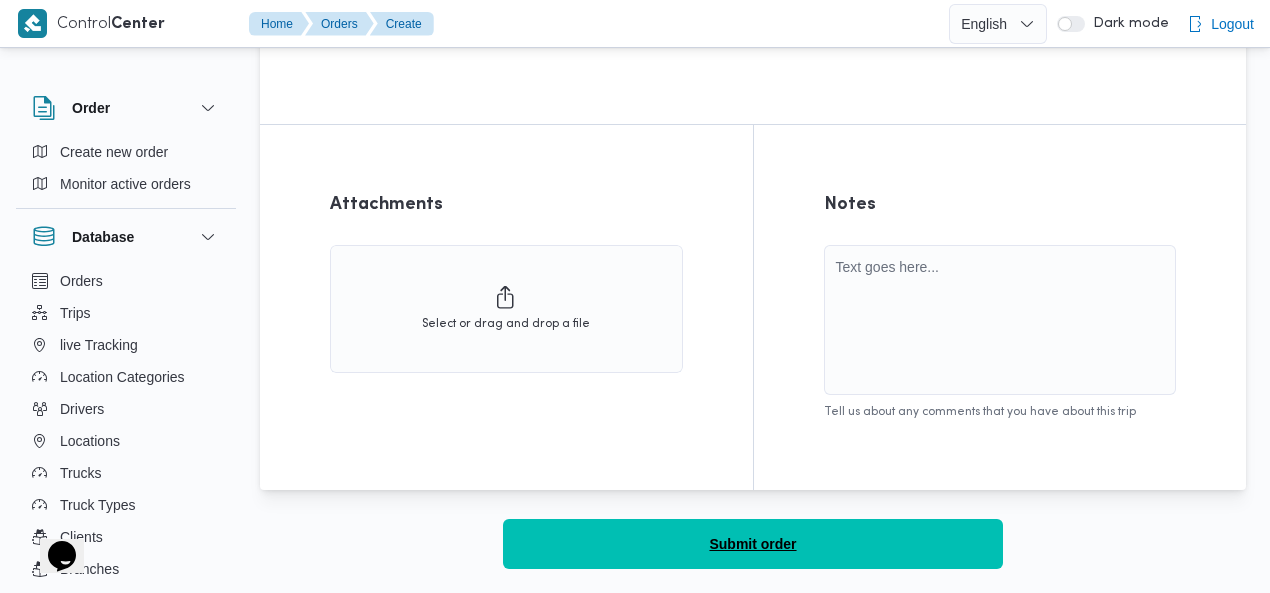 click on "Submit order" at bounding box center (753, 544) 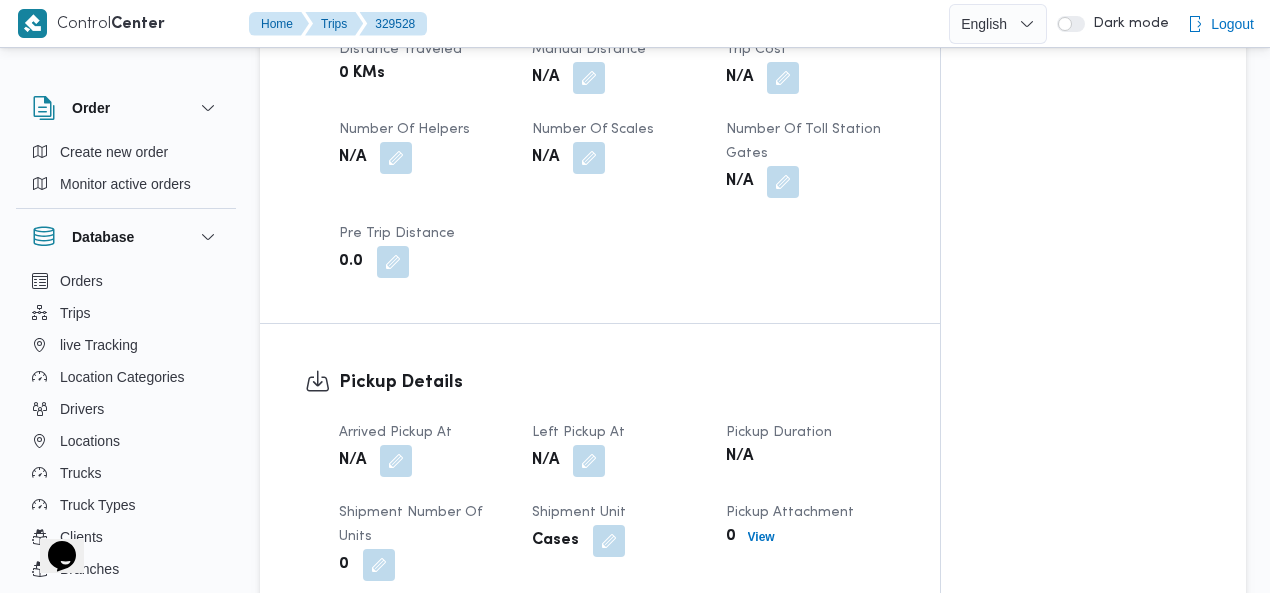 scroll, scrollTop: 1169, scrollLeft: 0, axis: vertical 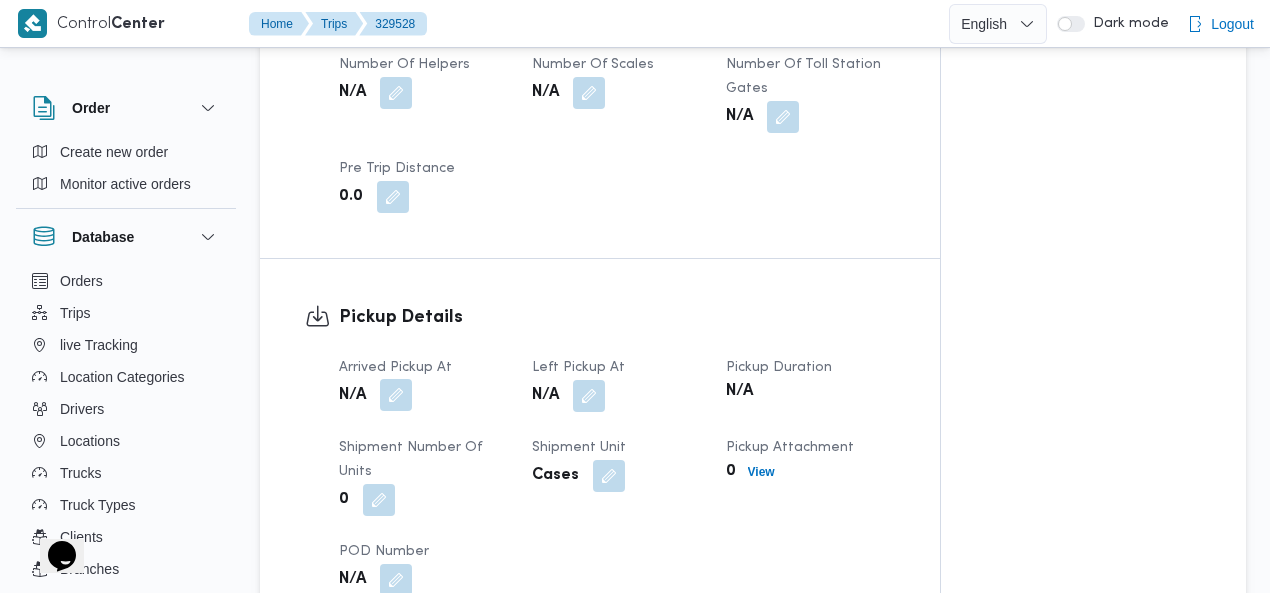 click at bounding box center (396, 395) 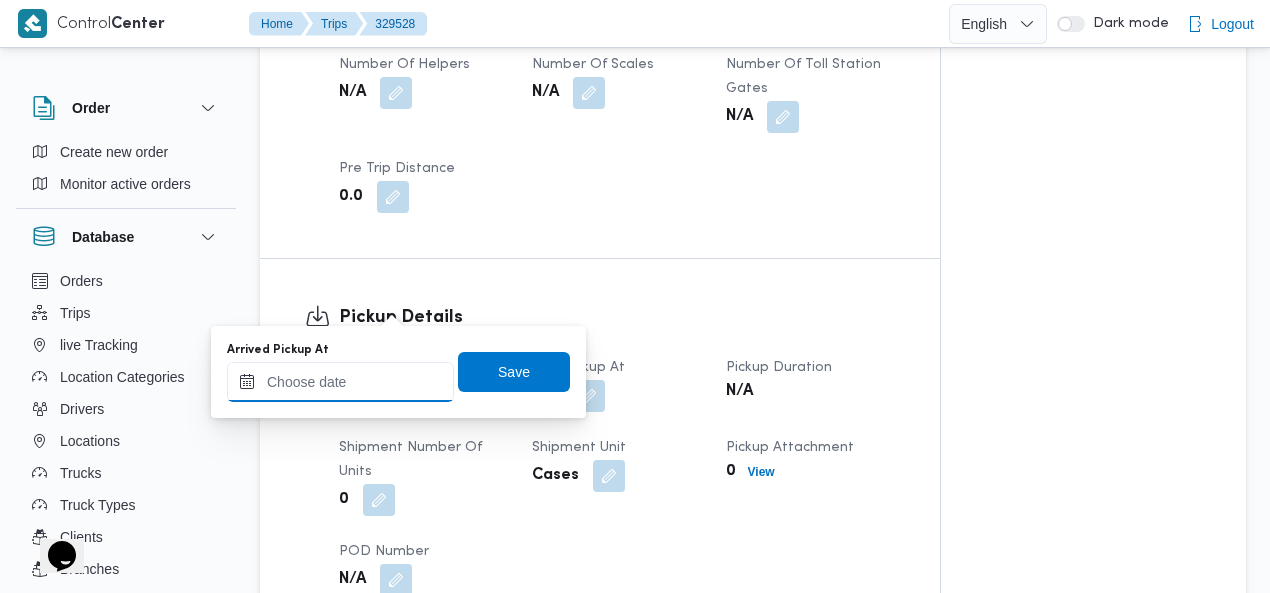 click on "Arrived Pickup At" at bounding box center (340, 382) 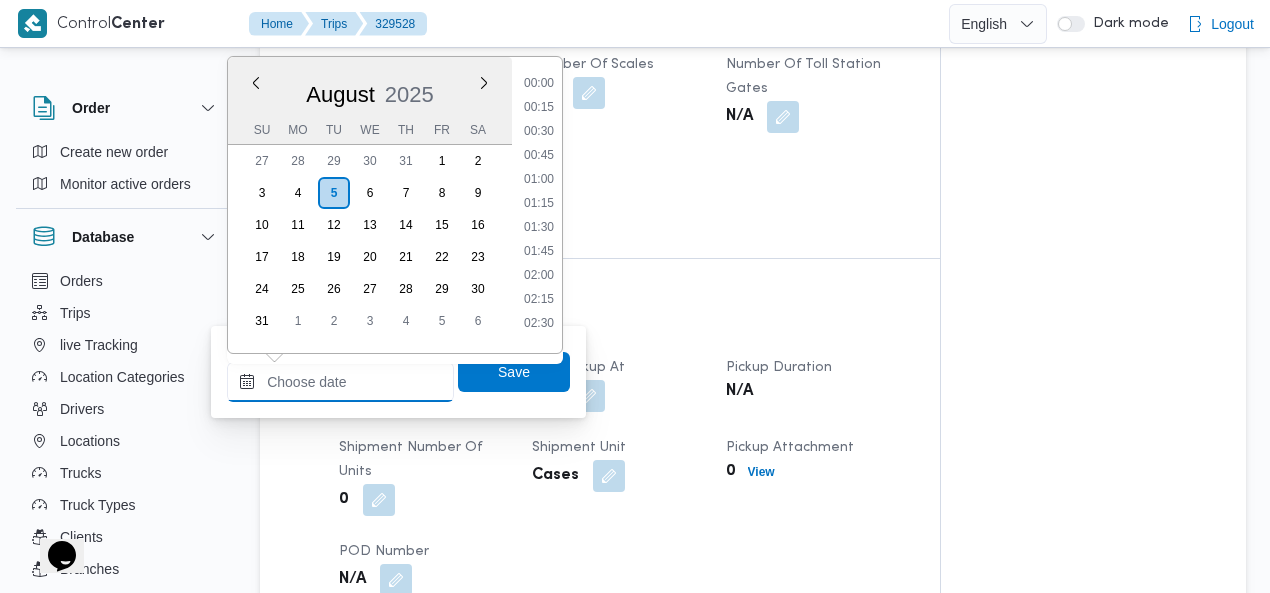 scroll, scrollTop: 1398, scrollLeft: 0, axis: vertical 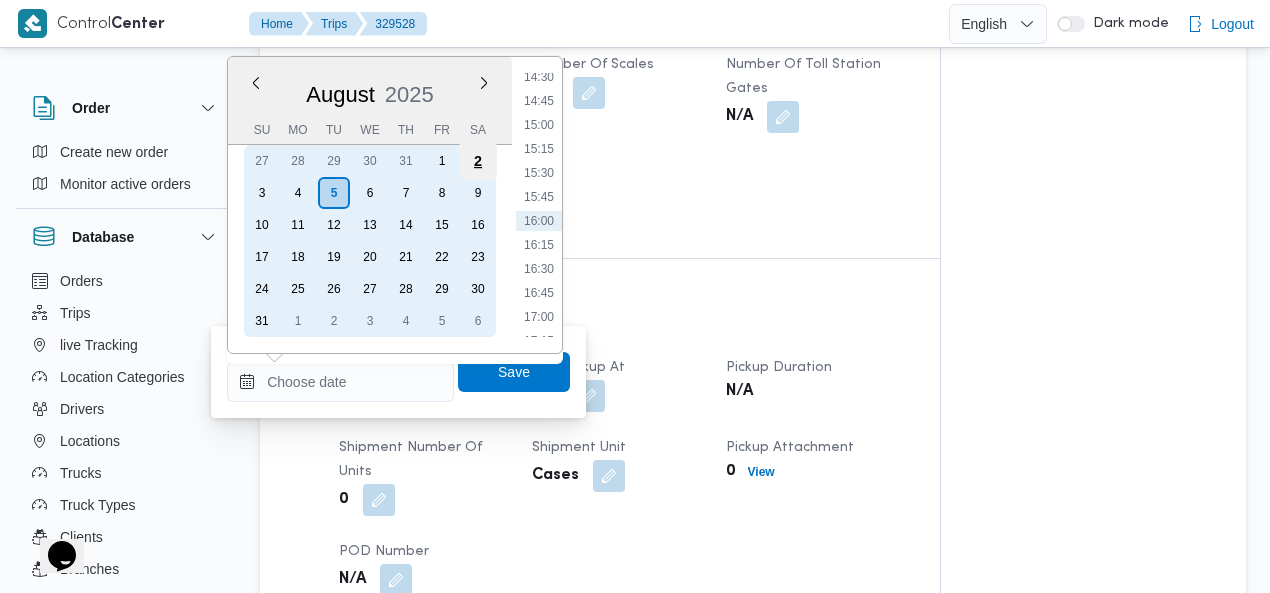 click on "2" at bounding box center (478, 161) 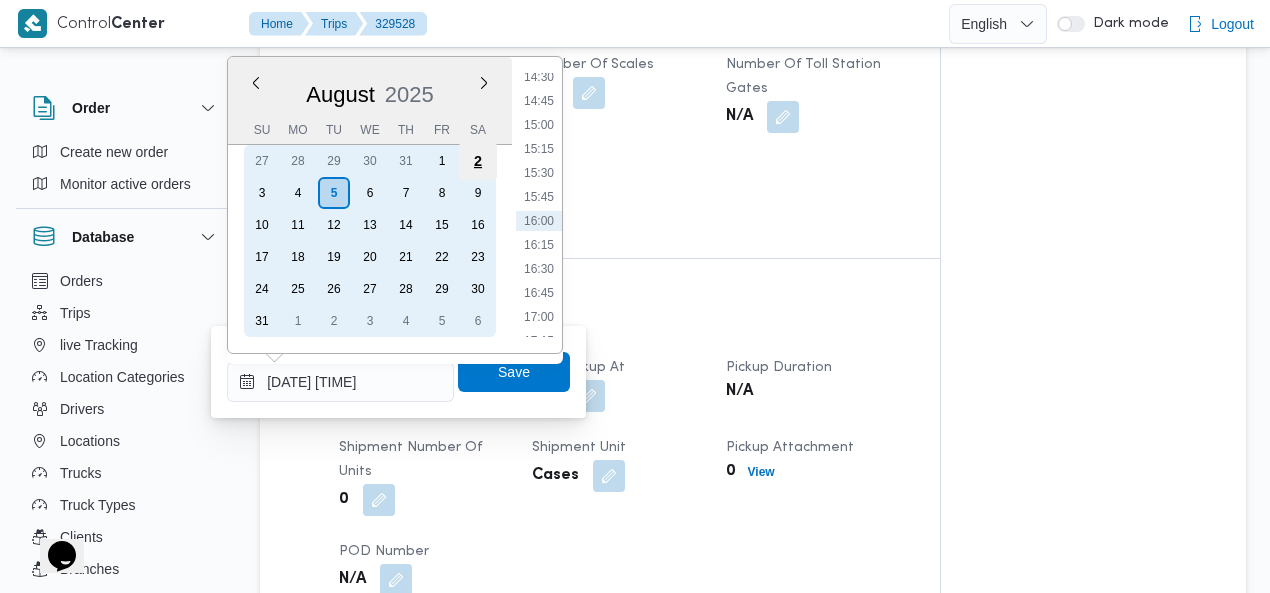 scroll, scrollTop: 0, scrollLeft: 0, axis: both 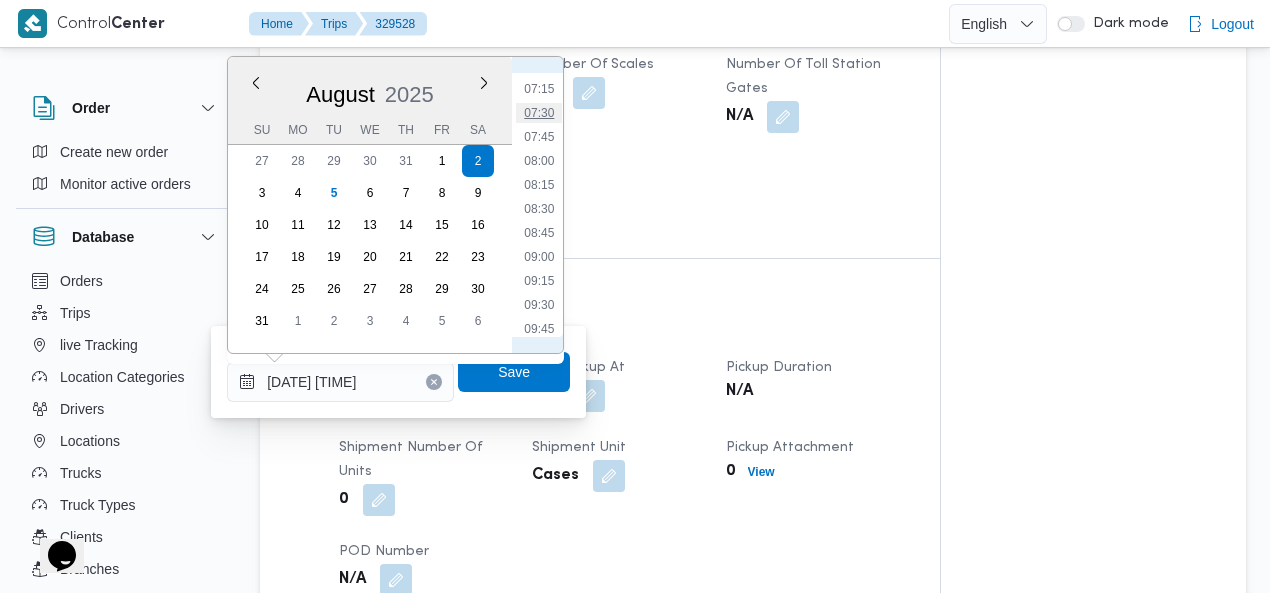 click on "07:30" at bounding box center (539, 113) 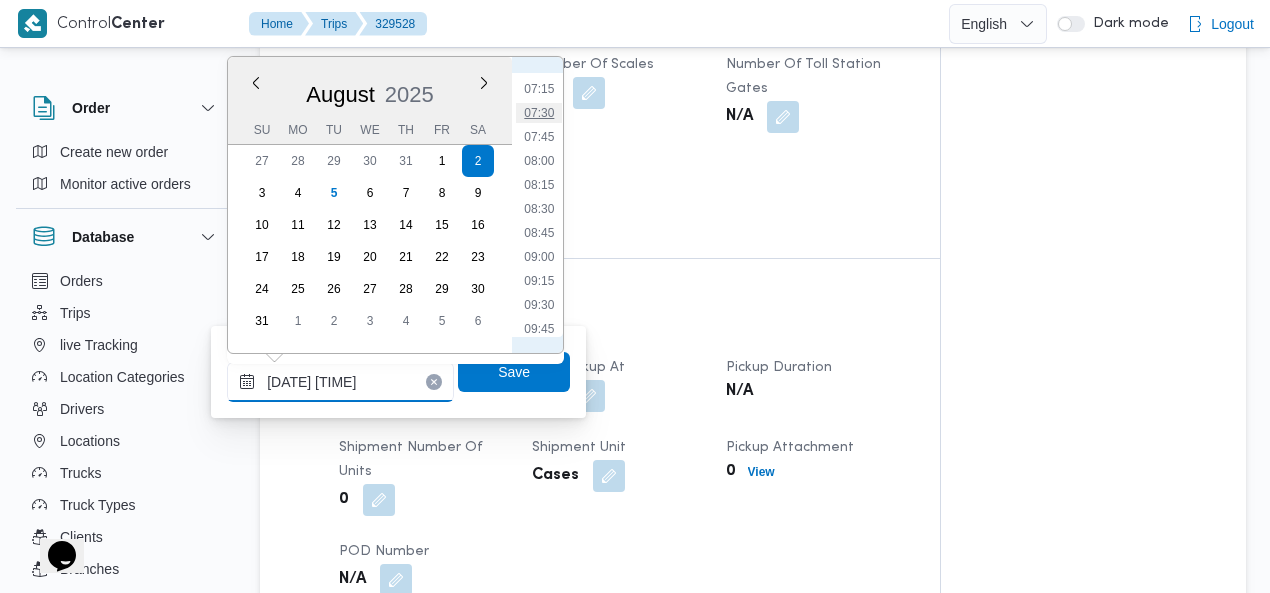 type on "[DATE] [TIME]" 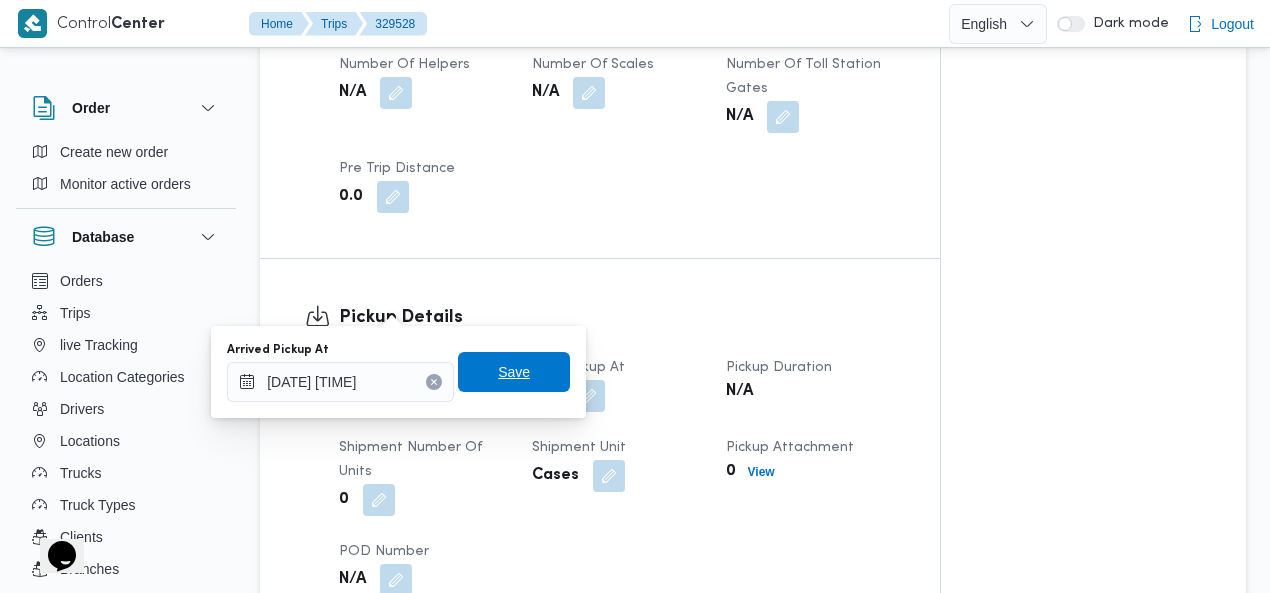click on "Save" at bounding box center (514, 372) 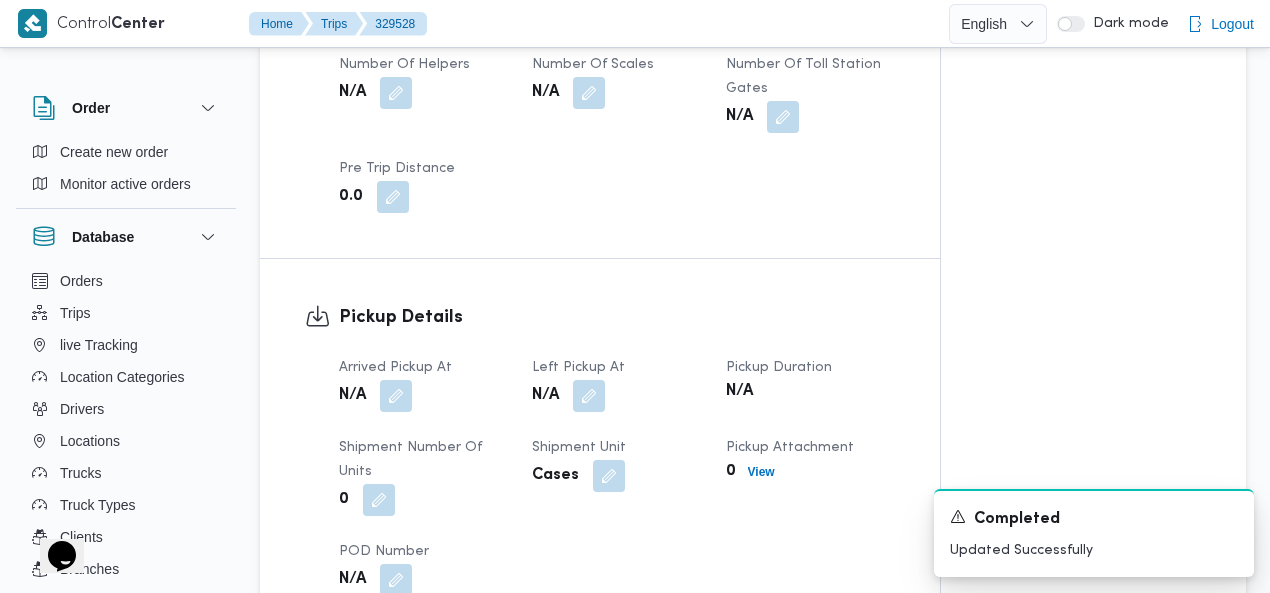 click at bounding box center [589, 396] 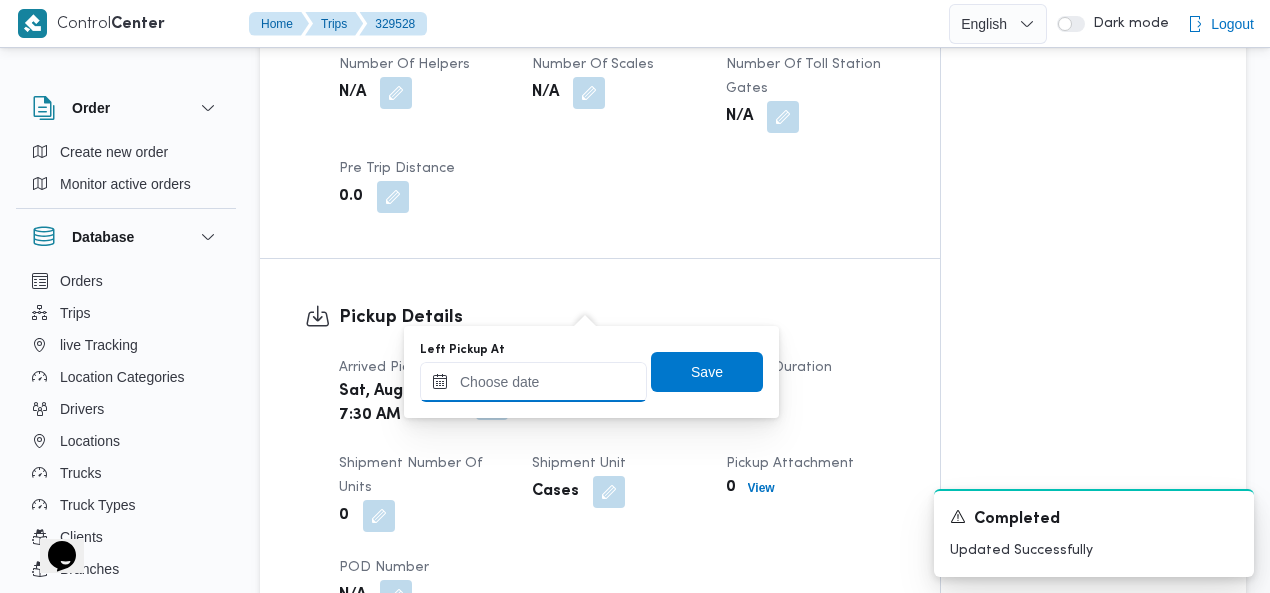 click at bounding box center (533, 382) 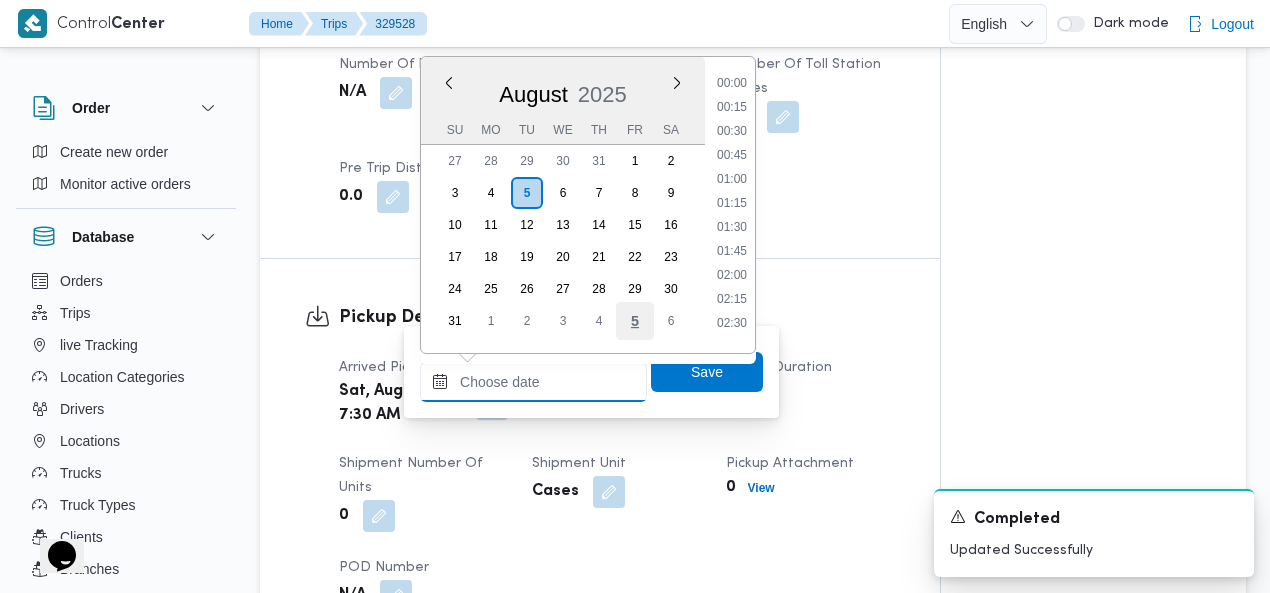 scroll, scrollTop: 1398, scrollLeft: 0, axis: vertical 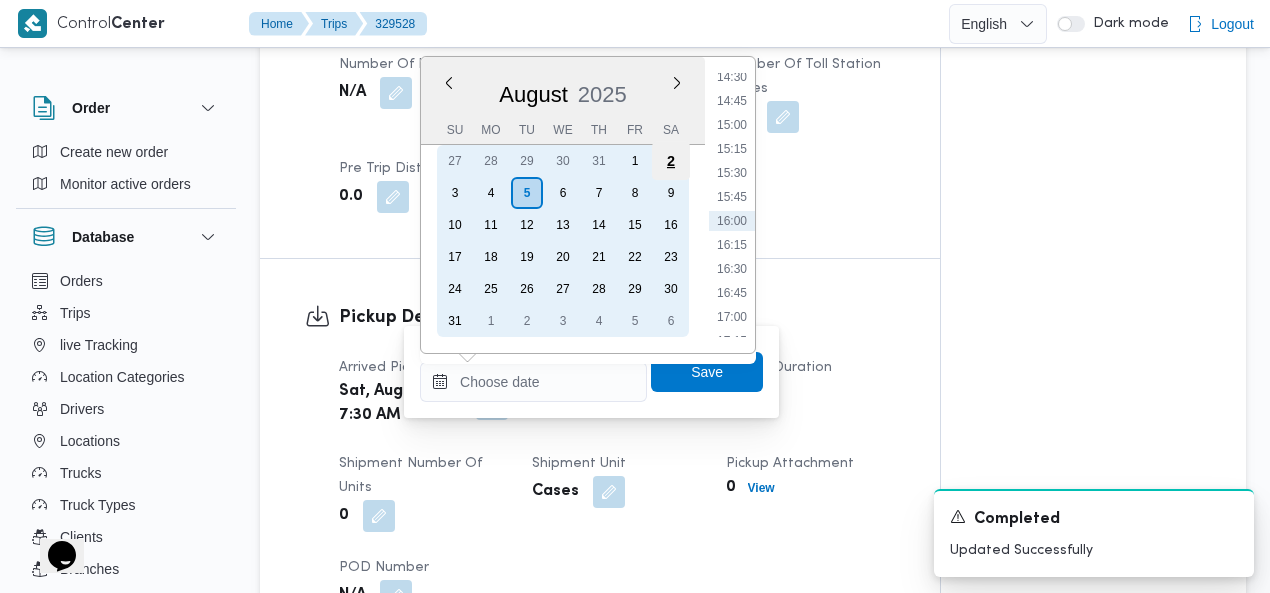 click on "2" at bounding box center [671, 161] 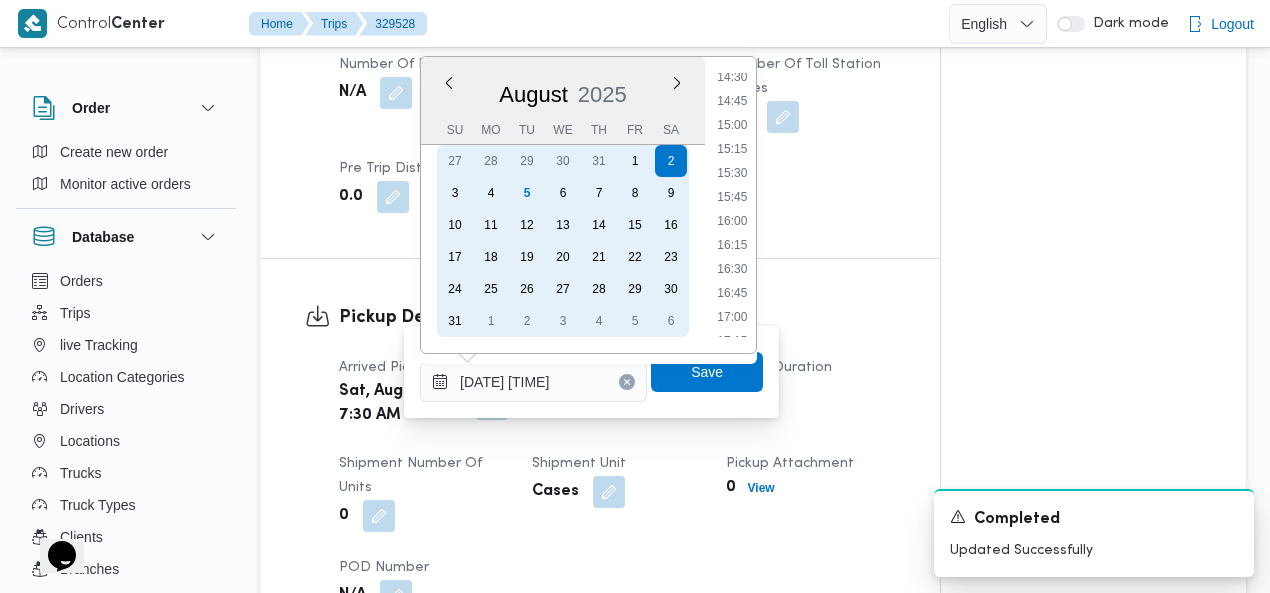 scroll, scrollTop: 0, scrollLeft: 0, axis: both 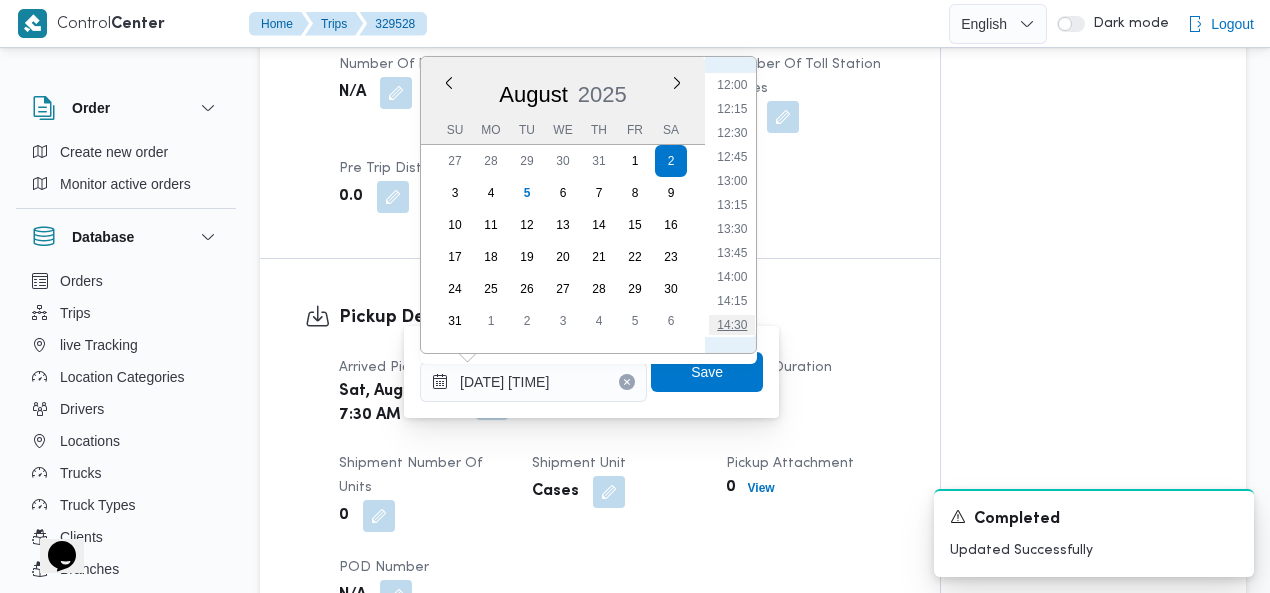 click on "14:30" at bounding box center [732, 325] 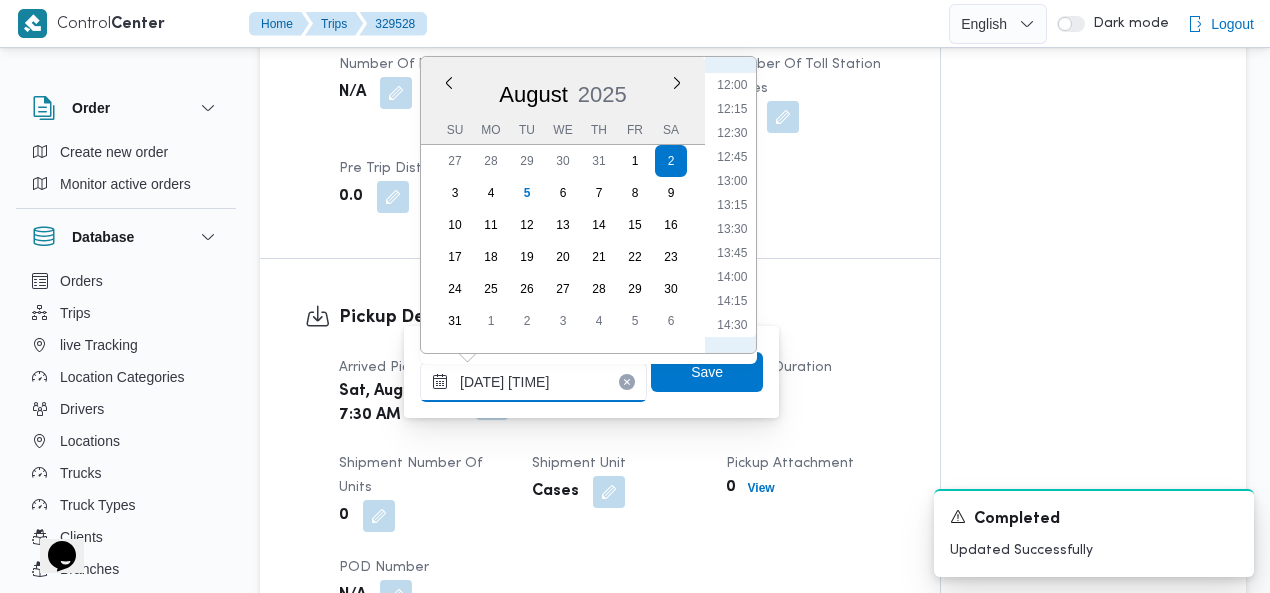 type on "02/08/2025 14:30" 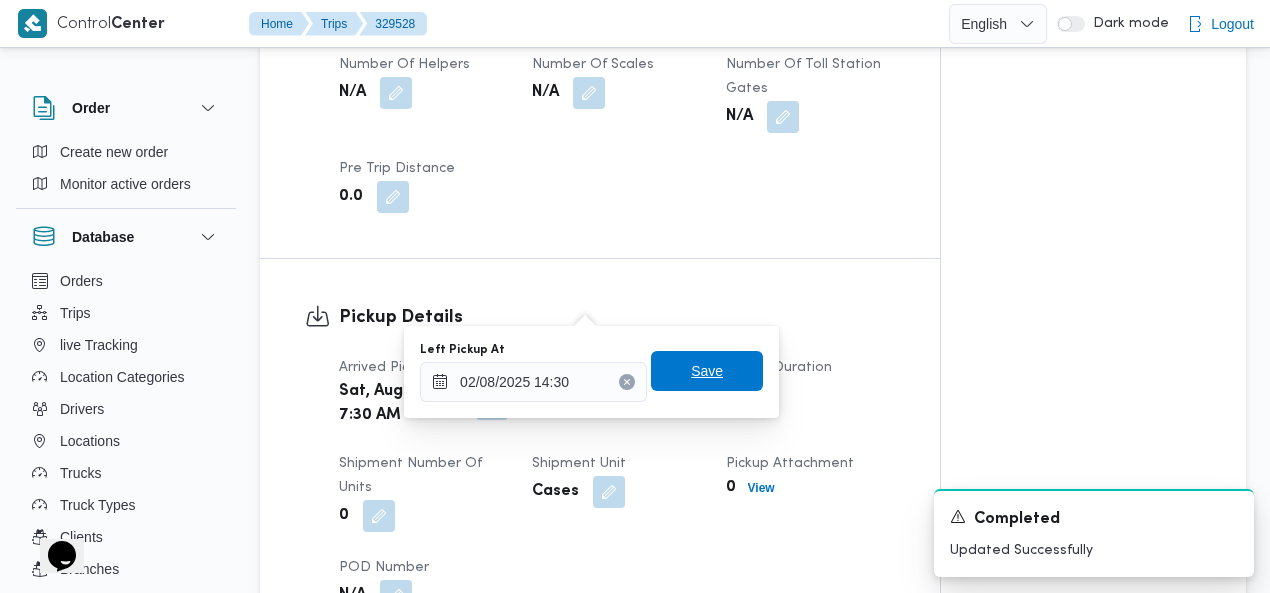 click on "Save" at bounding box center (707, 371) 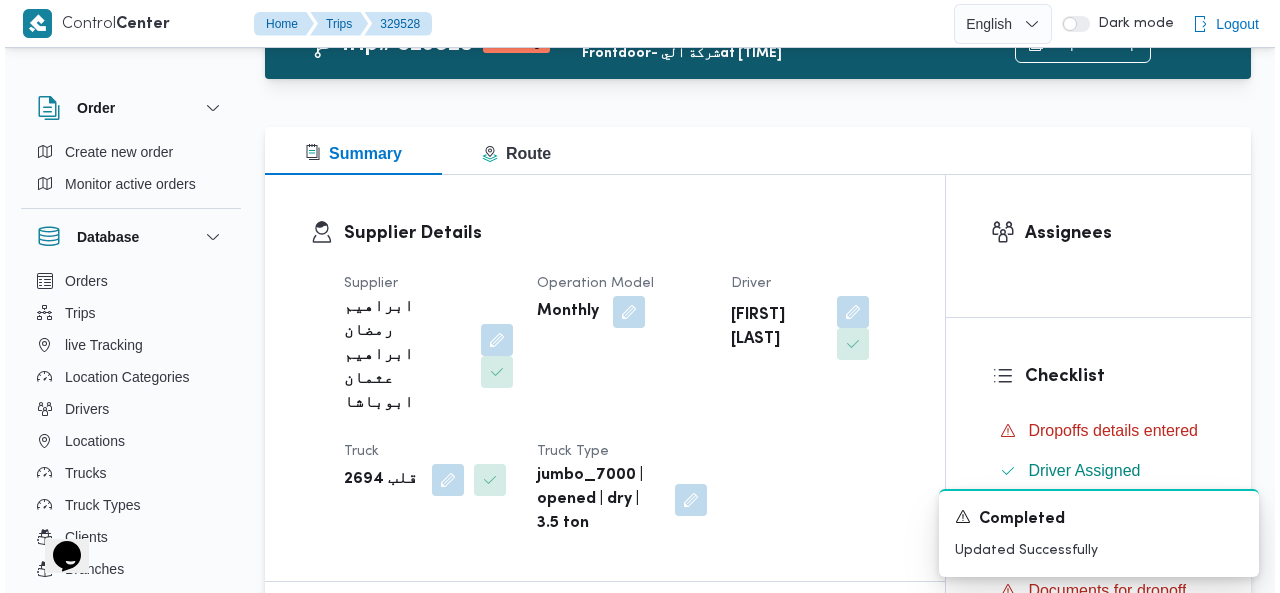 scroll, scrollTop: 0, scrollLeft: 0, axis: both 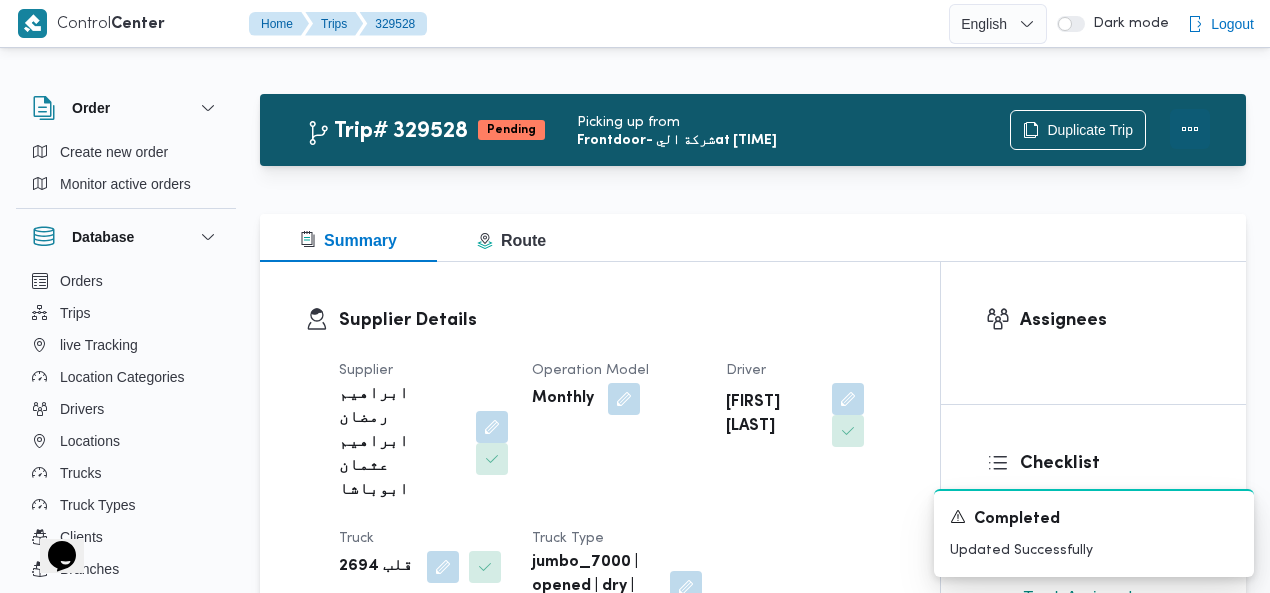 click at bounding box center (1190, 129) 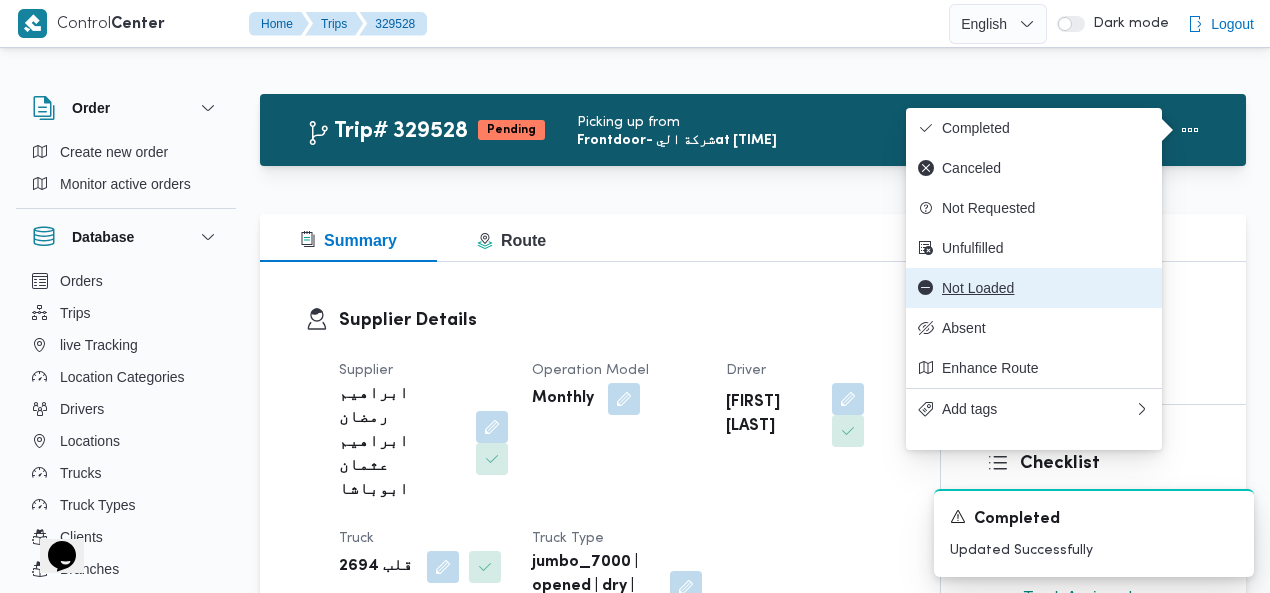 click on "Not Loaded" at bounding box center [1046, 288] 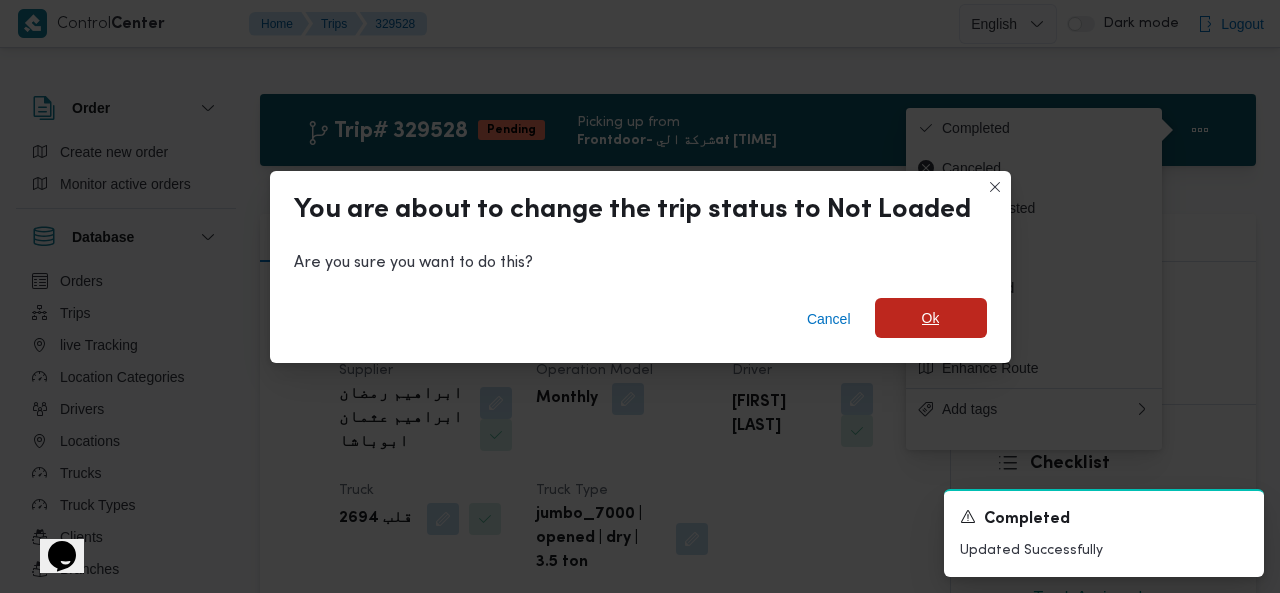 click on "Ok" at bounding box center [931, 318] 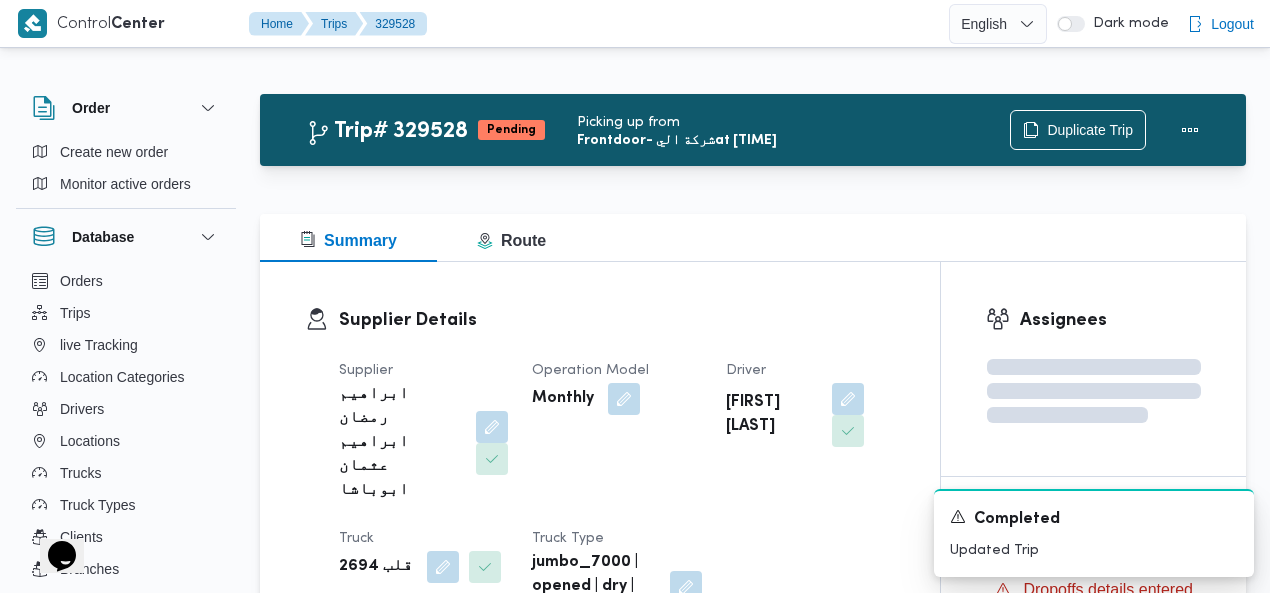 click on "Trip# [NUMBER] Pending Picking up from Frontdoor  - شركة الي  at [TIME] Duplicate Trip   Summary Route Supplier Details Supplier [FIRST] [LAST] Operation Model Monthly Driver [FIRST] [LAST] Truck قلب [NUMBER] Truck Type jumbo_7000 | opened | dry | 3.5 ton Trip Details Client Frontdoor Branch فرونت دور مسطرد Trip Type N/A Pickup date & time Sat, Aug 2, 2025 7:00 AM Source Manual Returnable No Geofencing No Auto Ending No Collect Shipment Amounts No Contract Type Monthly Project Name frontdoor Google distance in KMs 0 KMs Distance Traveled 0 KMs Manual Distance N/A Trip Cost N/A Number of Helpers N/A Number of Scales N/A Number of Toll Station Gates N/A Pre Trip Distance 0.0 Pickup Details Arrived Pickup At Sat, Aug 2, 2025 7:30 AM Left Pickup At Sat, Aug 2, 2025 2:30 PM Pickup Duration 7 hours Shipment Number of Units 0 Shipment Unit Cases Pickup Attachment 0 View POD Number N/A Assignees Checklist Warning!" at bounding box center (753, 1701) 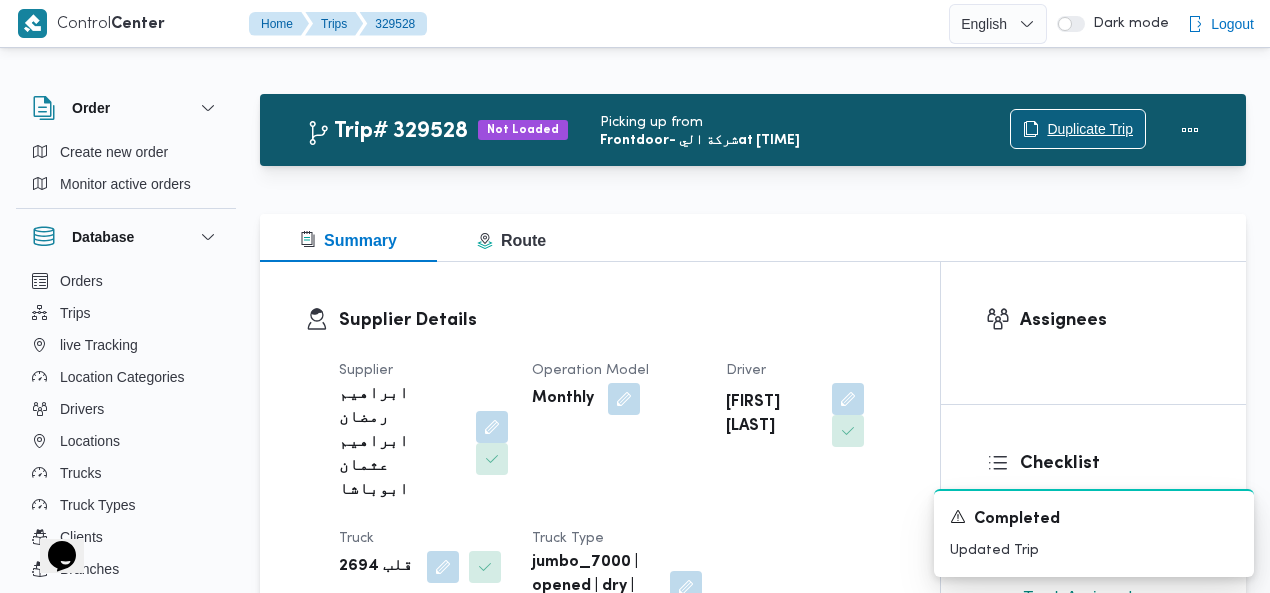 click on "Duplicate Trip" at bounding box center [1090, 129] 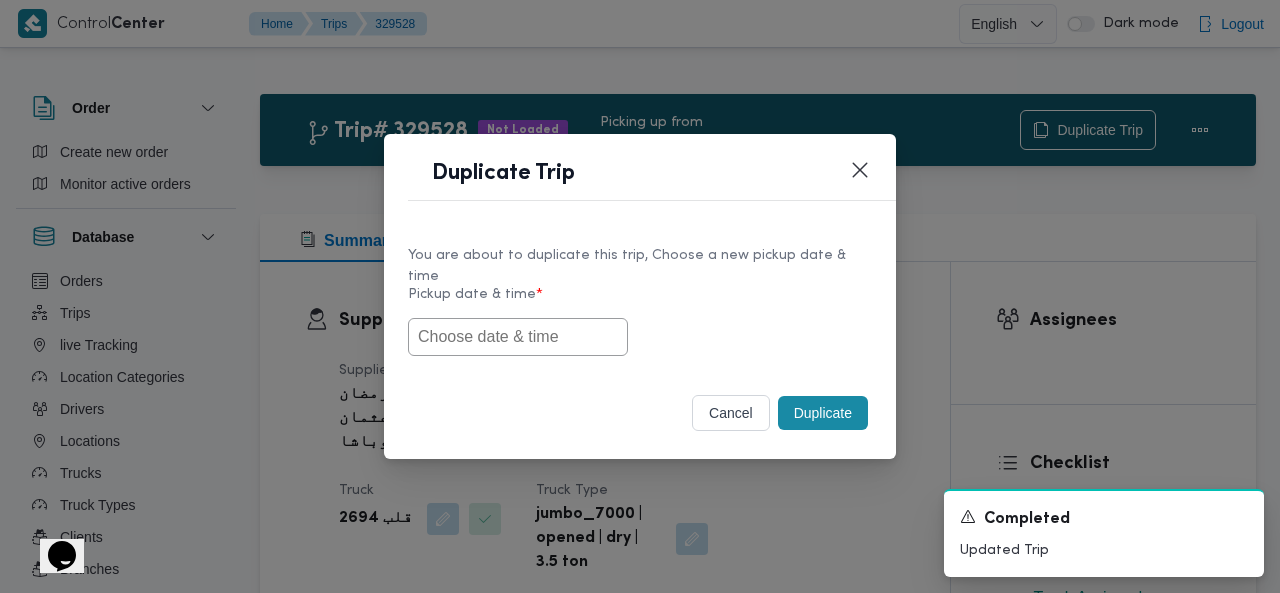click at bounding box center (518, 337) 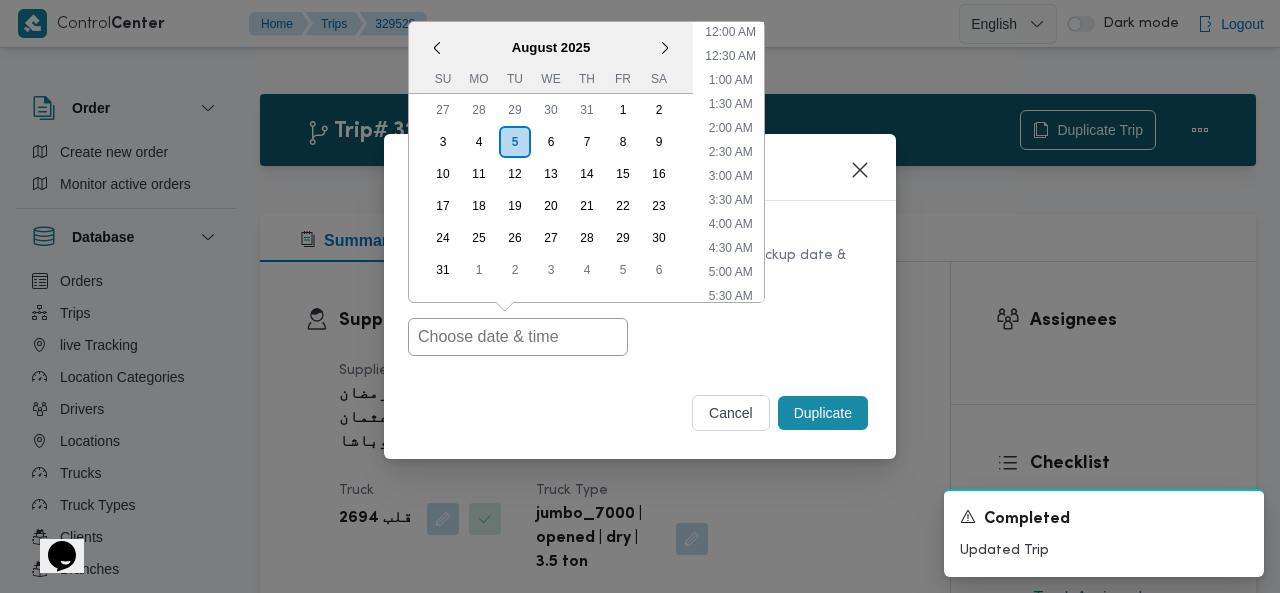 scroll, scrollTop: 638, scrollLeft: 0, axis: vertical 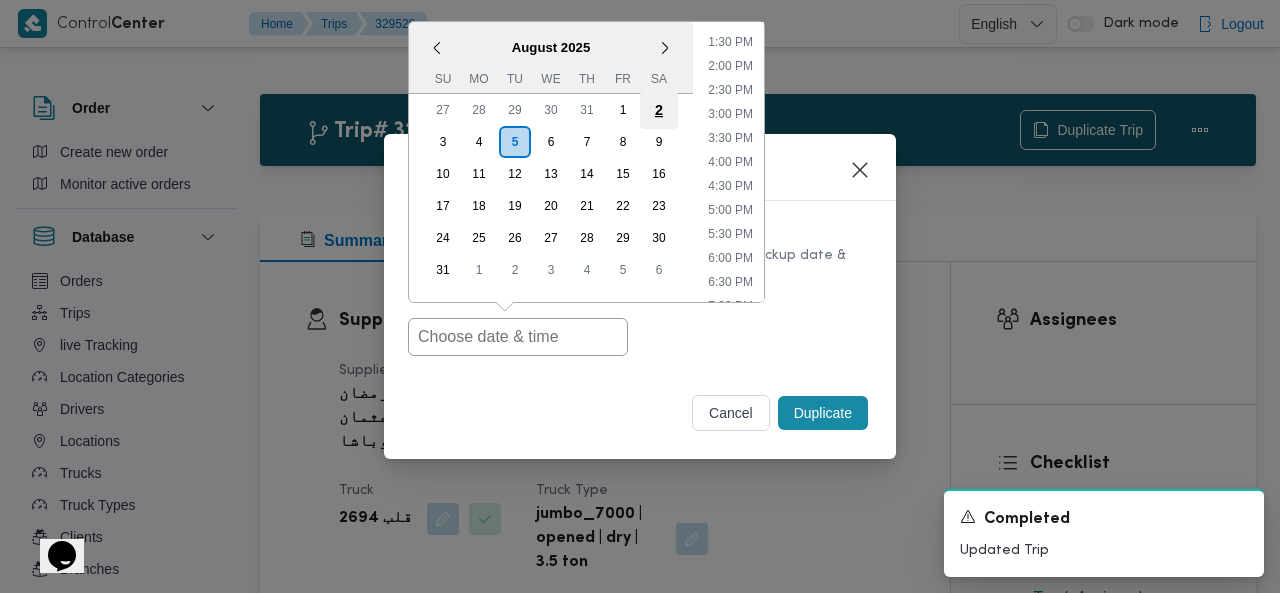 click on "2" at bounding box center [659, 109] 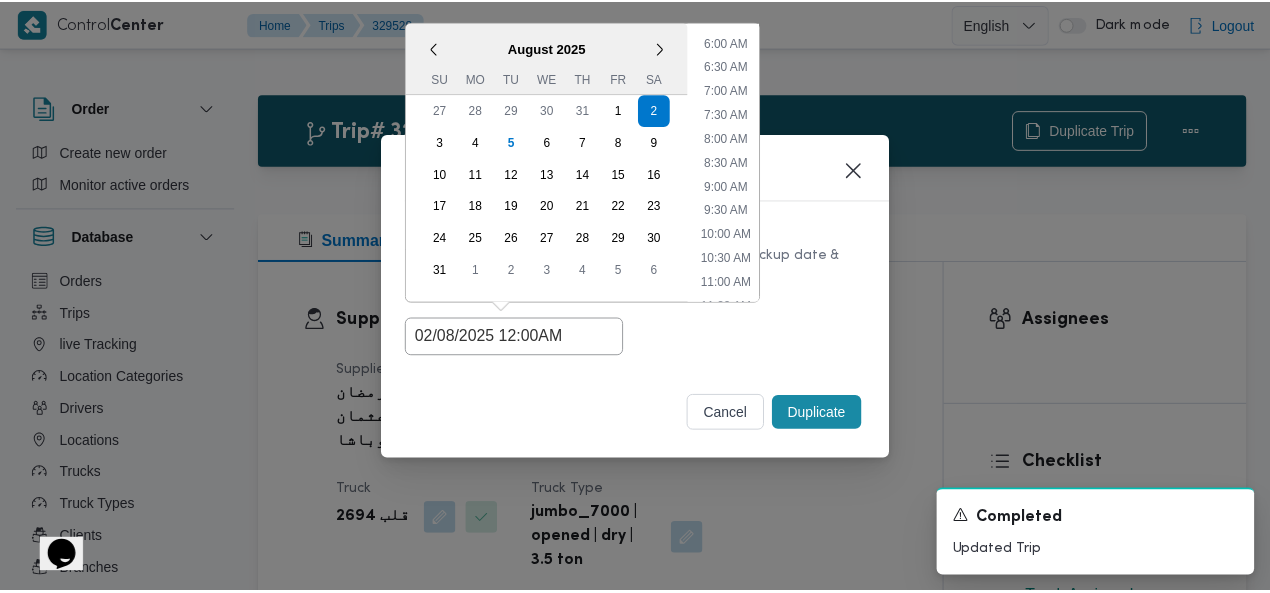 scroll, scrollTop: 274, scrollLeft: 0, axis: vertical 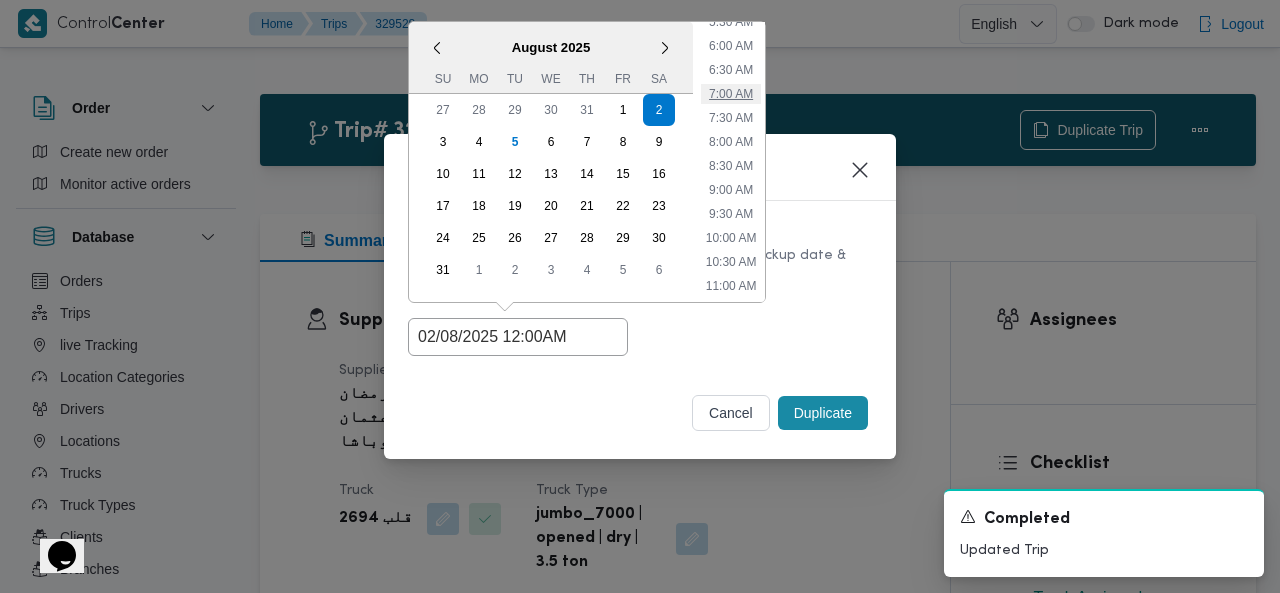 click on "7:00 AM" at bounding box center (731, 94) 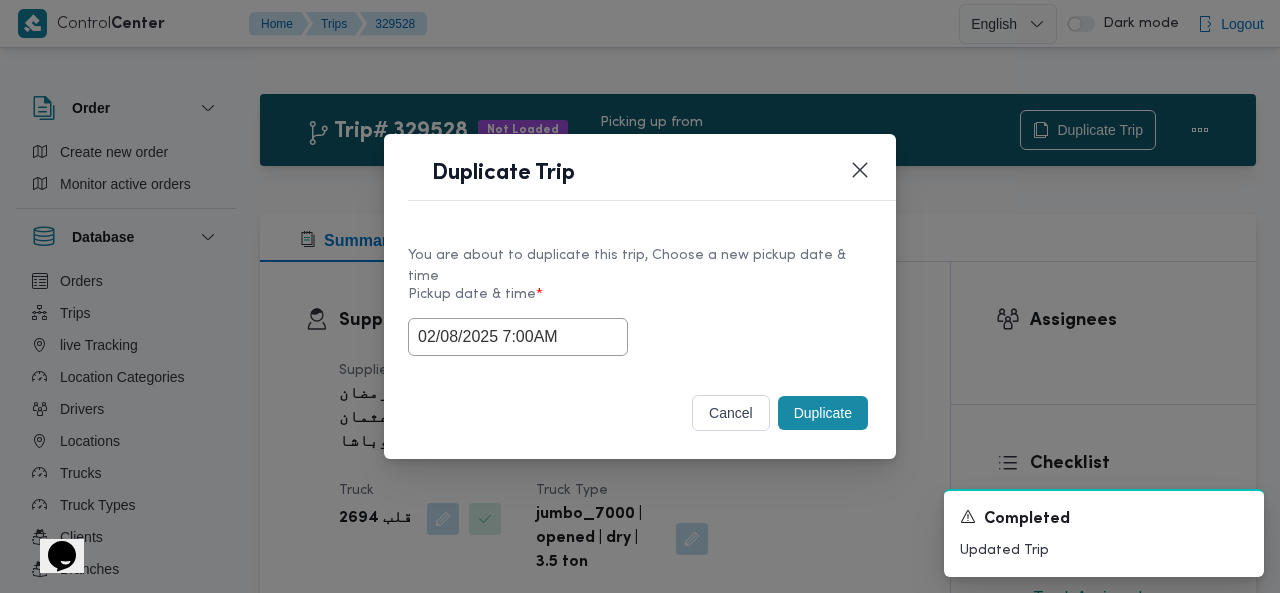 click on "Duplicate" at bounding box center (823, 413) 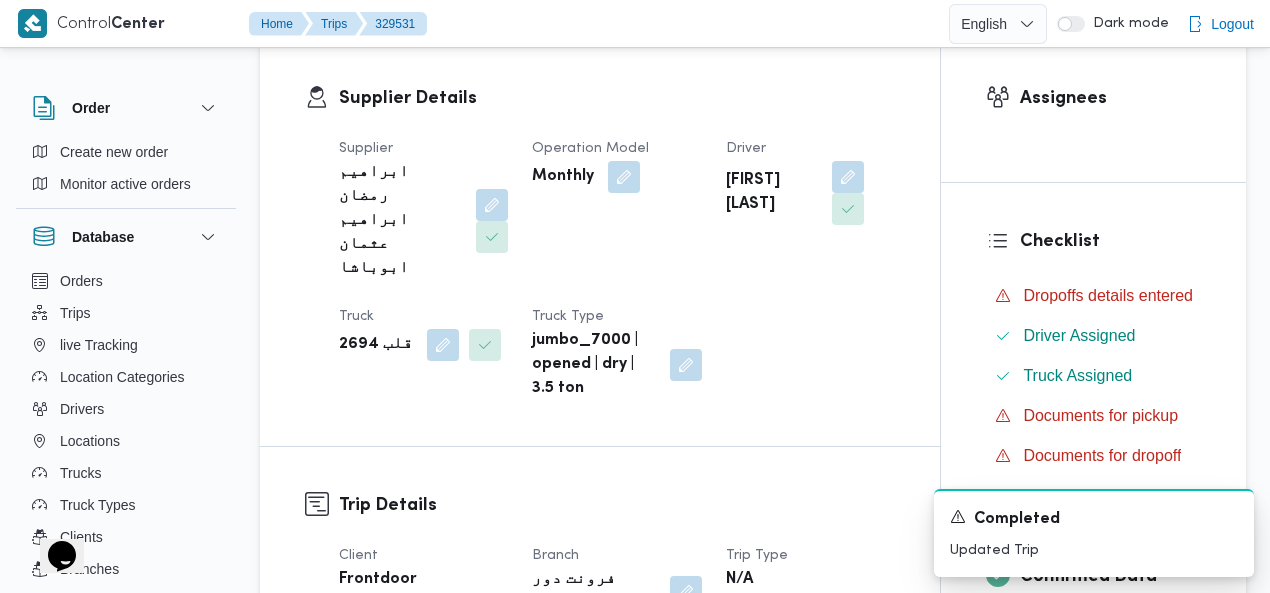 scroll, scrollTop: 314, scrollLeft: 0, axis: vertical 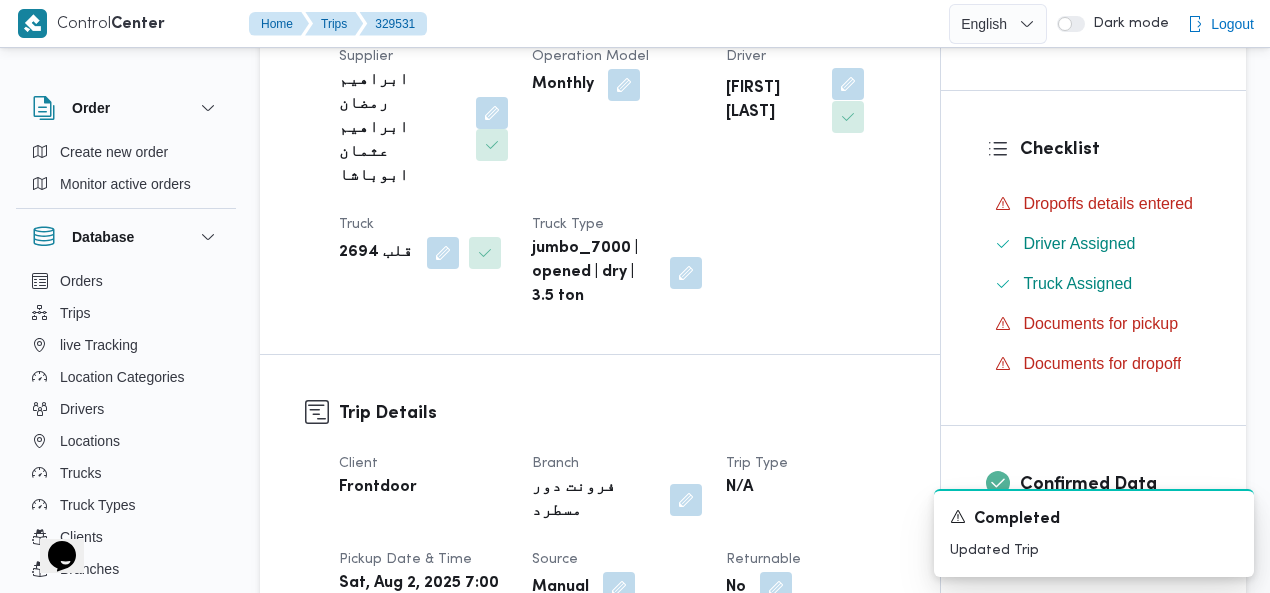 click at bounding box center [848, 84] 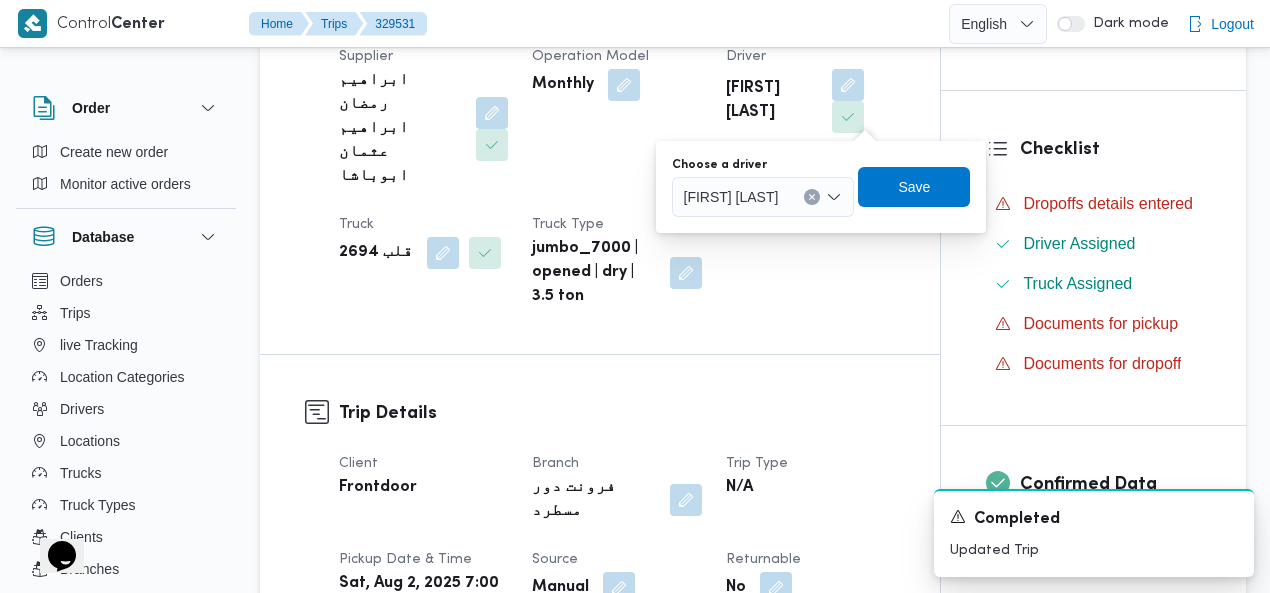 click 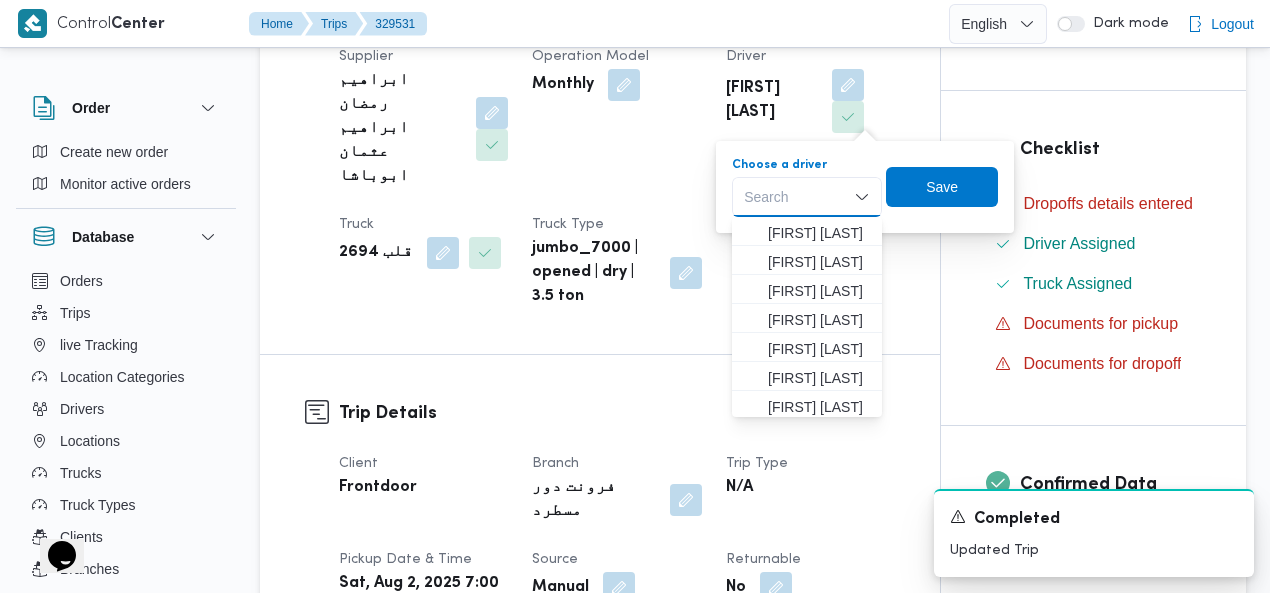 click on "Search" at bounding box center (807, 197) 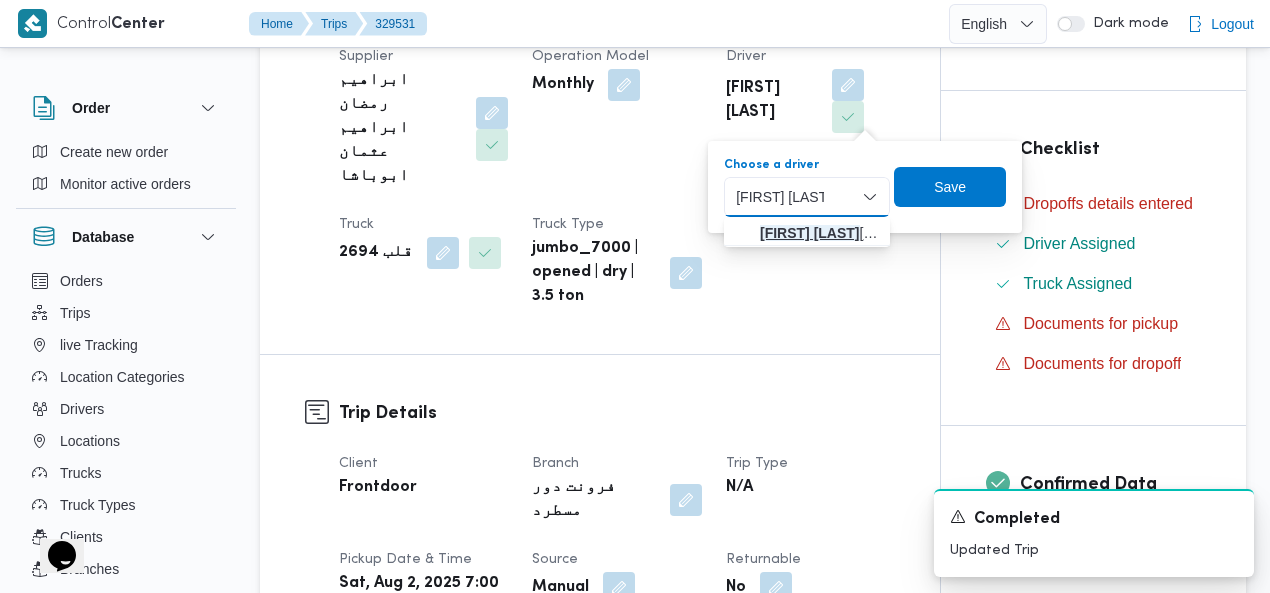 type on "[FIRST] [LAST]" 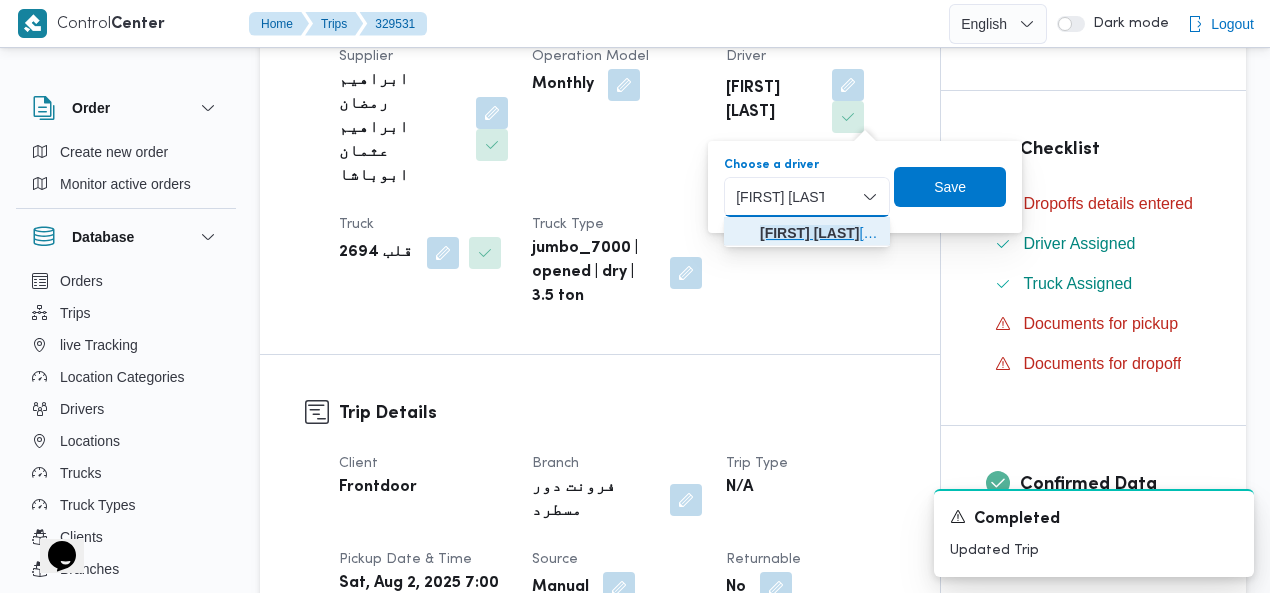 click on "[FIRST] [LAST]" at bounding box center [819, 233] 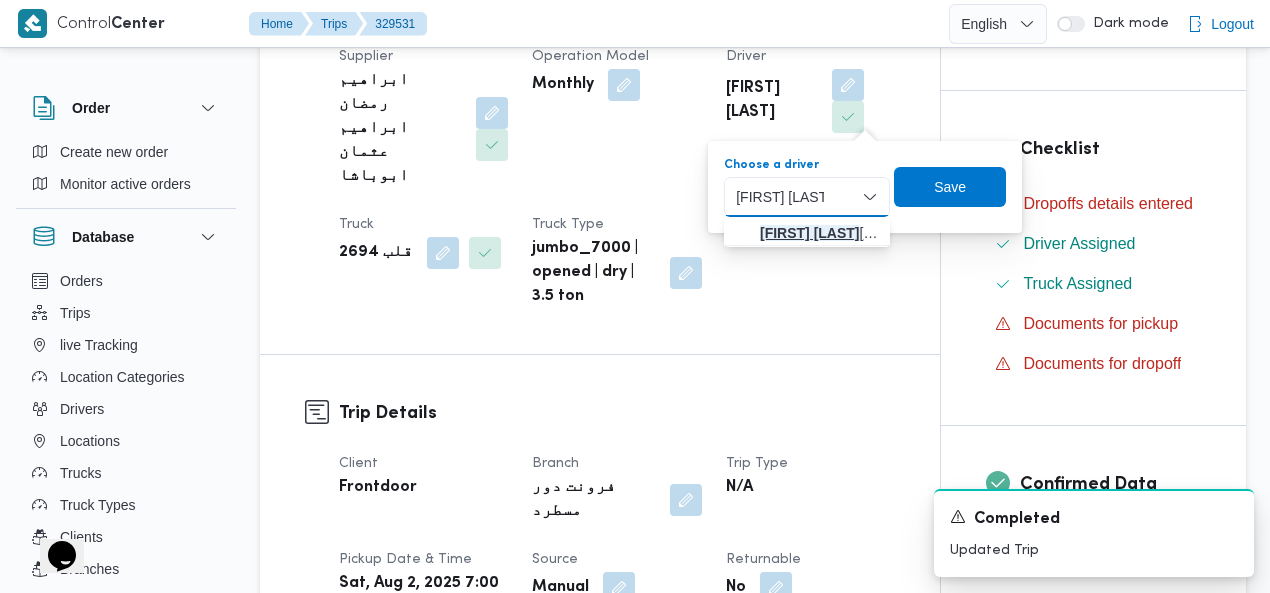type 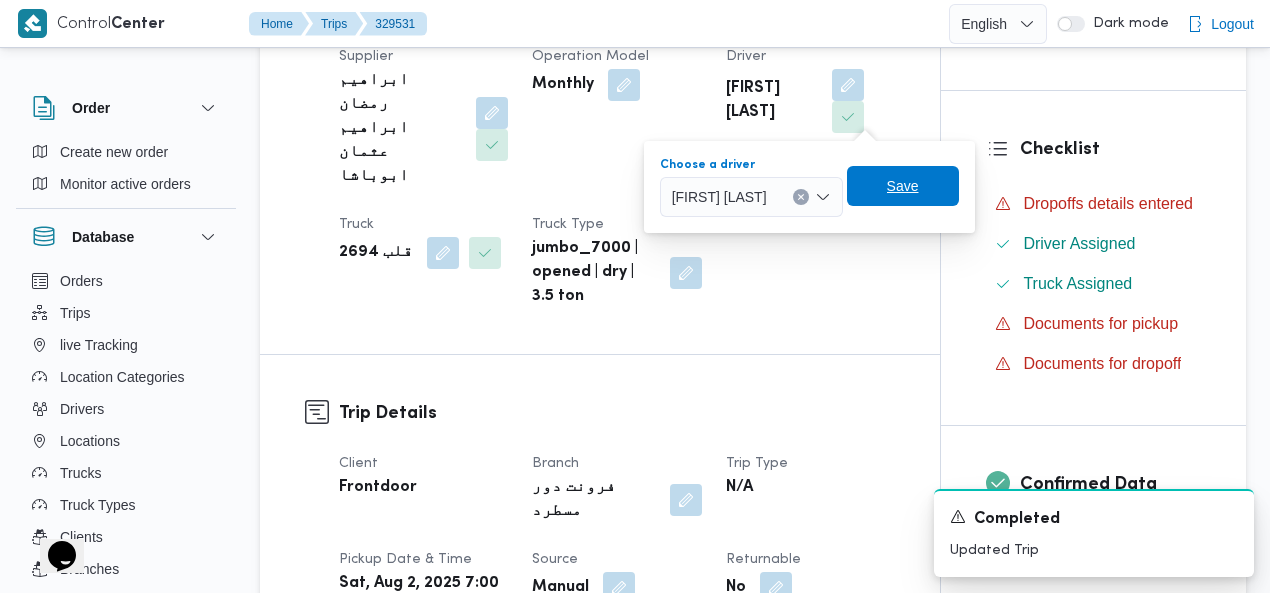 click on "Save" at bounding box center [903, 186] 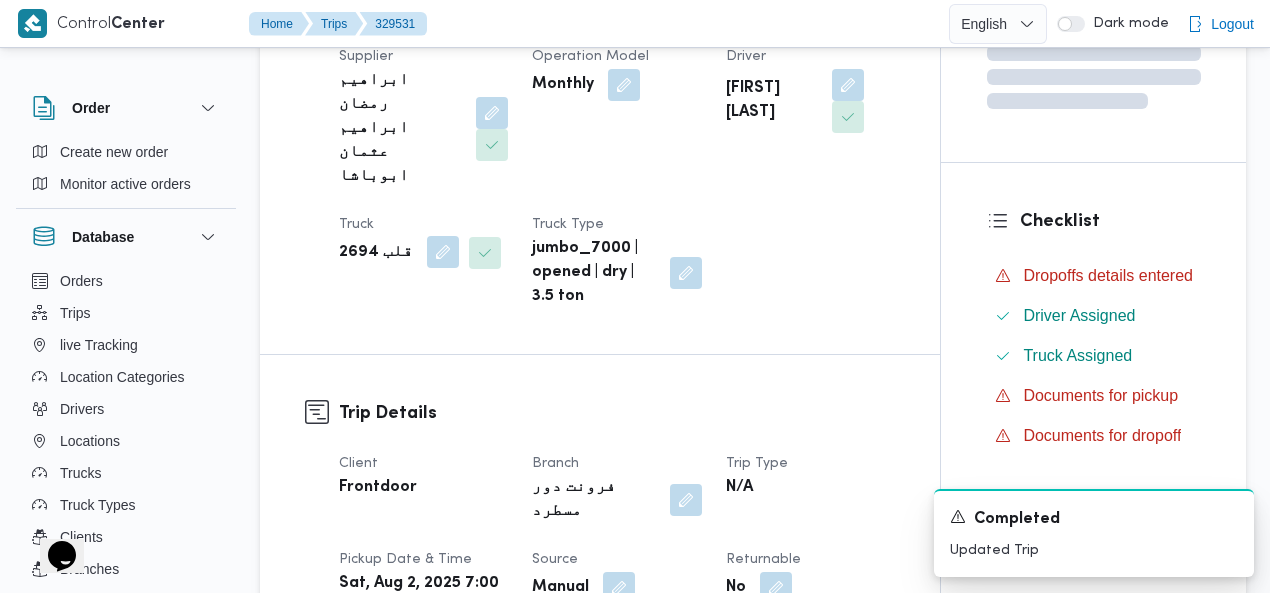 click at bounding box center (443, 252) 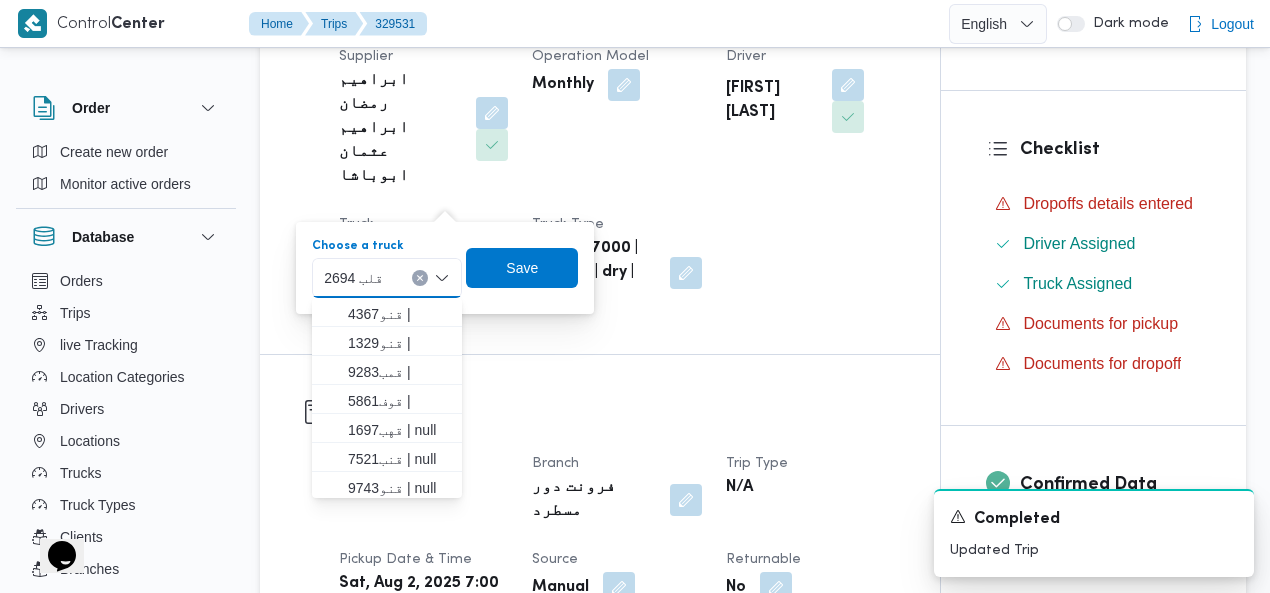 click at bounding box center (420, 278) 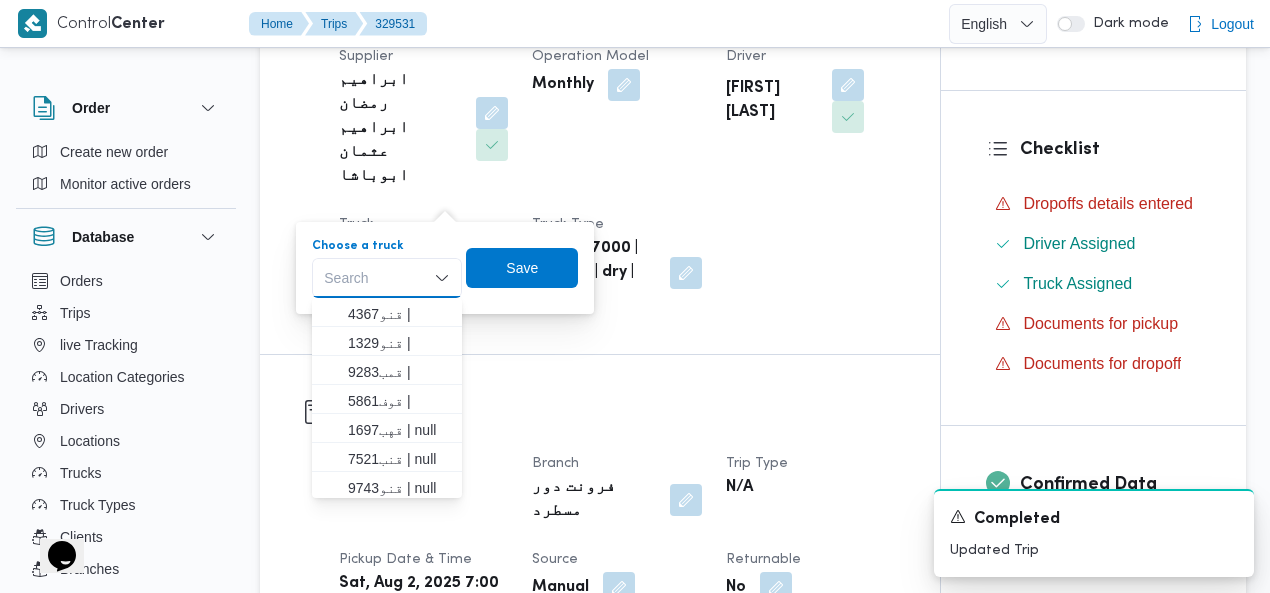 click on "Search Combo box. Selected. Combo box input. Search. Type some text or, to display a list of choices, press Down Arrow. To exit the list of choices, press Escape." at bounding box center (387, 278) 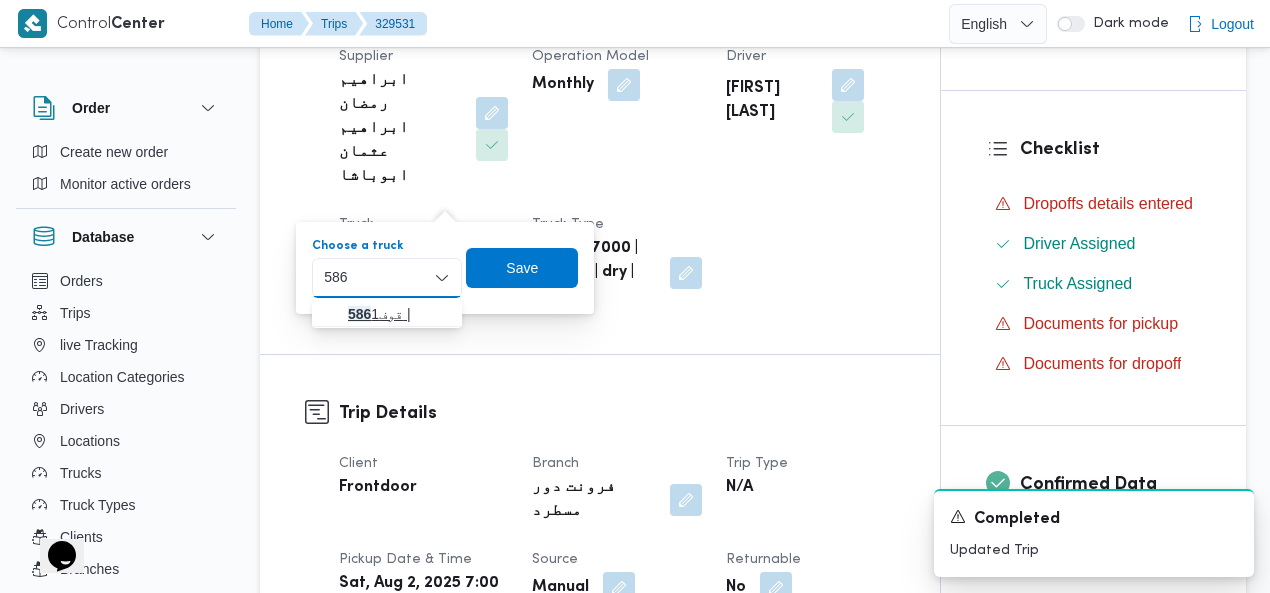 type on "586" 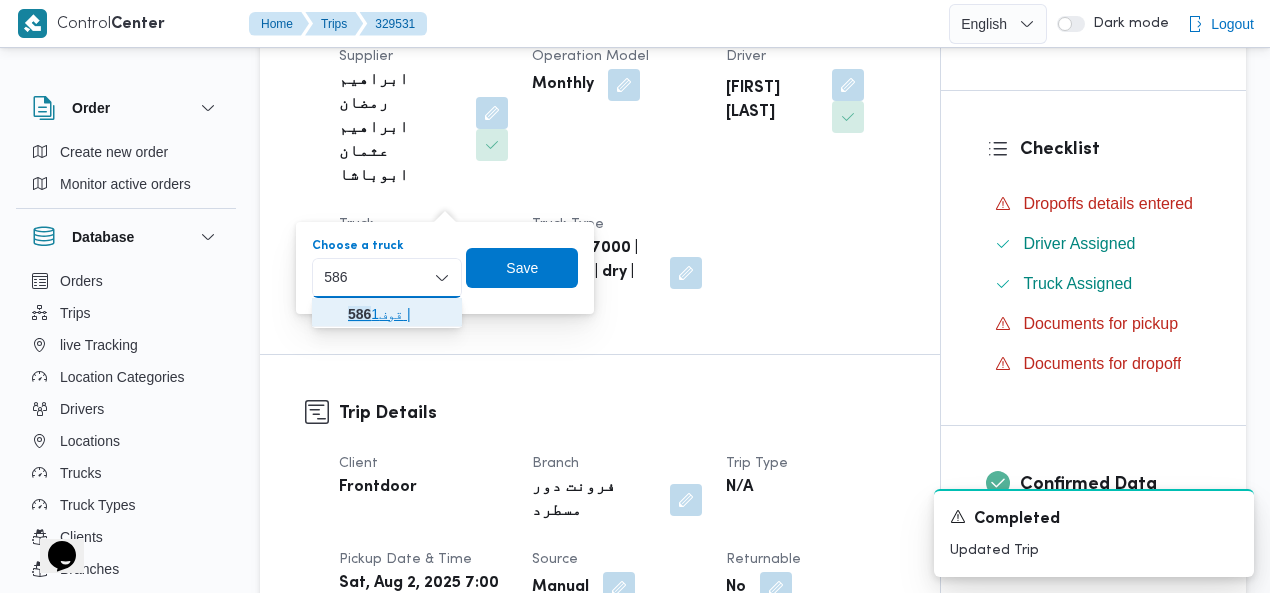 drag, startPoint x: 375, startPoint y: 303, endPoint x: 449, endPoint y: 300, distance: 74.06078 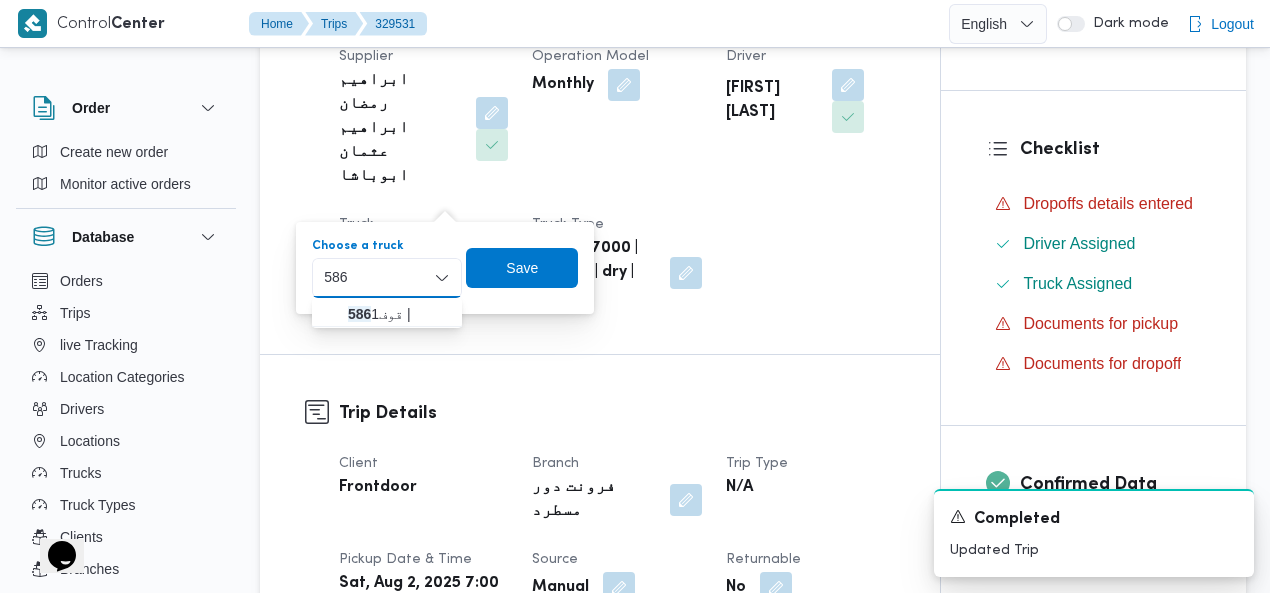 type 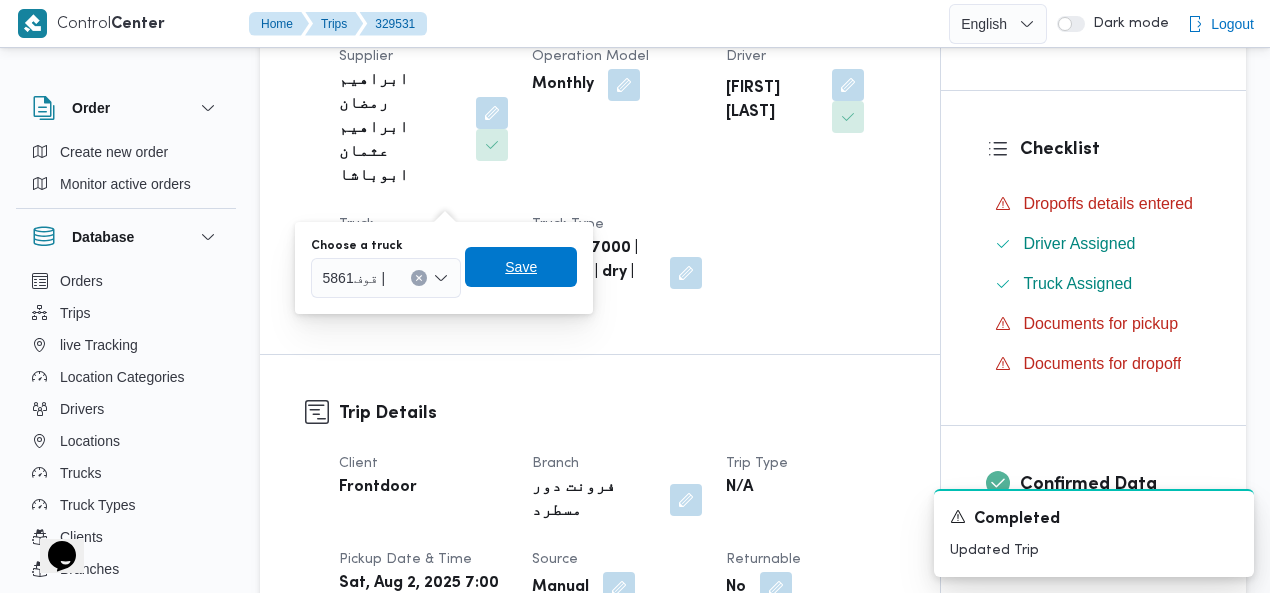 click on "Save" at bounding box center [521, 267] 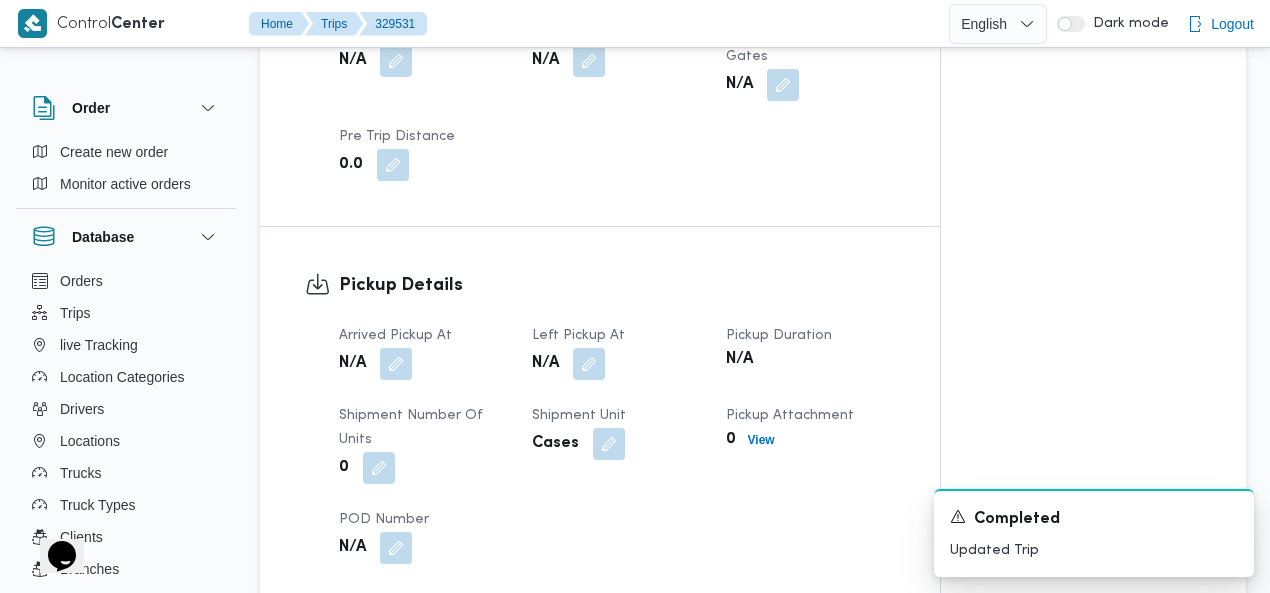 scroll, scrollTop: 1216, scrollLeft: 0, axis: vertical 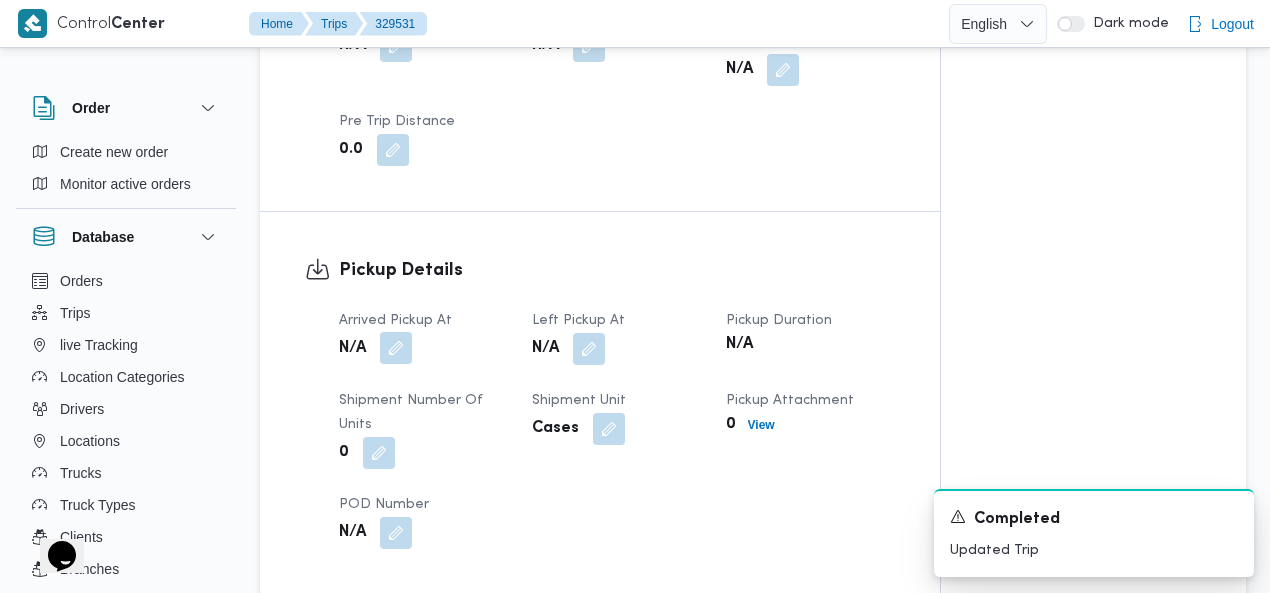 click at bounding box center (396, 348) 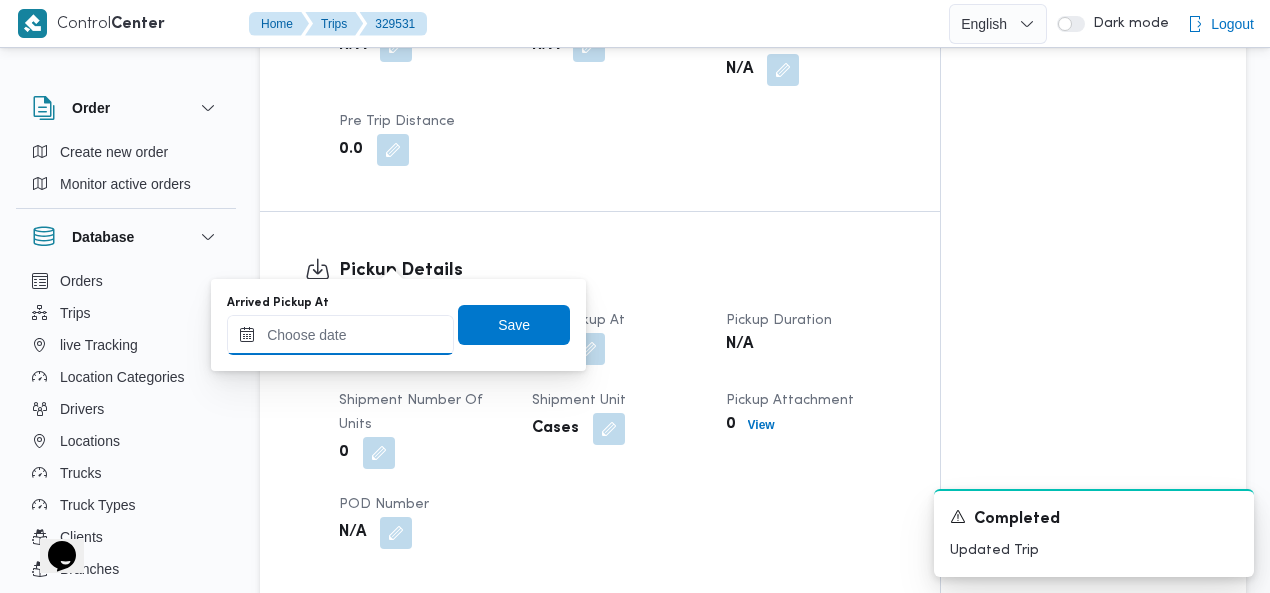 click on "Arrived Pickup At" at bounding box center (340, 335) 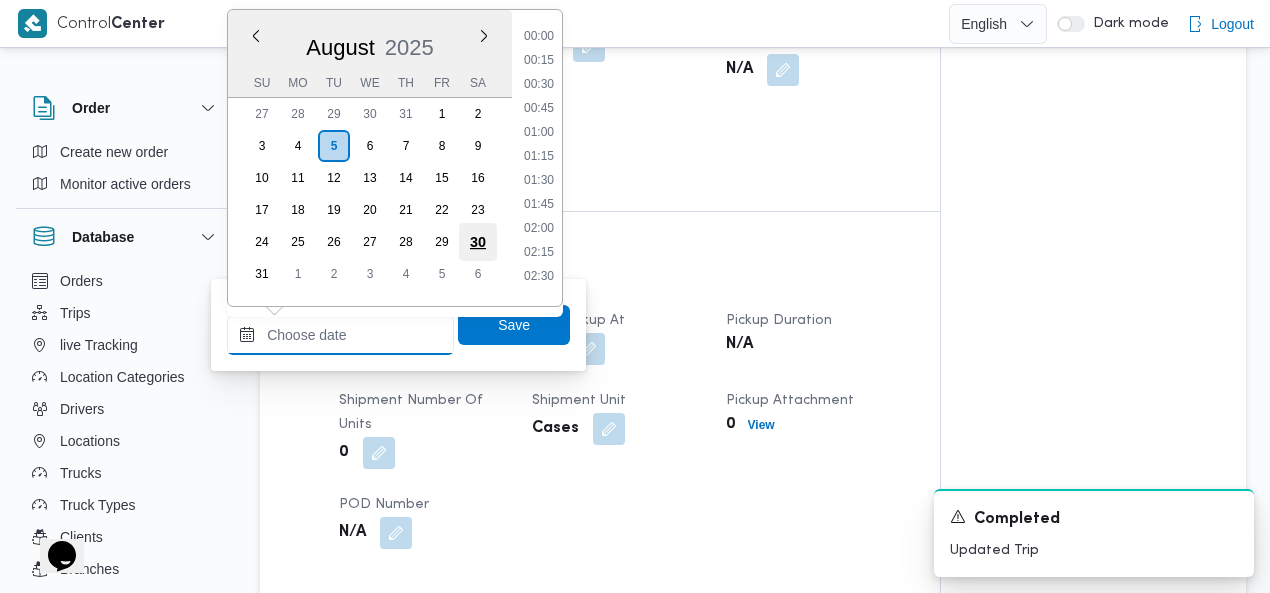 scroll, scrollTop: 1398, scrollLeft: 0, axis: vertical 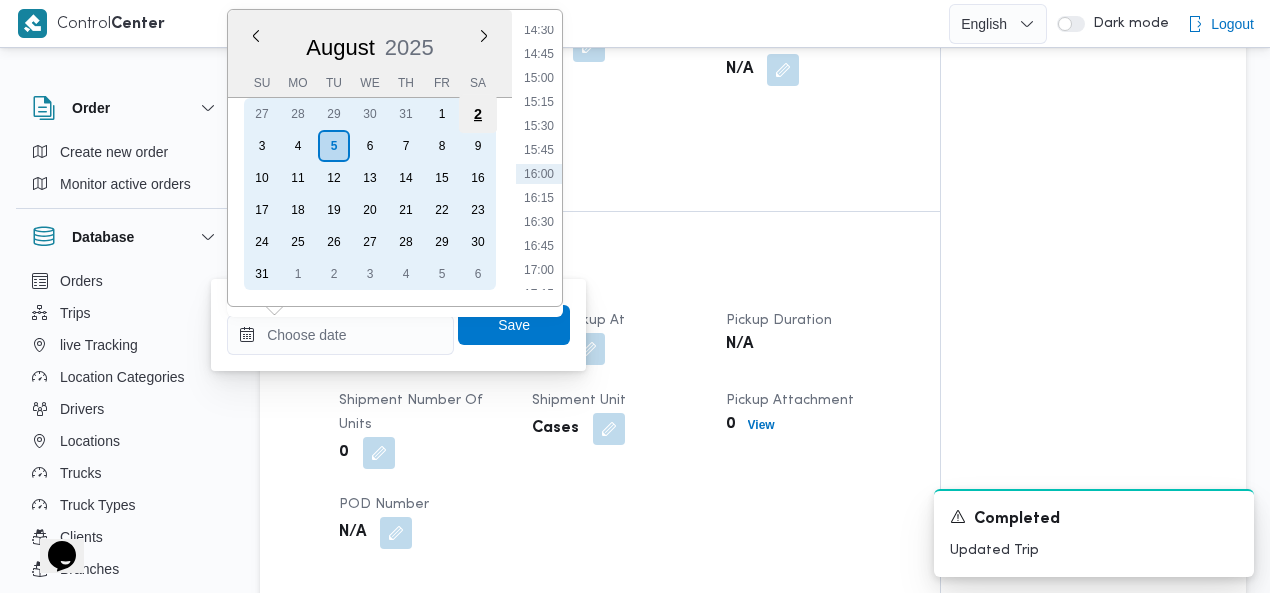 click on "2" at bounding box center [478, 114] 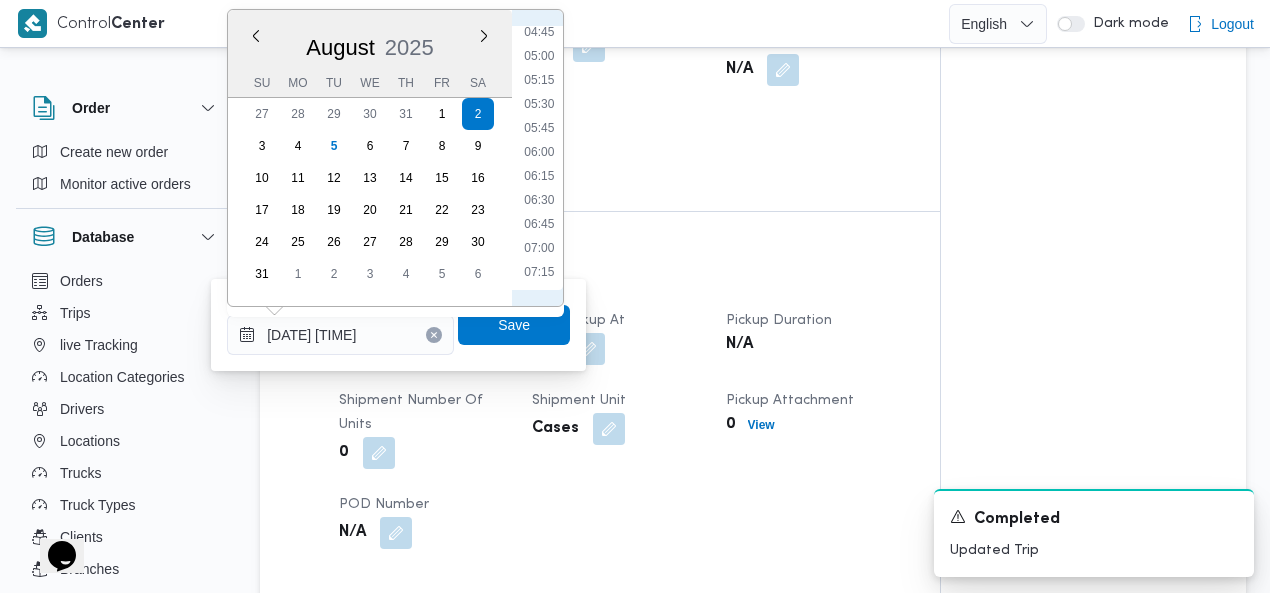 scroll, scrollTop: 690, scrollLeft: 0, axis: vertical 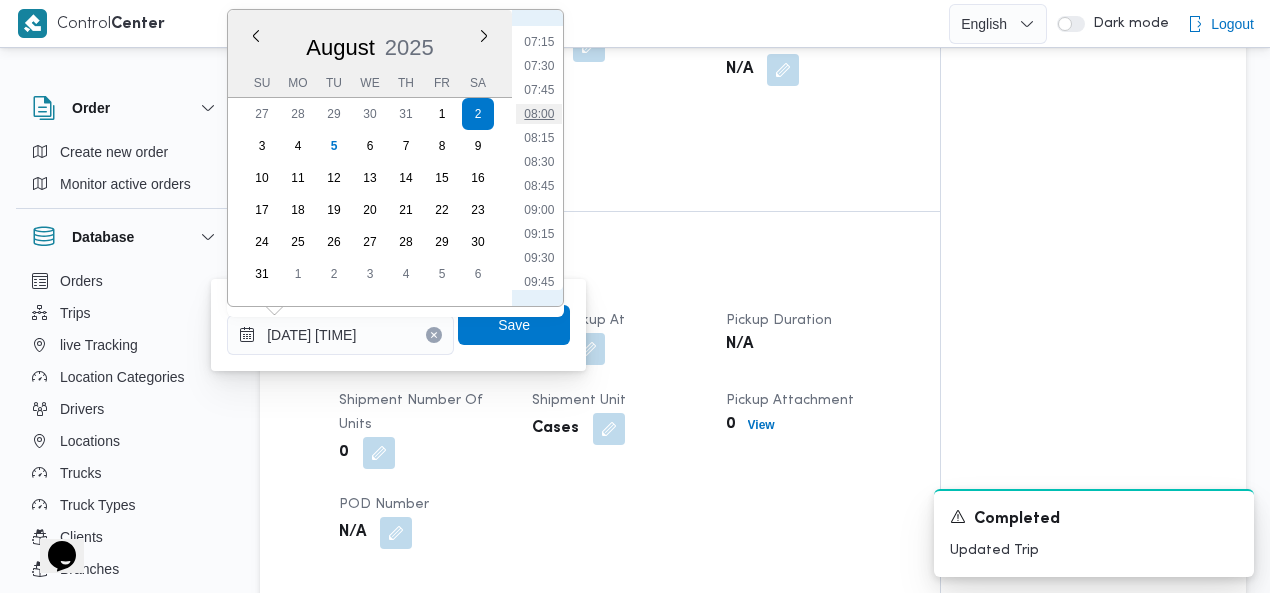 click on "08:00" at bounding box center (539, 114) 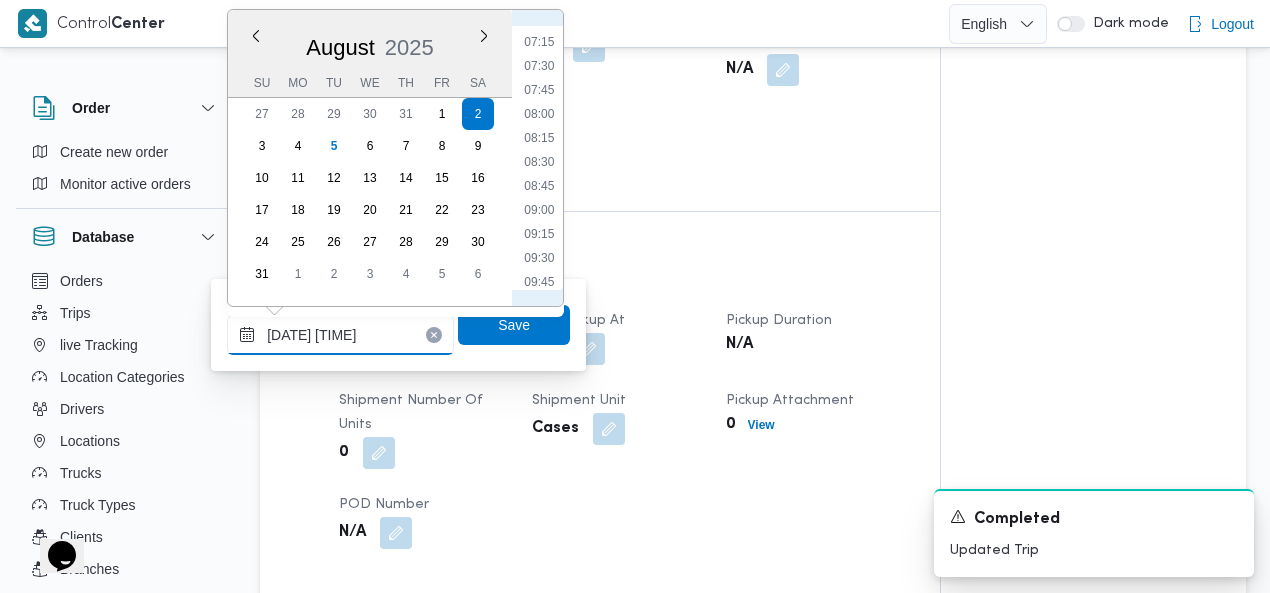 type on "02/08/2025 08:00" 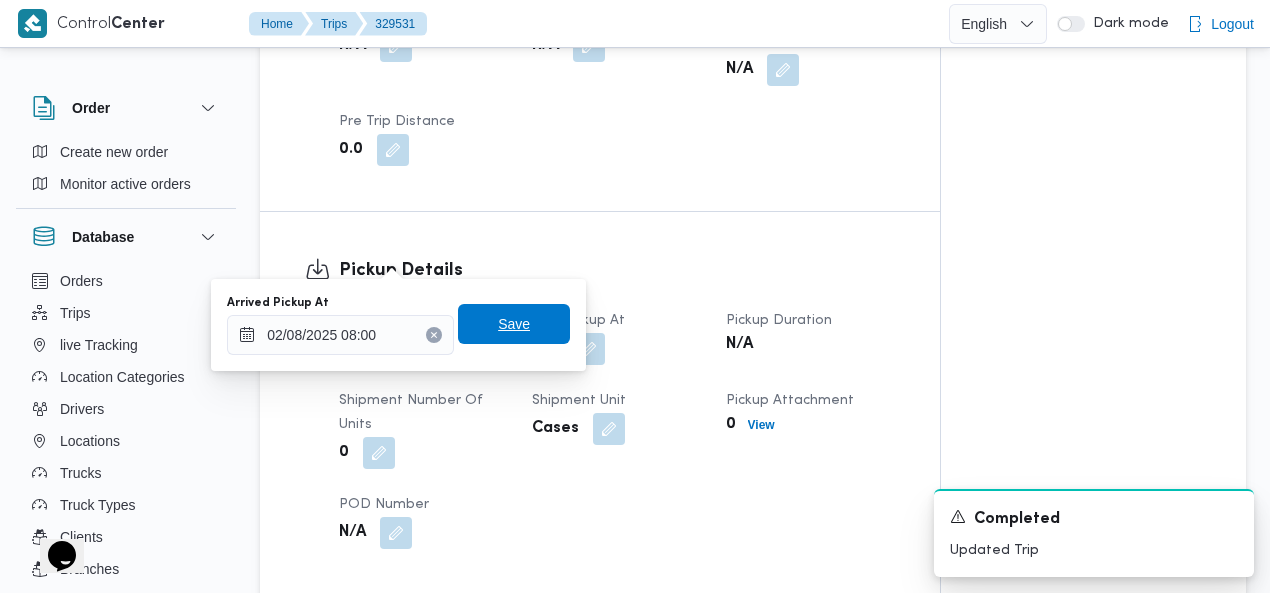 click on "Save" at bounding box center [514, 324] 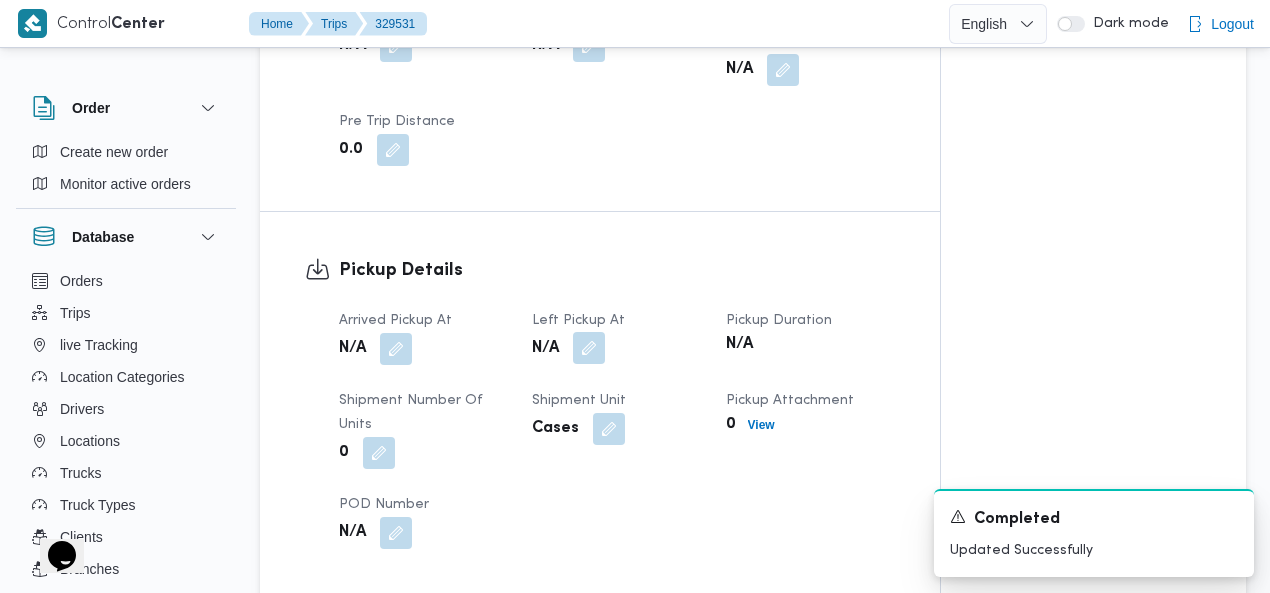 click at bounding box center [589, 348] 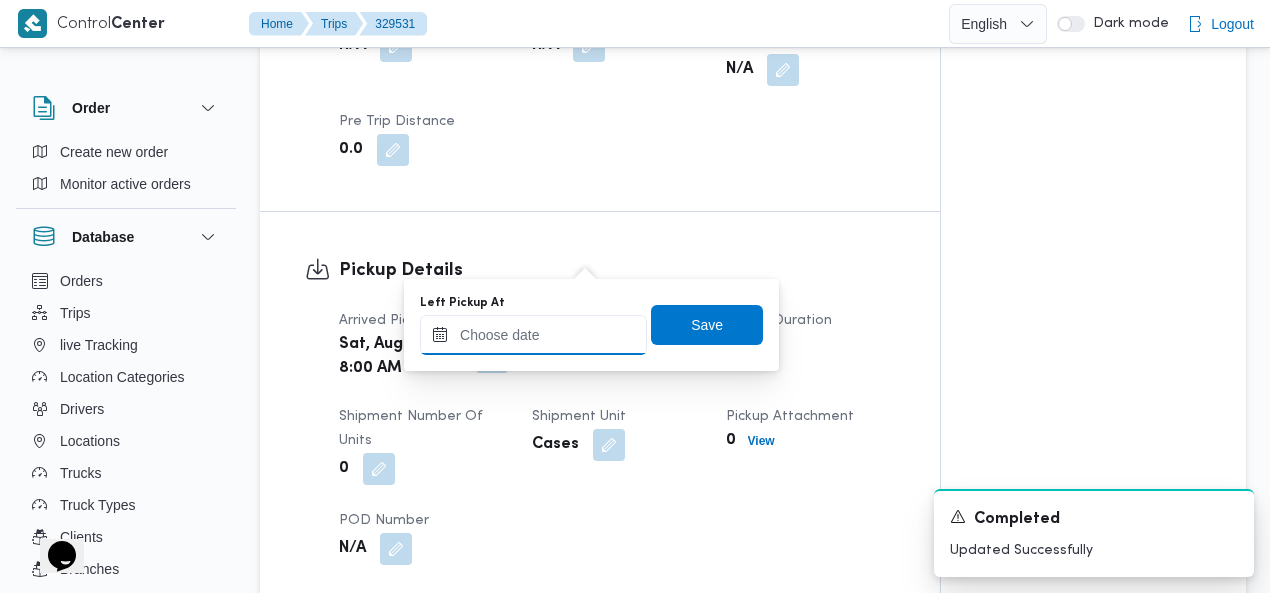 click on "Left Pickup At" at bounding box center [533, 335] 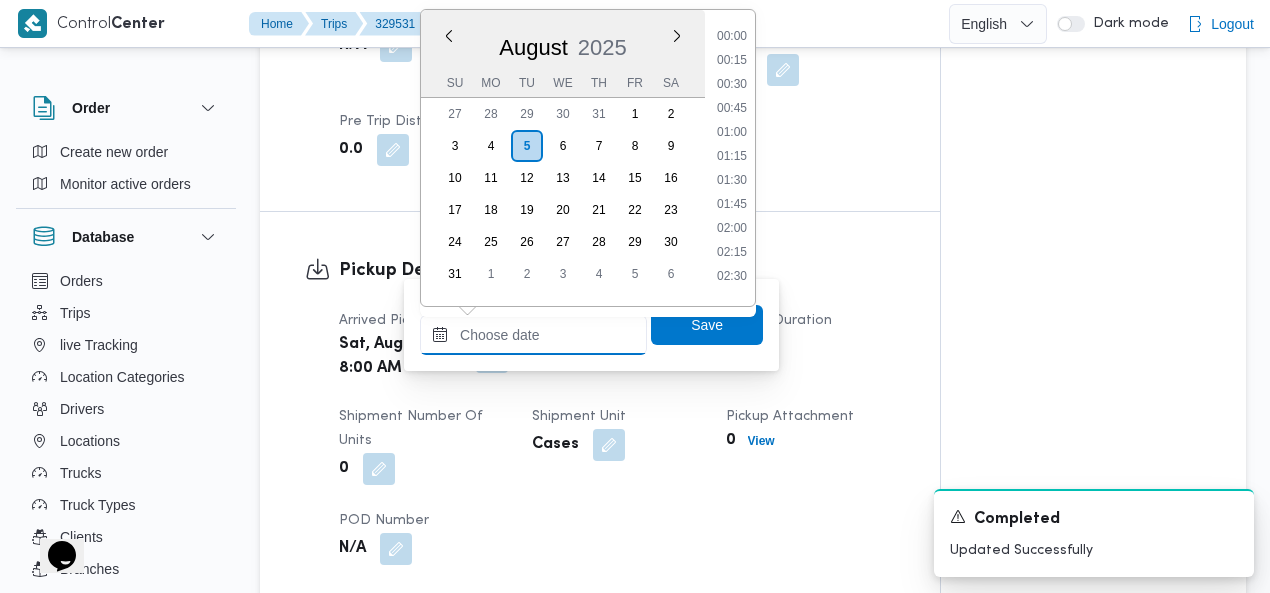 scroll, scrollTop: 1398, scrollLeft: 0, axis: vertical 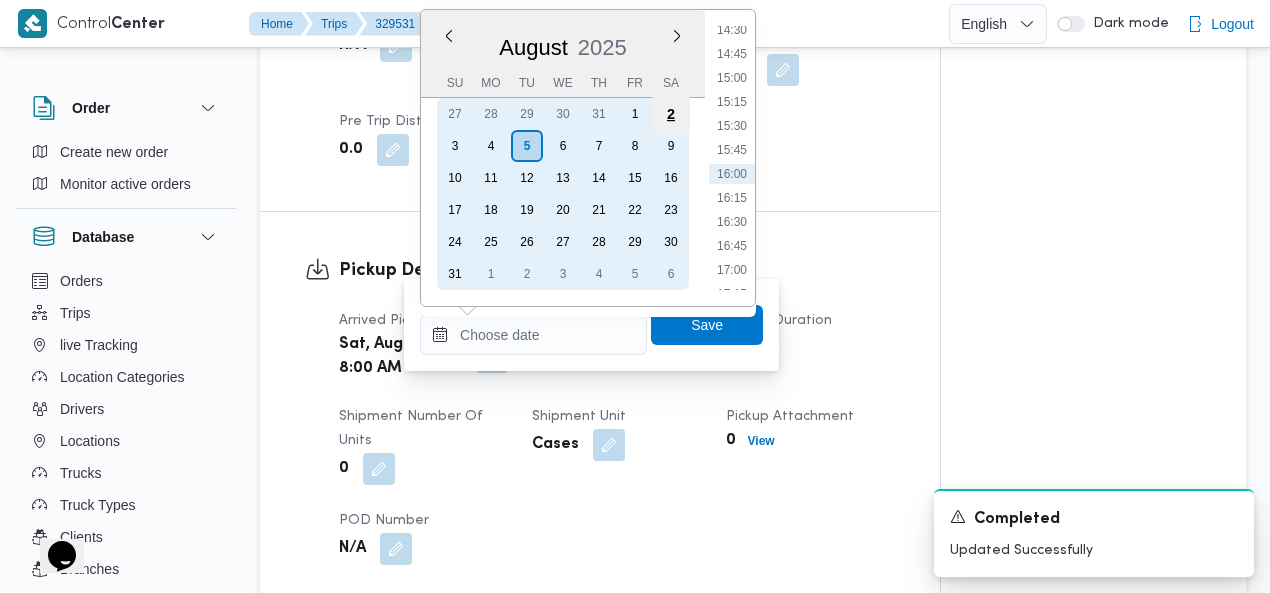click on "2" at bounding box center (671, 114) 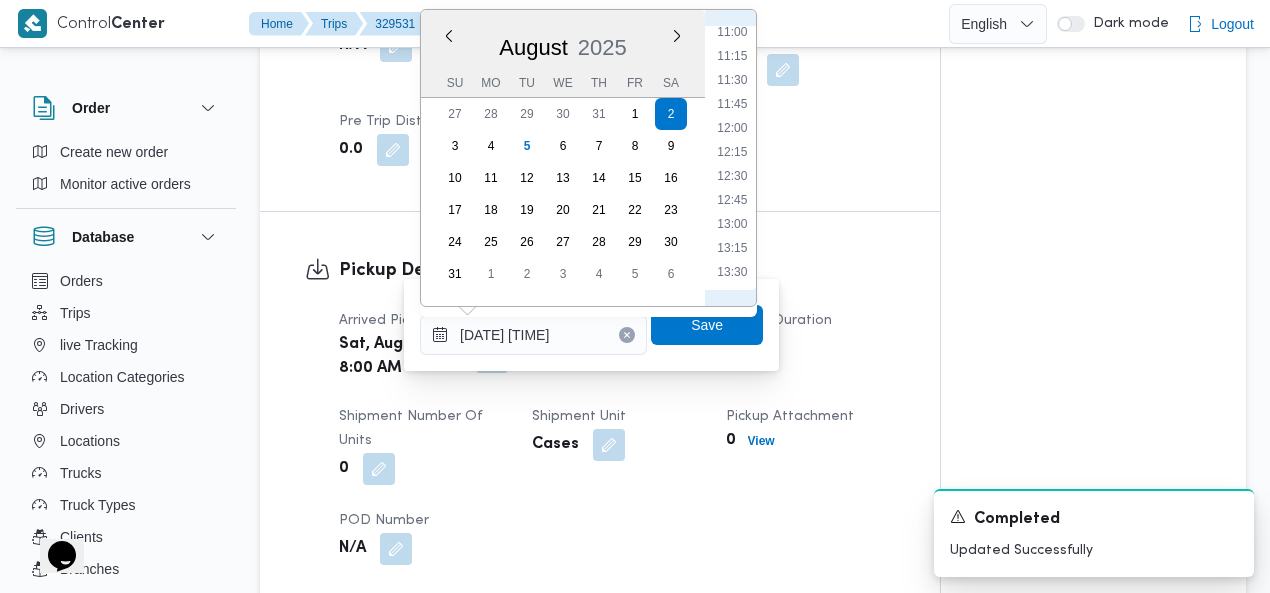 scroll, scrollTop: 1380, scrollLeft: 0, axis: vertical 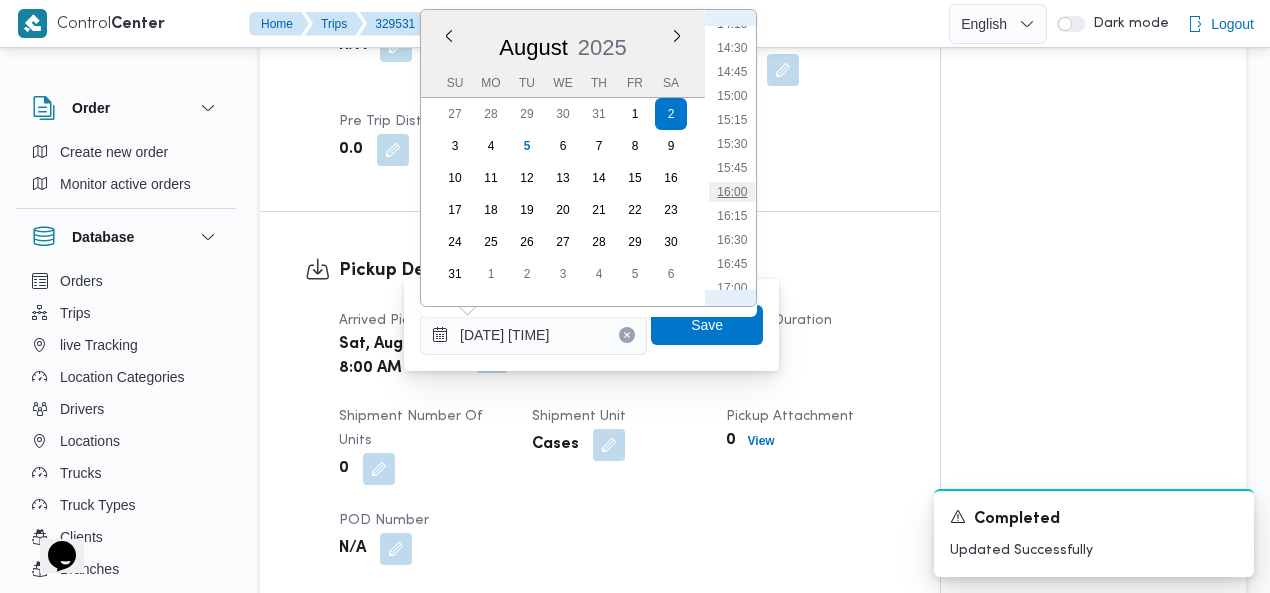 click on "16:00" at bounding box center [732, 192] 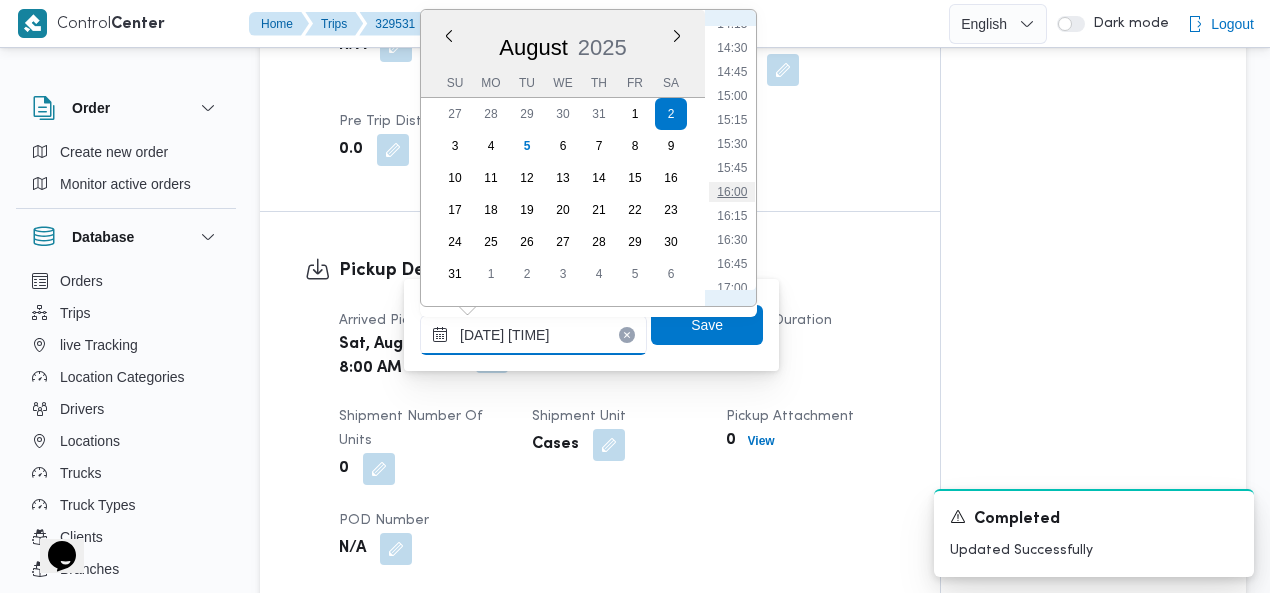 type on "[DATE] [TIME]" 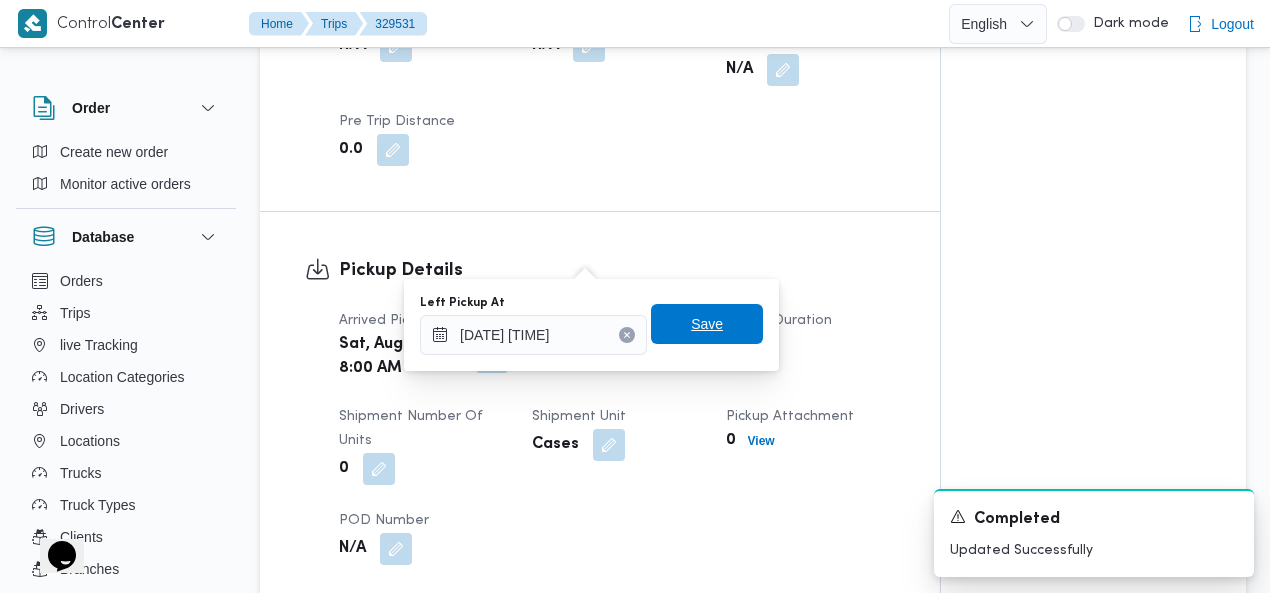 click on "Save" at bounding box center [707, 324] 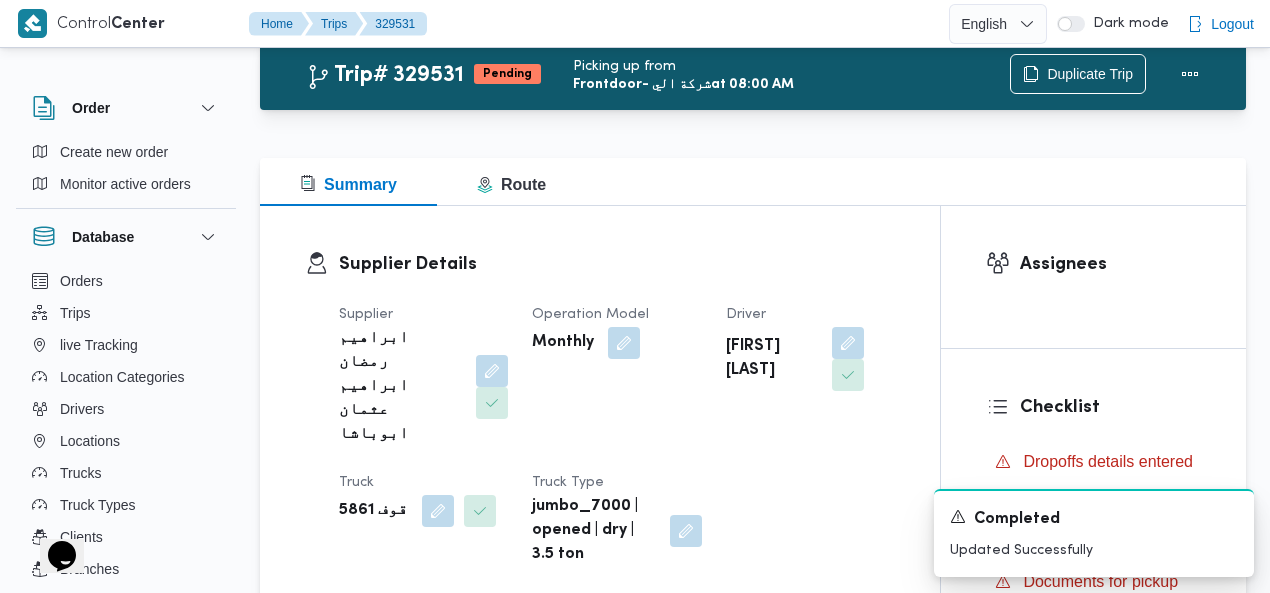scroll, scrollTop: 0, scrollLeft: 0, axis: both 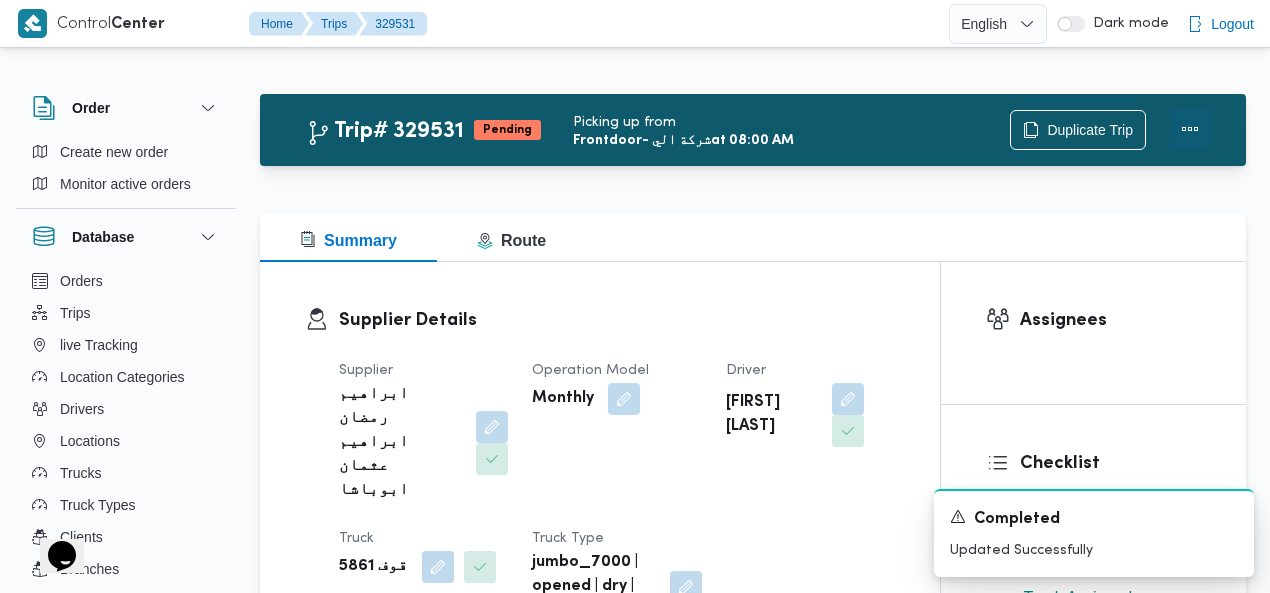 click at bounding box center [1190, 129] 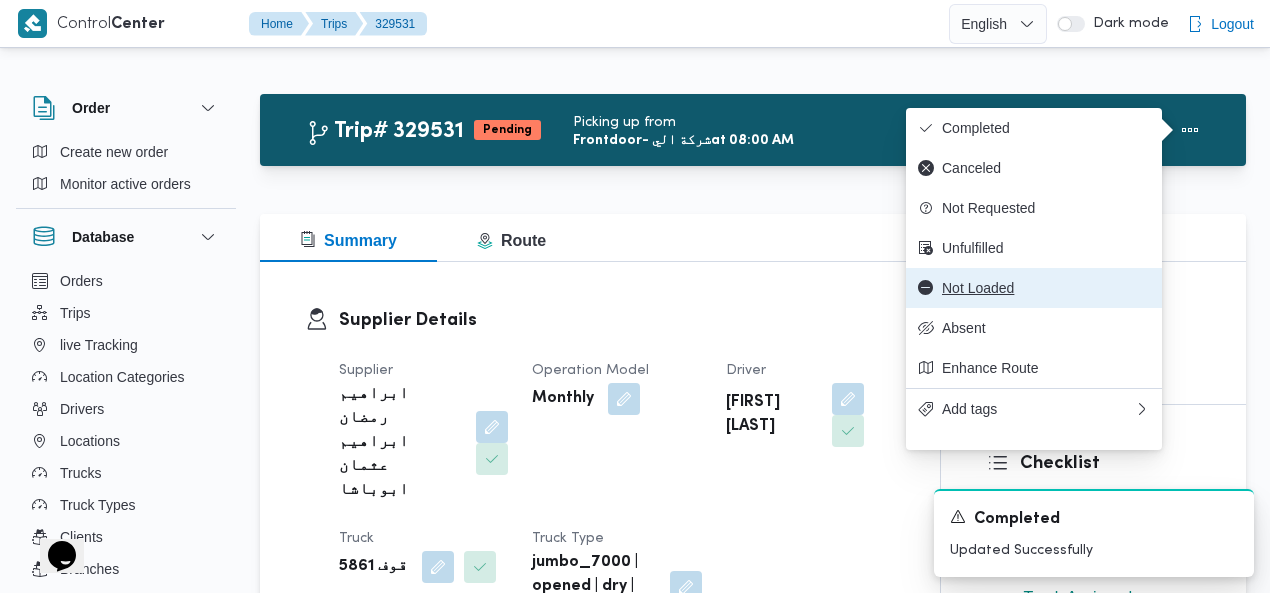 click on "Not Loaded" at bounding box center (1046, 288) 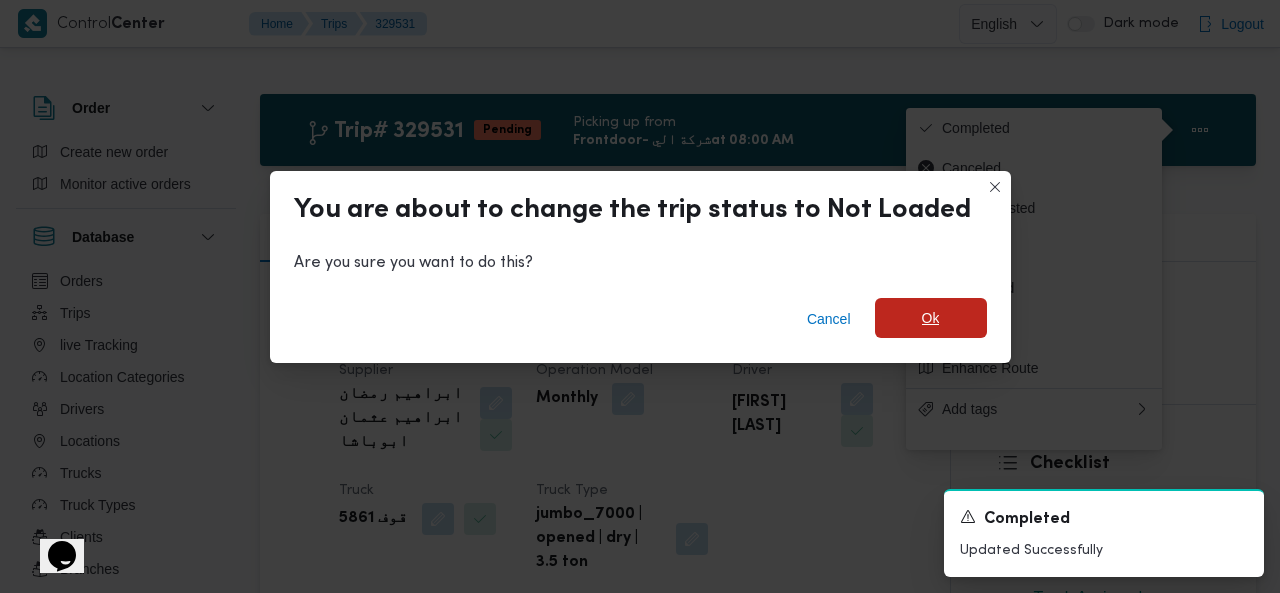 click on "Ok" at bounding box center (931, 318) 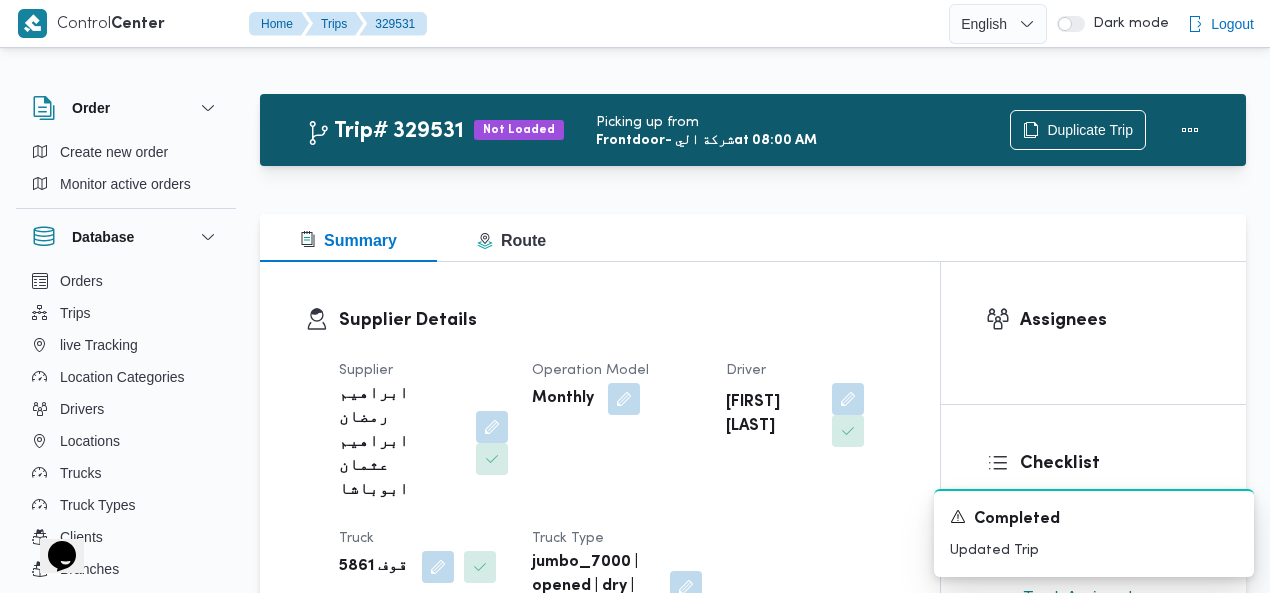 click on "Trip# 329531 Not Loaded Picking up from Frontdoor  - شركة الي  at [TIME] Duplicate Trip   Summary Route Supplier Details Supplier [FIRST] [LAST] [LAST] Operation Model Monthly Driver [FIRST] [LAST] Truck [TRUCK_ID] Truck Type jumbo_7000 | opened | dry | 3.5 ton Trip Details Client Frontdoor Branch فرونت دور مسطرد Trip Type N/A Pickup date & time [DATE] [TIME] Source Manual Returnable No Geofencing No Auto Ending Yes Collect Shipment Amounts No Contract Type Monthly Project Name frontdoor Google distance in KMs 0 KMs Distance Traveled 0 KMs Manual Distance N/A Trip Cost N/A Number of Helpers N/A Number of Scales N/A Number of Toll Station Gates N/A Pre Trip Distance 0.0 Pickup Details Arrived Pickup At [DATE] [TIME] Left Pickup At [DATE] [TIME] Pickup Duration 8 hours Shipment Number of Units 0 Shipment Unit Cases Pickup Attachment 0 View POD Number N/A Assignees" at bounding box center [753, 1717] 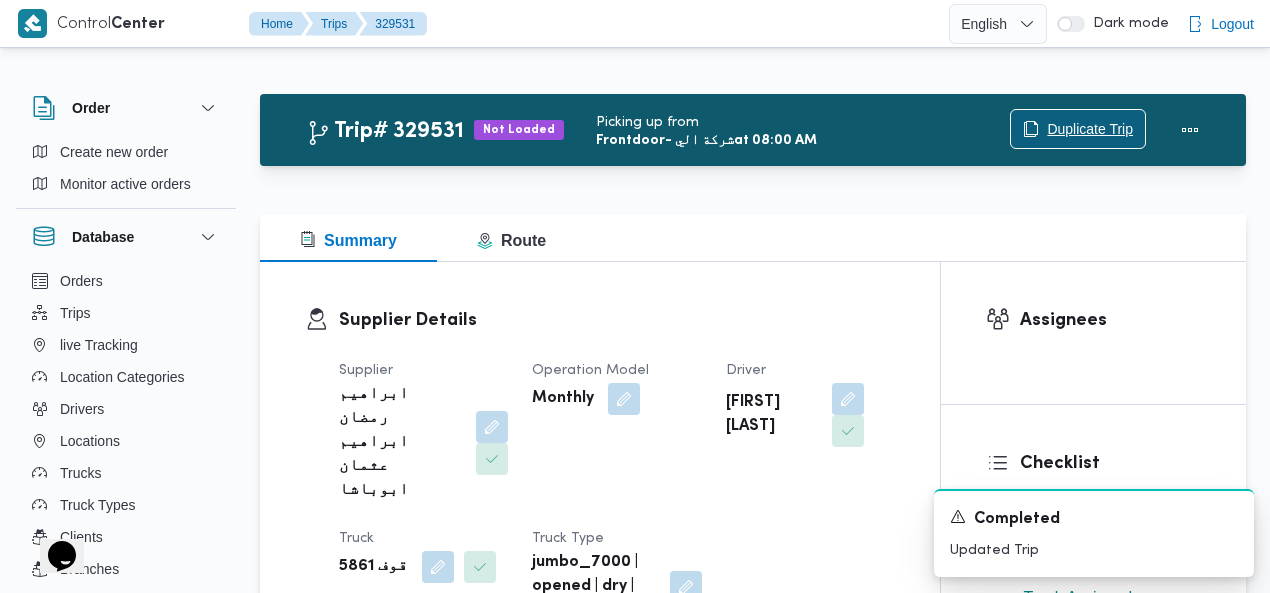 click on "Duplicate Trip" at bounding box center [1090, 129] 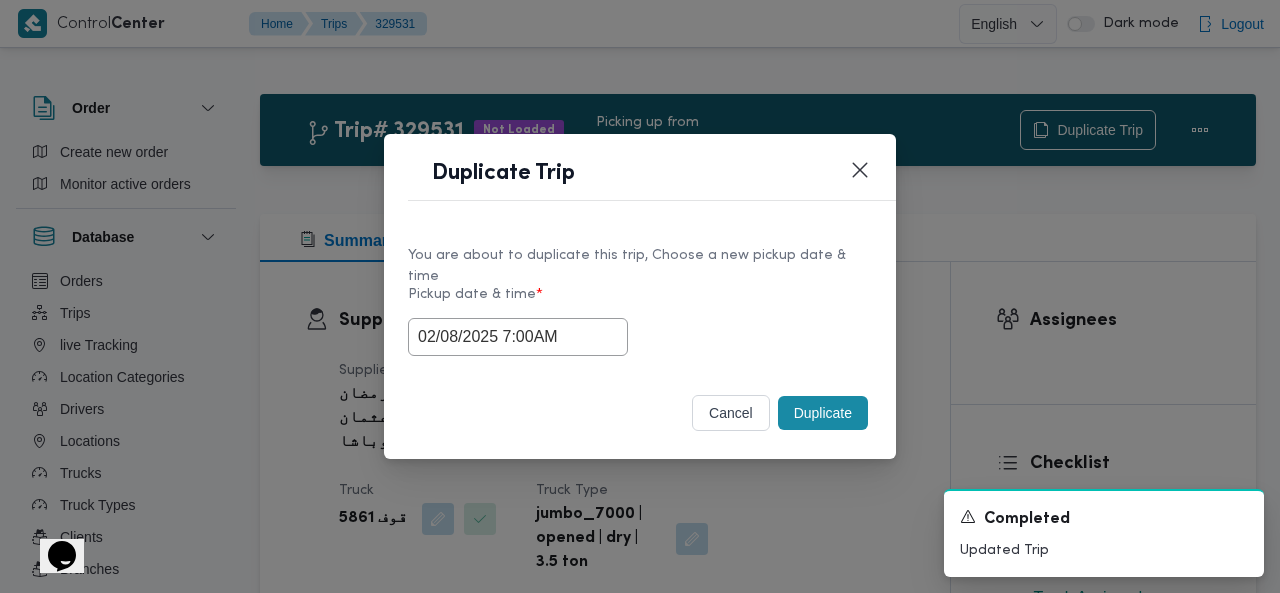 click on "Duplicate" at bounding box center [823, 413] 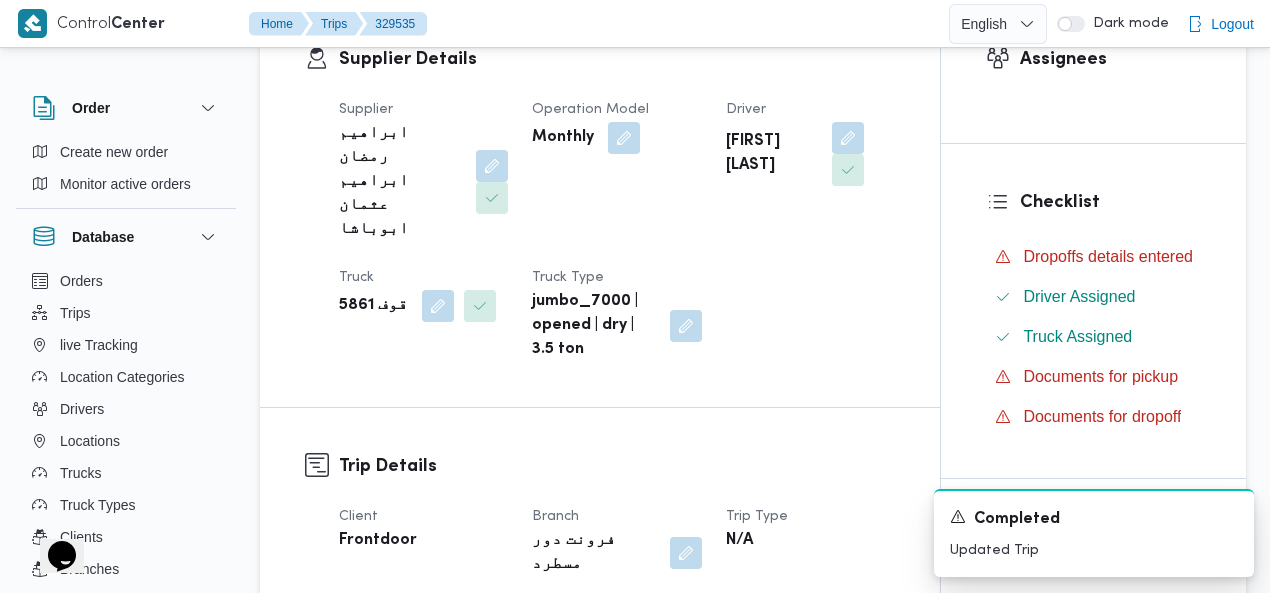 scroll, scrollTop: 282, scrollLeft: 0, axis: vertical 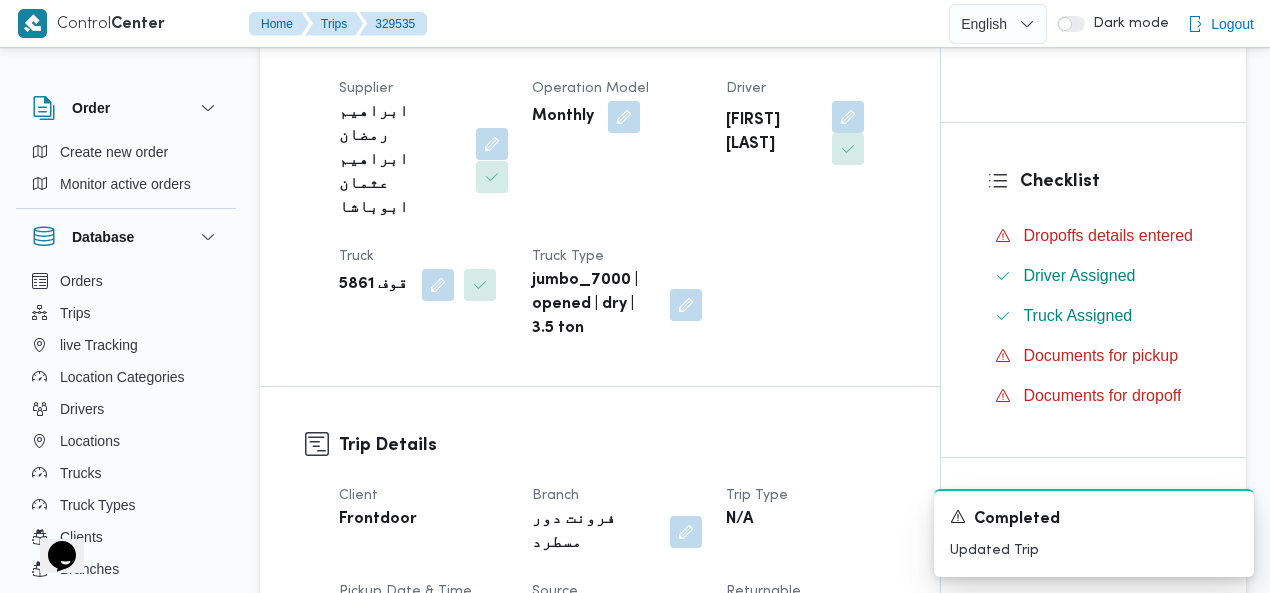 click at bounding box center [492, 144] 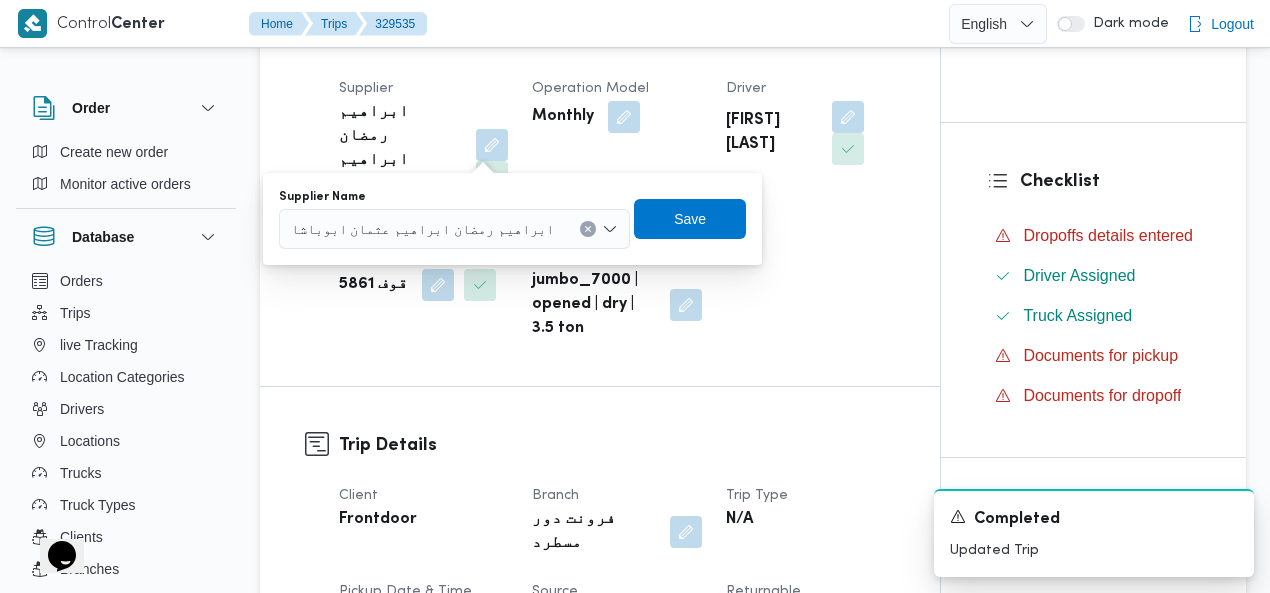 click 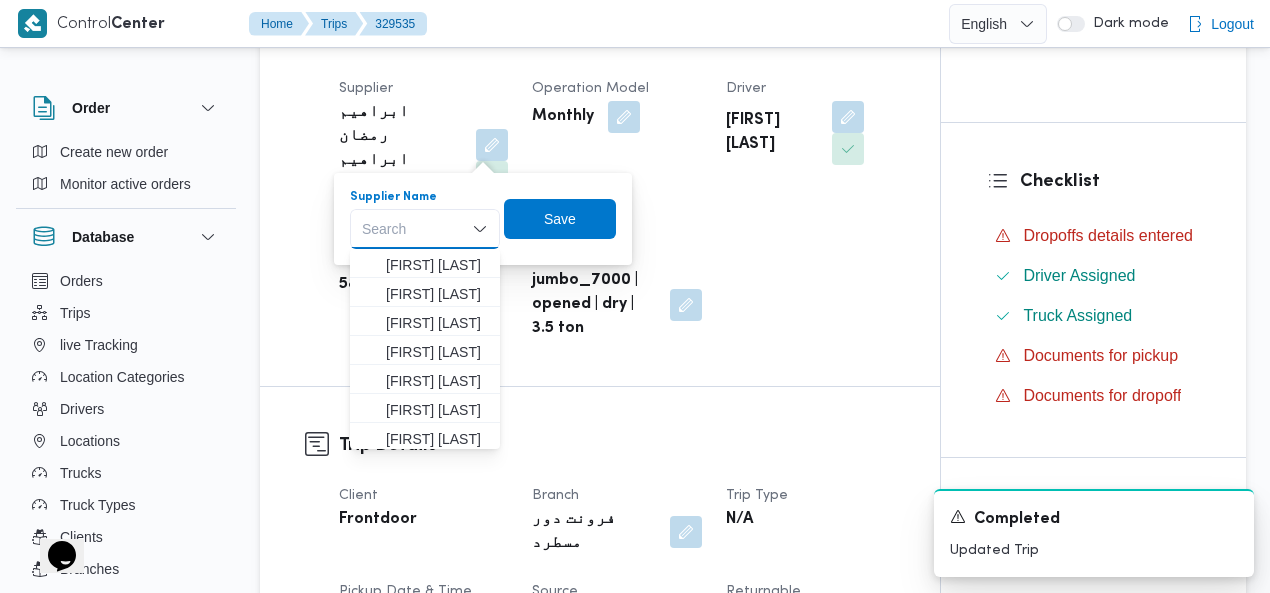 click on "Search Combo box. Selected. Combo box input. Search. Type some text or, to display a list of choices, press Down Arrow. To exit the list of choices, press Escape." at bounding box center [425, 229] 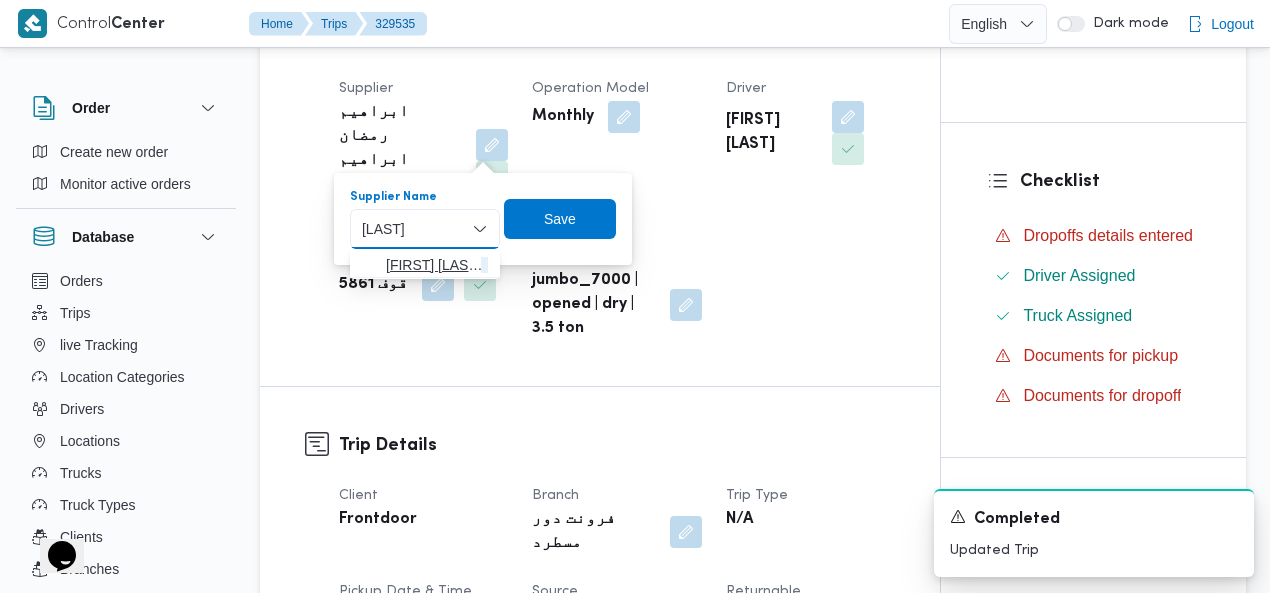 type on "[LAST]" 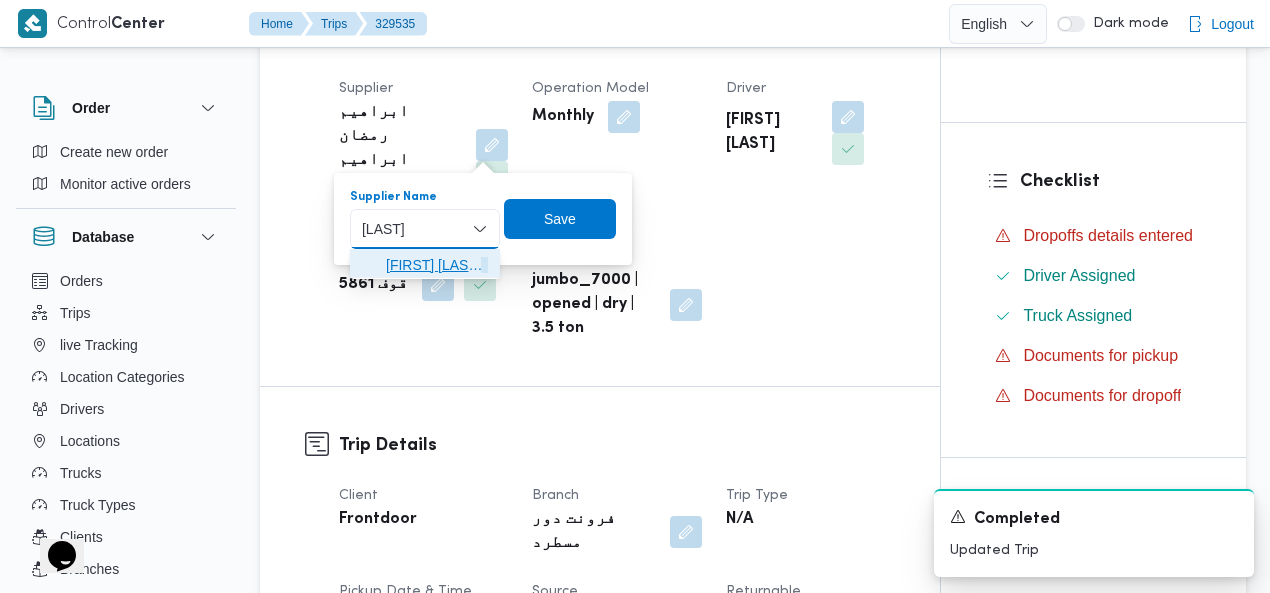 click on "[FIRST] [LAST]" at bounding box center (437, 265) 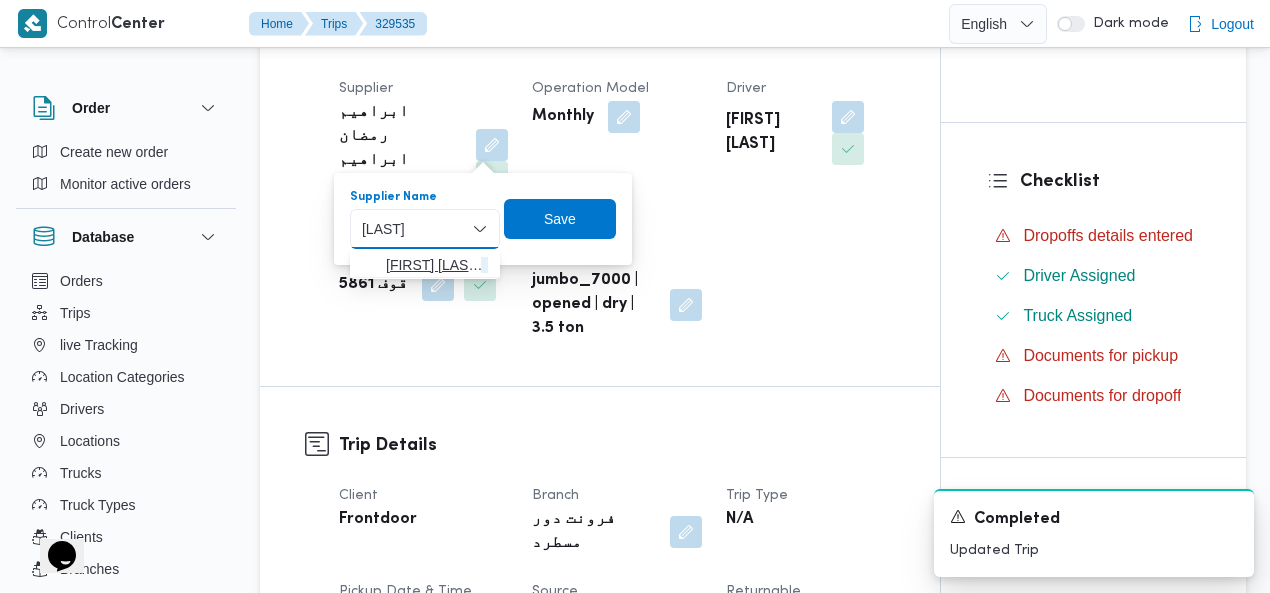 type 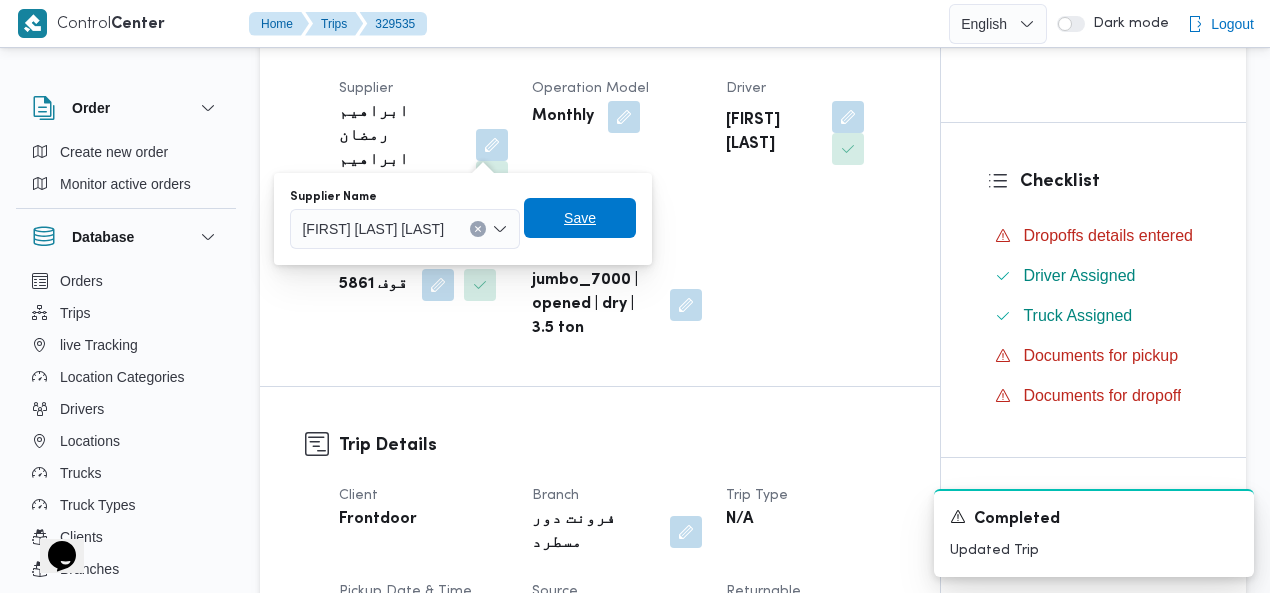 click on "Save" at bounding box center (580, 218) 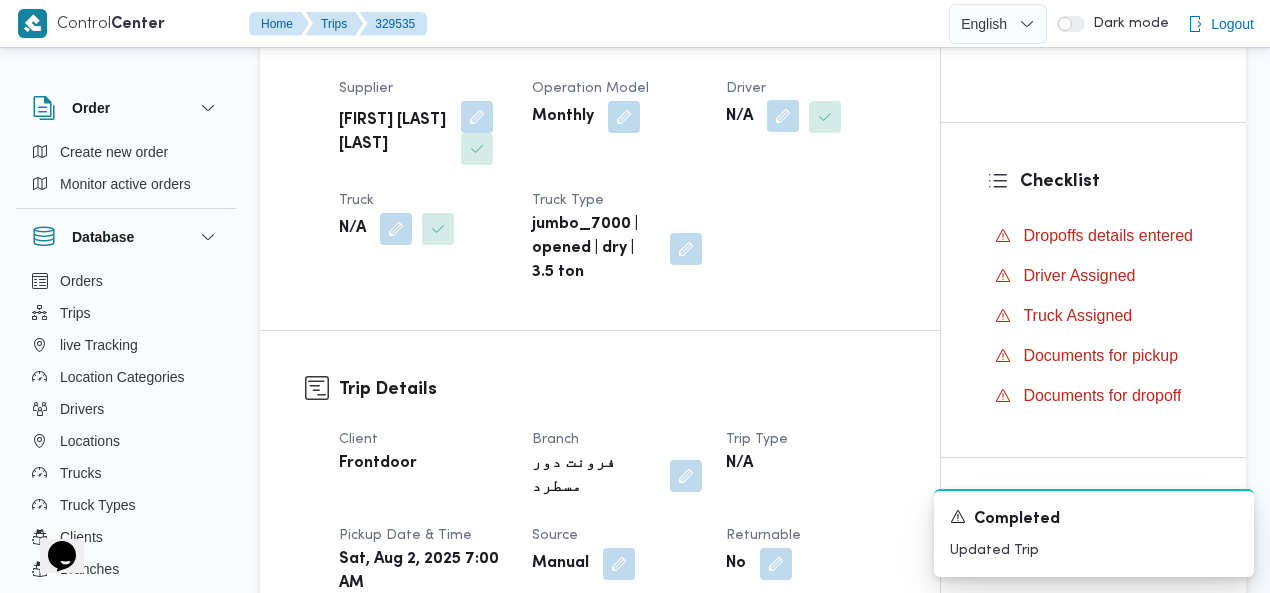 click at bounding box center (783, 116) 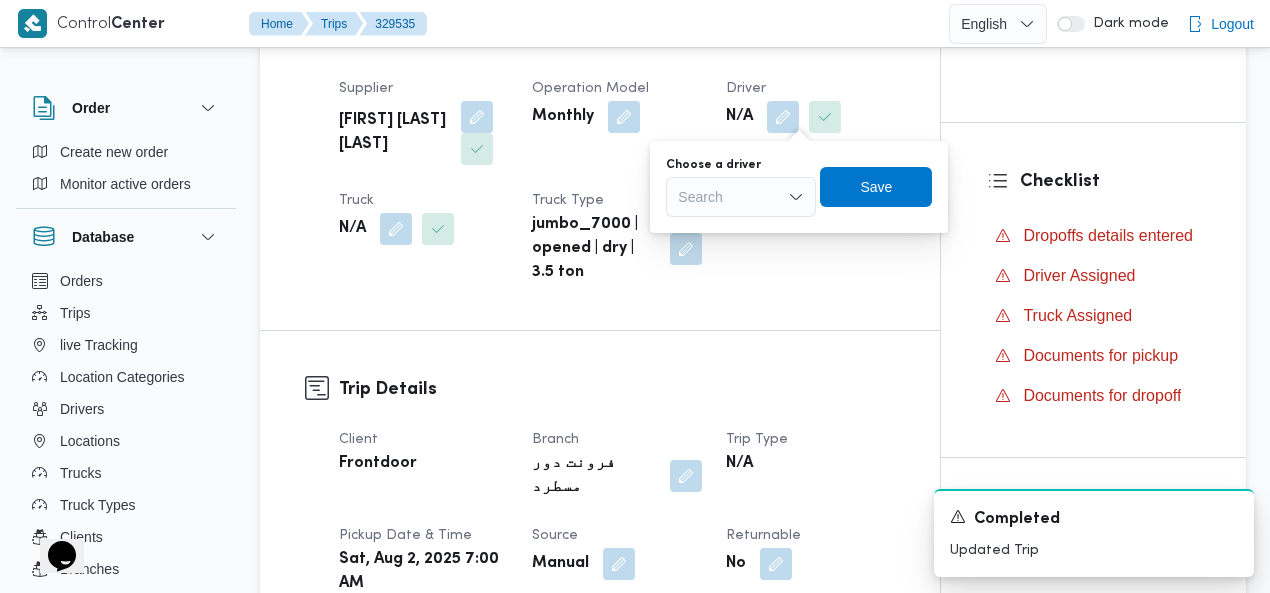 click on "Search" at bounding box center (741, 197) 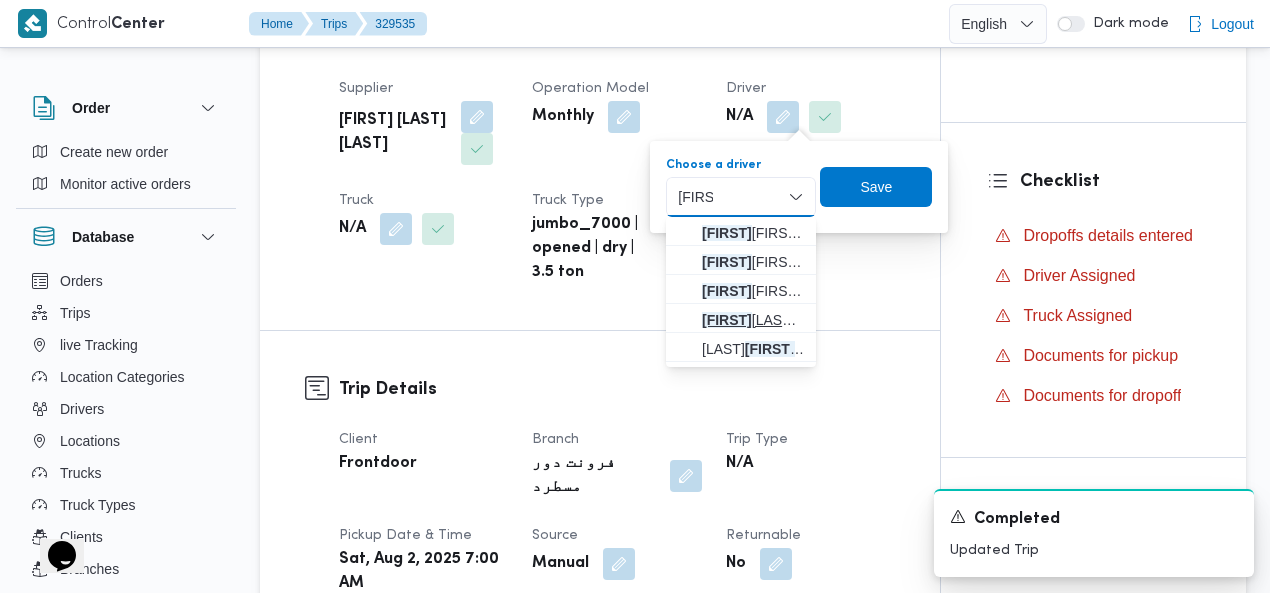 type on "[FIRST]" 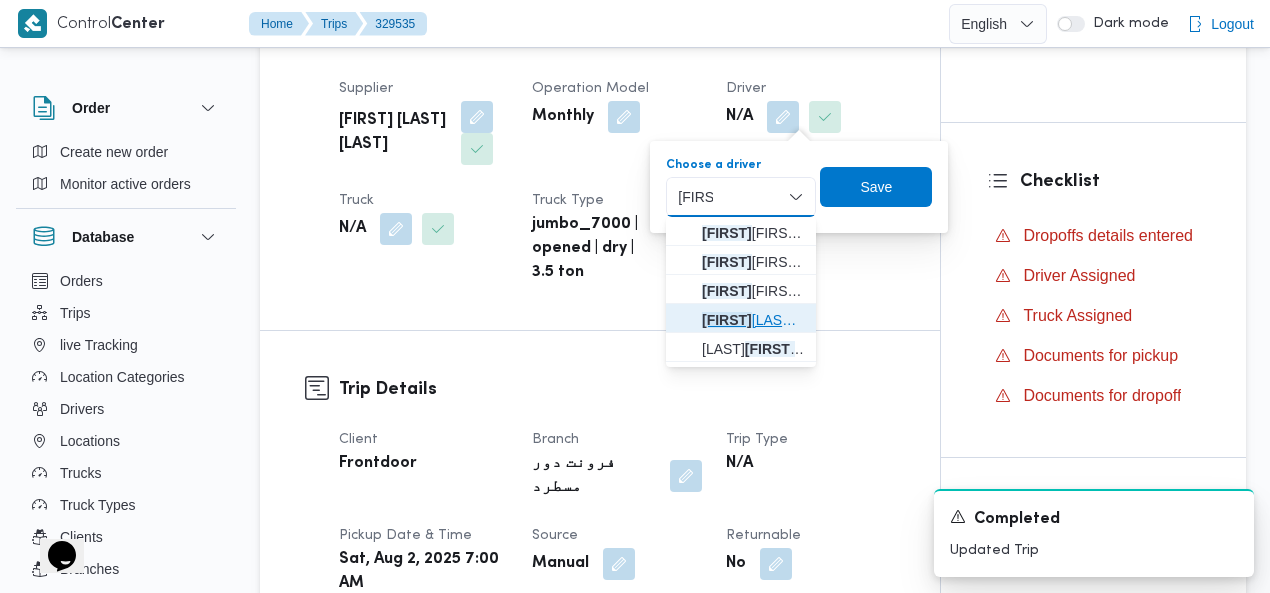 click on "[FIRST] [LAST]" at bounding box center [753, 320] 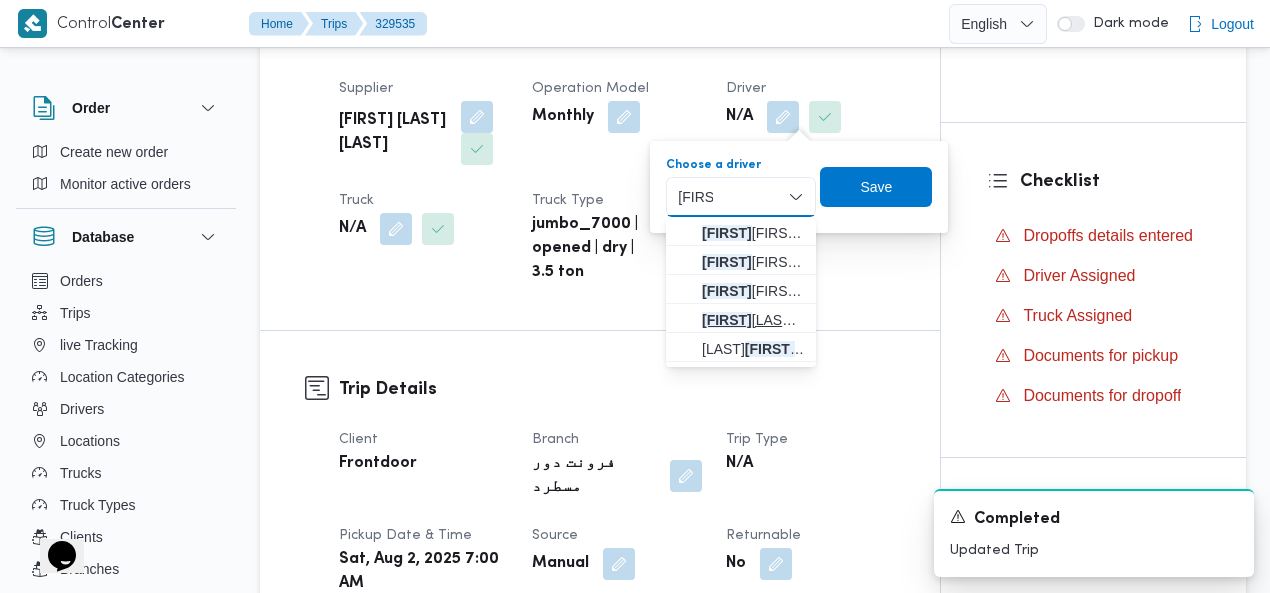 type 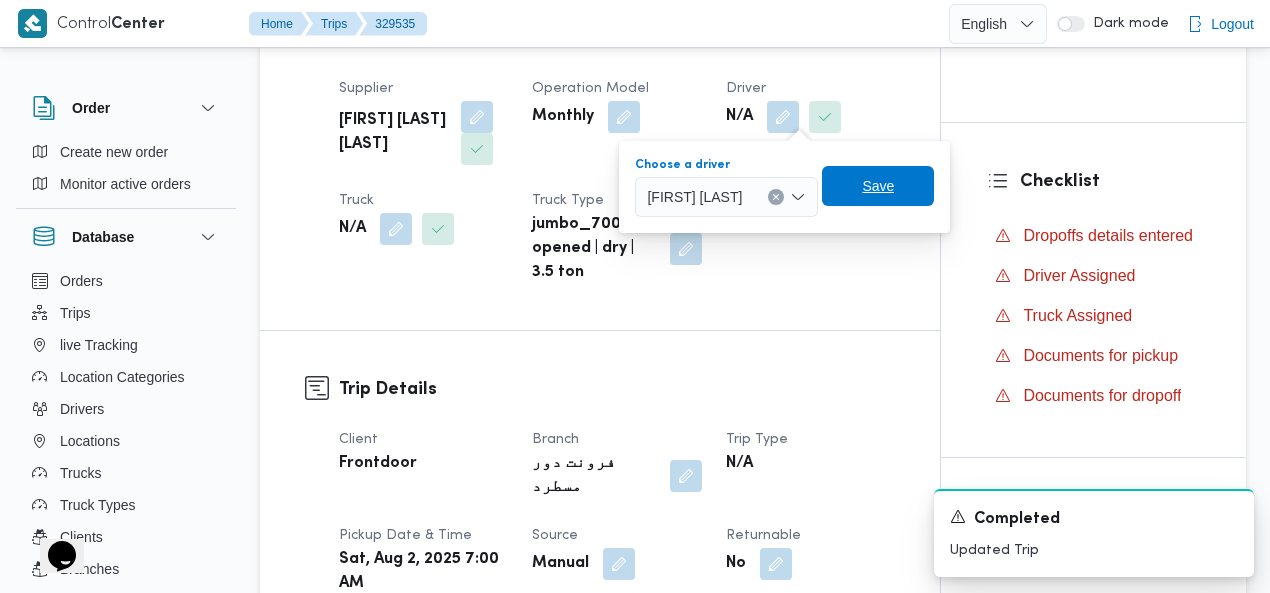 click on "Save" at bounding box center [878, 186] 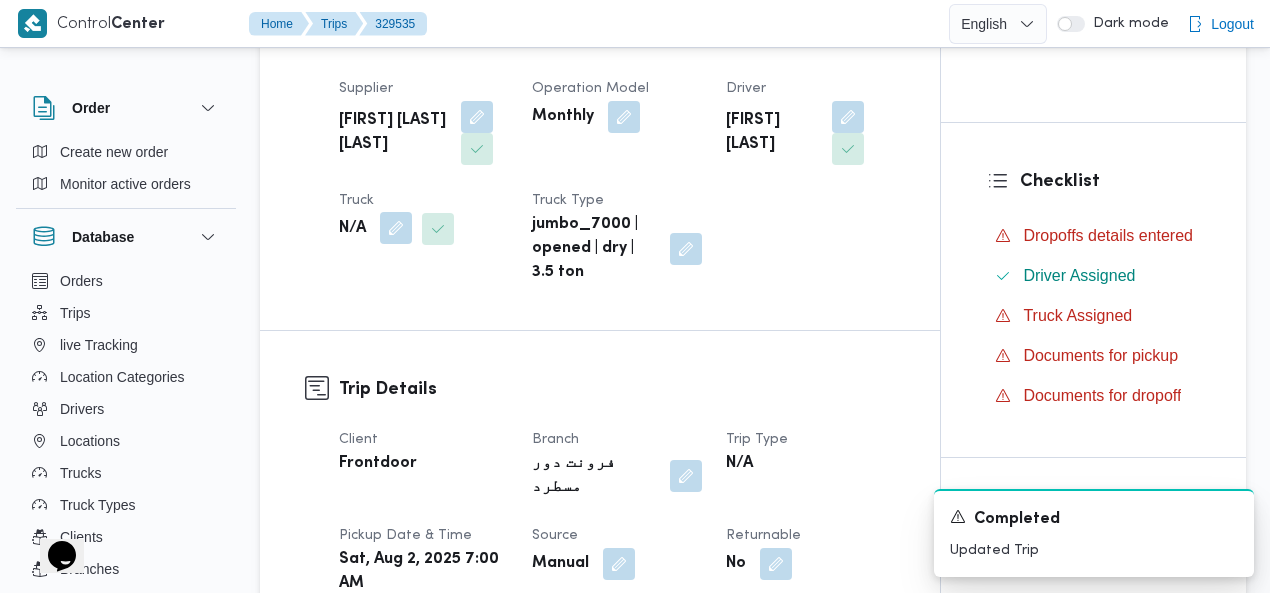 click at bounding box center (396, 228) 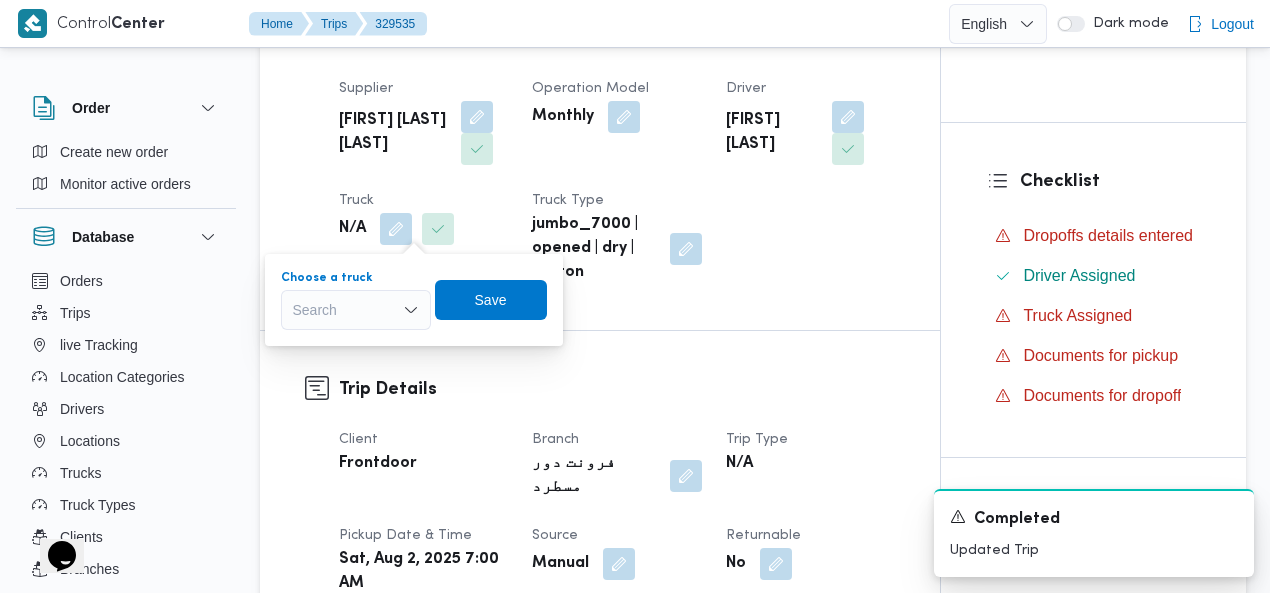 click on "Search" at bounding box center [356, 310] 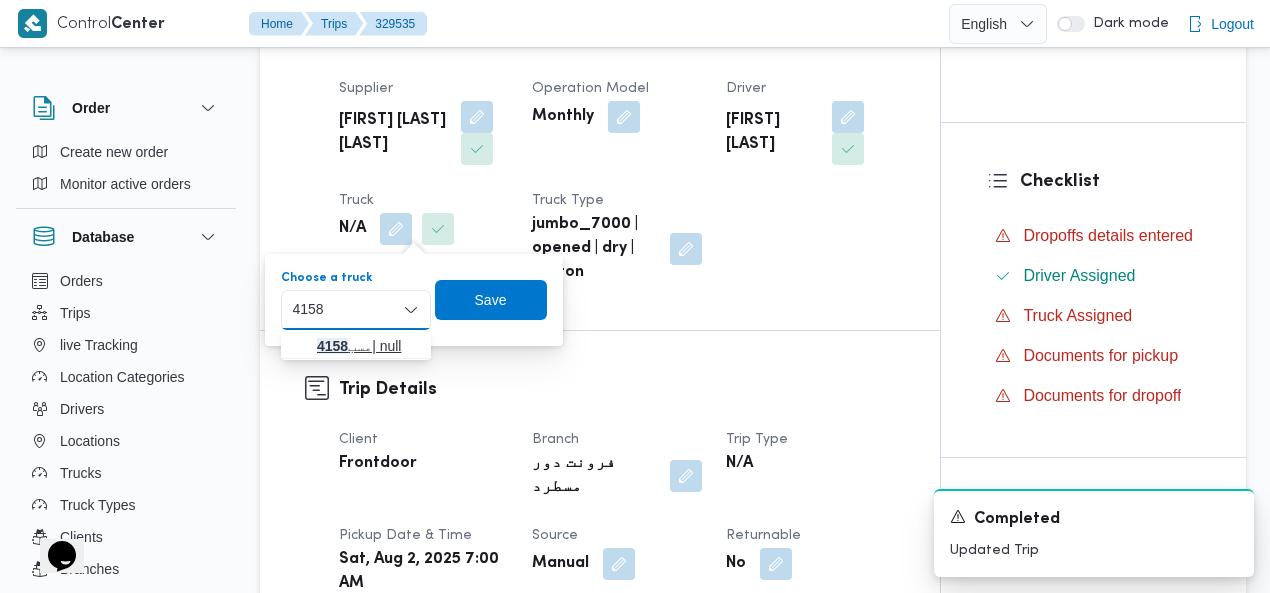 type on "4158" 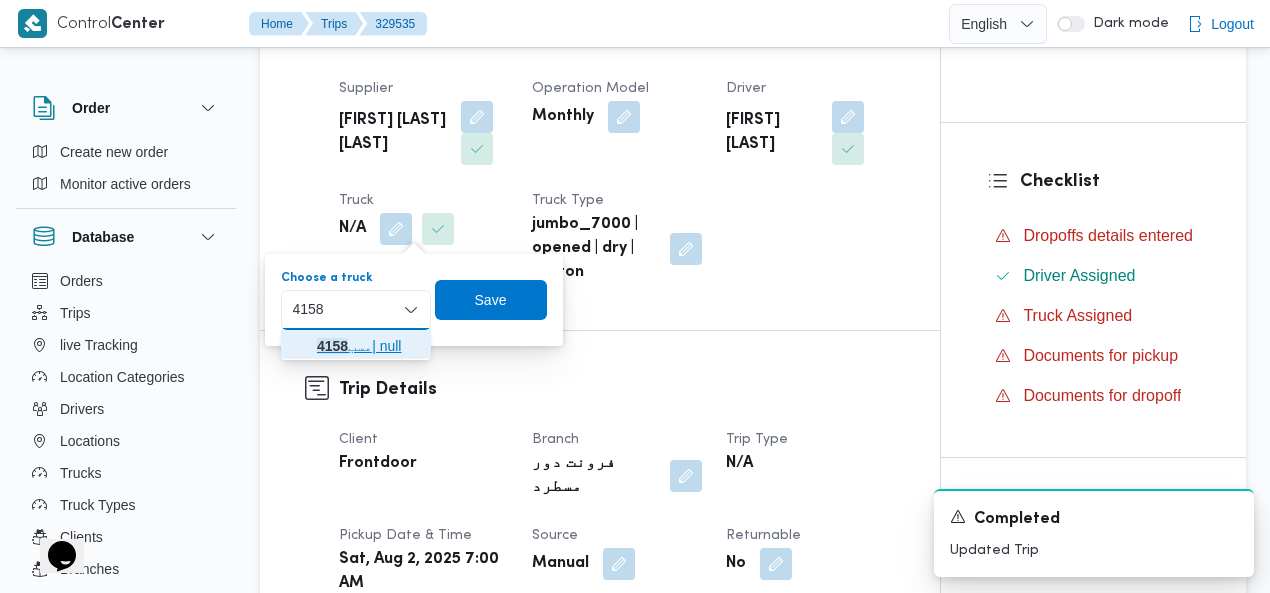 click on "مسب 4158  | null" at bounding box center [368, 346] 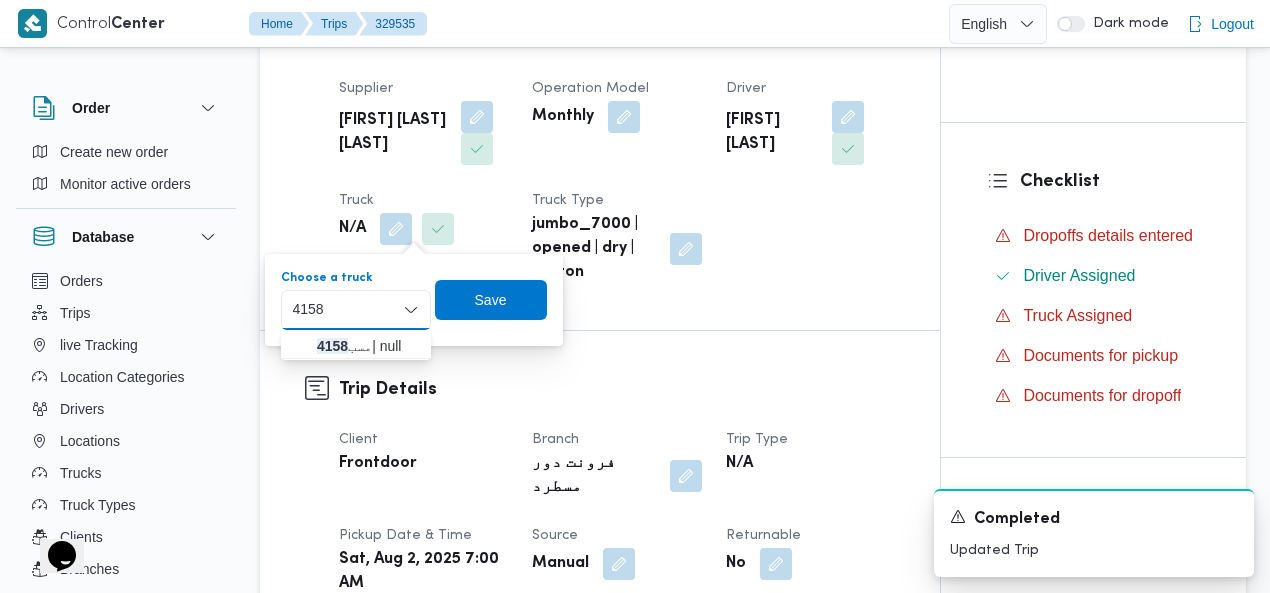 type 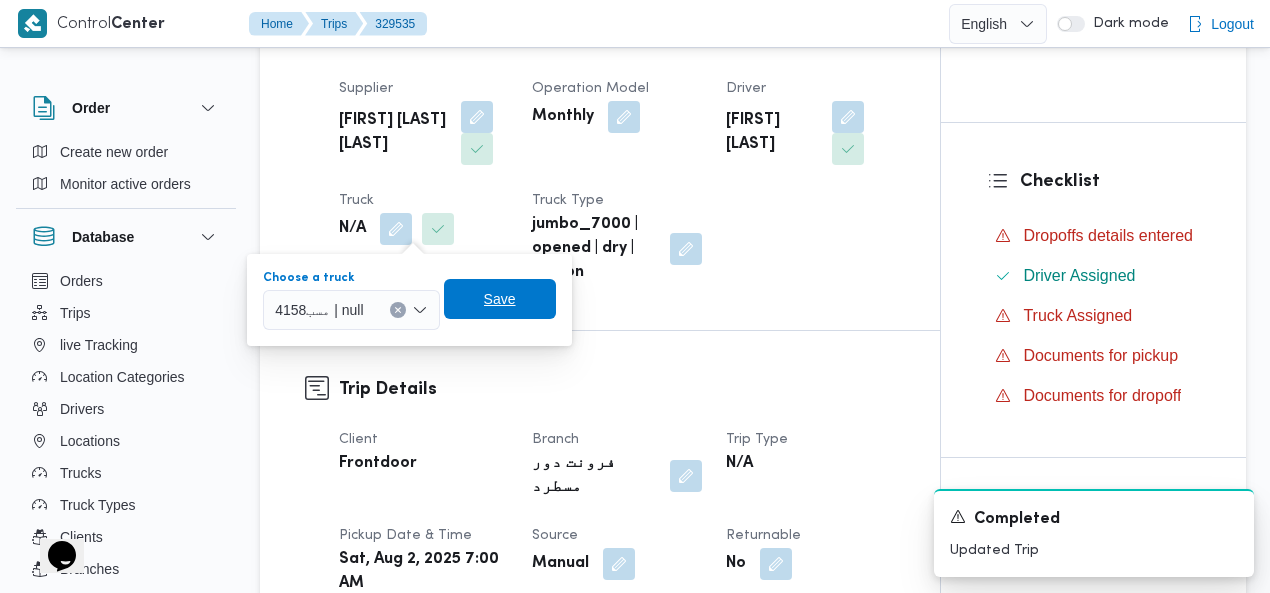 click on "Save" at bounding box center [500, 299] 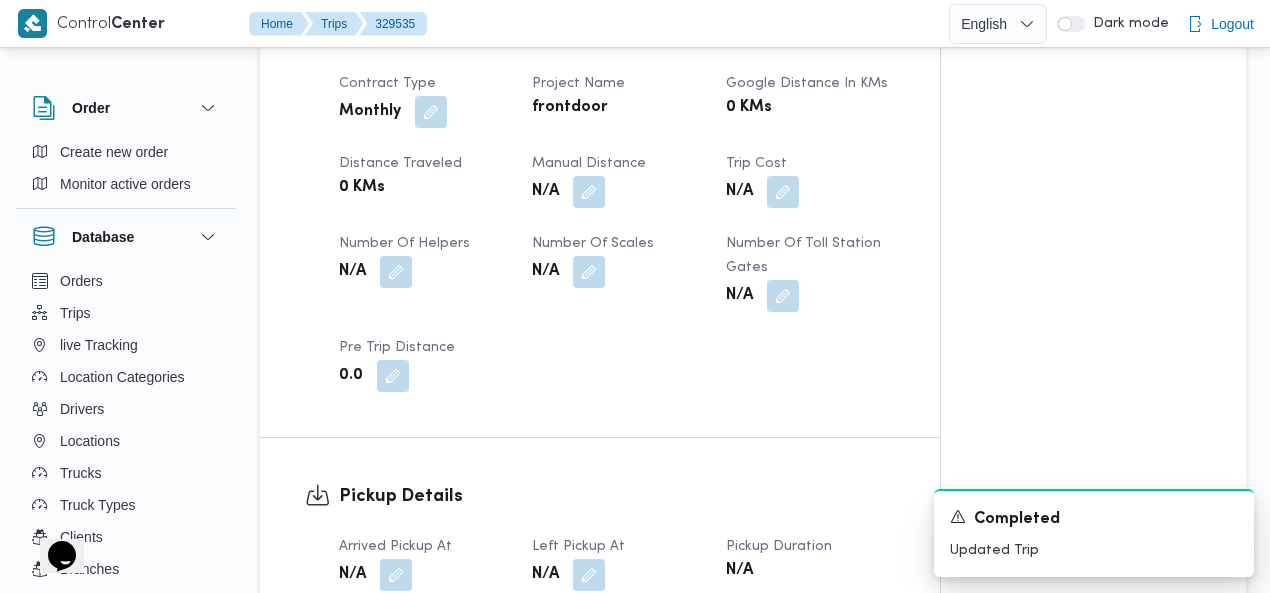 scroll, scrollTop: 1080, scrollLeft: 0, axis: vertical 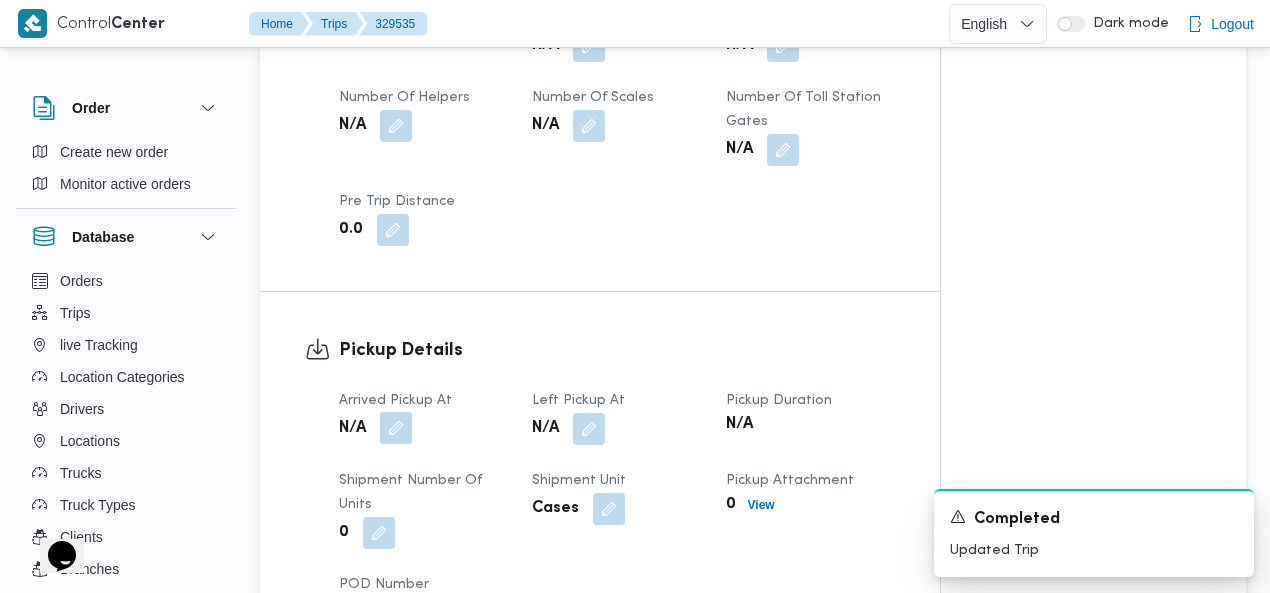 click at bounding box center [396, 428] 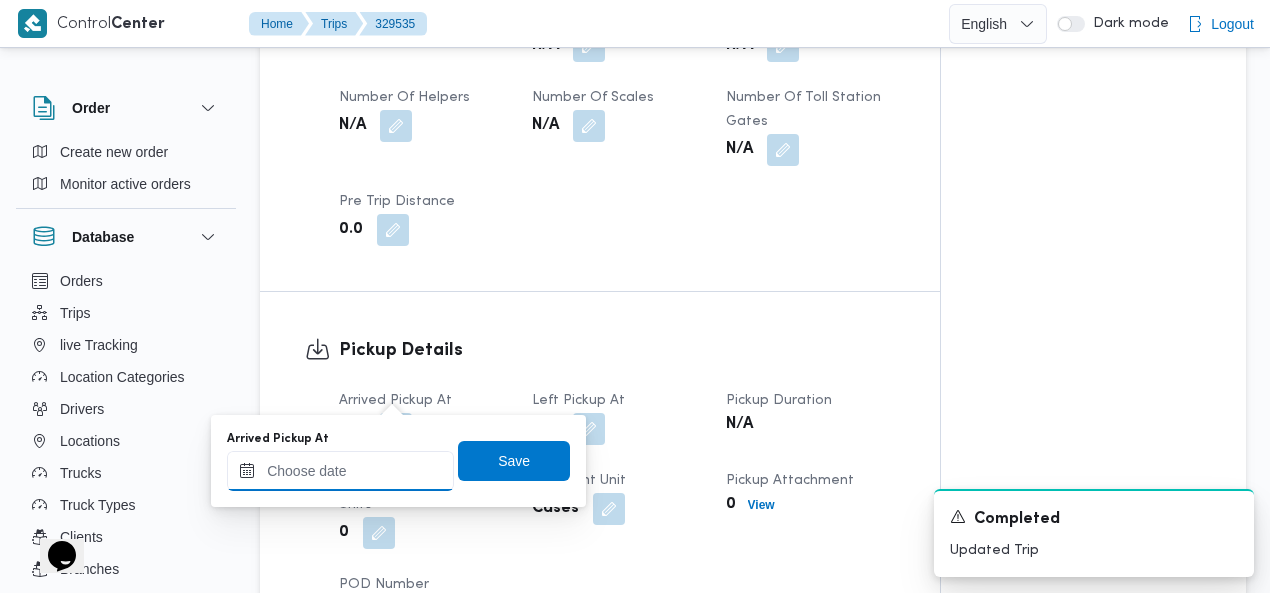 click on "Arrived Pickup At" at bounding box center (340, 471) 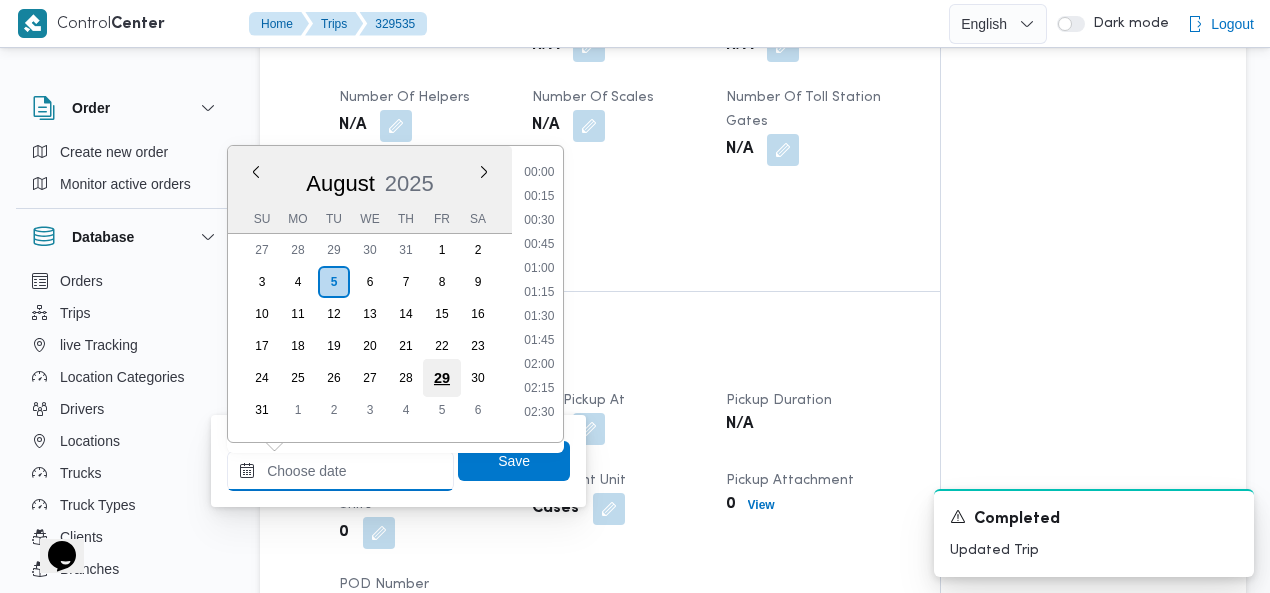 scroll, scrollTop: 1422, scrollLeft: 0, axis: vertical 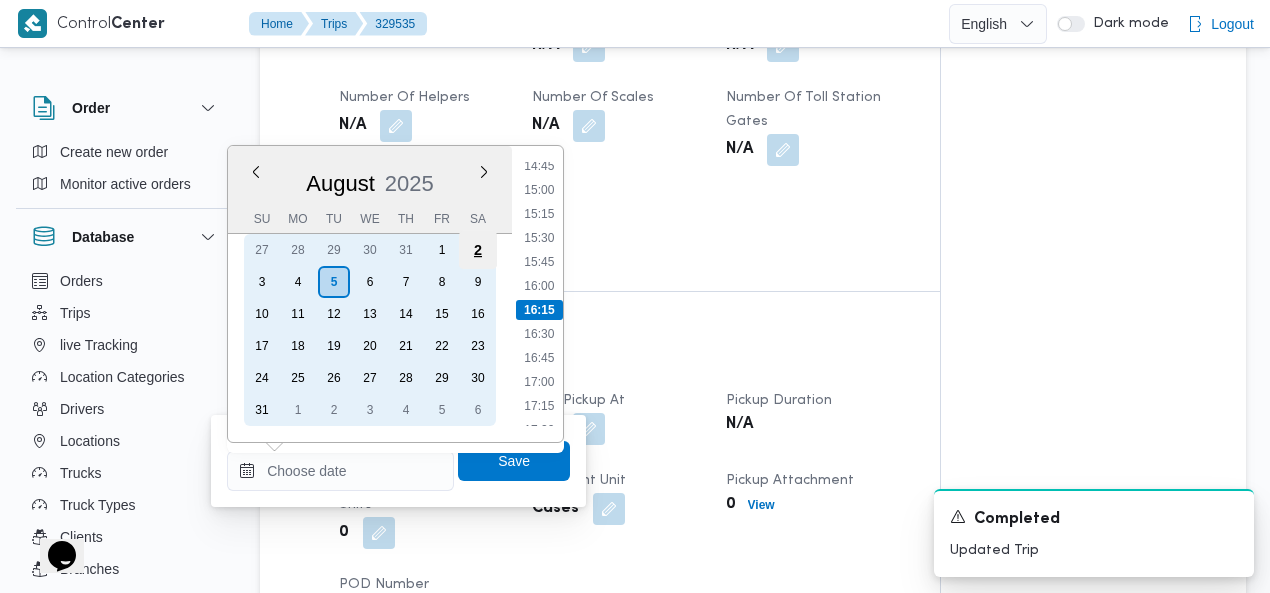 click on "2" at bounding box center (478, 250) 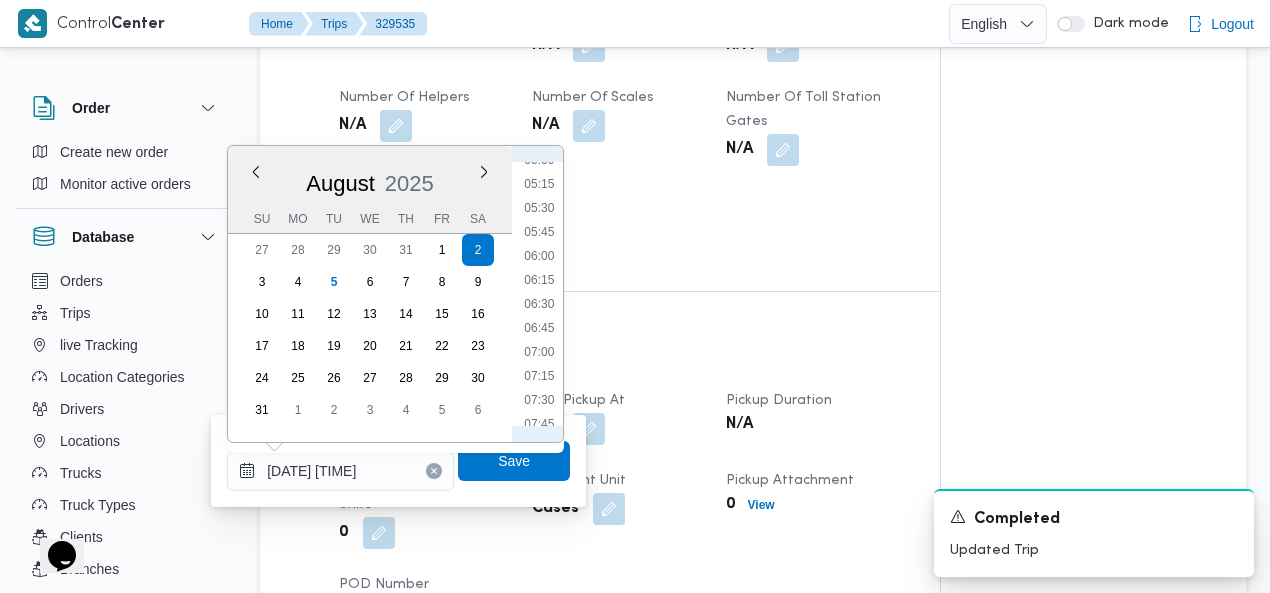 scroll, scrollTop: 690, scrollLeft: 0, axis: vertical 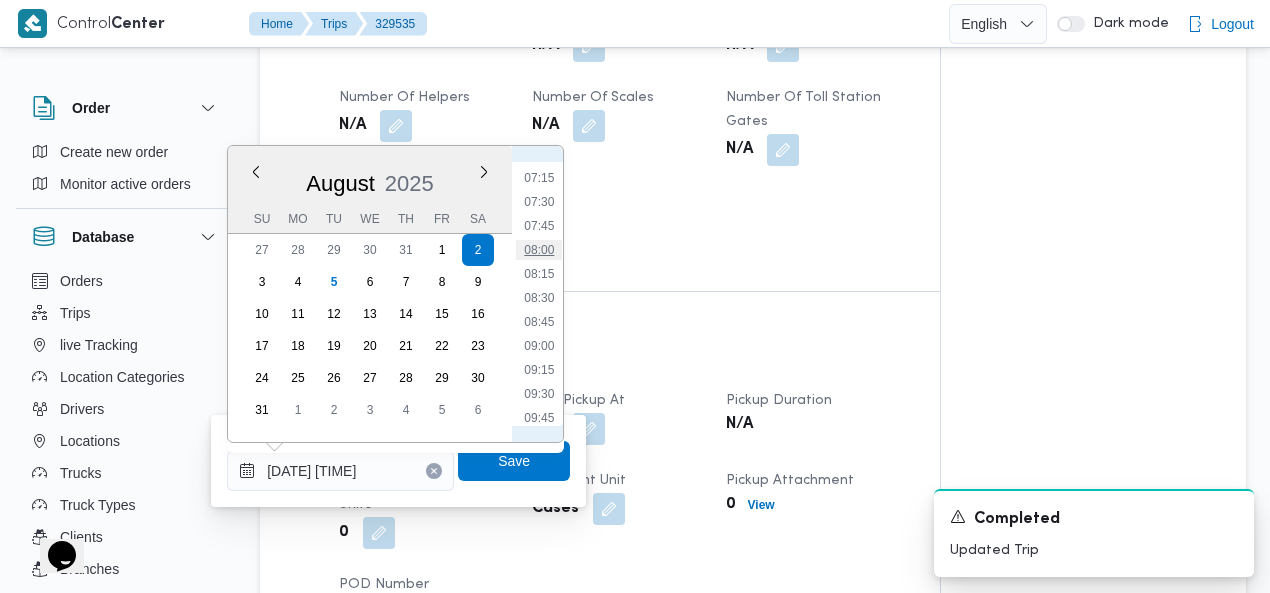 click on "08:00" at bounding box center (539, 250) 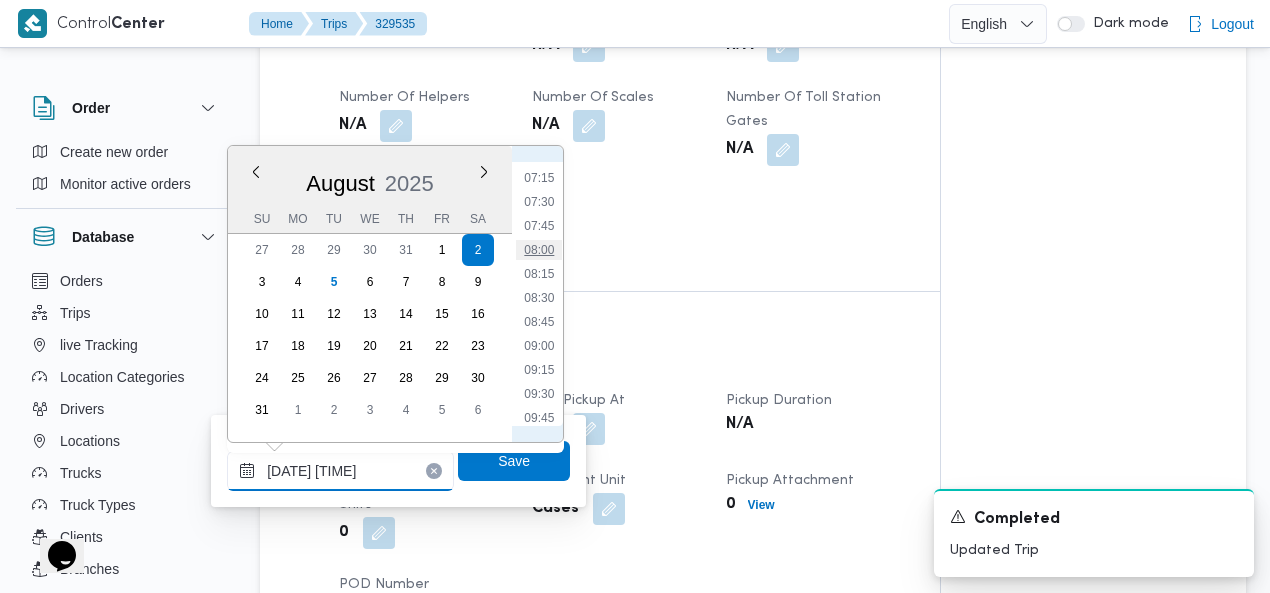 type on "02/08/2025 08:00" 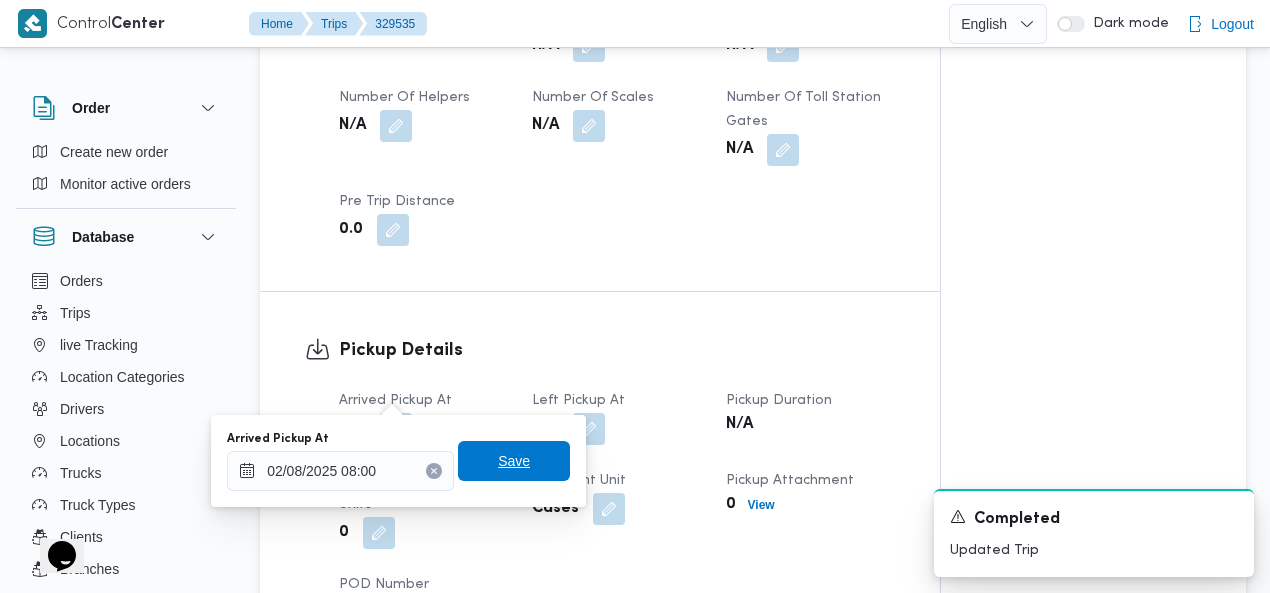 click on "Save" at bounding box center [514, 461] 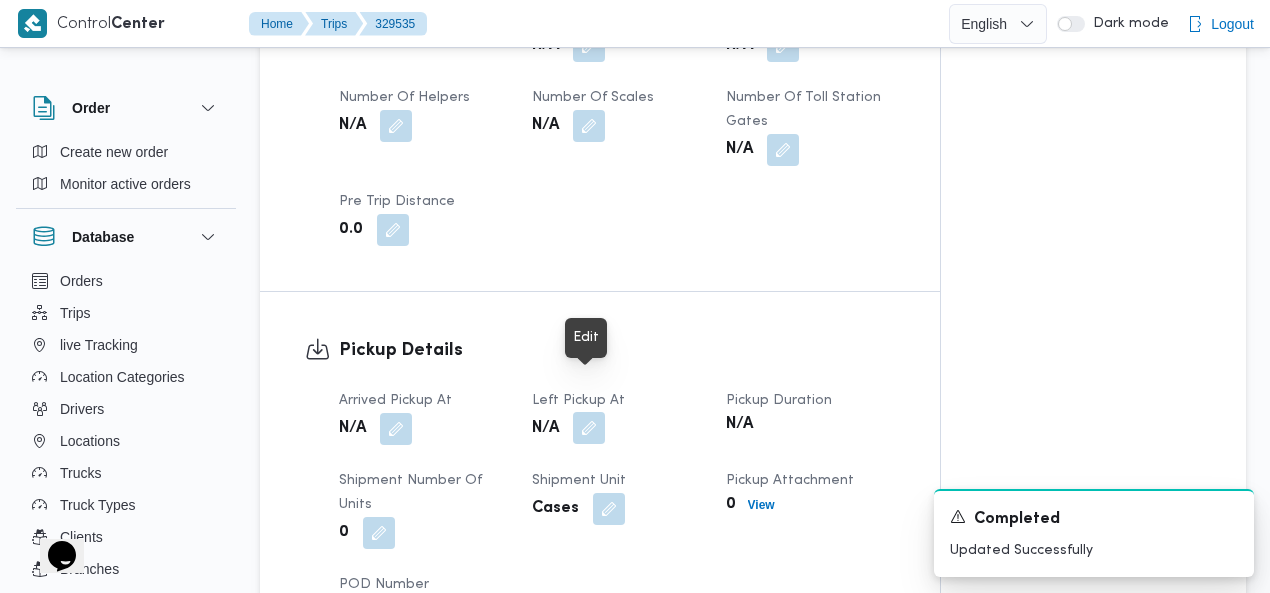 drag, startPoint x: 600, startPoint y: 377, endPoint x: 594, endPoint y: 386, distance: 10.816654 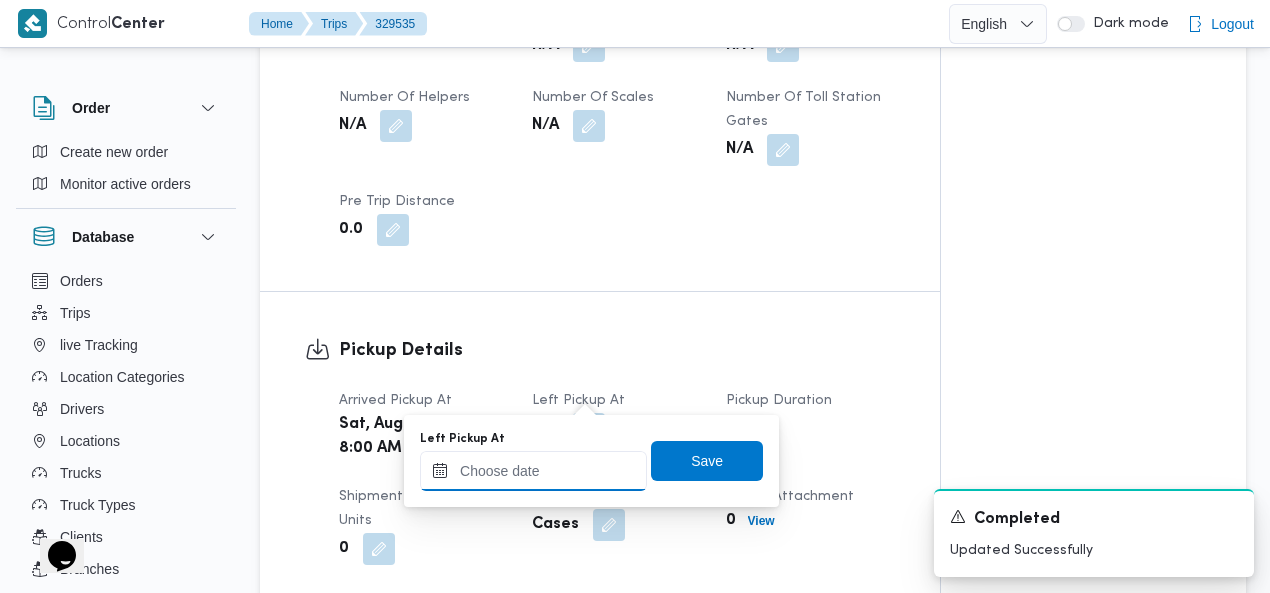 click on "Left Pickup At" at bounding box center (533, 471) 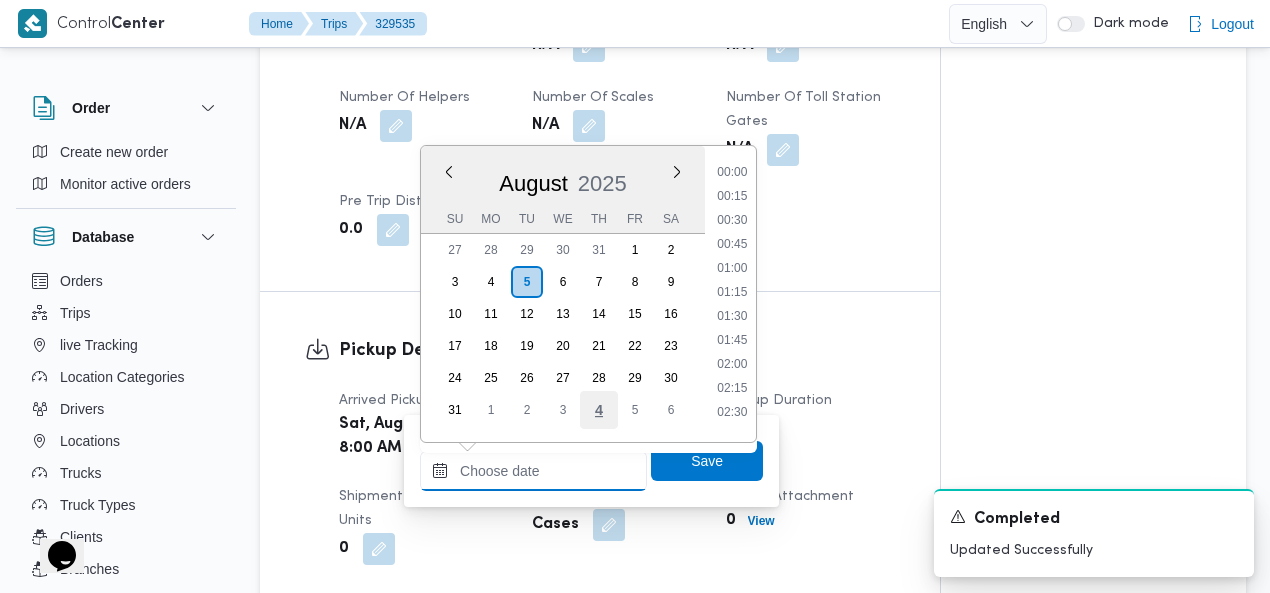 scroll, scrollTop: 1422, scrollLeft: 0, axis: vertical 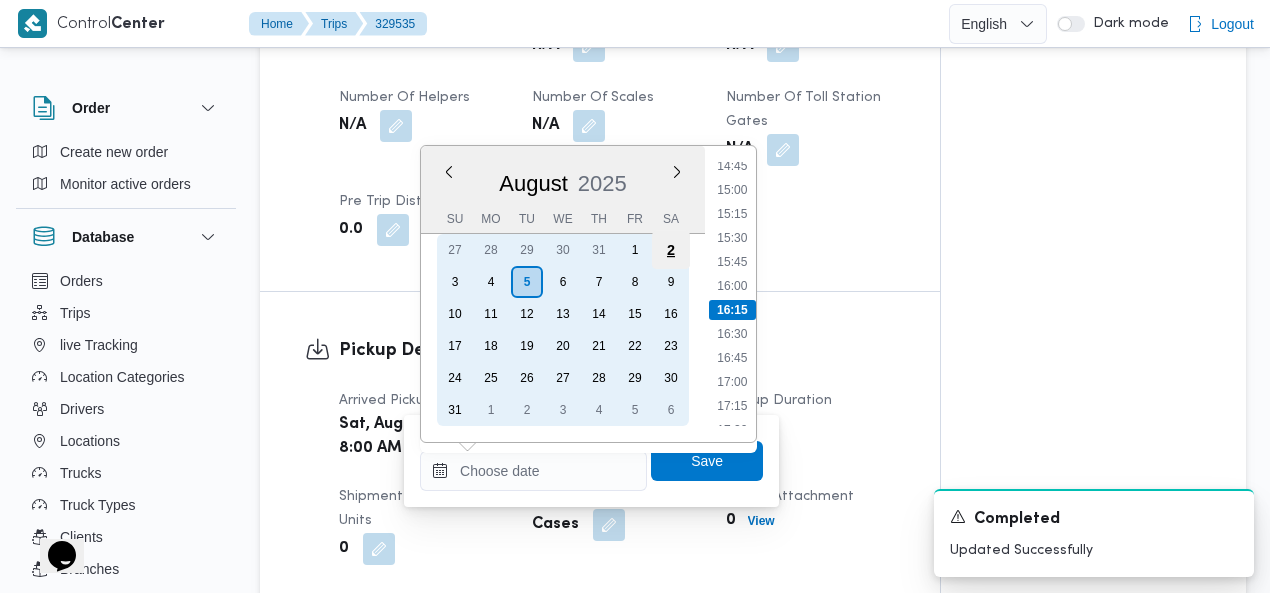 click on "2" at bounding box center [671, 250] 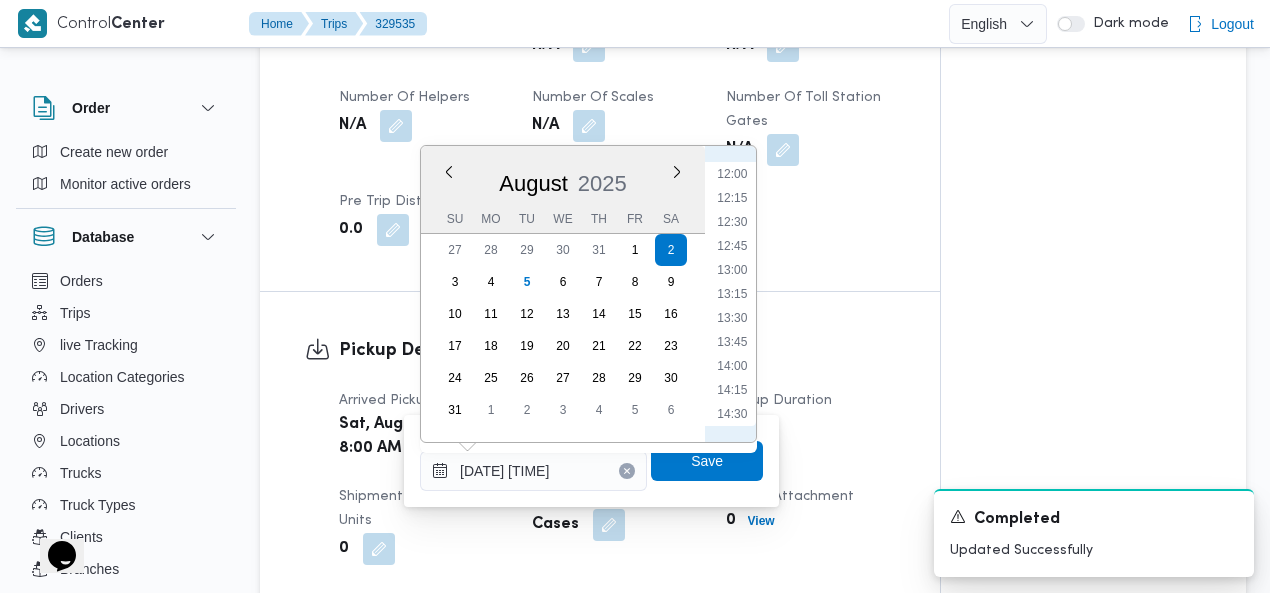 scroll, scrollTop: 1380, scrollLeft: 0, axis: vertical 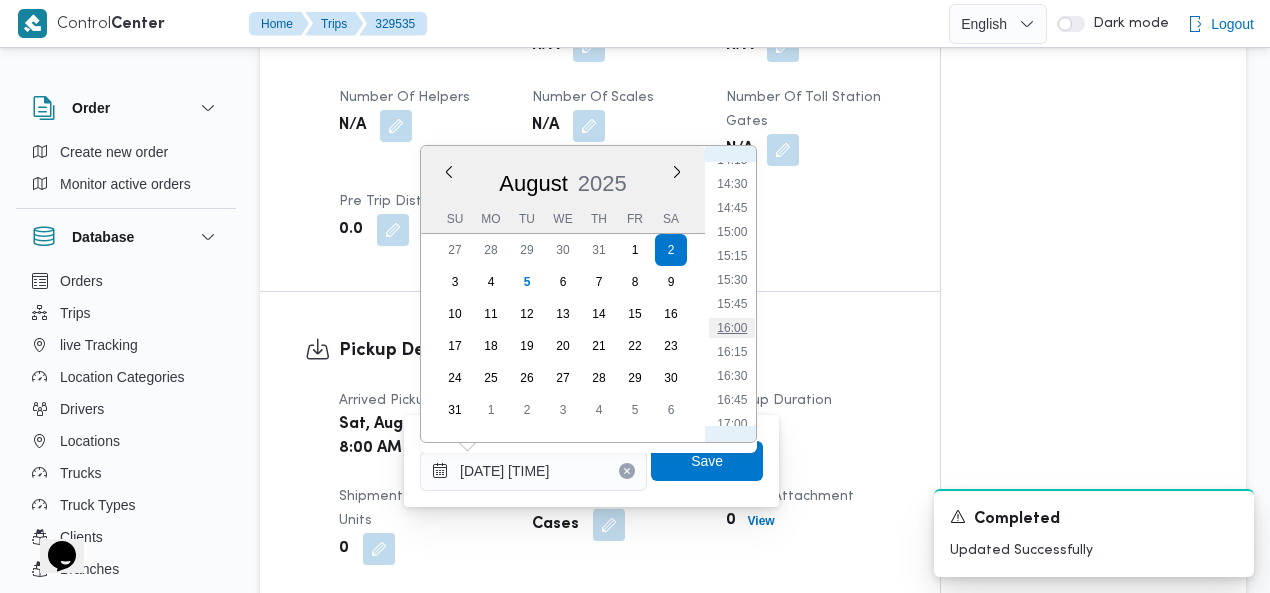 click on "16:00" at bounding box center [732, 328] 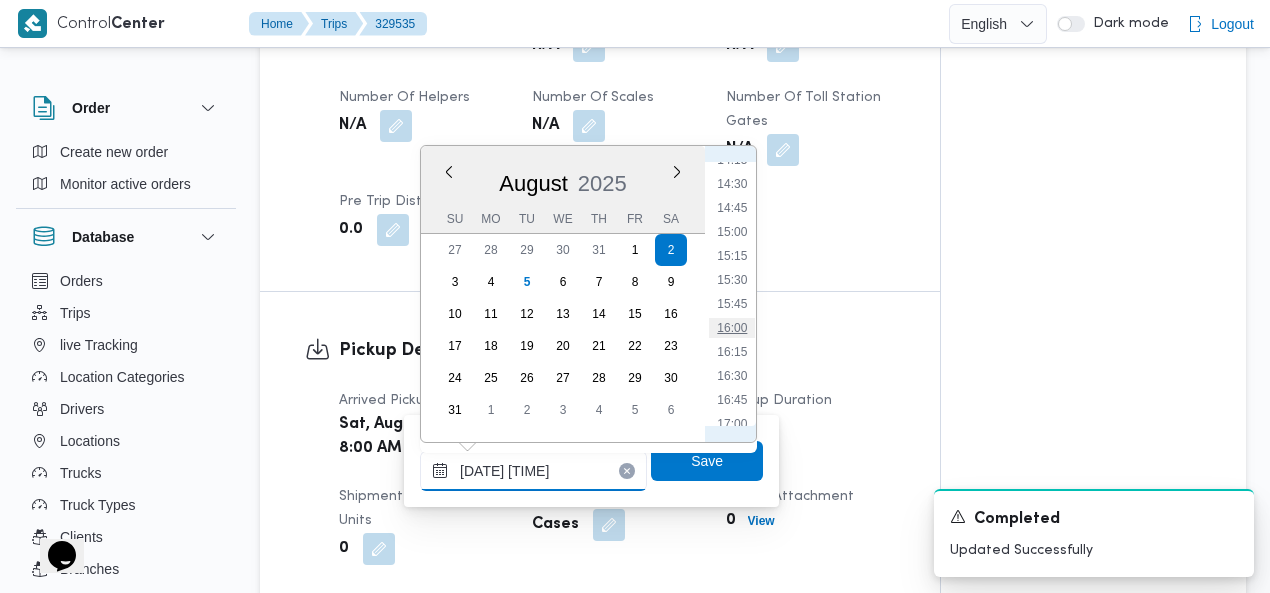 type on "[DATE] [TIME]" 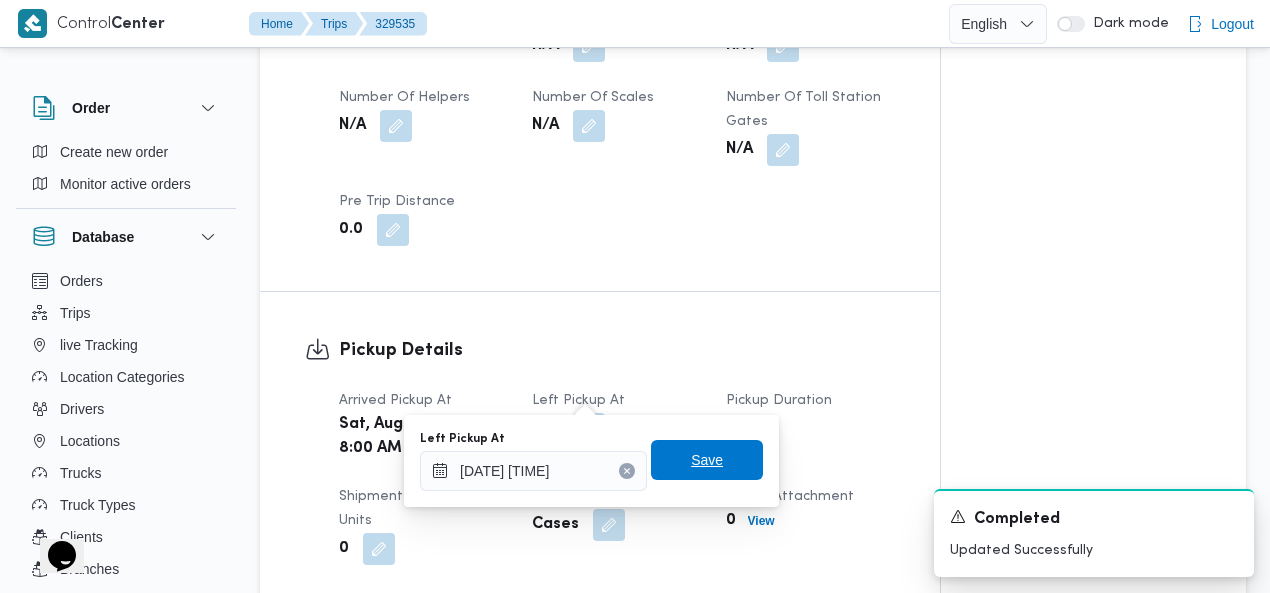 click on "Save" at bounding box center [707, 460] 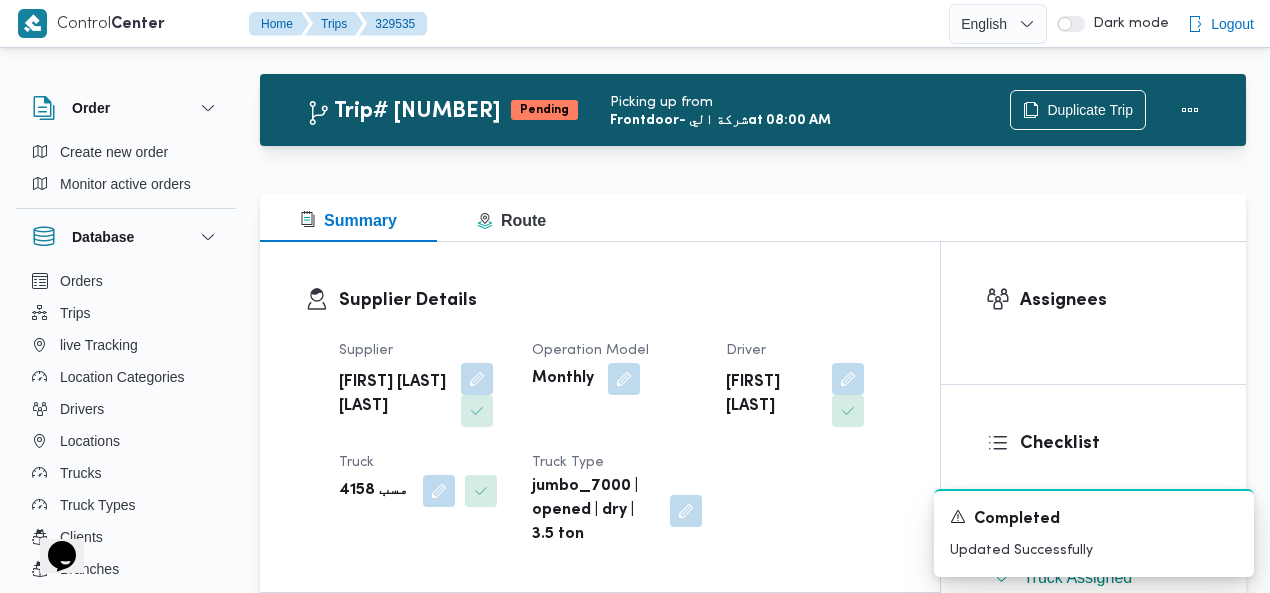 scroll, scrollTop: 0, scrollLeft: 0, axis: both 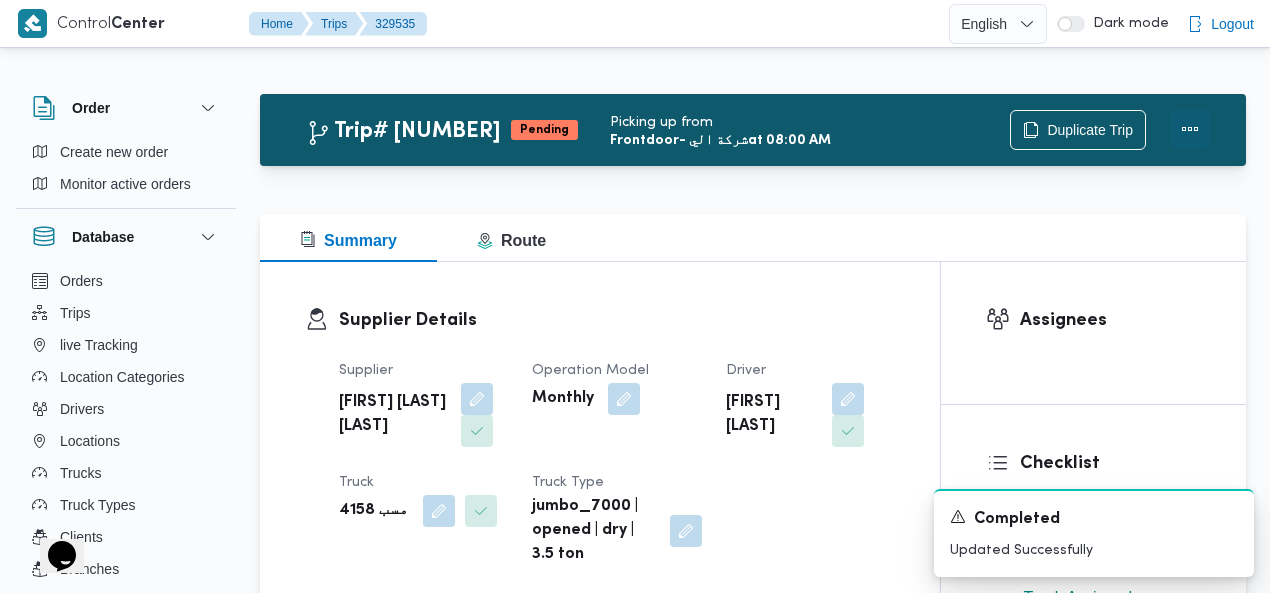 click at bounding box center [1190, 129] 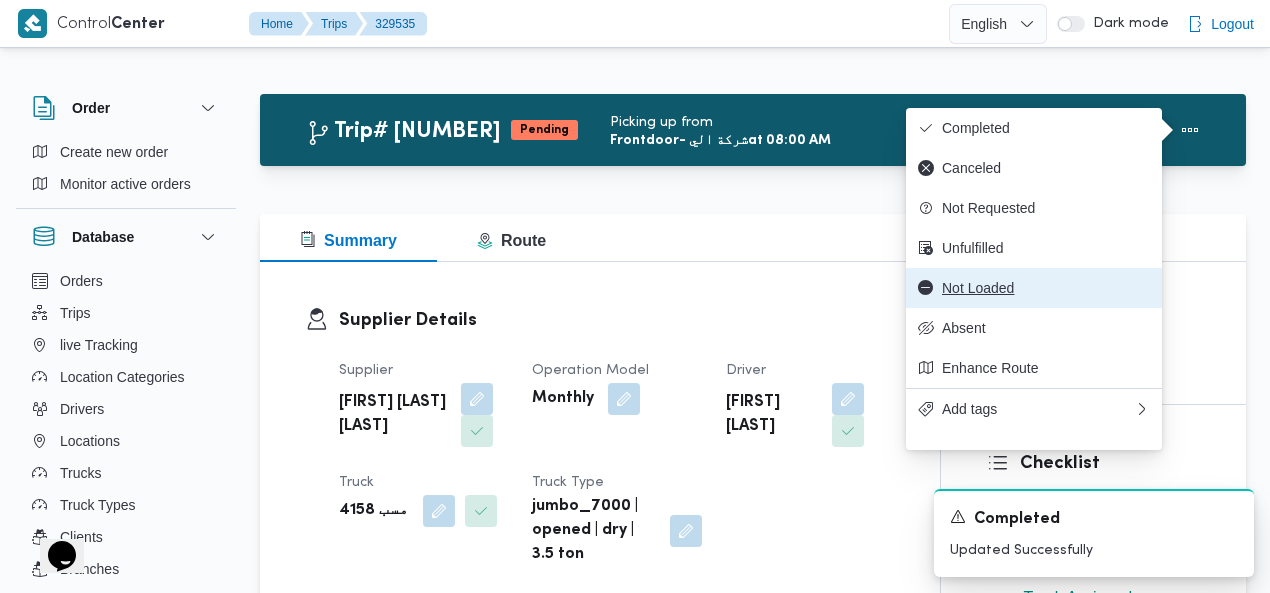 click on "Not Loaded" at bounding box center (1046, 288) 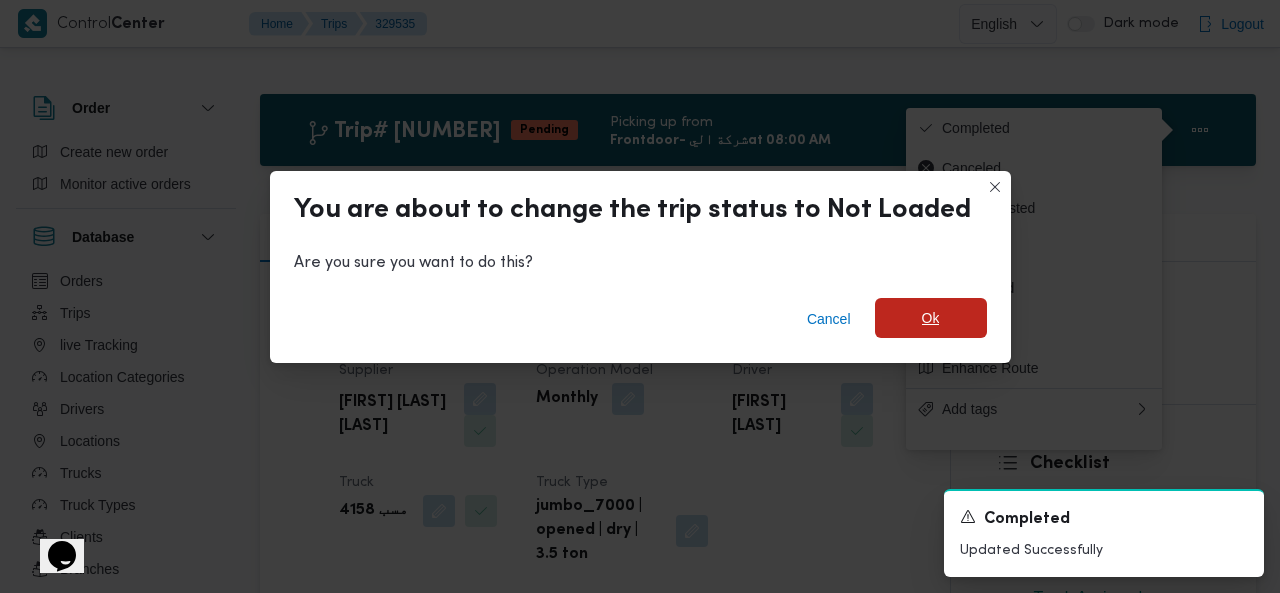 click on "Ok" at bounding box center [931, 318] 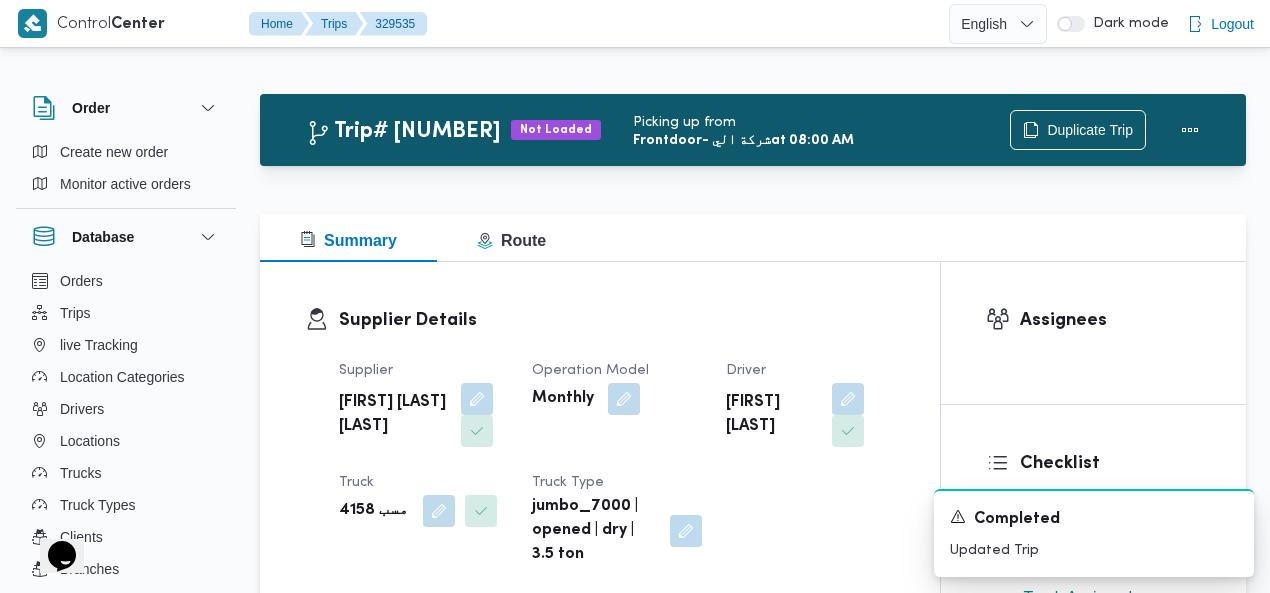 click on "Trip# 329535 Not Loaded Picking up from Frontdoor  - شركة الي  at 08:00 AM Duplicate Trip   Summary Route Supplier Details Supplier [FIRST] [LAST] [LAST] Operation Model Monthly Driver [FIRST] [LAST] [LAST] Truck مسب 4158 Truck Type jumbo_7000 | opened | dry | 3.5 ton Trip Details Client Frontdoor Branch فرونت دور مسطرد Trip Type N/A Pickup date & time Sat, Aug 2, 2025 7:00 AM Source Manual Returnable No Geofencing No Auto Ending Yes Collect Shipment Amounts No Contract Type Monthly Project Name frontdoor Google distance in KMs 0 KMs Distance Traveled 0 KMs Manual Distance N/A Trip Cost N/A Number of Helpers N/A Number of Scales N/A Number of Toll Station Gates N/A Pre Trip Distance 0.0 Pickup Details Arrived Pickup At Sat, Aug 2, 2025 8:00 AM Left Pickup At Sat, Aug 2, 2025 4:00 PM Pickup Duration 8 hours Shipment Number of Units 0 Shipment Unit Cases Pickup Attachment 0 View POD Number N/A Assignees Checklist Dropoffs details entered Warning!" at bounding box center (753, 1744) 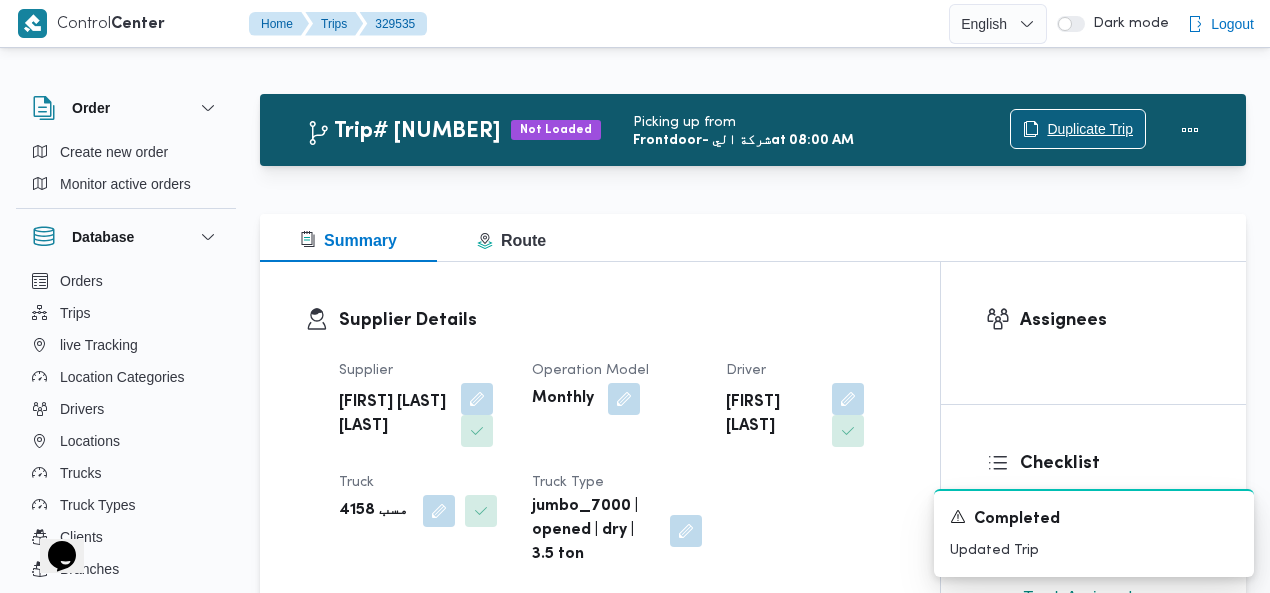click on "Duplicate Trip" at bounding box center [1090, 129] 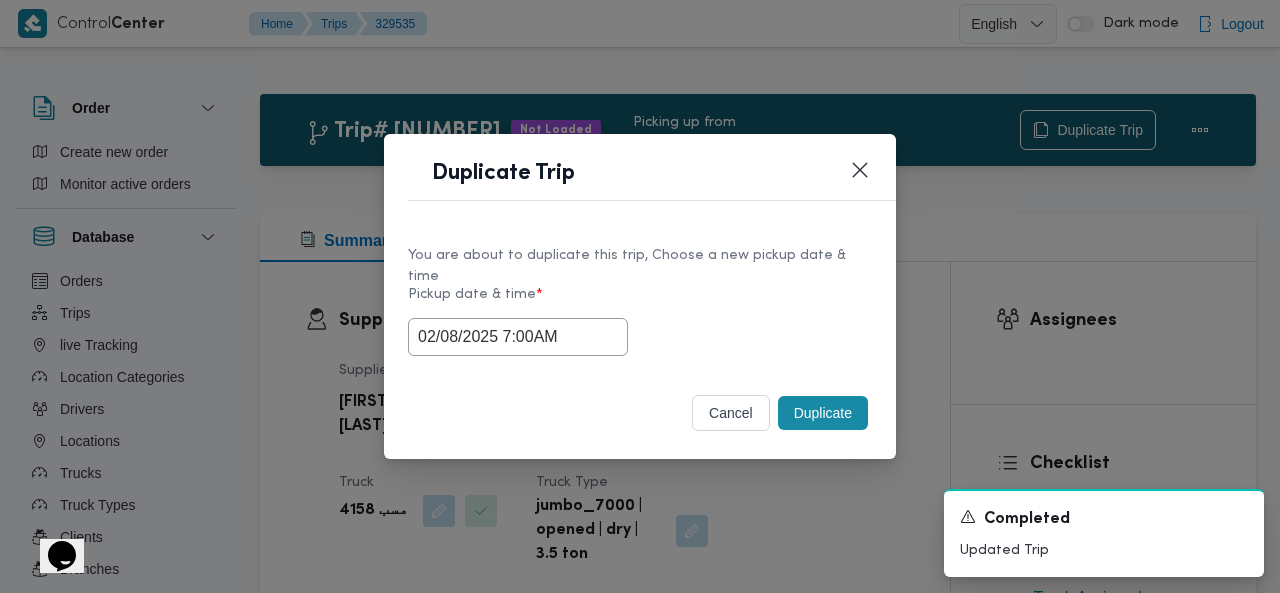 click on "Duplicate" at bounding box center [823, 413] 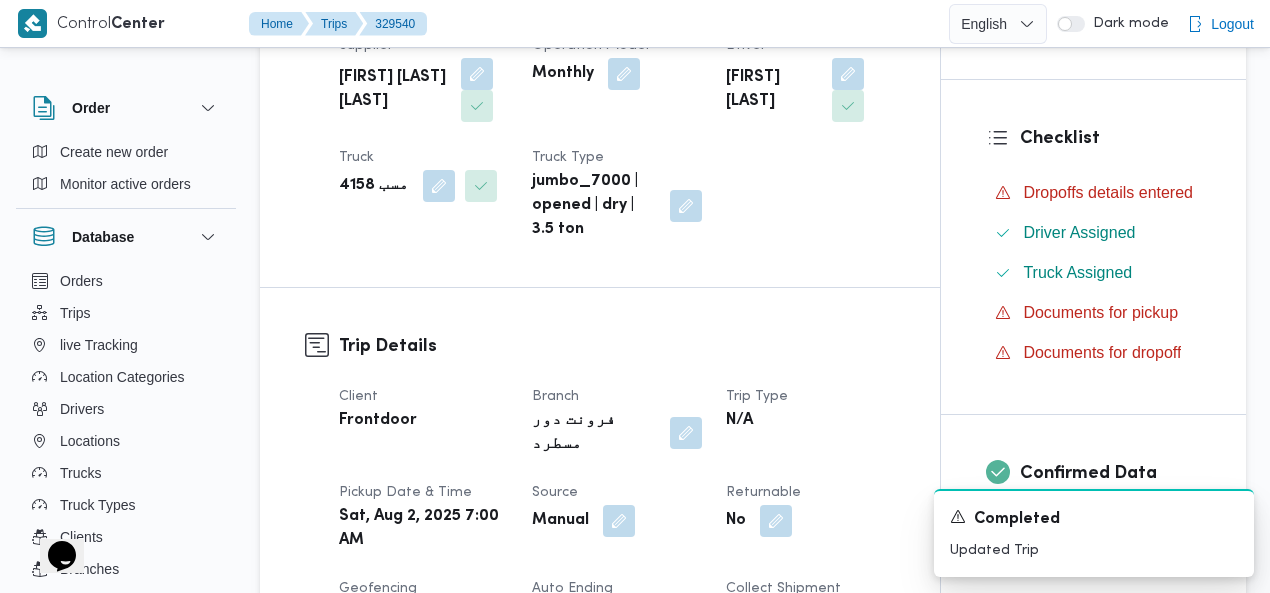scroll, scrollTop: 336, scrollLeft: 0, axis: vertical 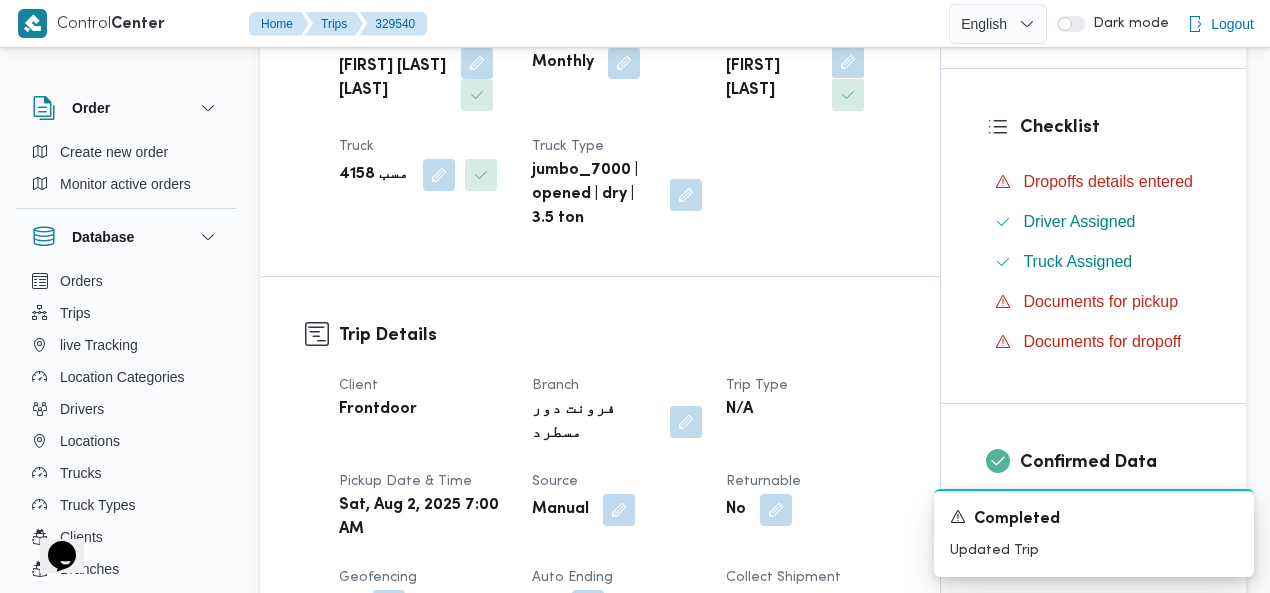 click at bounding box center (848, 62) 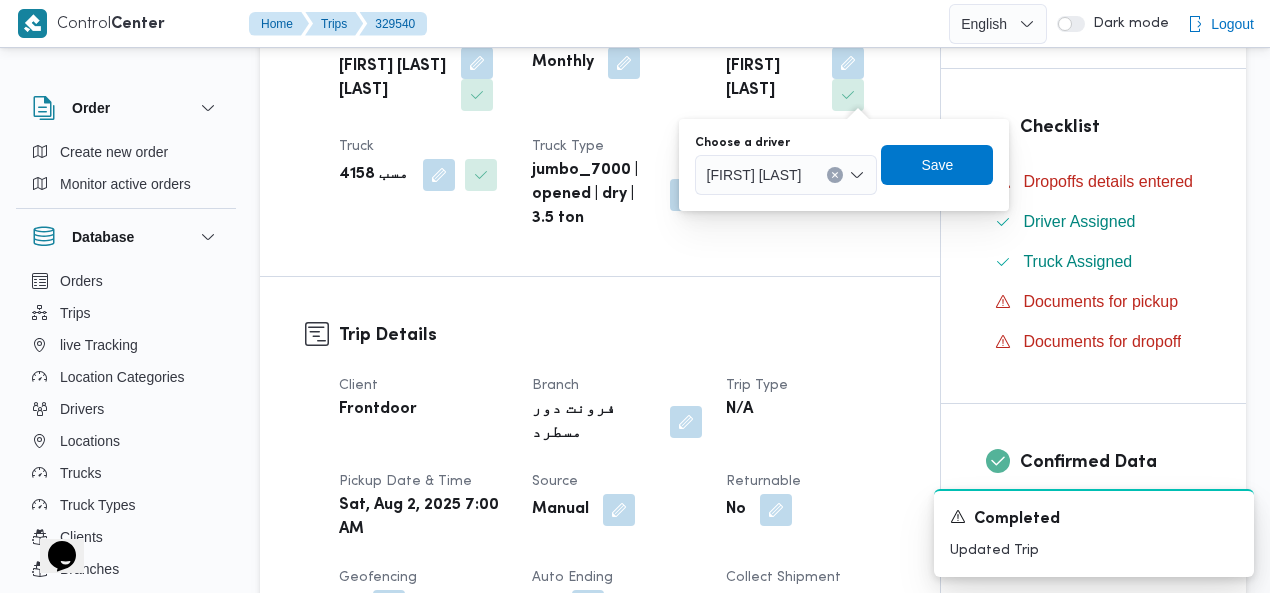 click 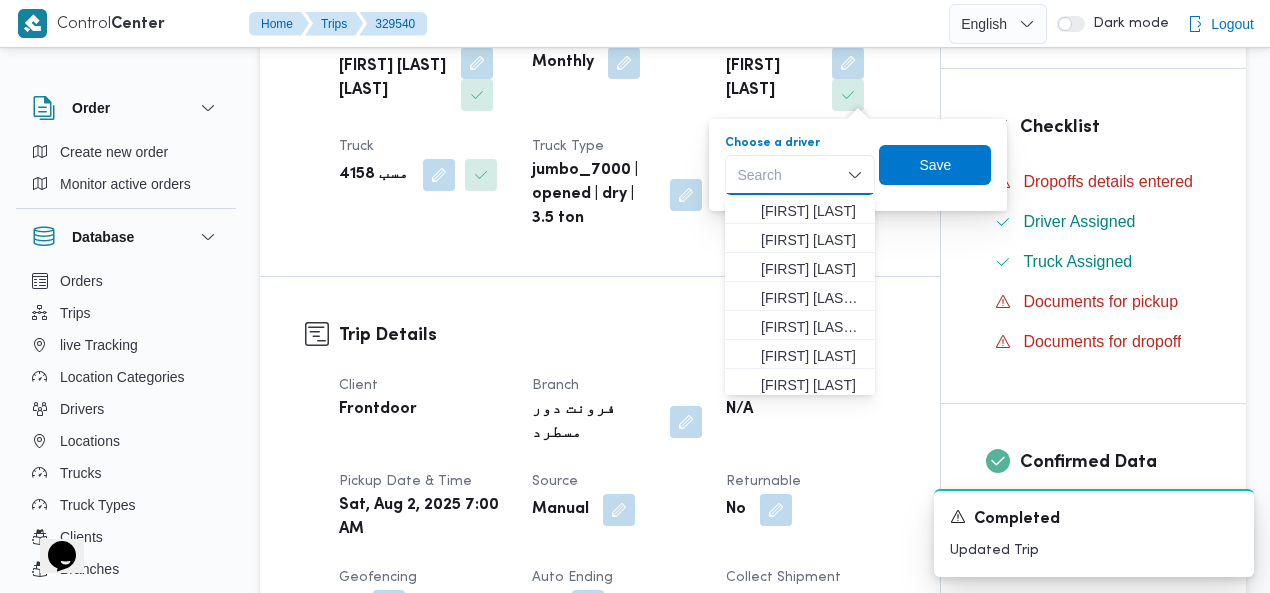 click on "Search" at bounding box center [800, 175] 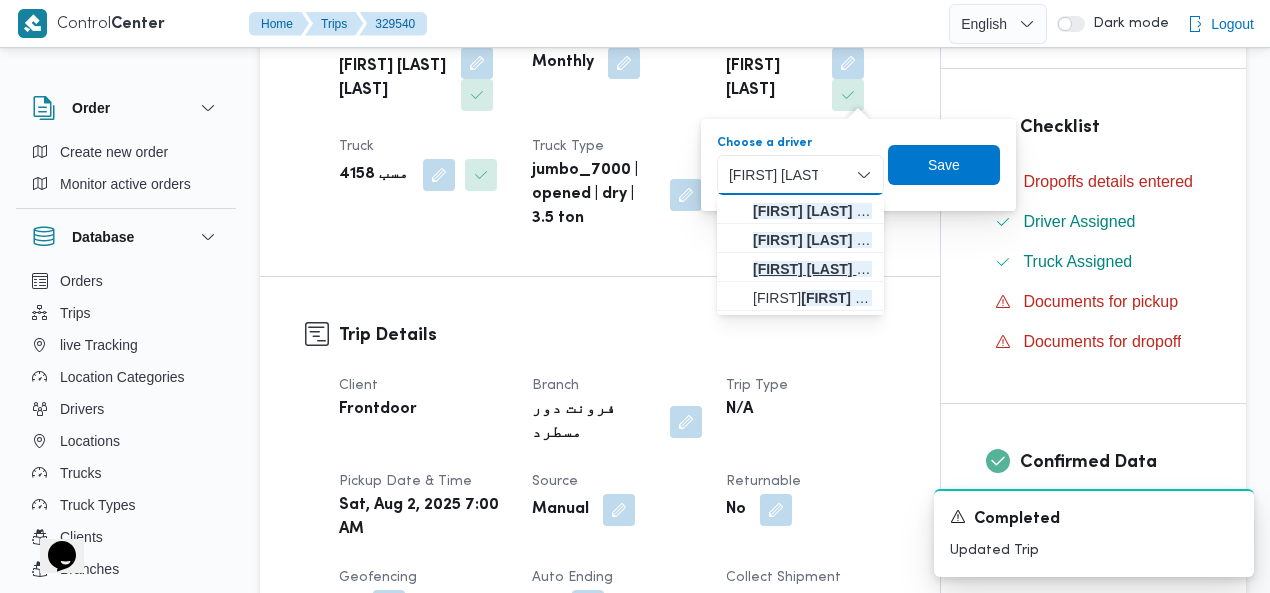 type on "[FIRST] [LAST] [LAST]" 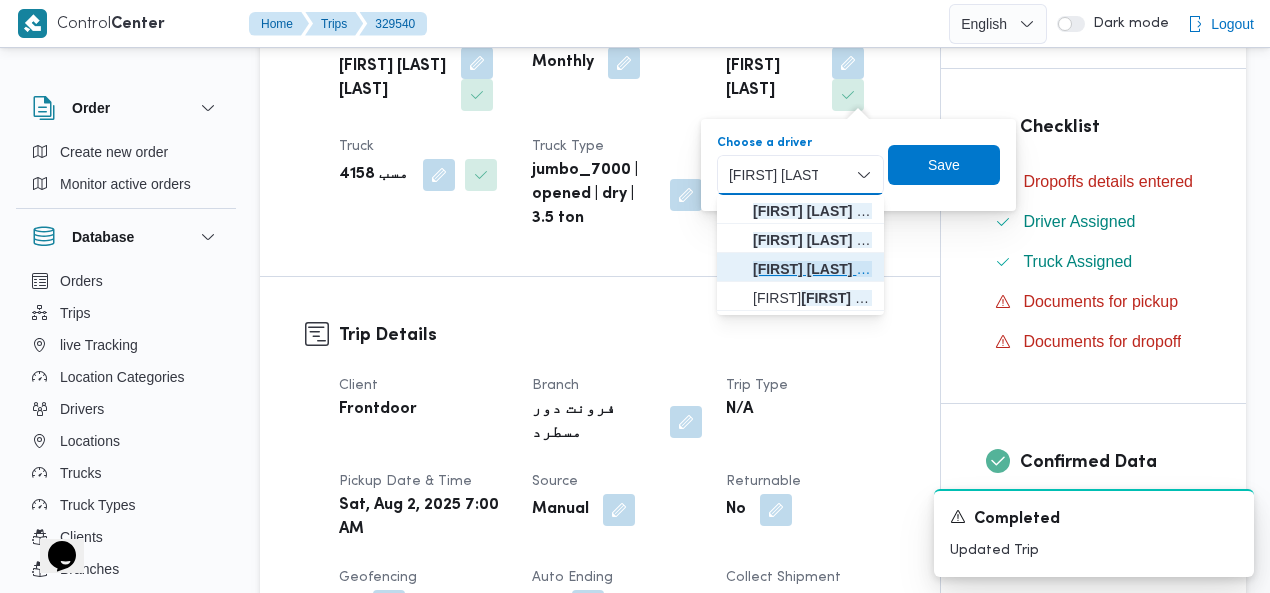 click on "[FIRST] [LAST]" at bounding box center (812, 269) 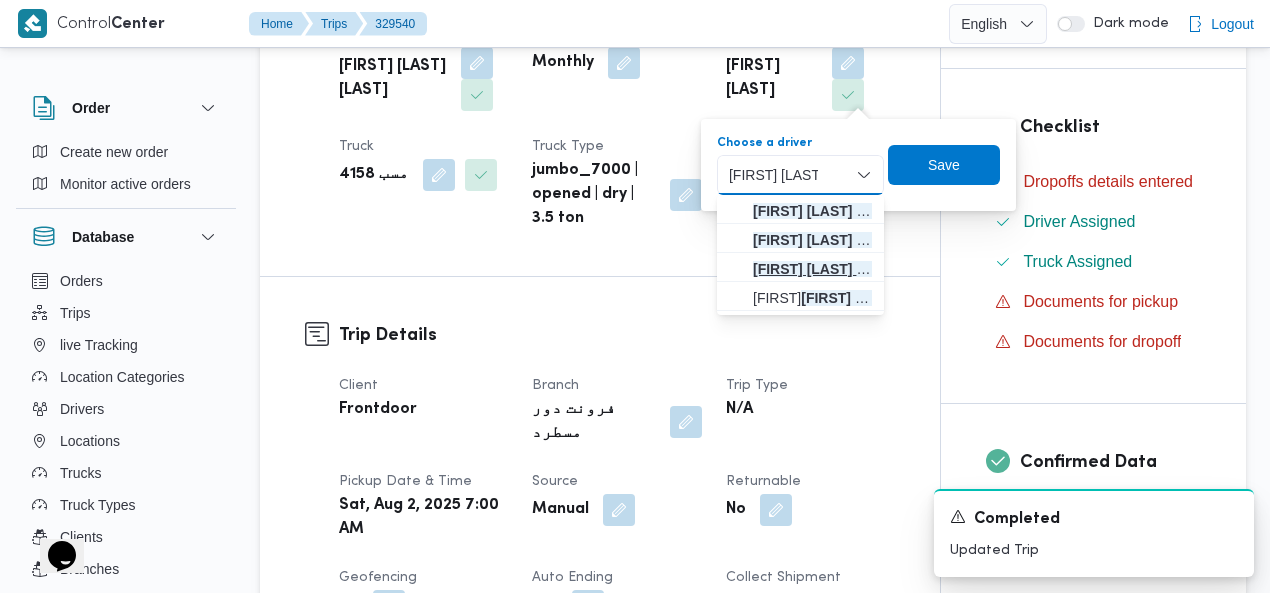 type 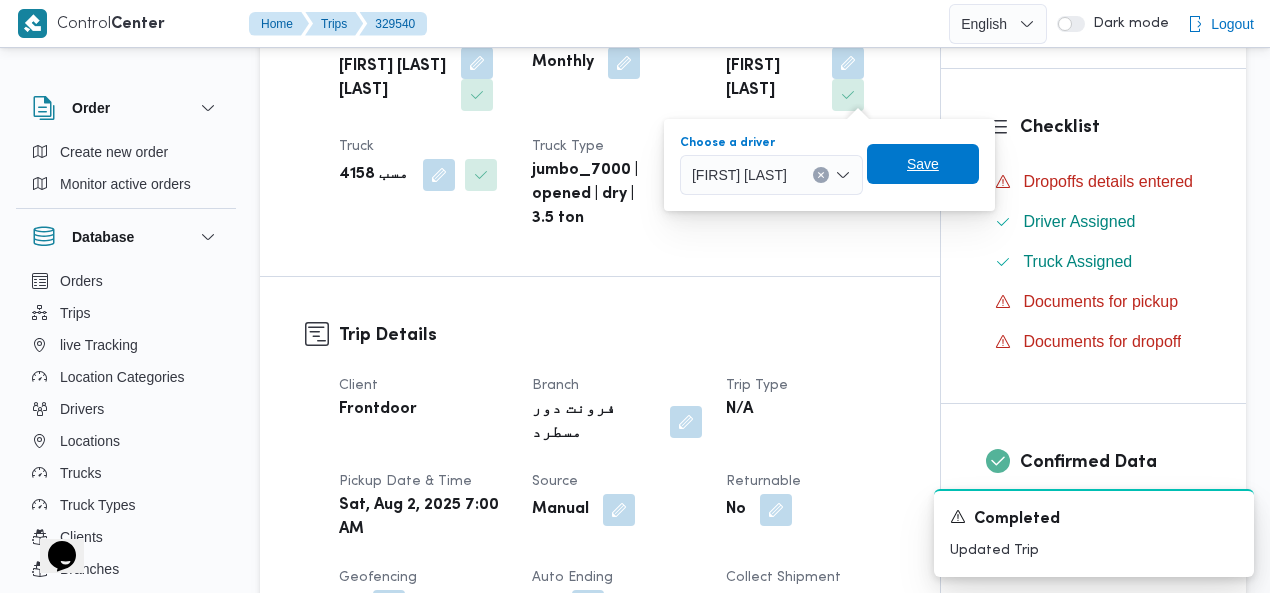 click on "Save" at bounding box center [923, 164] 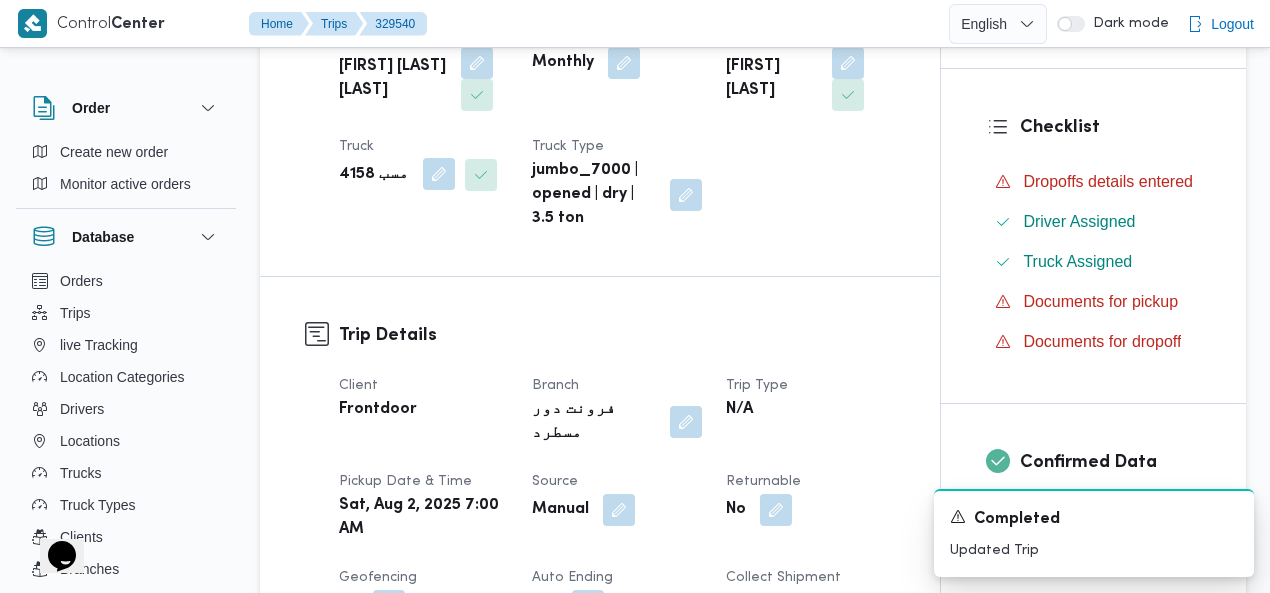 click at bounding box center (439, 174) 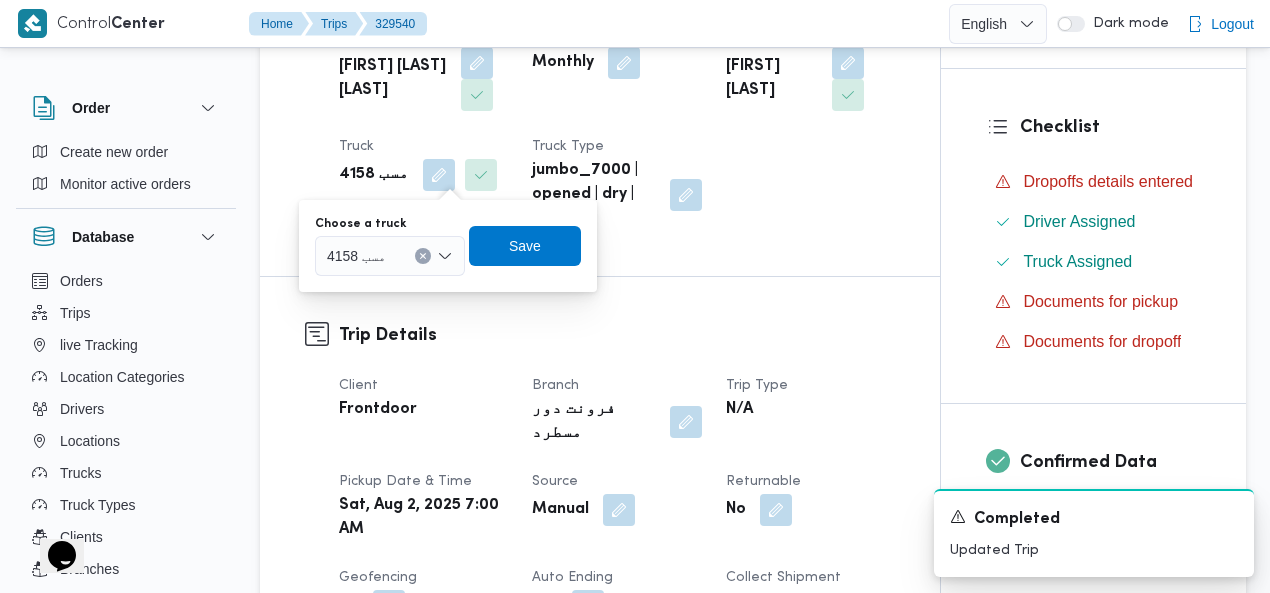 click 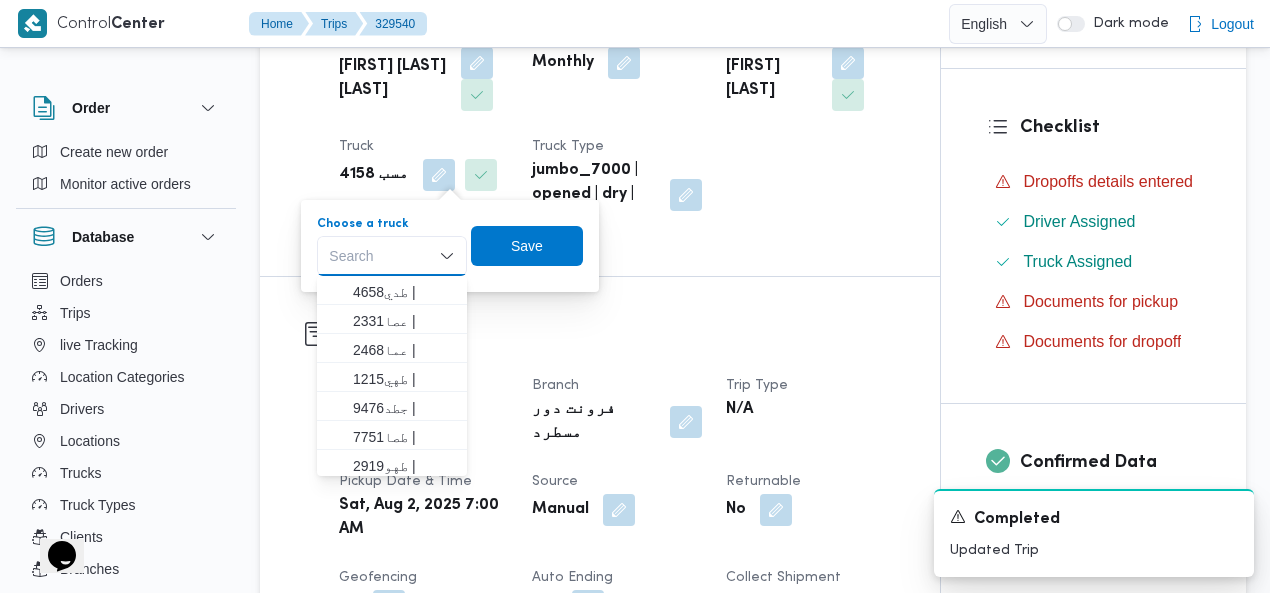 click on "Search" at bounding box center [392, 256] 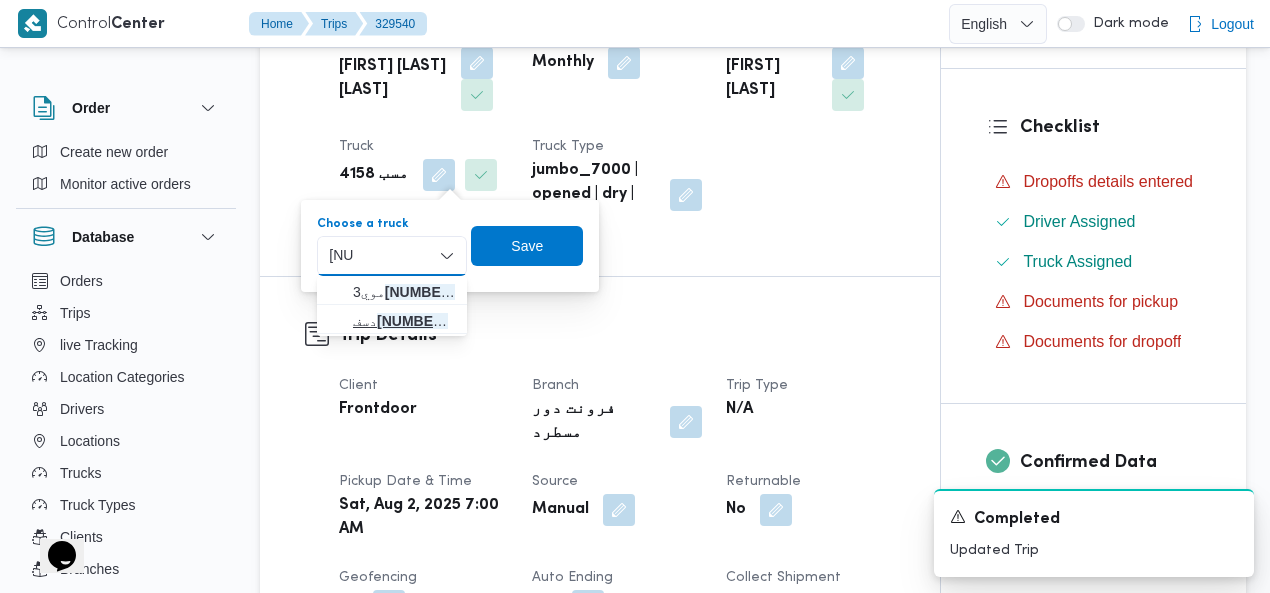 type on "[NUMBER]" 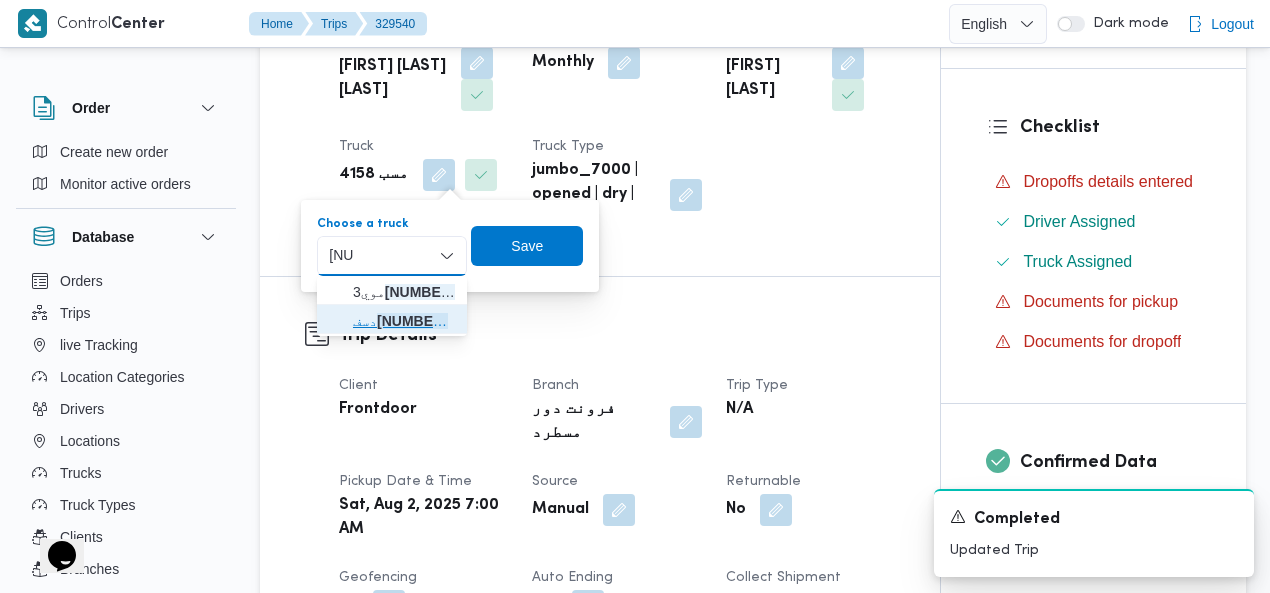 click on "دسف [NUMBER] 8 | null" at bounding box center (404, 321) 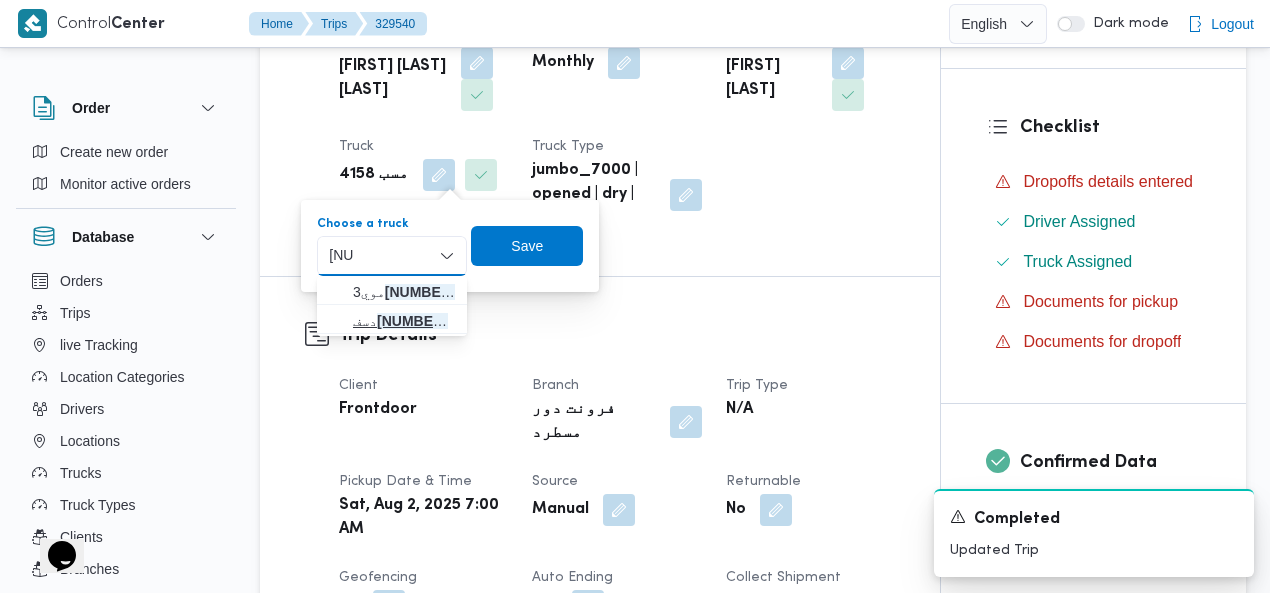 type 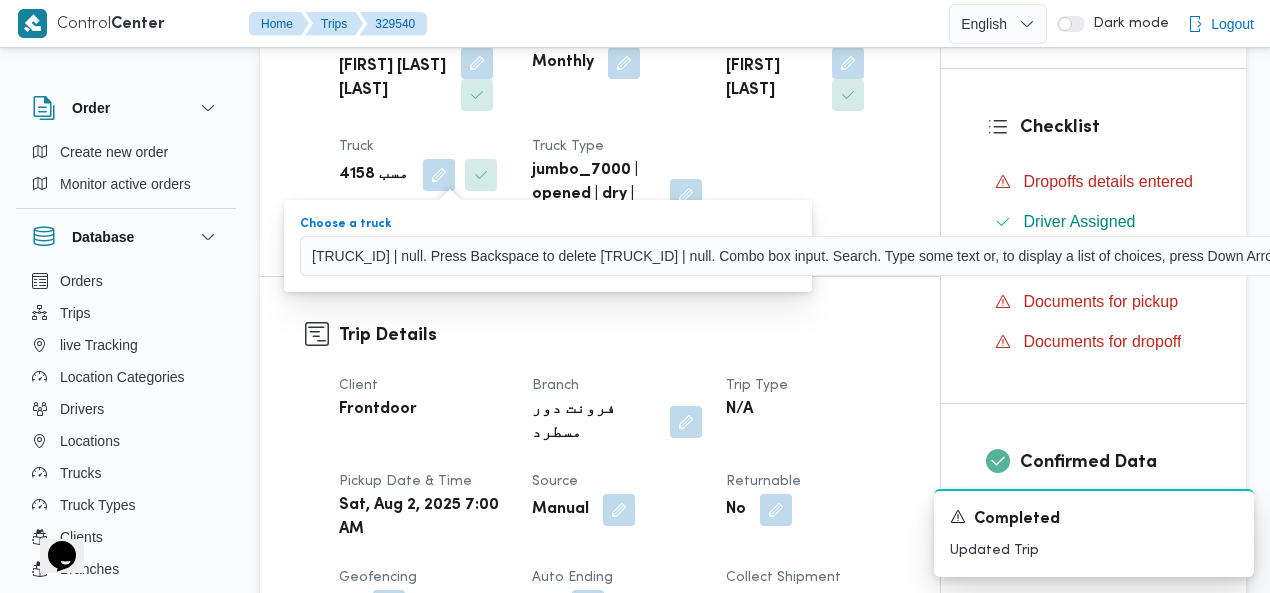 click on "Save" at bounding box center [1674, 245] 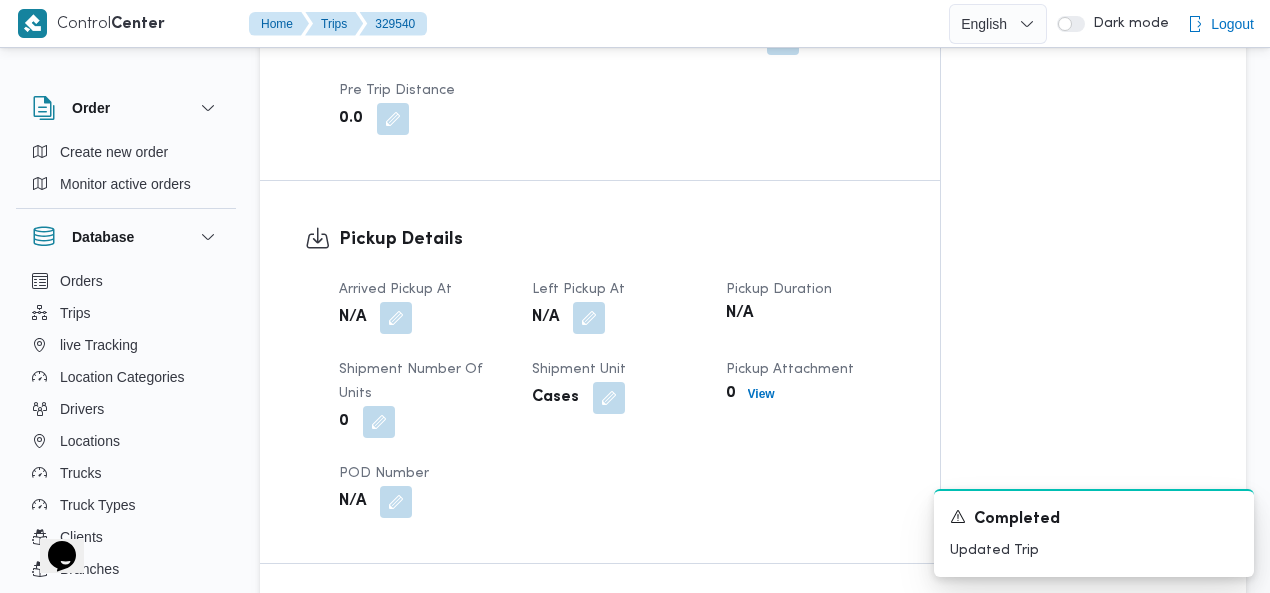 scroll, scrollTop: 1276, scrollLeft: 0, axis: vertical 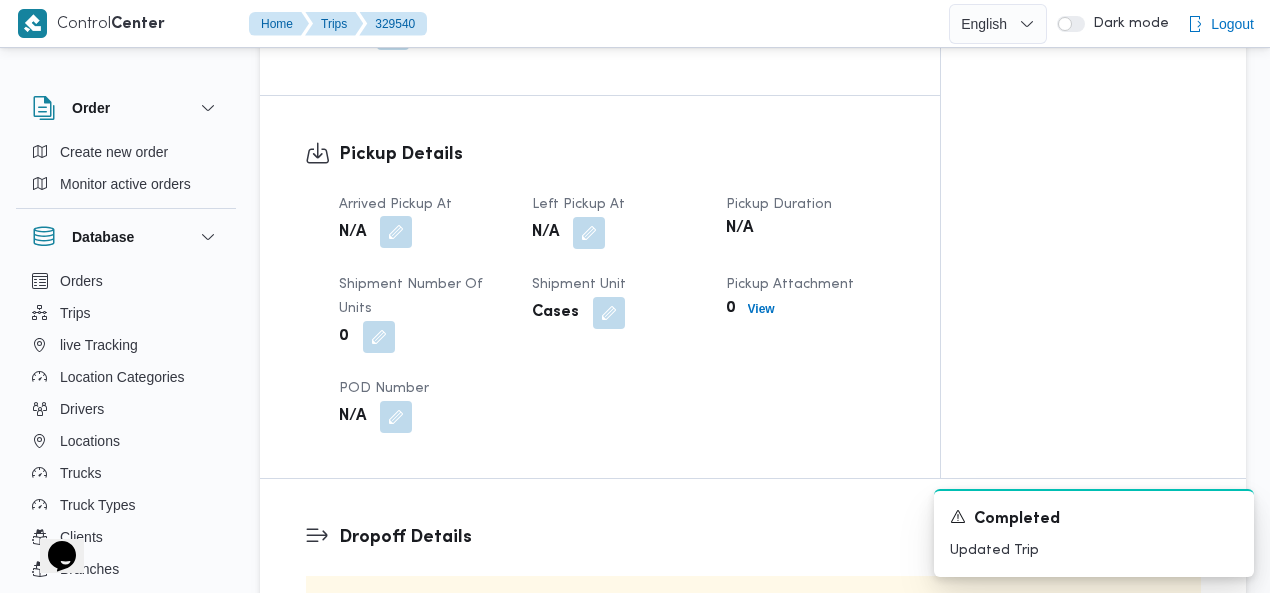 click at bounding box center (396, 232) 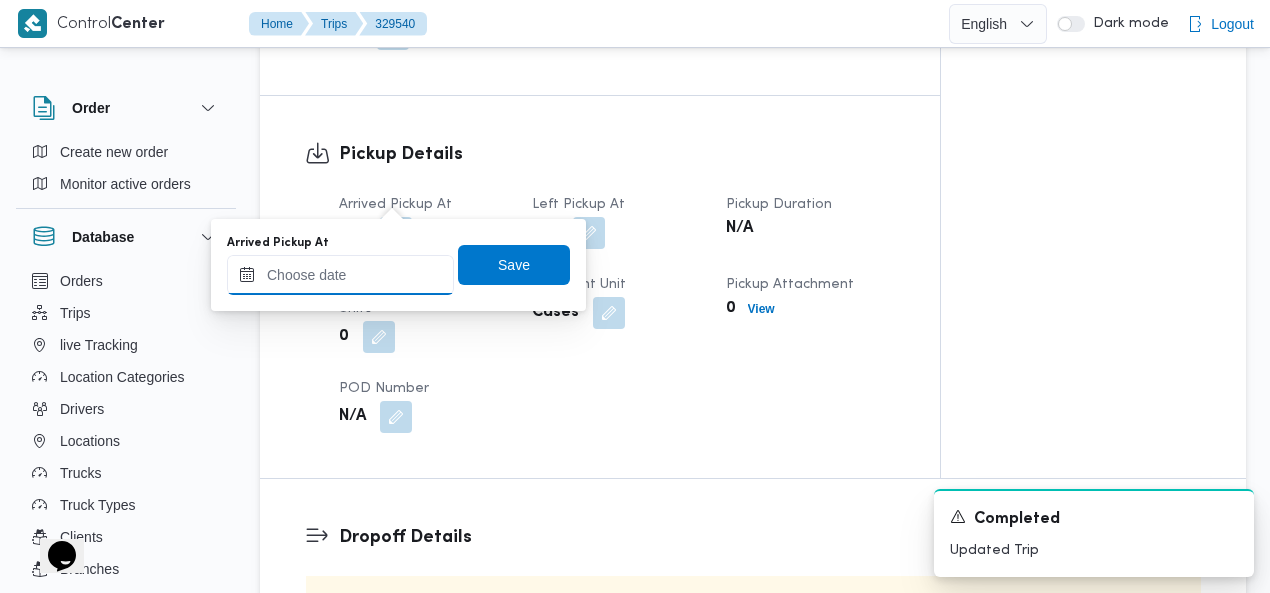 click on "Arrived Pickup At" at bounding box center (340, 275) 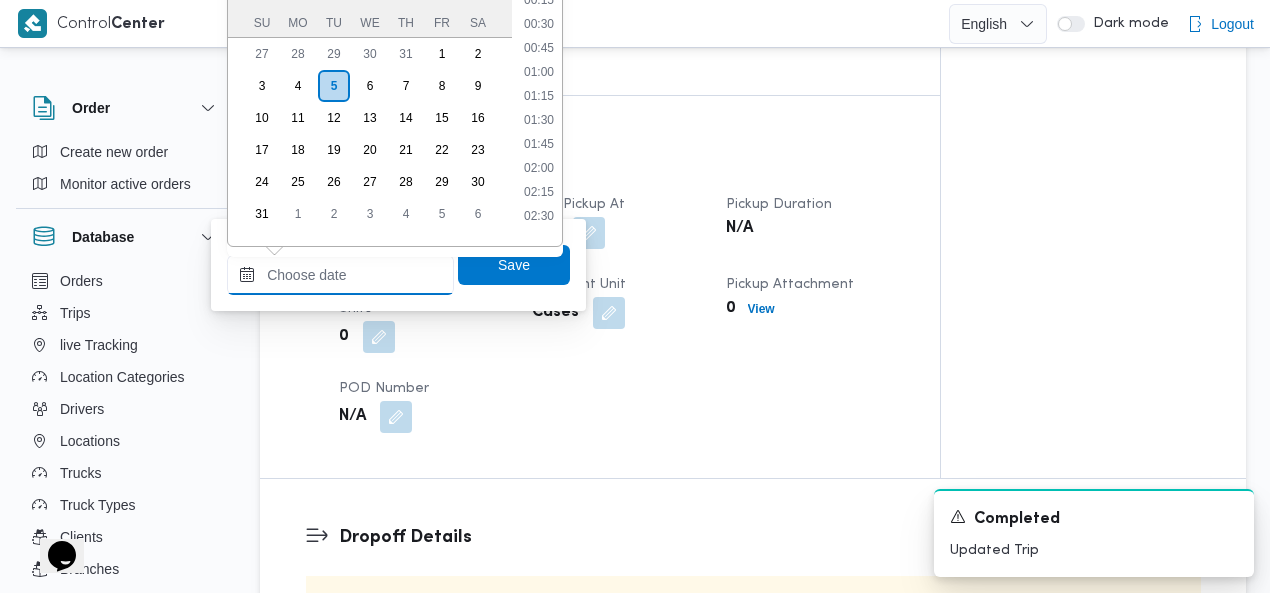 scroll, scrollTop: 1422, scrollLeft: 0, axis: vertical 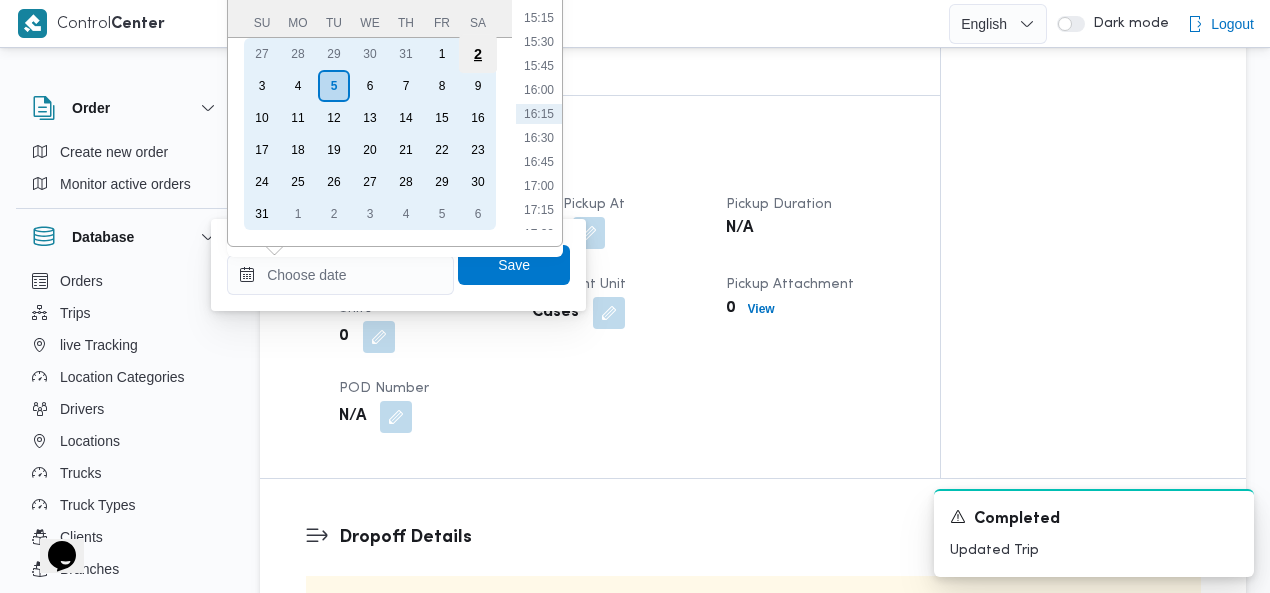 click on "2" at bounding box center [478, 54] 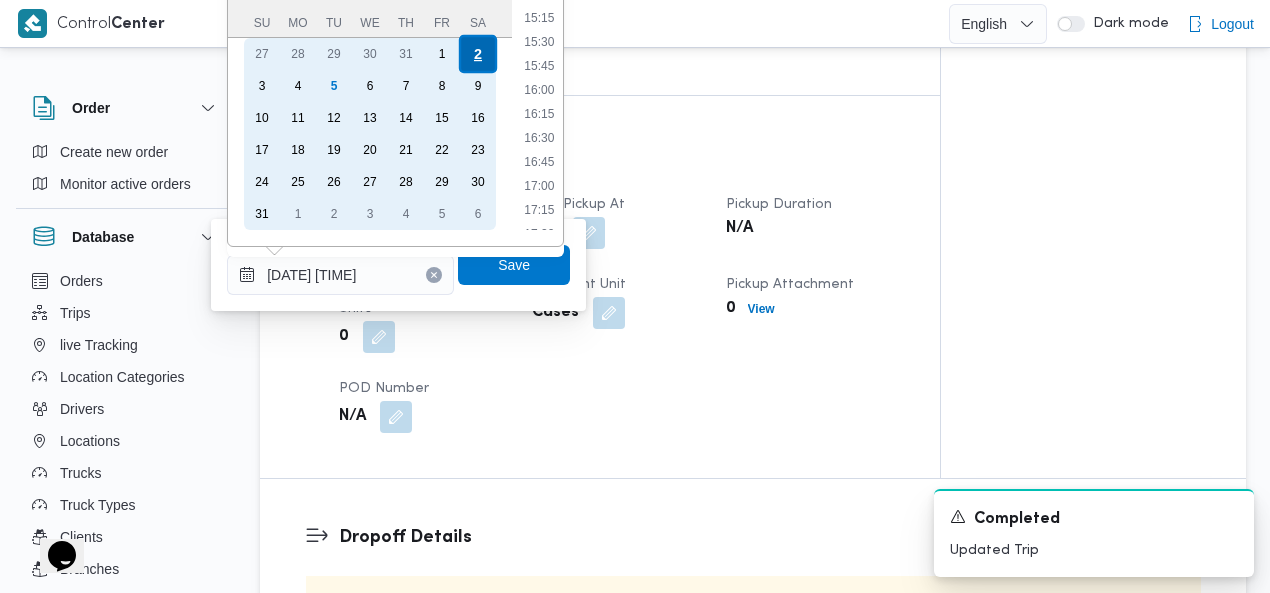 scroll, scrollTop: 1241, scrollLeft: 0, axis: vertical 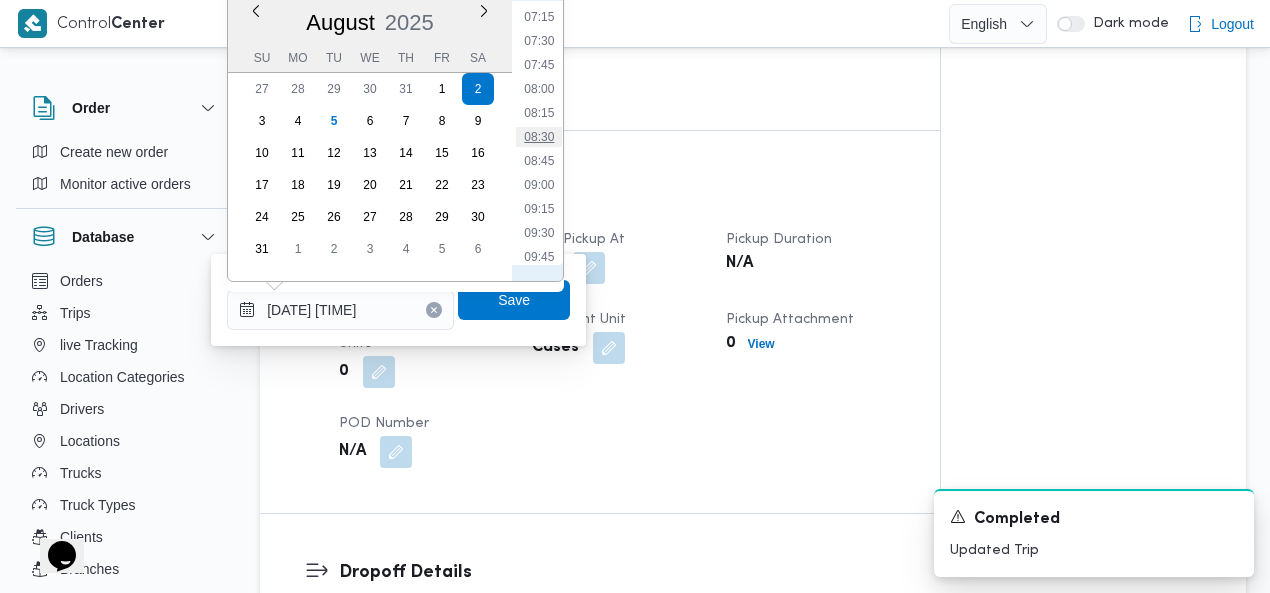 click on "08:30" at bounding box center (539, 137) 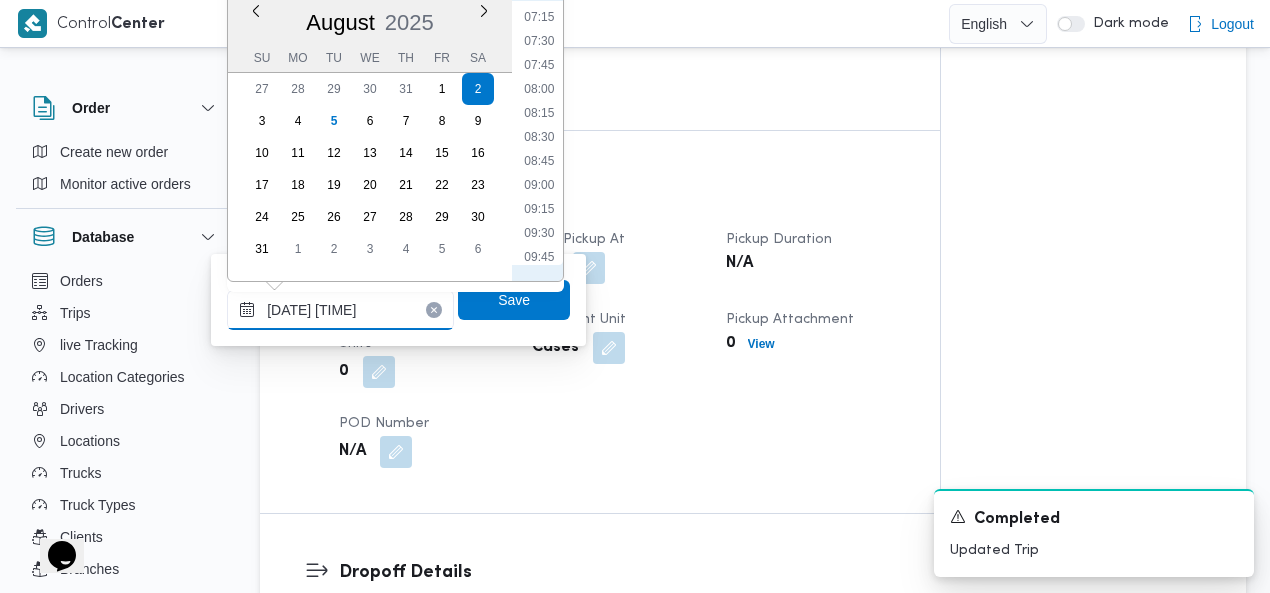 type on "[DATE] [TIME]" 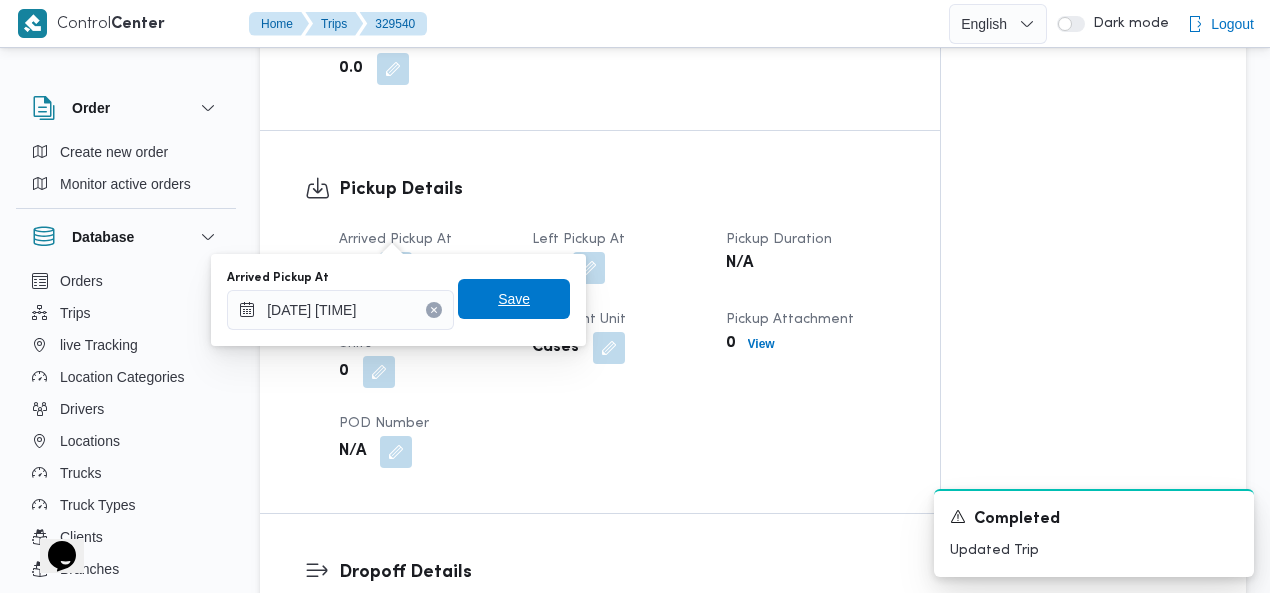 click on "Save" at bounding box center [514, 299] 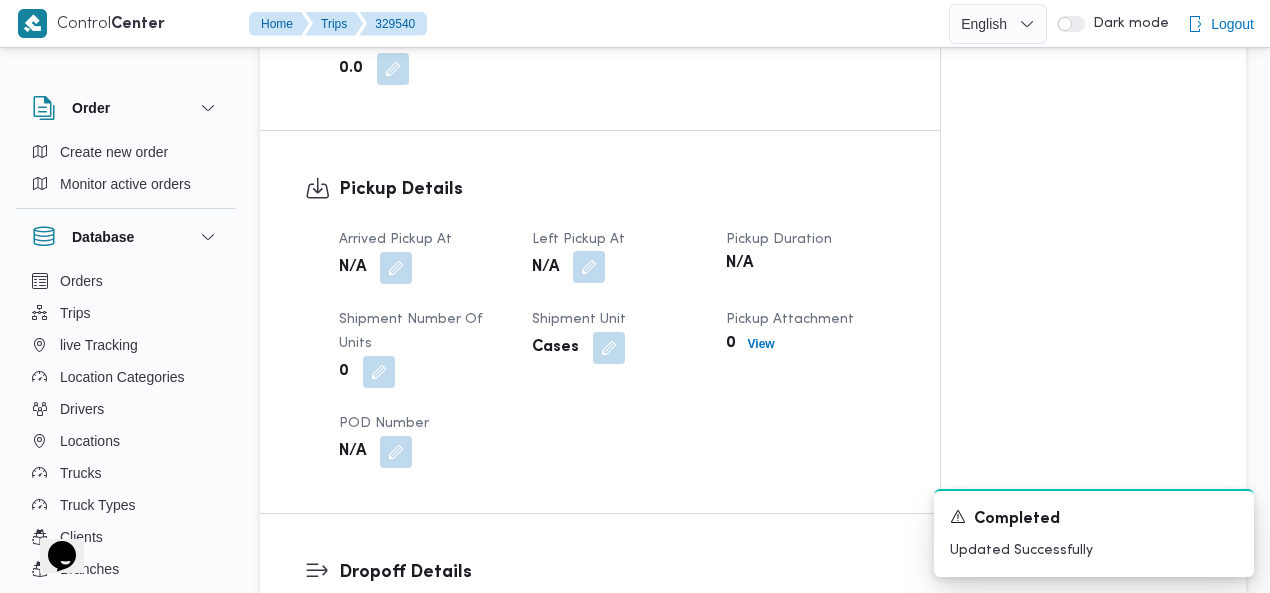 click at bounding box center [589, 267] 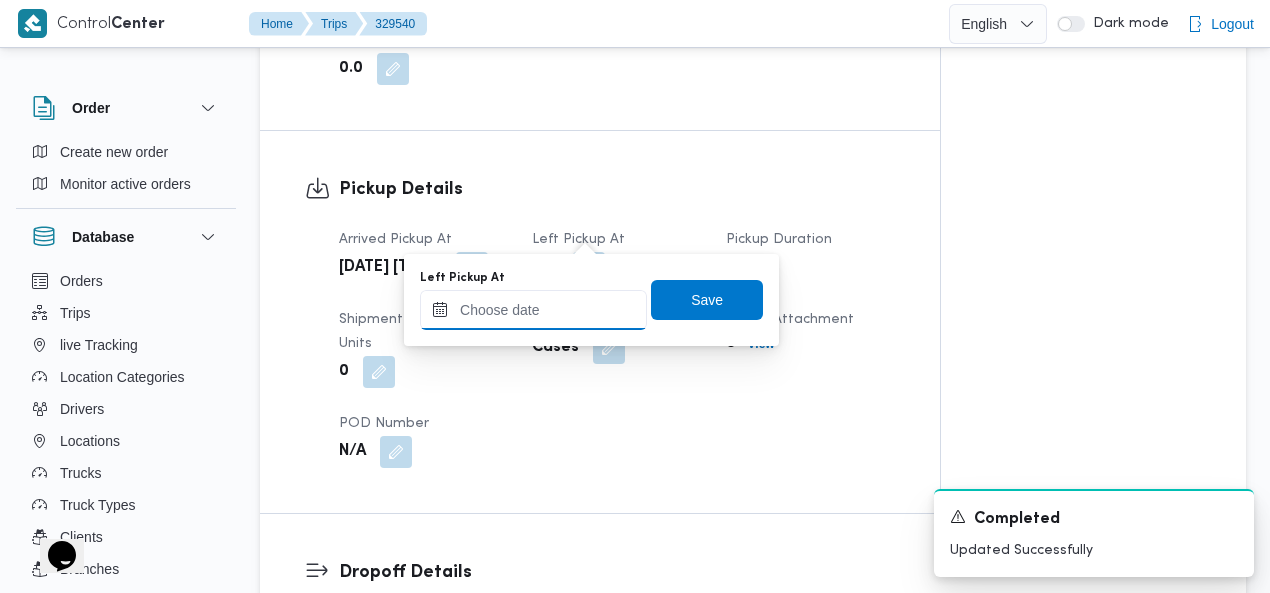click on "Left Pickup At" at bounding box center [533, 310] 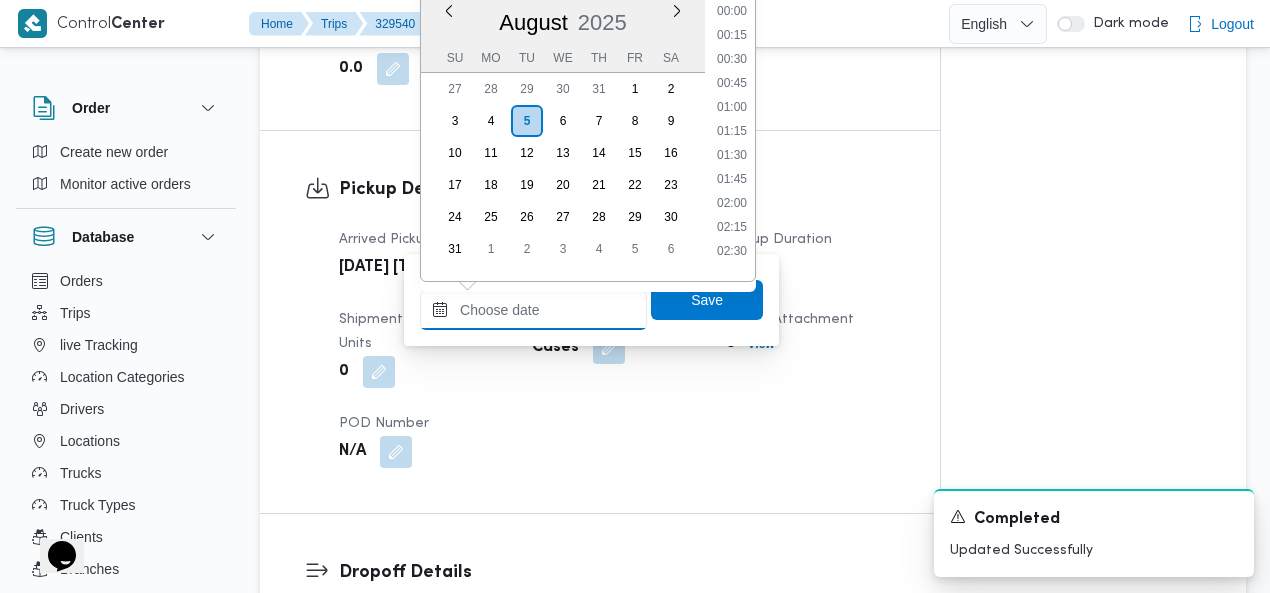 scroll, scrollTop: 1422, scrollLeft: 0, axis: vertical 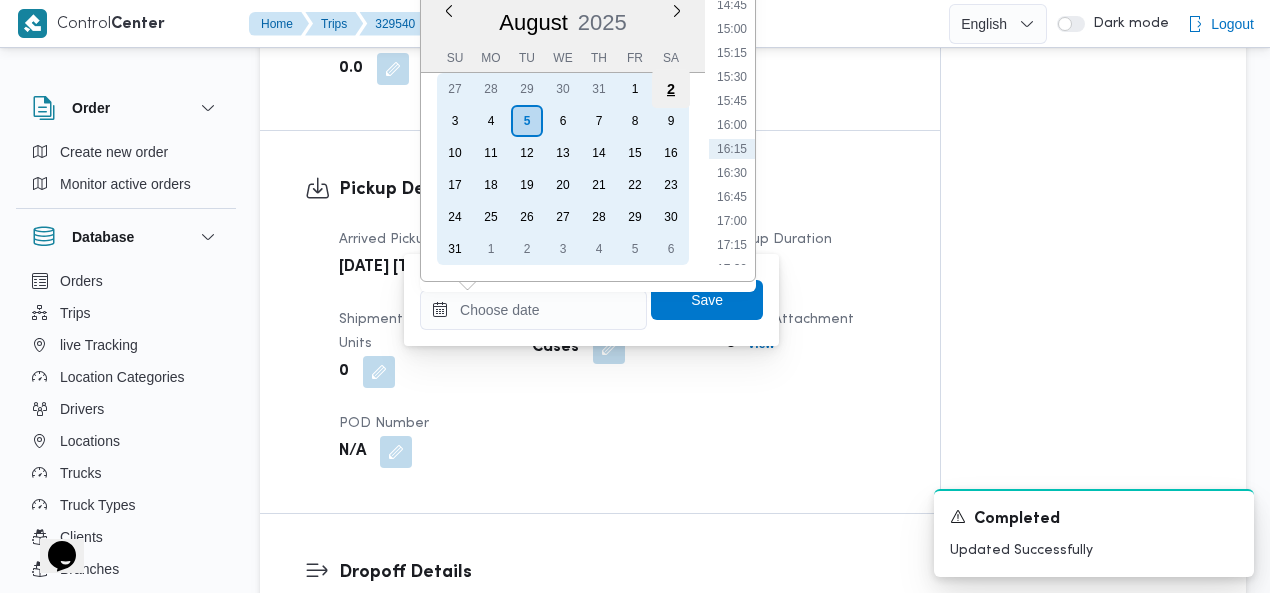 click on "2" at bounding box center (671, 89) 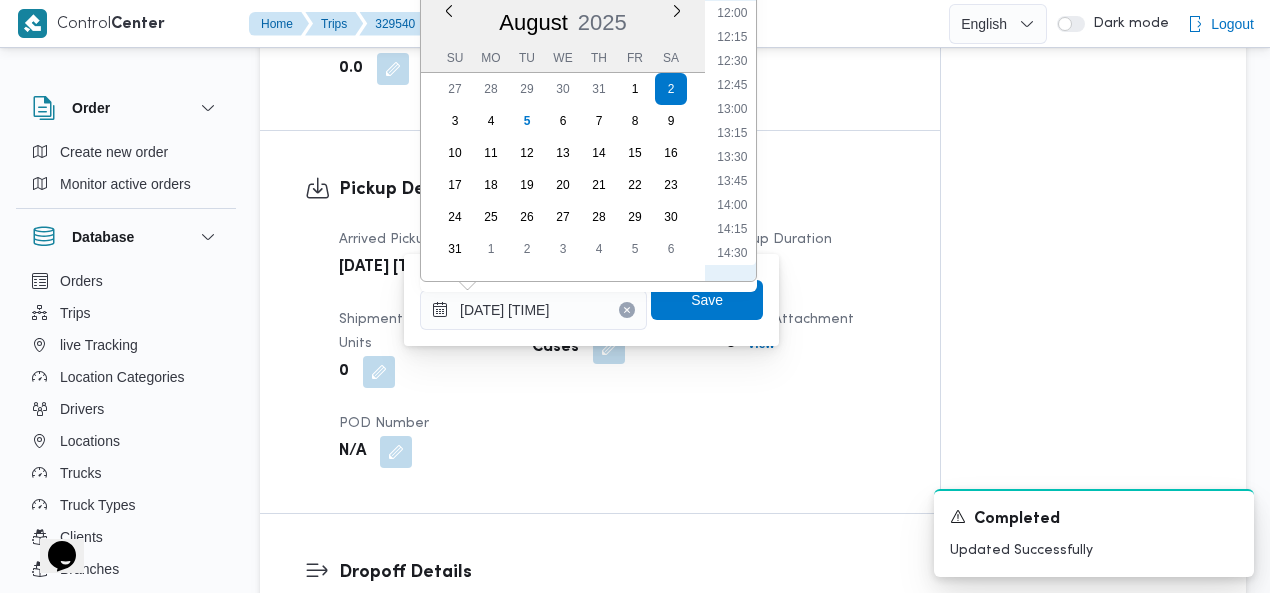 scroll, scrollTop: 1380, scrollLeft: 0, axis: vertical 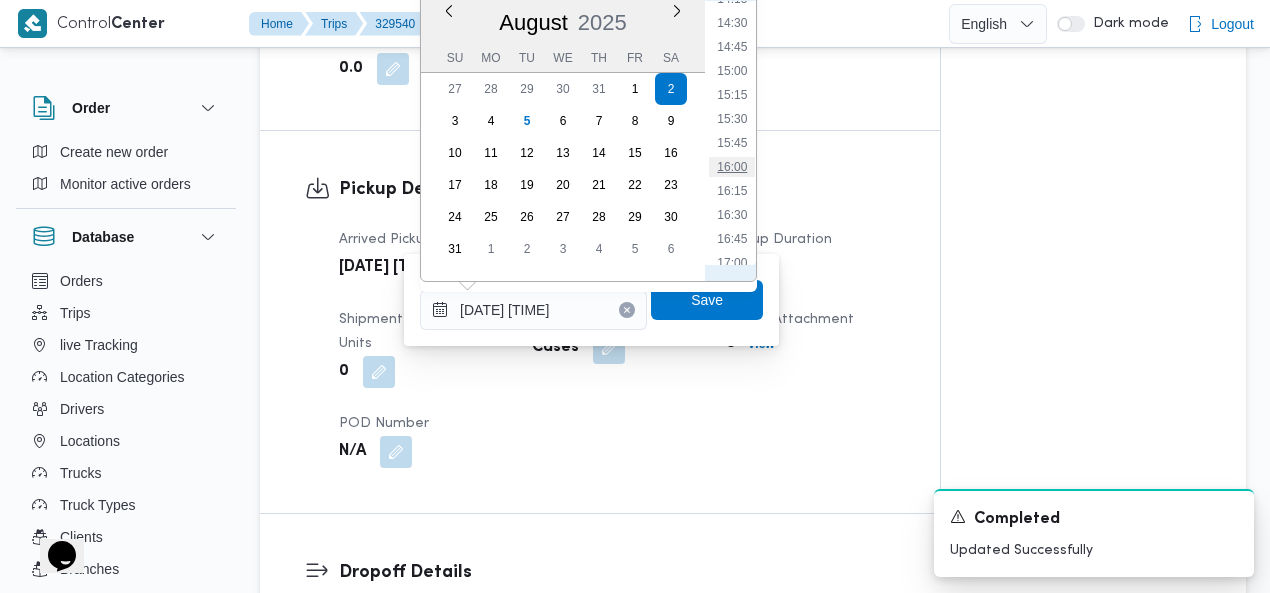 click on "16:00" at bounding box center (732, 167) 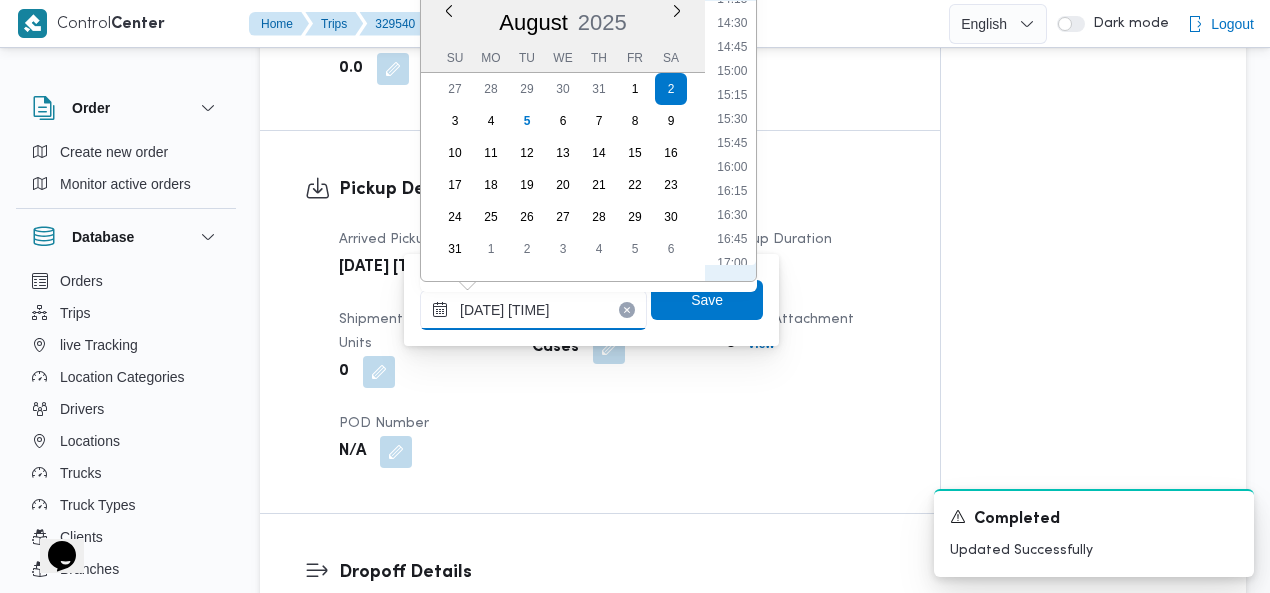 type on "[DATE] [TIME]" 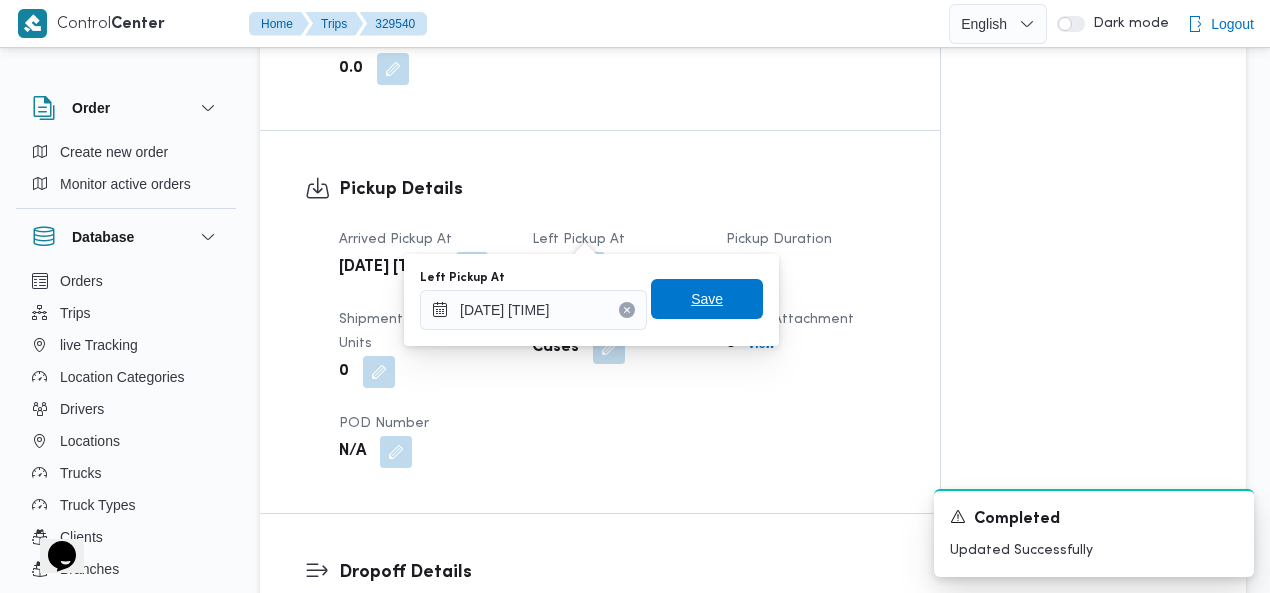 click on "Save" at bounding box center [707, 299] 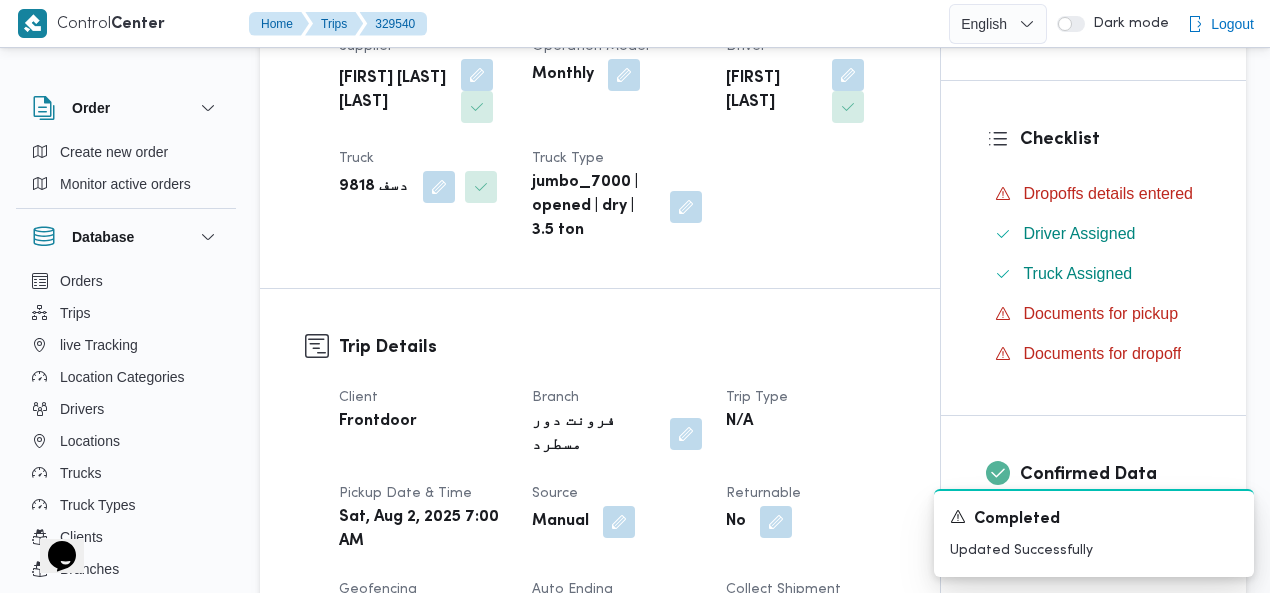scroll, scrollTop: 0, scrollLeft: 0, axis: both 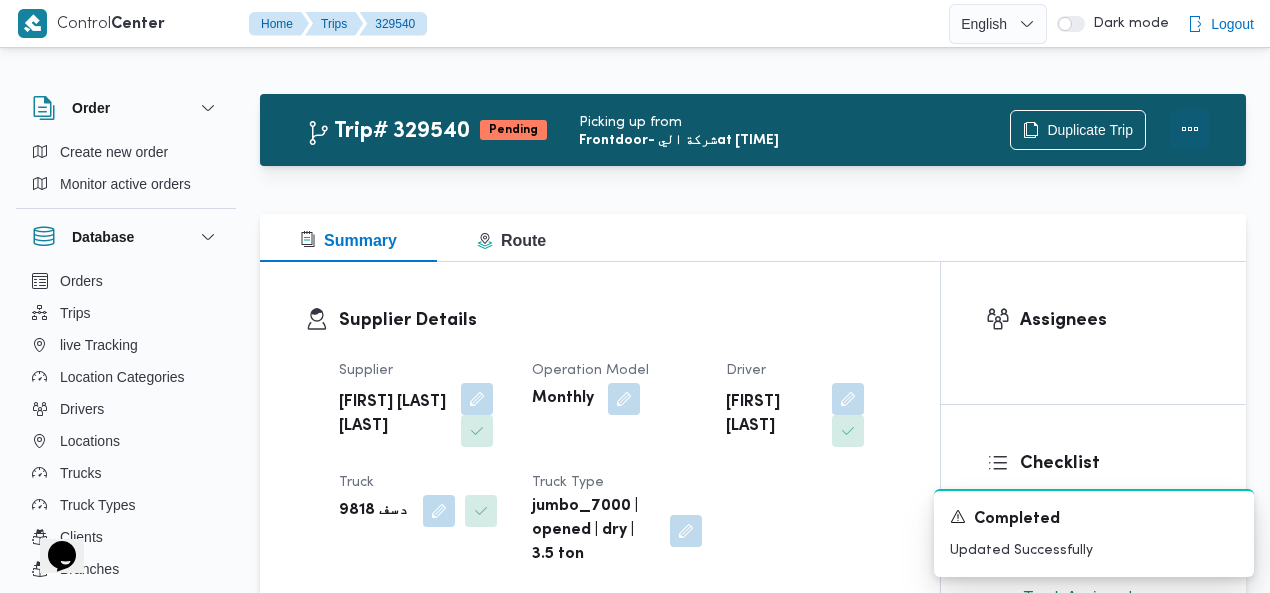 click at bounding box center [1190, 129] 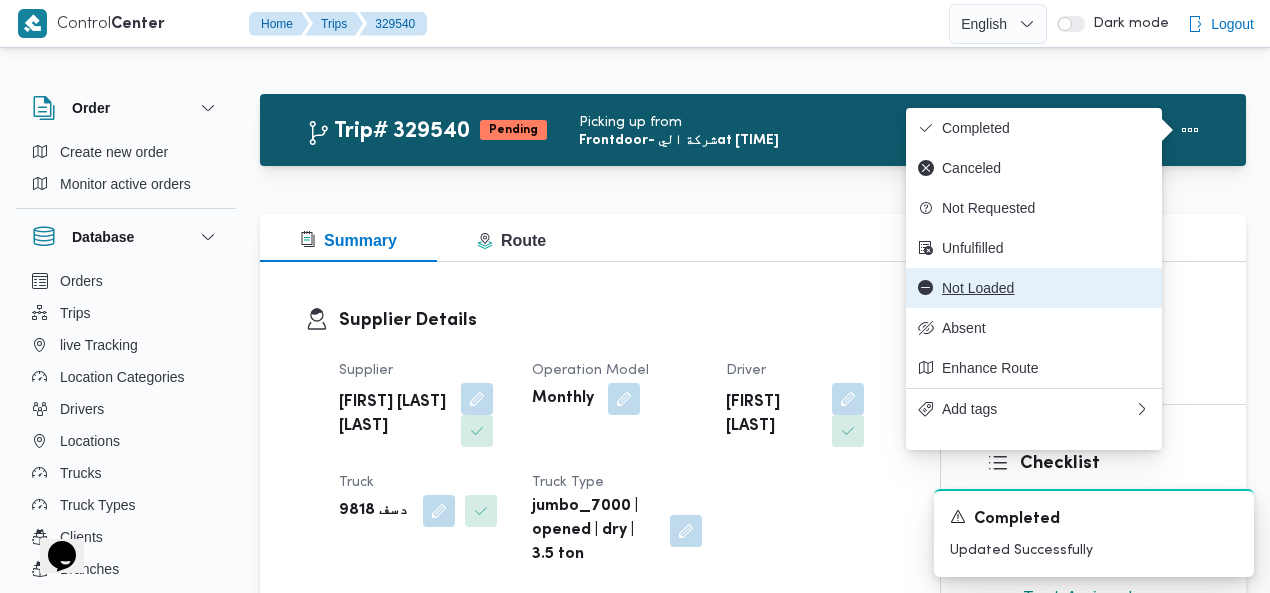 click on "Not Loaded" at bounding box center [1046, 288] 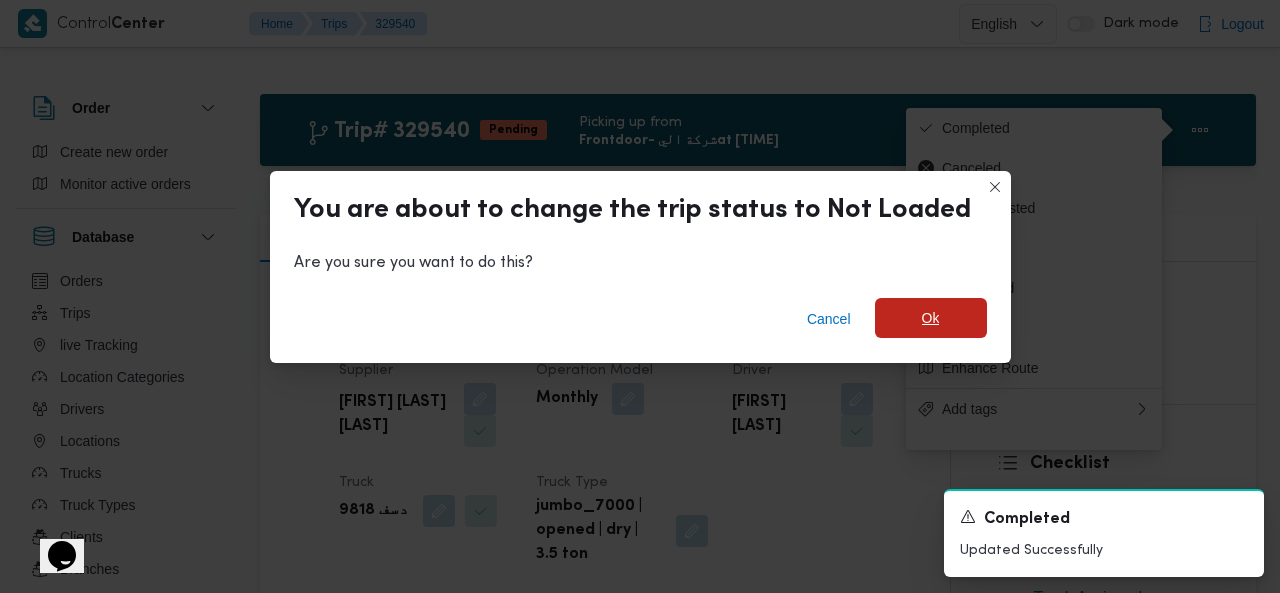 click on "Ok" at bounding box center [931, 318] 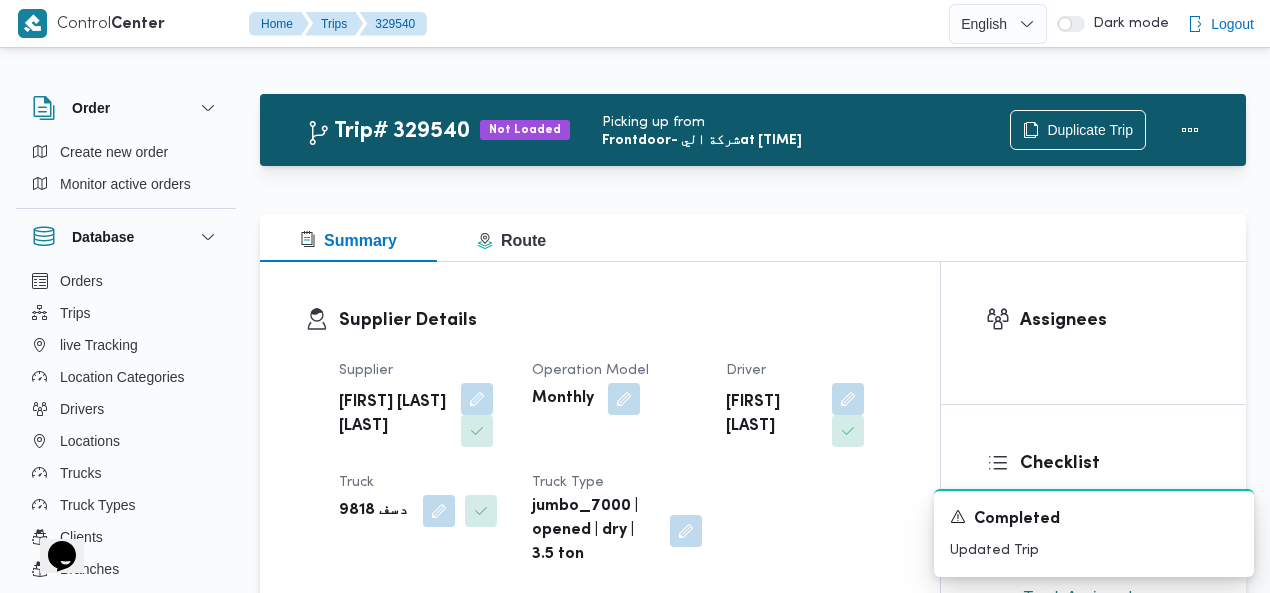 click on "Trip# [NUMBER] Not Loaded Picking up from Frontdoor  - شركة الي  at [TIME] Duplicate Trip   Summary Route Supplier Details Supplier [FIRST] [LAST] Operation Model Monthly Driver [FIRST] [LAST] Truck دسف [NUMBER] Truck Type jumbo_7000 | opened | dry | 3.5 ton Trip Details Client Frontdoor Branch فرونت دور مسطرد Trip Type N/A Pickup date & time Sat, Aug 2, 2025 7:00 AM Source Manual Returnable No Geofencing No Auto Ending Yes Collect Shipment Amounts No Contract Type Monthly Project Name frontdoor Google distance in KMs 0 KMs Distance Traveled 0 KMs Manual Distance N/A Trip Cost N/A Number of Helpers N/A Number of Scales N/A Number of Toll Station Gates N/A Pre Trip Distance 0.0 Pickup Details Arrived Pickup At Sat, Aug 2, 2025 8:30 AM Left Pickup At Sat, Aug 2, 2025 4:00 PM Pickup Duration 7 hours, 30 minutes Shipment Number of Units 0 Shipment Unit Cases Pickup Attachment 0 View POD Number N/A Assignees Checklist Warning!  Aa" at bounding box center [753, 1689] 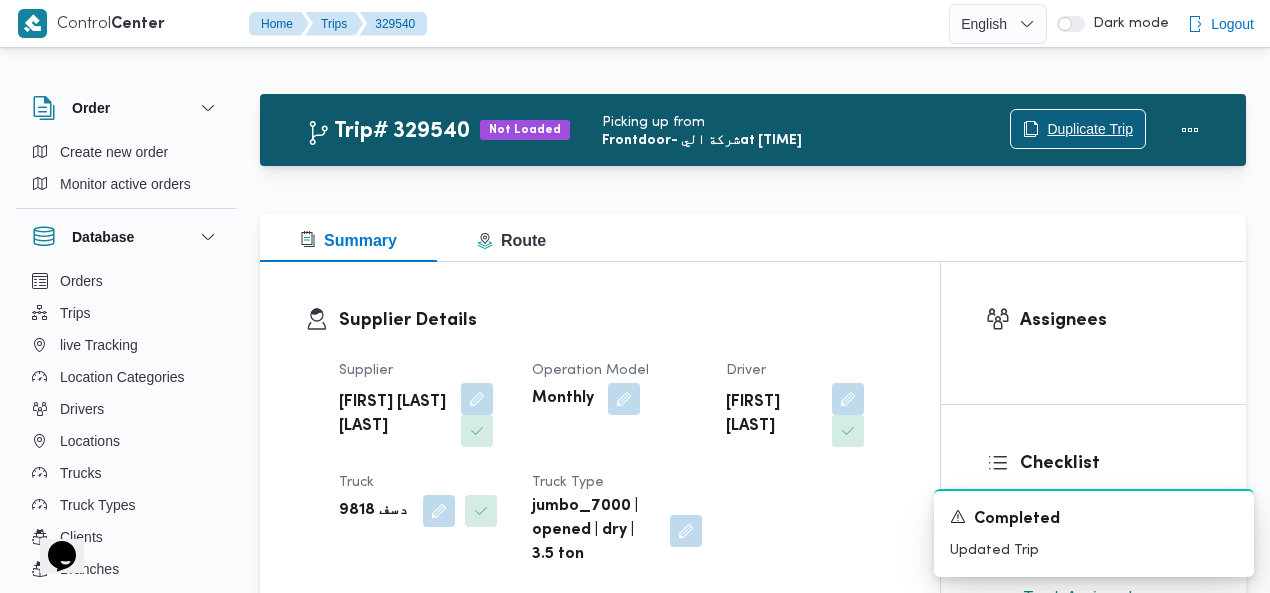 click on "Duplicate Trip" at bounding box center [1090, 129] 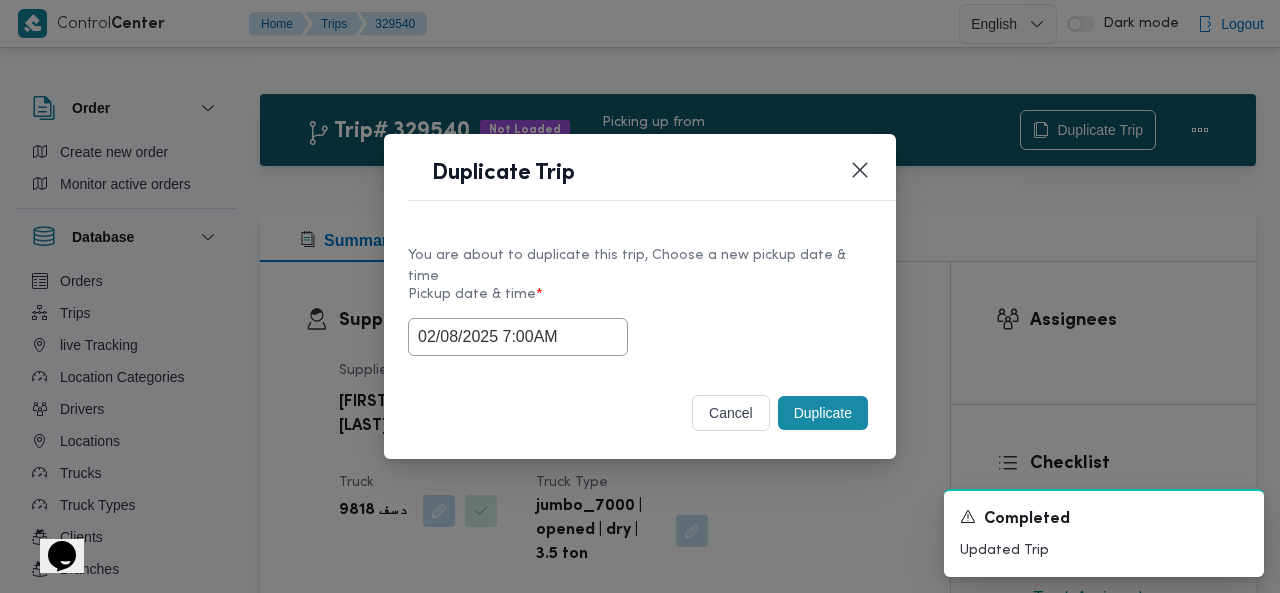 click on "Duplicate" at bounding box center (823, 413) 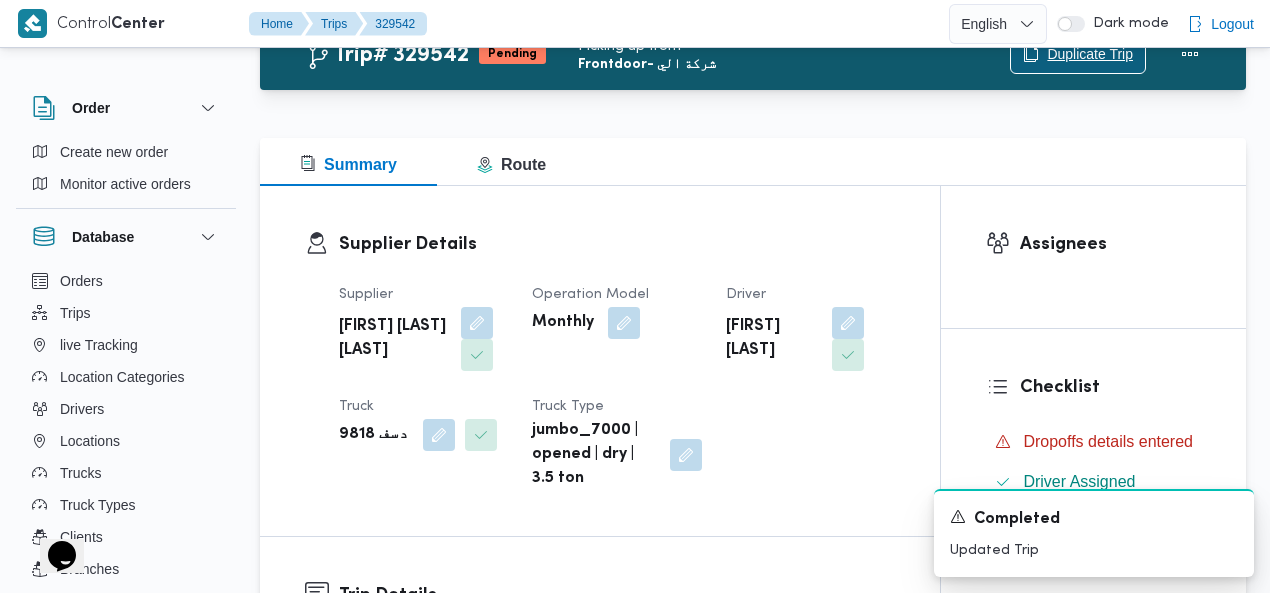 scroll, scrollTop: 265, scrollLeft: 0, axis: vertical 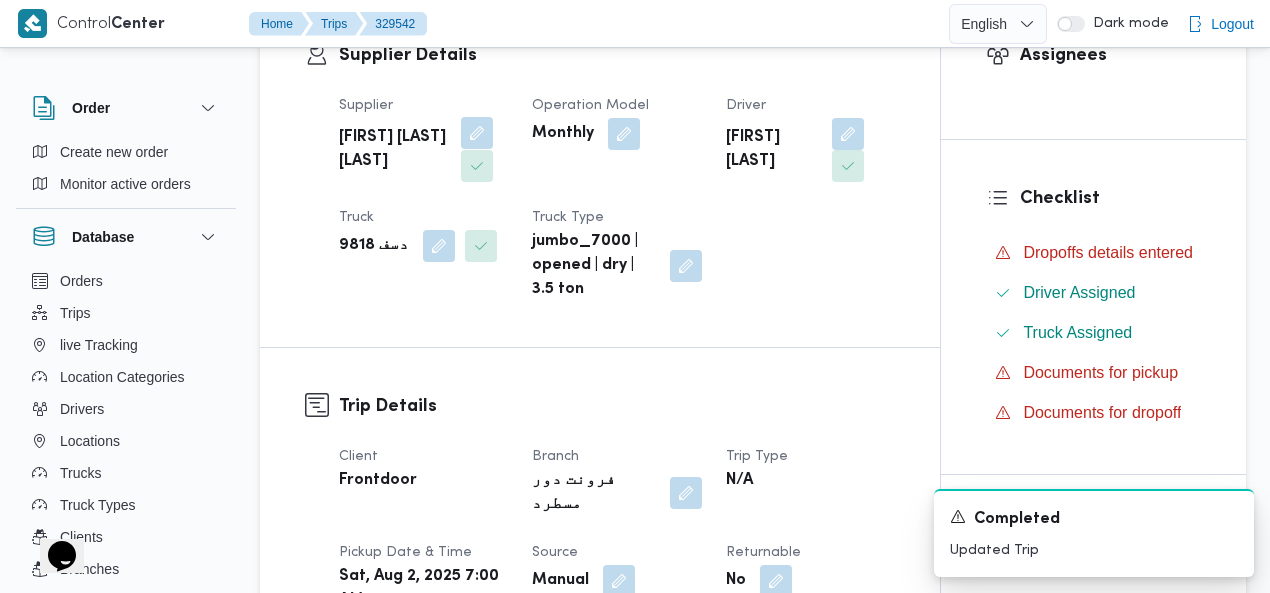 click at bounding box center (477, 133) 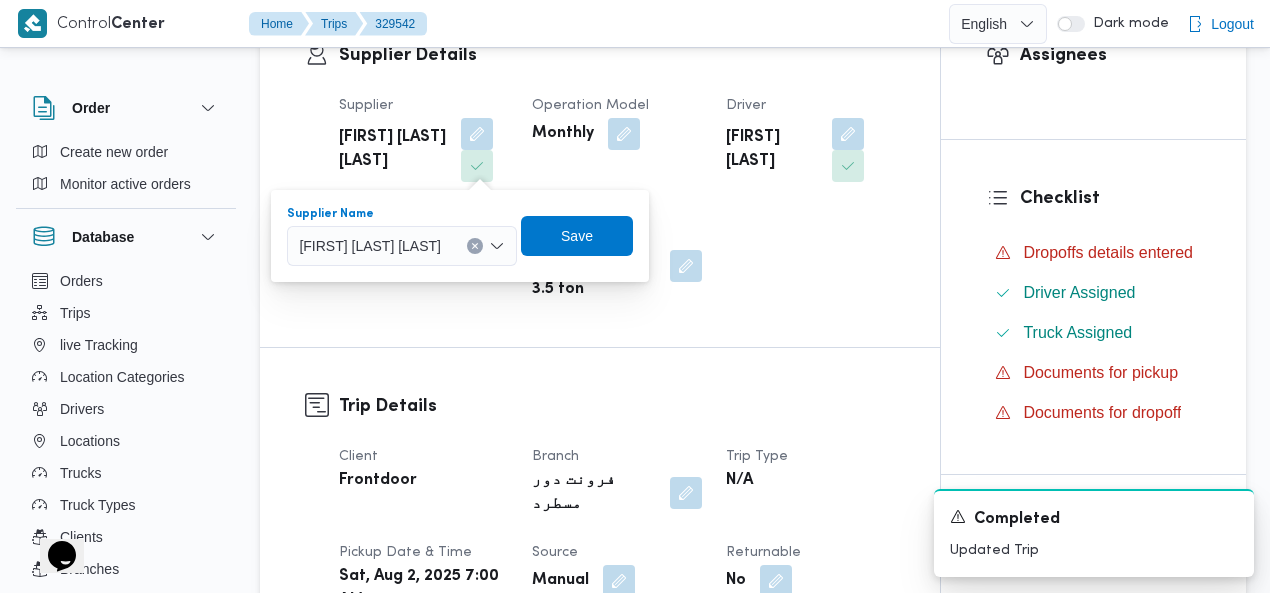 click 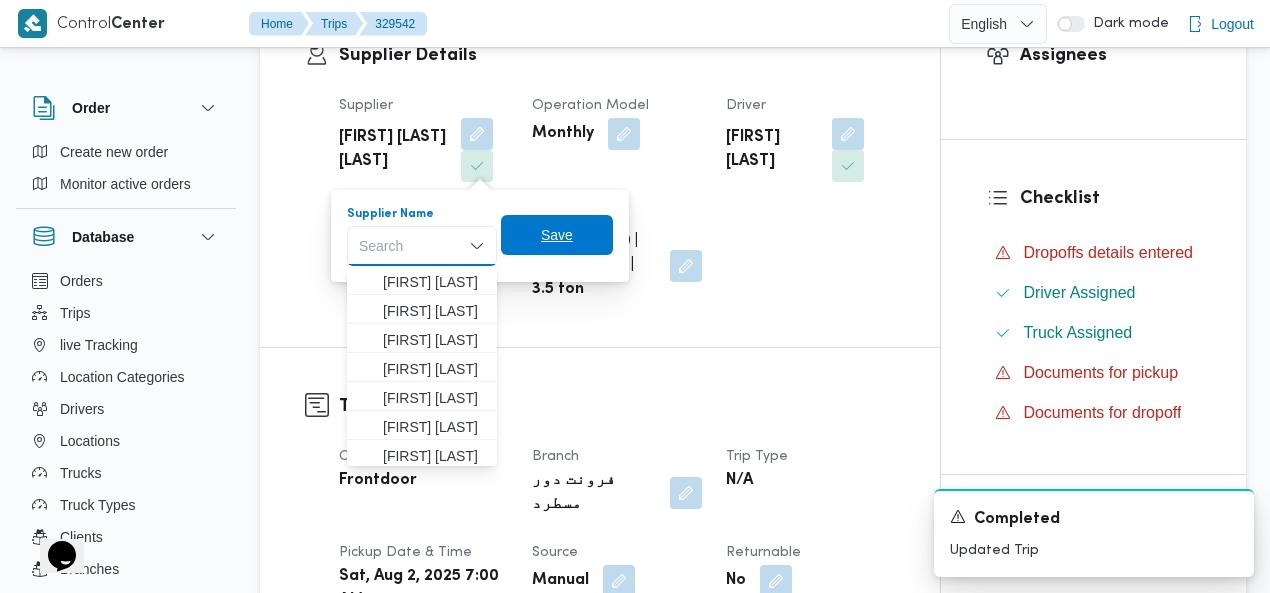 click on "Save" at bounding box center (557, 235) 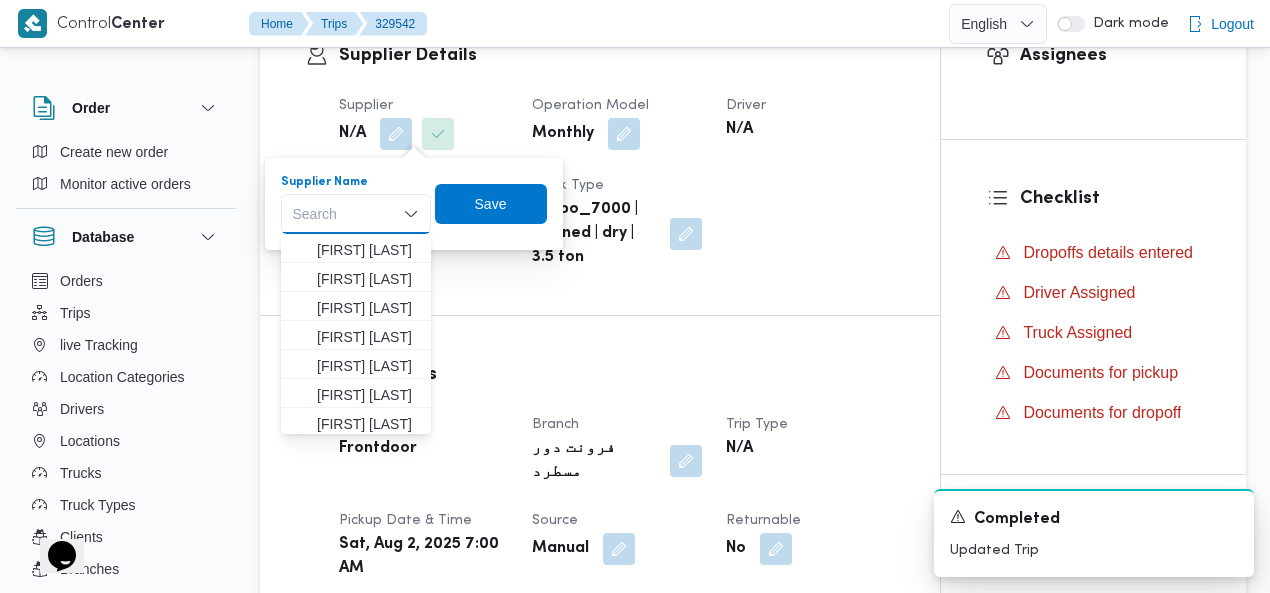 click on "Supplier N/A Operation Model Monthly Driver N/A Truck N/A Truck Type jumbo_7000 | opened | dry | 3.5 ton" at bounding box center [617, 182] 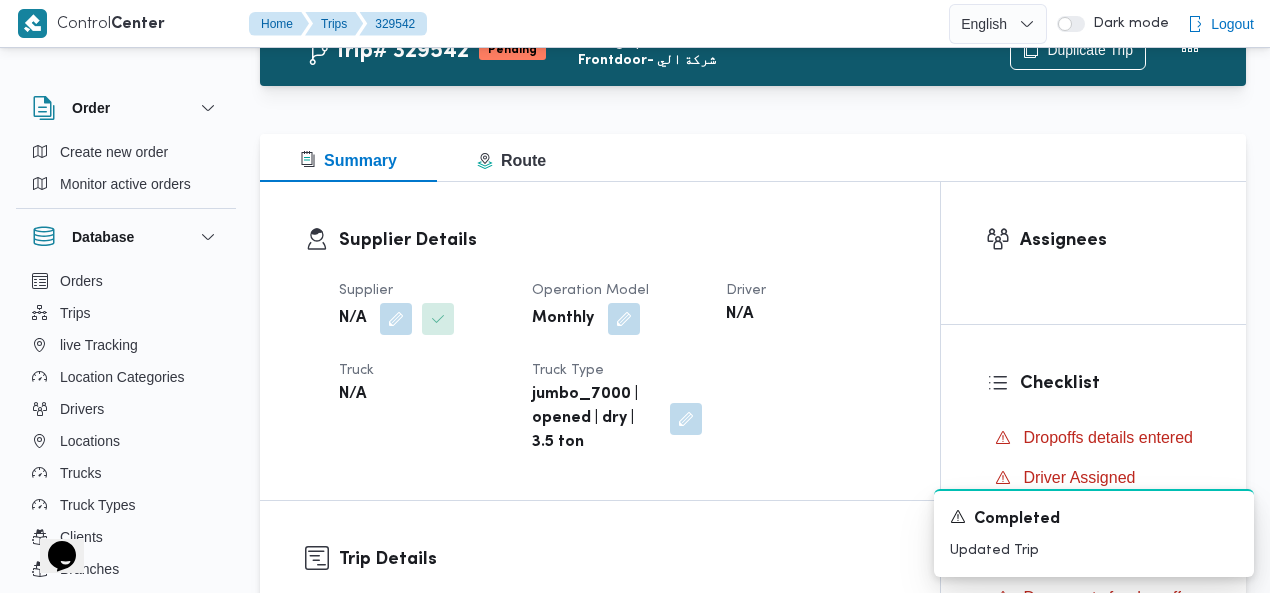 scroll, scrollTop: 0, scrollLeft: 0, axis: both 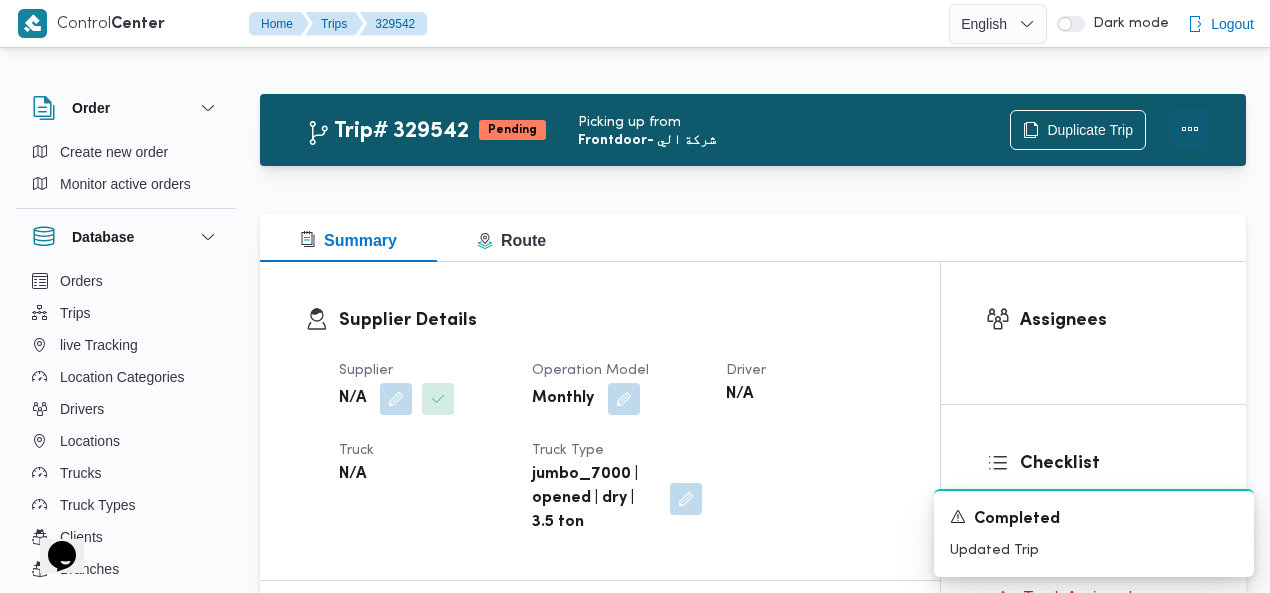 click at bounding box center [1190, 129] 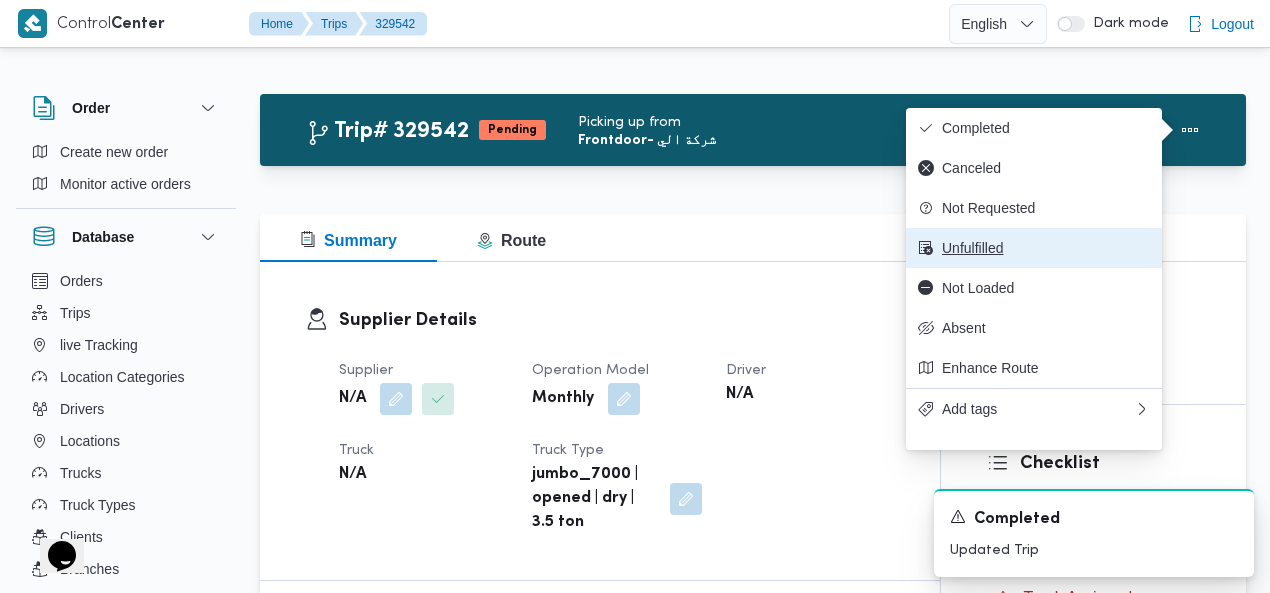 click on "Unfulfilled" at bounding box center (1046, 248) 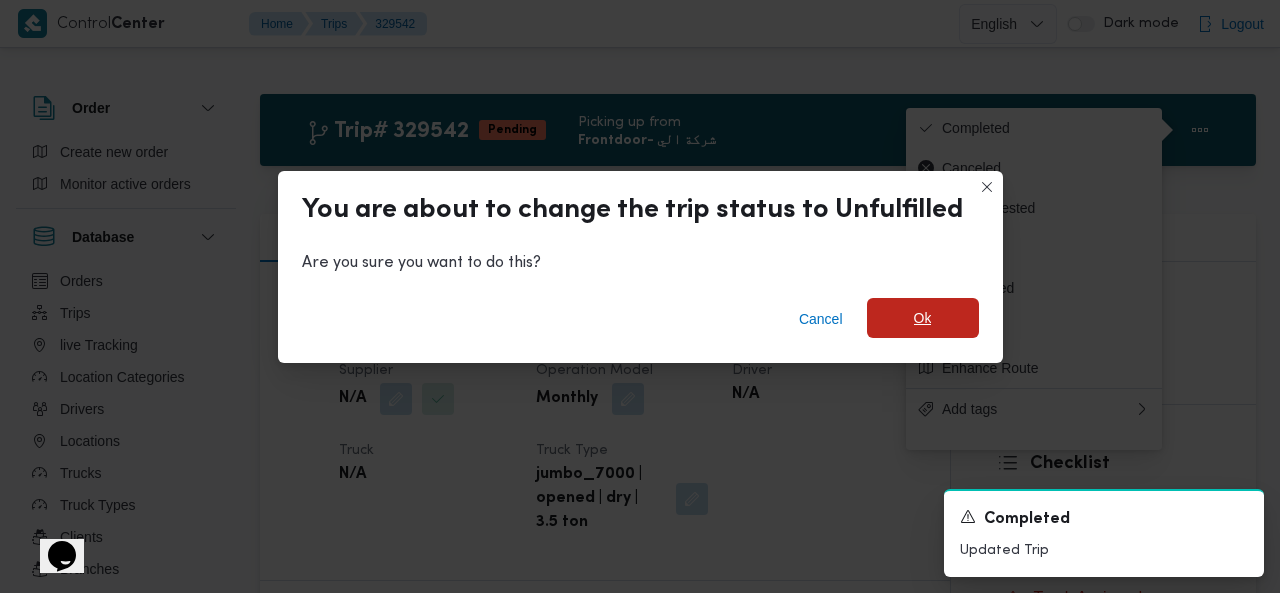 click on "Ok" at bounding box center [923, 318] 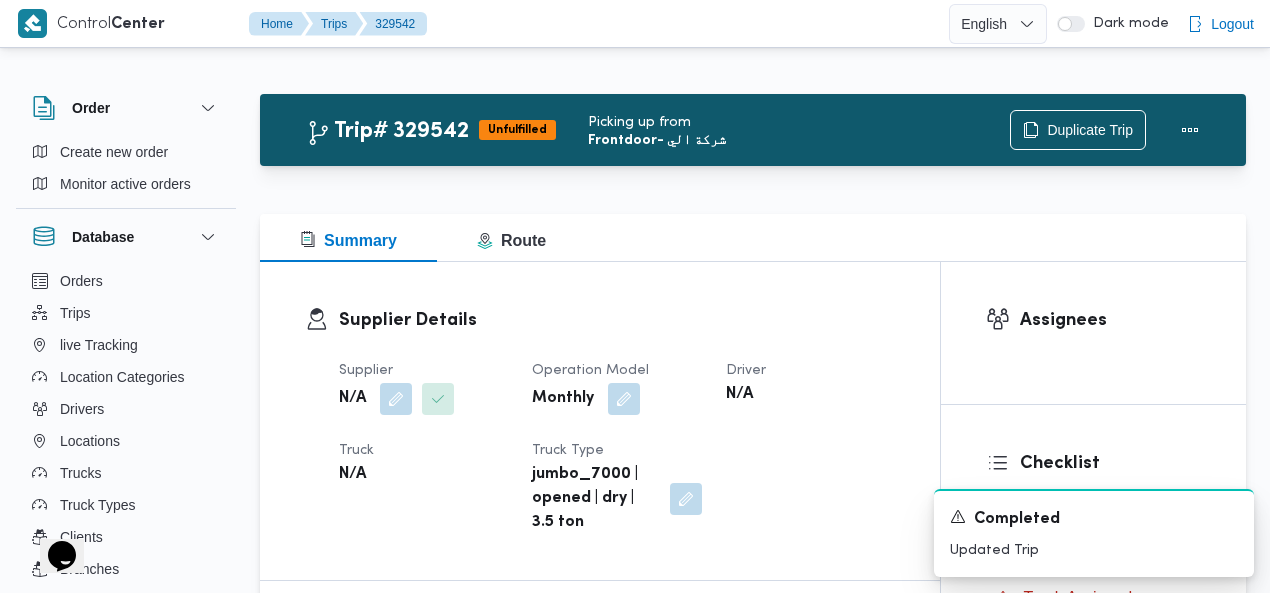 click at bounding box center (635, 48) 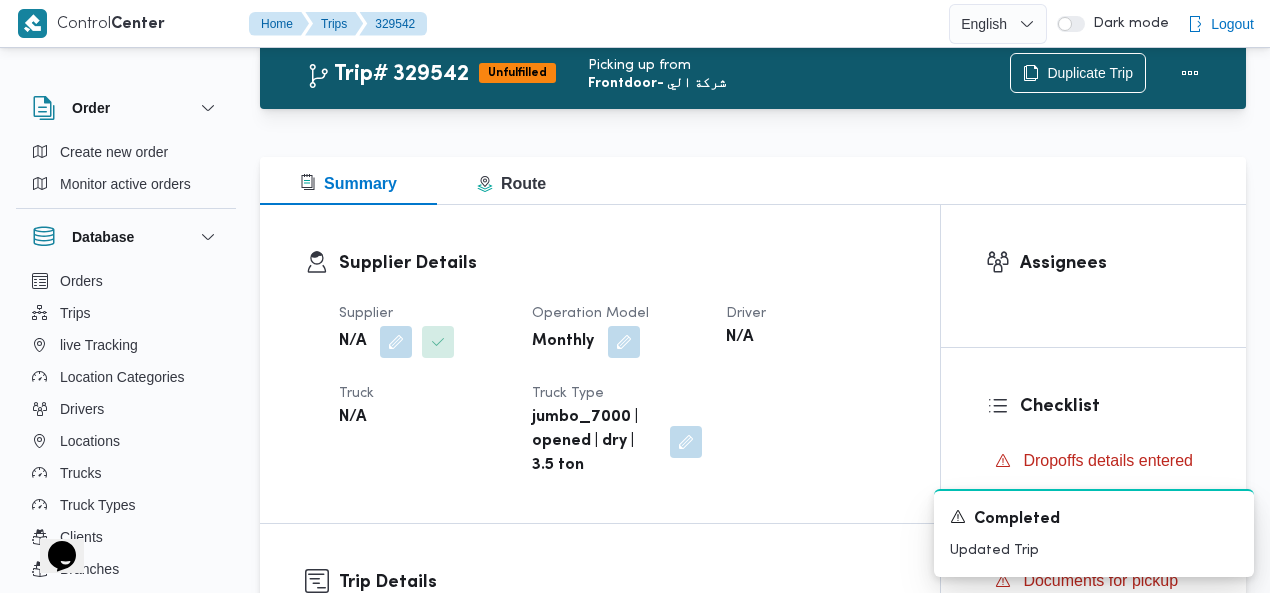 scroll, scrollTop: 0, scrollLeft: 0, axis: both 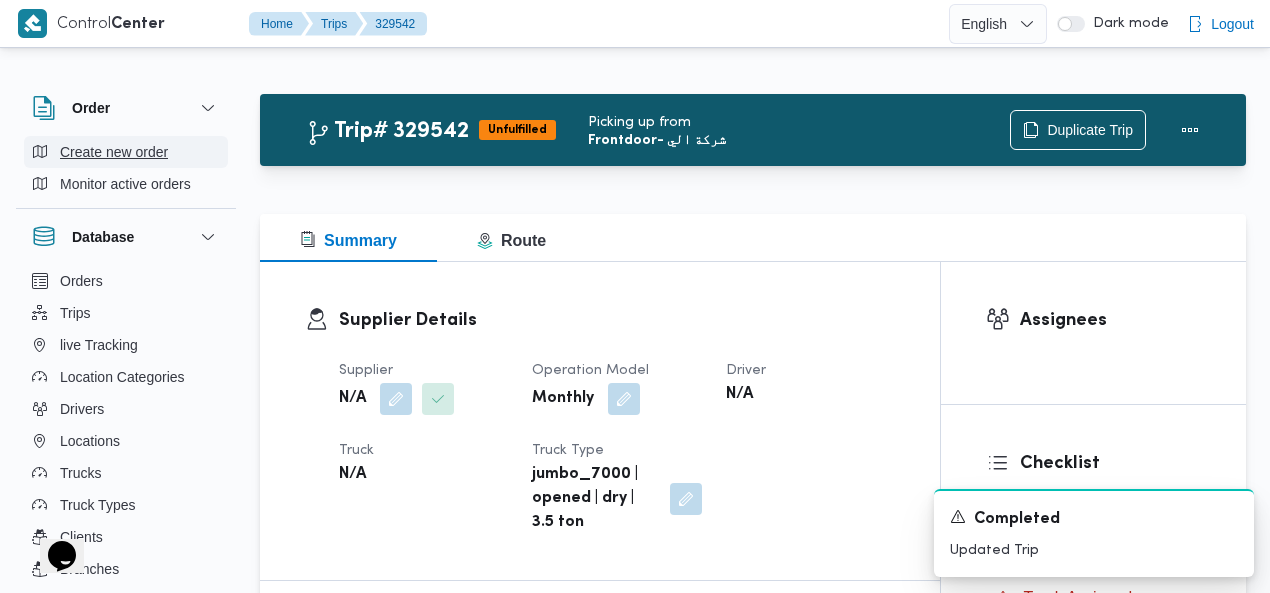 click on "Create new order" at bounding box center (114, 152) 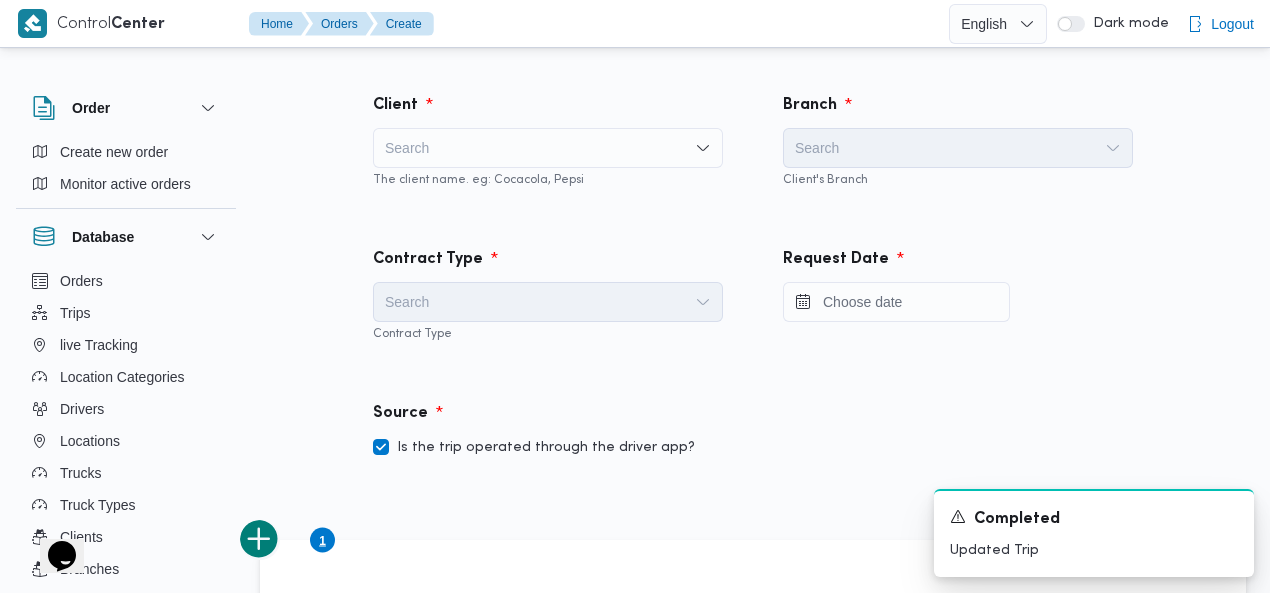 click on "Search" at bounding box center [548, 148] 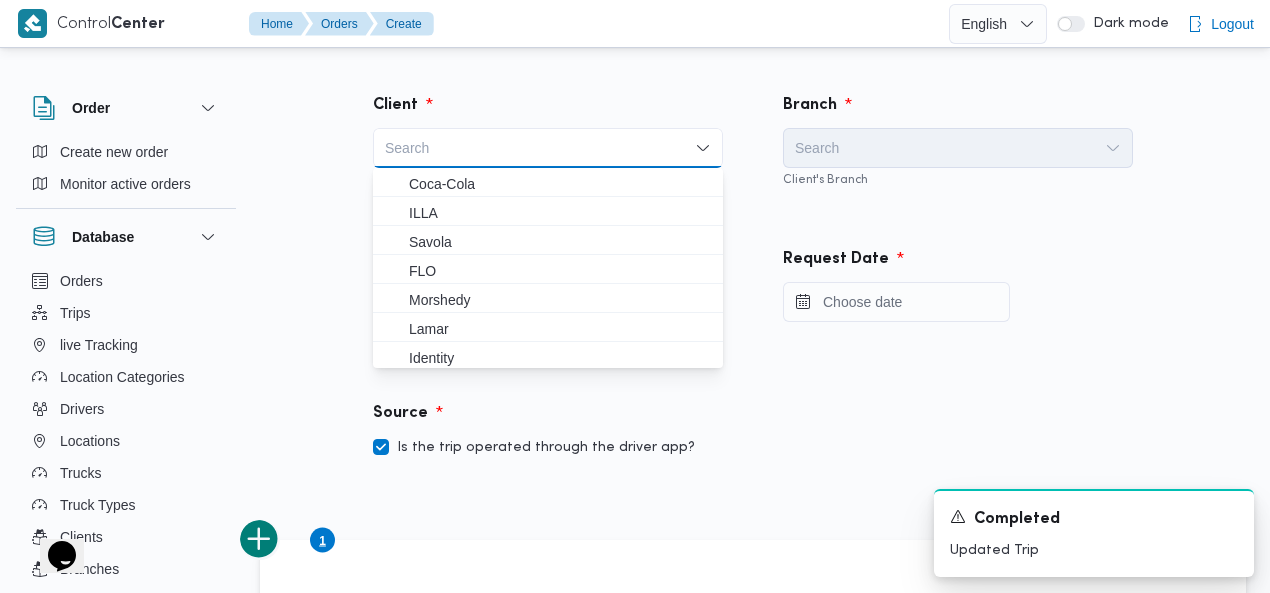 click on "Search Combo box. Selected. Combo box input. Search. Type some text or, to display a list of choices, press Down Arrow. To exit the list of choices, press Escape." at bounding box center [548, 148] 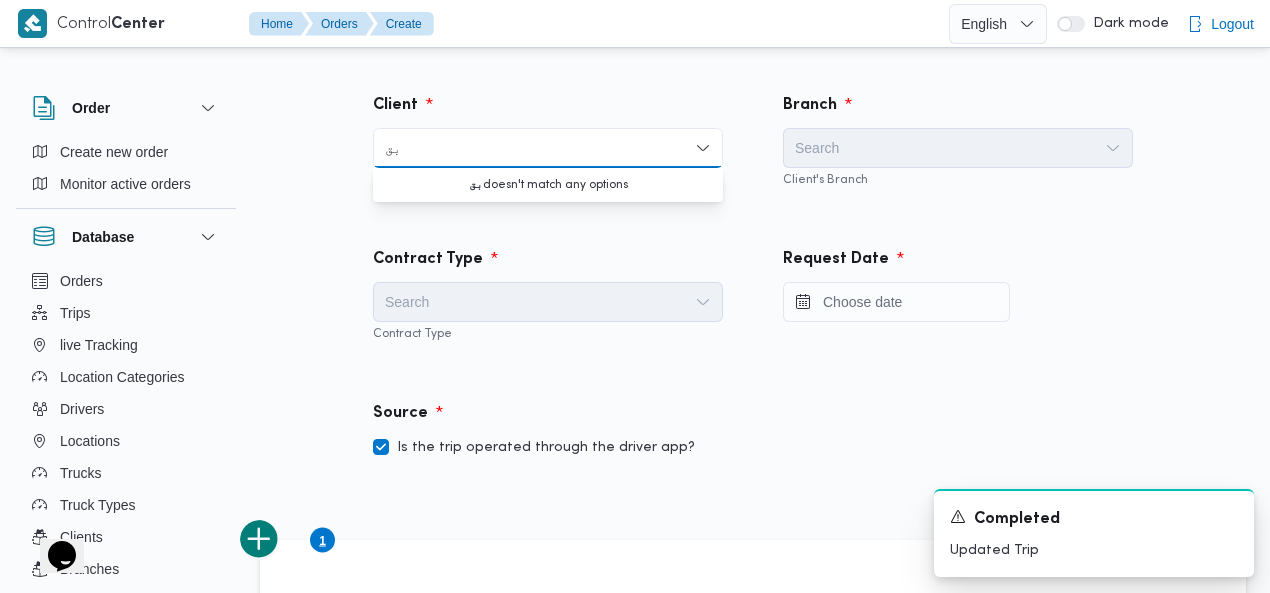 click on "بق" at bounding box center [393, 148] 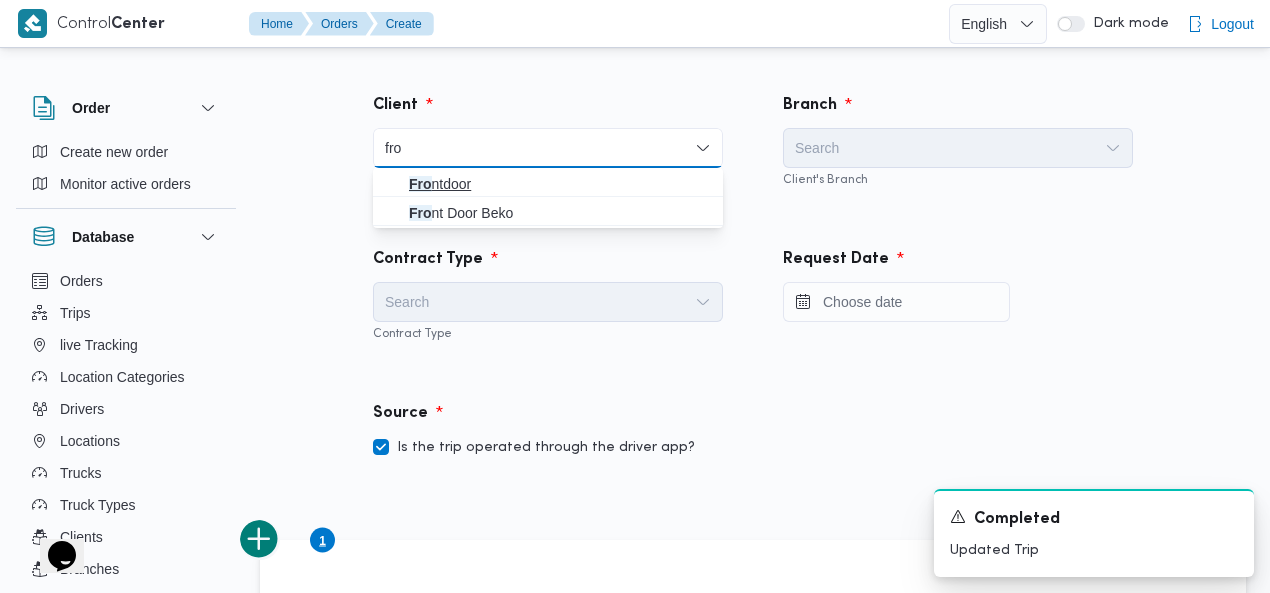 type on "fro" 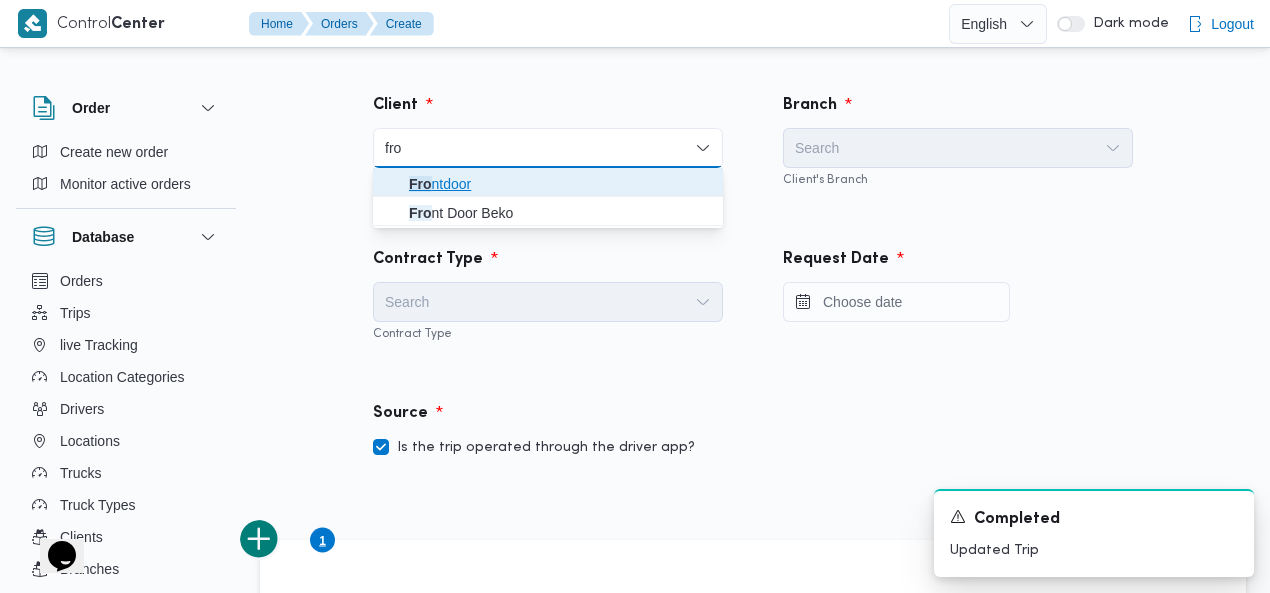 click on "Fro ntdoor" at bounding box center (560, 184) 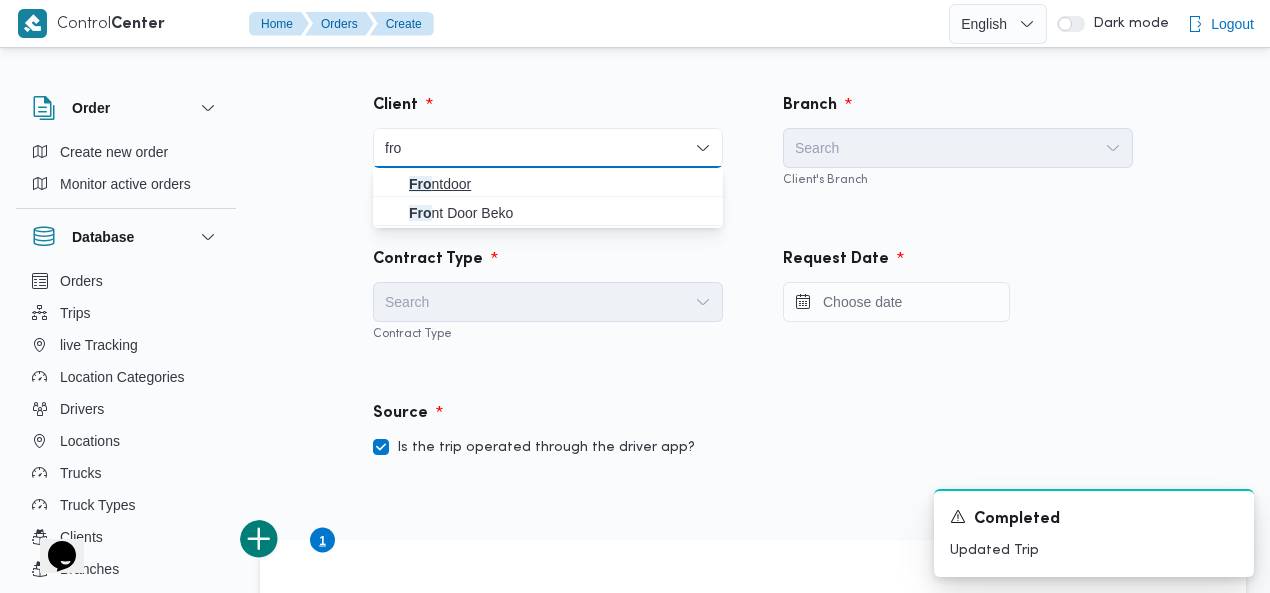 type 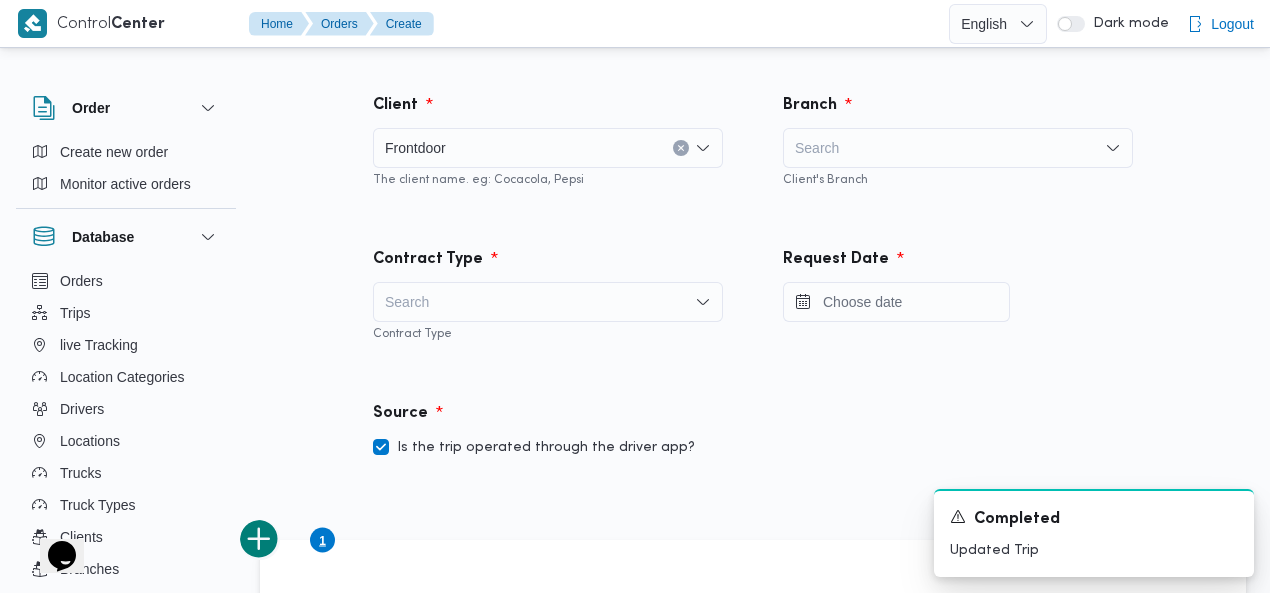 click on "Search" at bounding box center (958, 148) 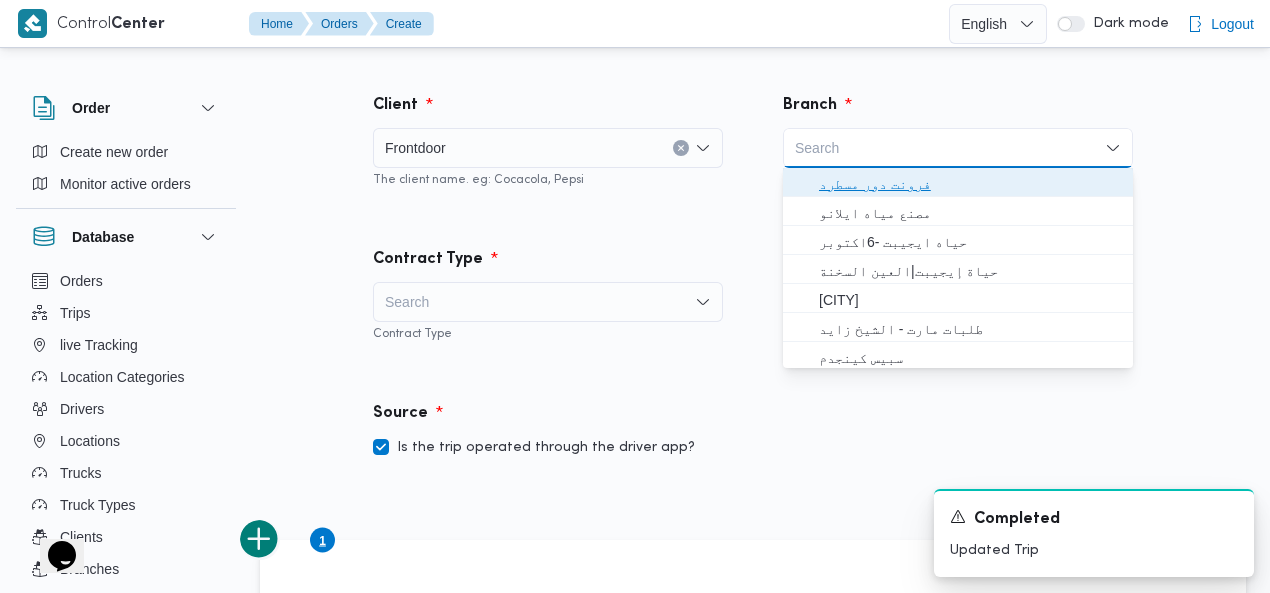 click on "فرونت دور مسطرد" at bounding box center [970, 184] 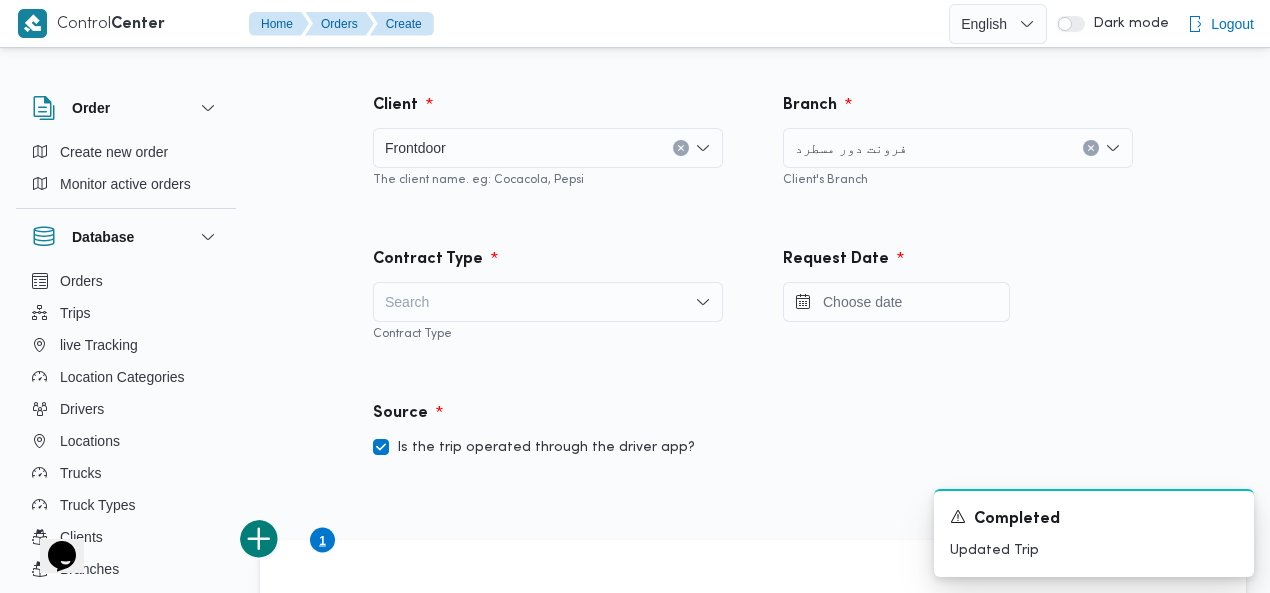 click on "Search" at bounding box center (548, 302) 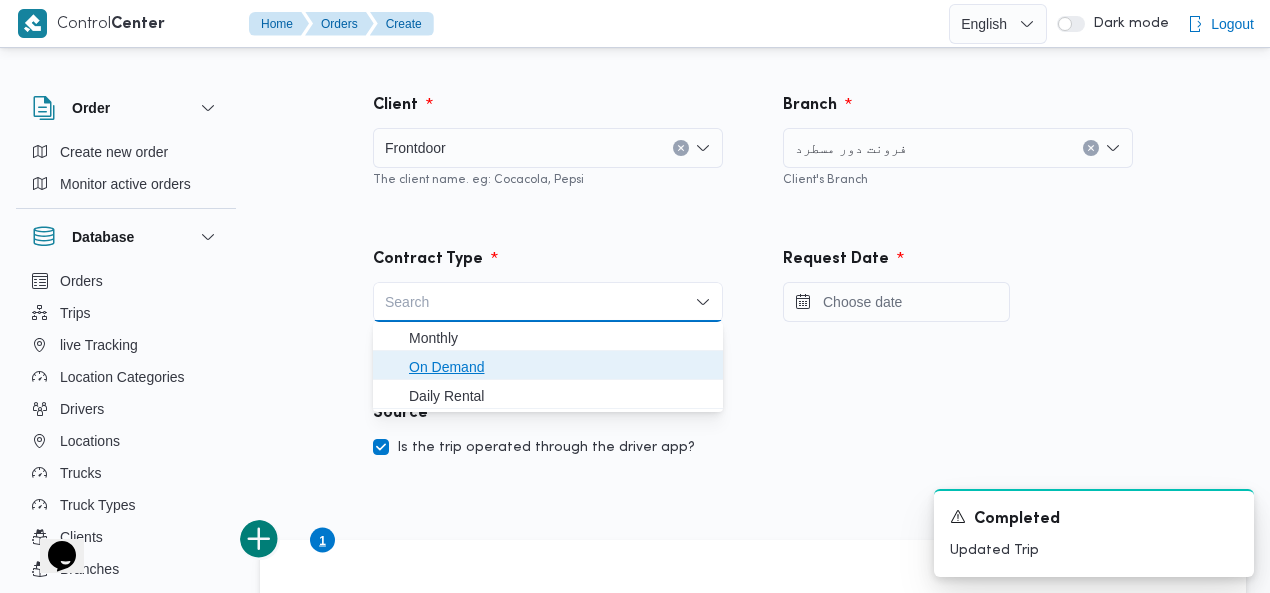 click on "On Demand" at bounding box center (560, 367) 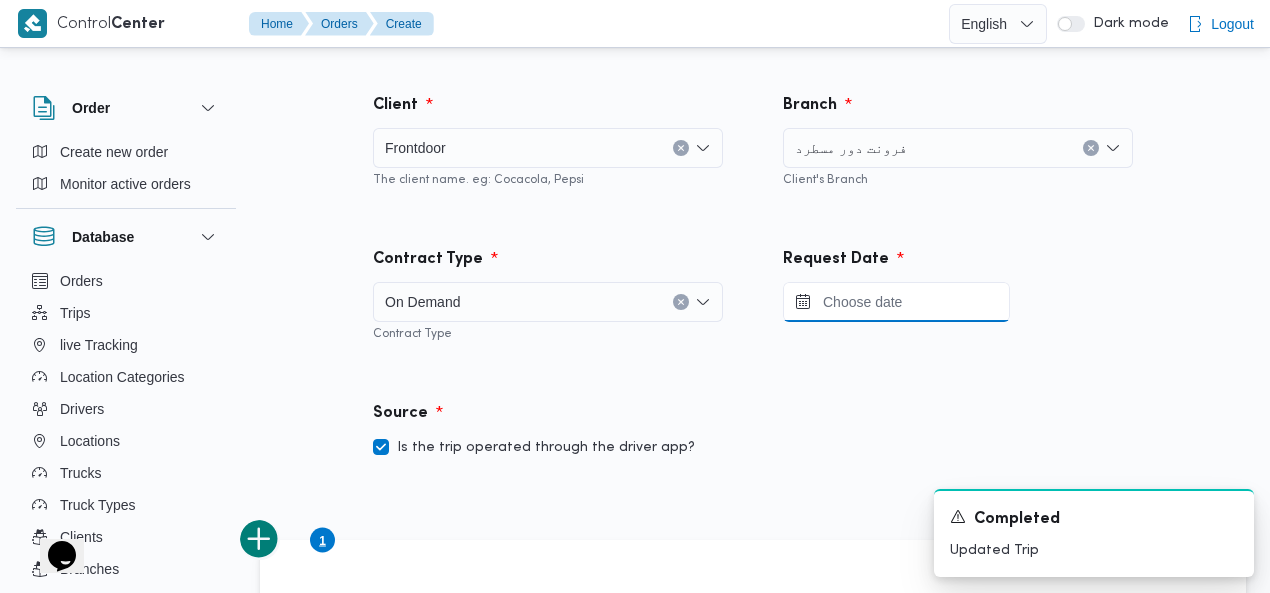 click at bounding box center [896, 302] 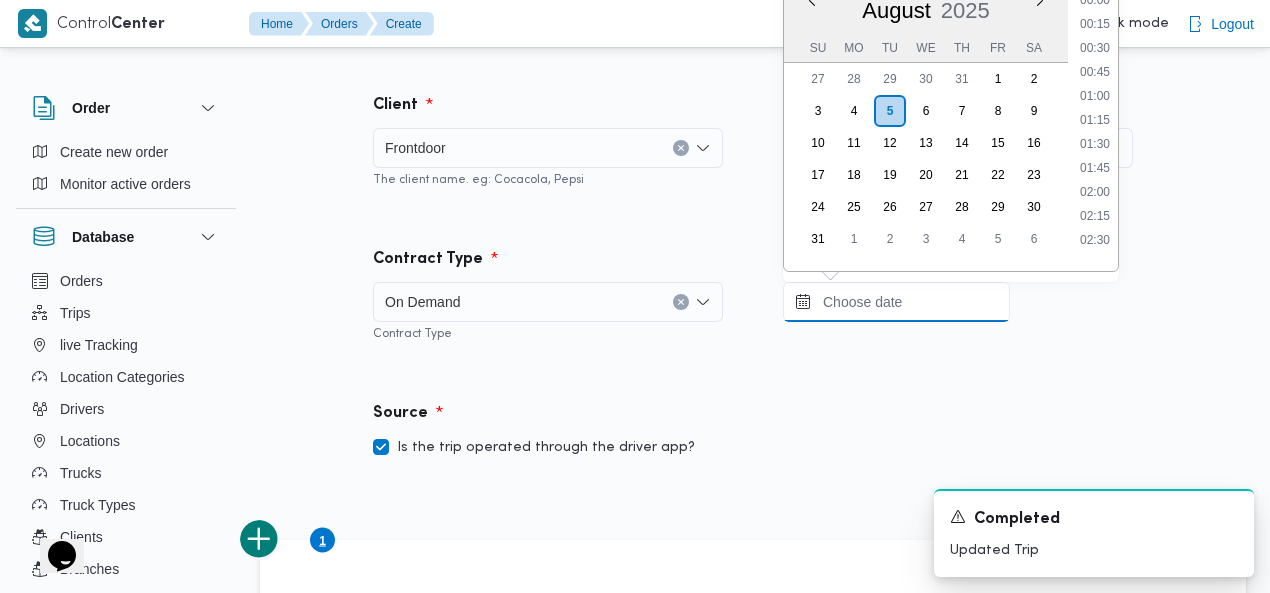 scroll, scrollTop: 1421, scrollLeft: 0, axis: vertical 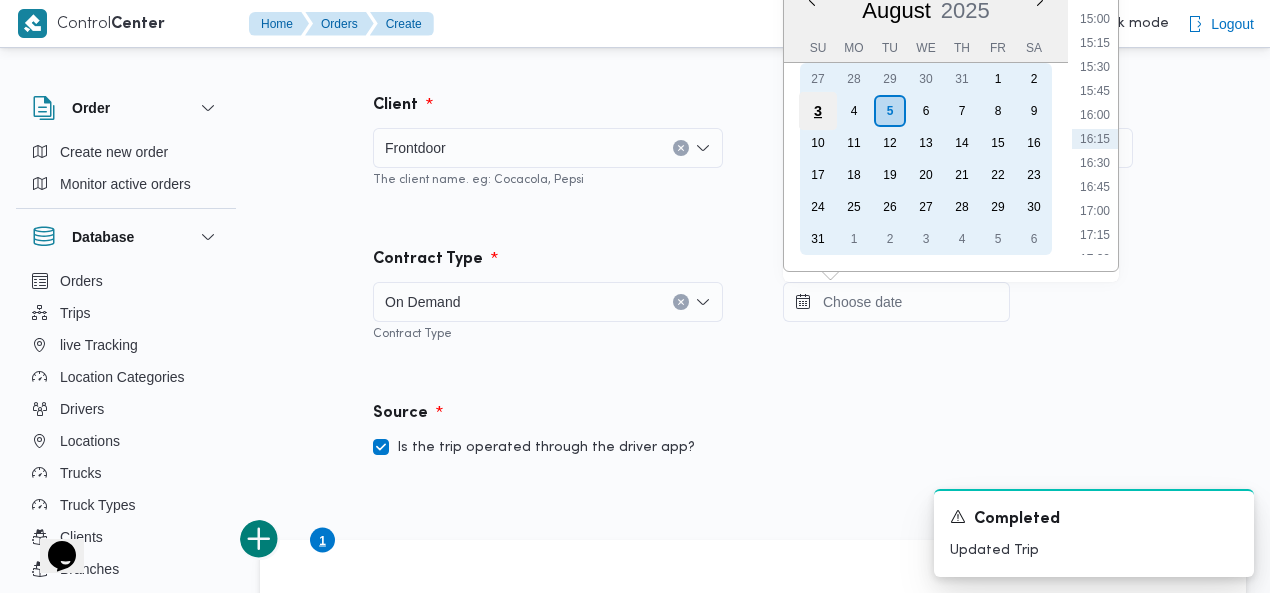 click on "3" at bounding box center [818, 111] 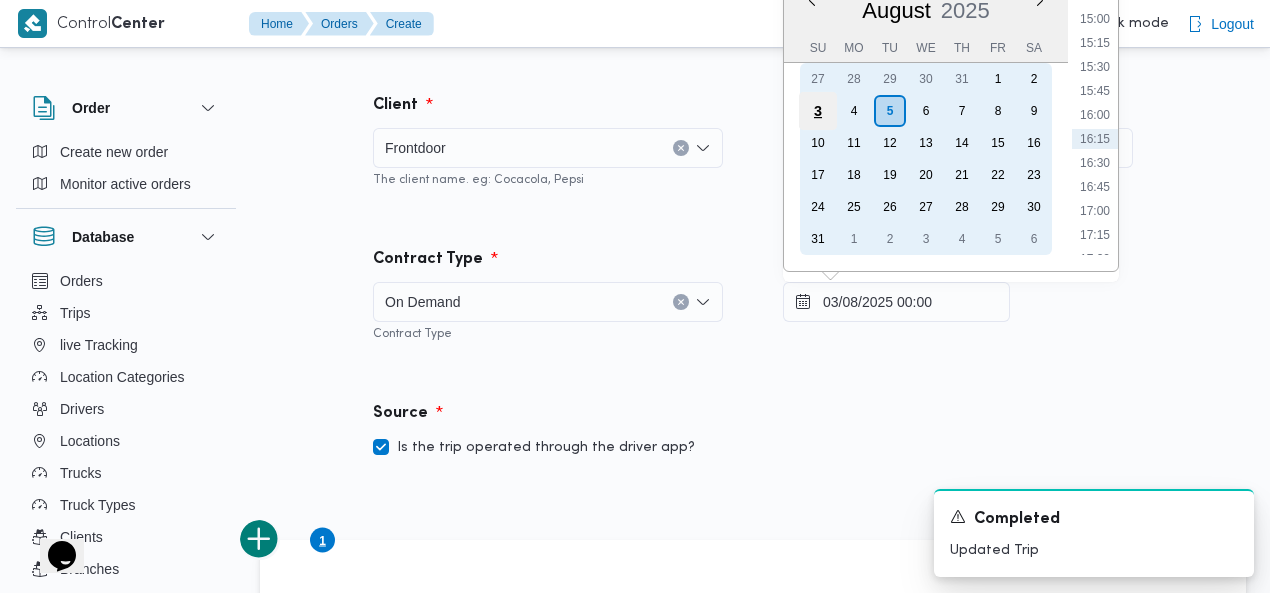 scroll, scrollTop: 0, scrollLeft: 0, axis: both 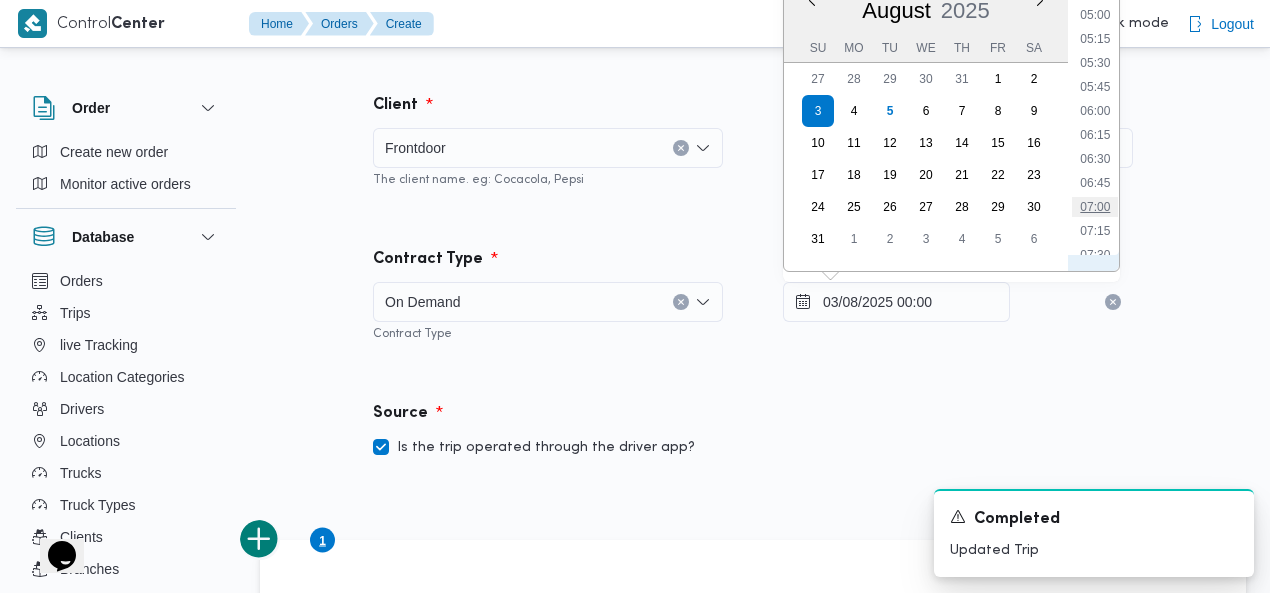 click on "07:00" at bounding box center (1095, 207) 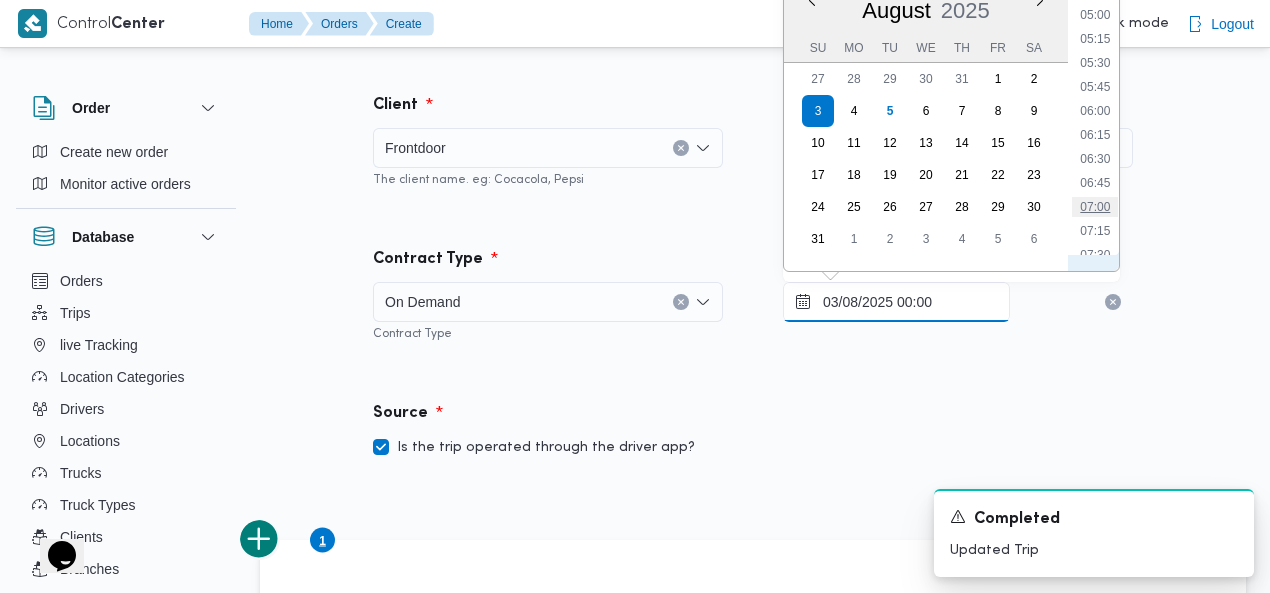 type on "[DATE] [TIME]" 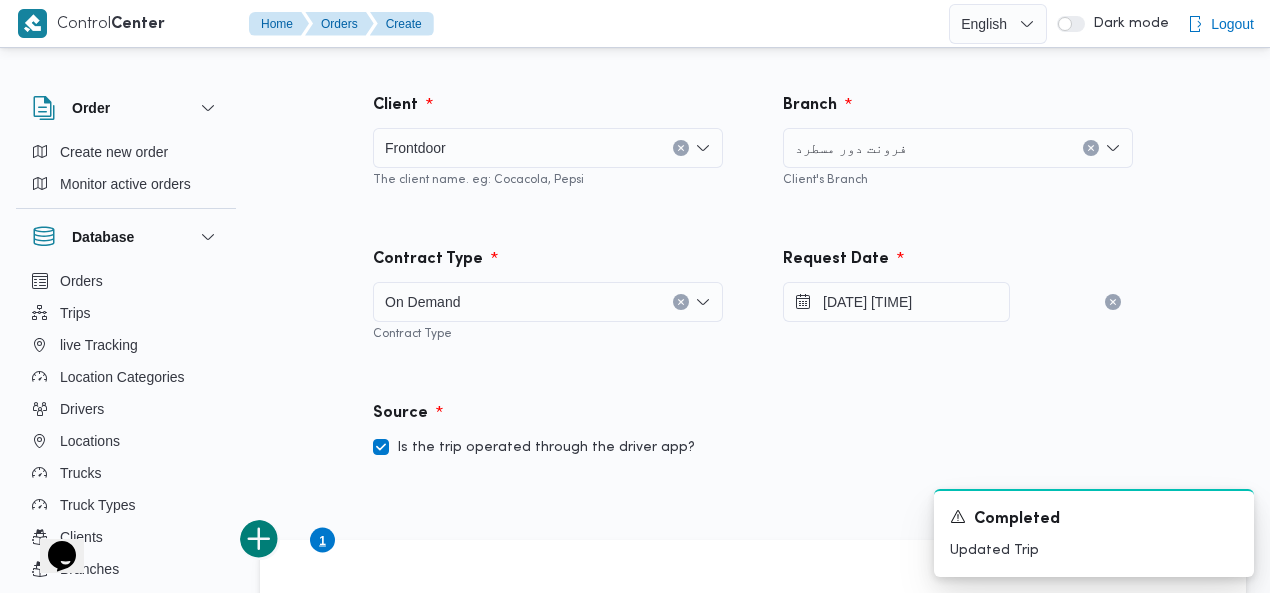 click on "Client Frontdoor The client name. eg: Cocacola, Pepsi Branch فرونت دور مسطرد Client's Branch" at bounding box center [753, 141] 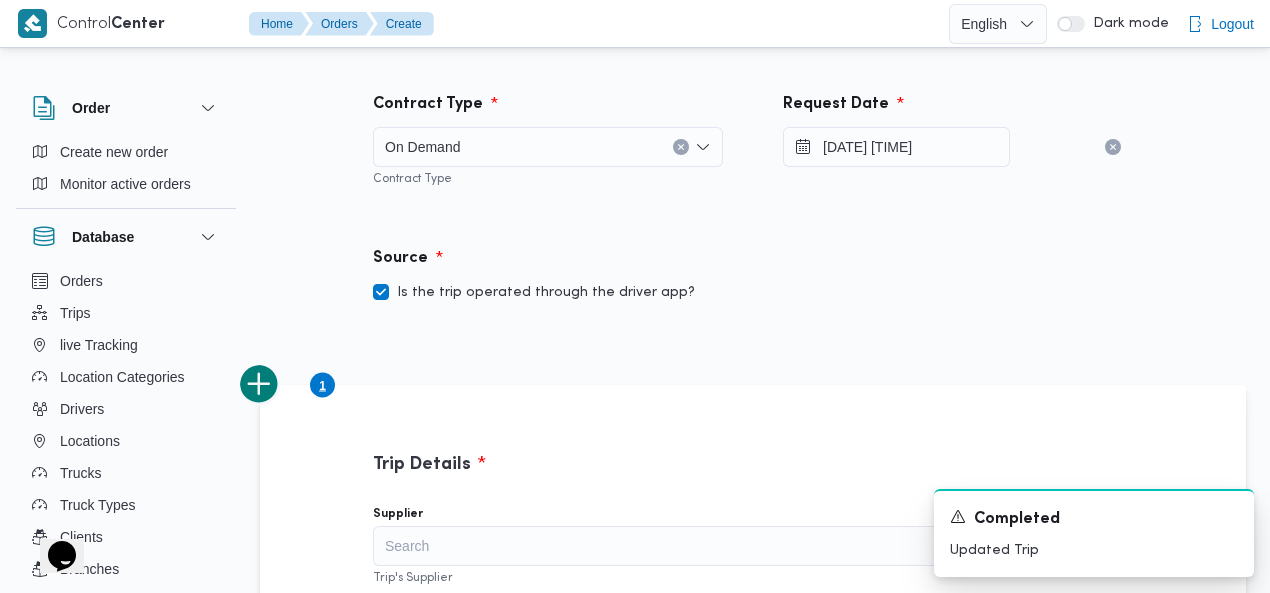 scroll, scrollTop: 172, scrollLeft: 0, axis: vertical 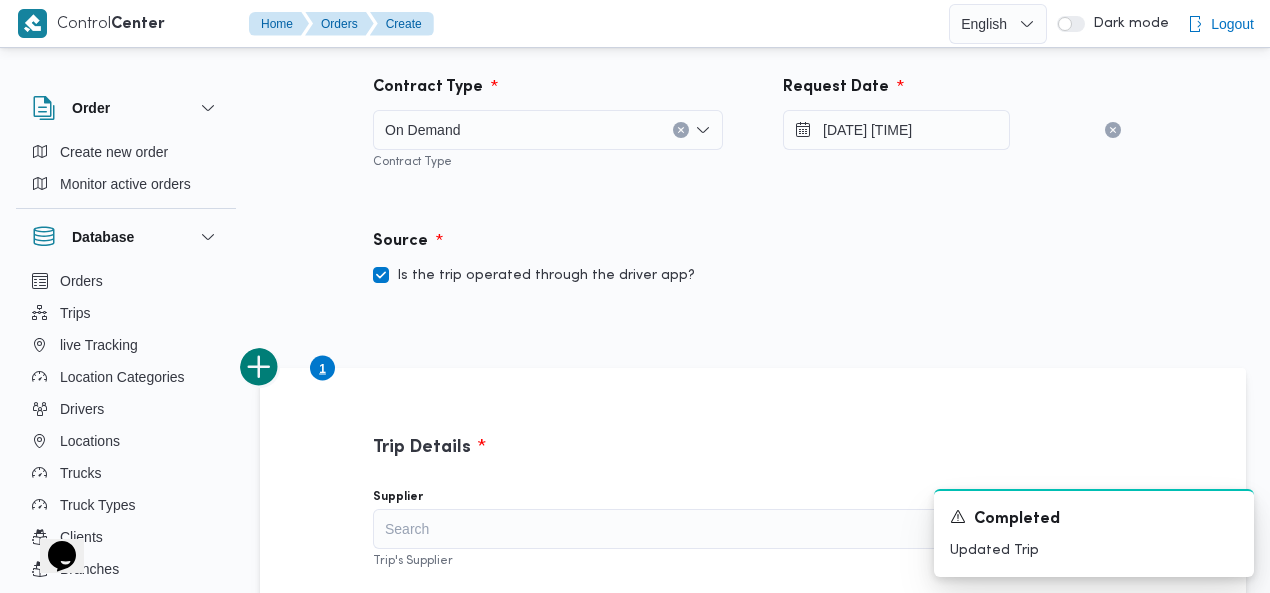 click on "Is the trip operated through the driver app?" at bounding box center [534, 276] 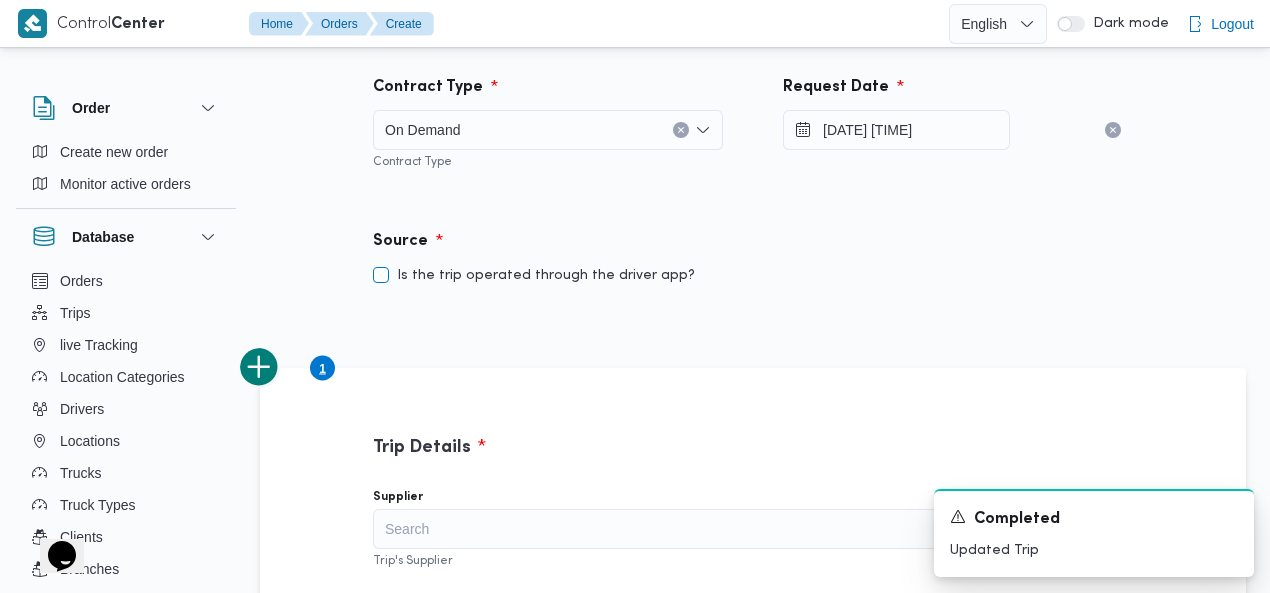 checkbox on "false" 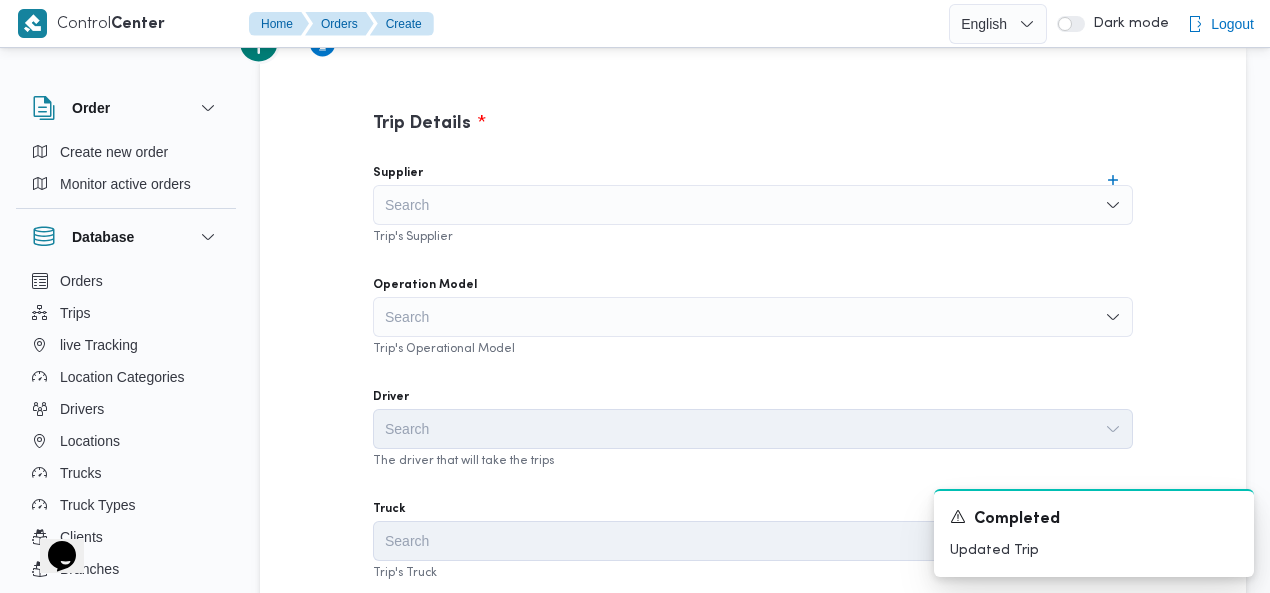 scroll, scrollTop: 522, scrollLeft: 0, axis: vertical 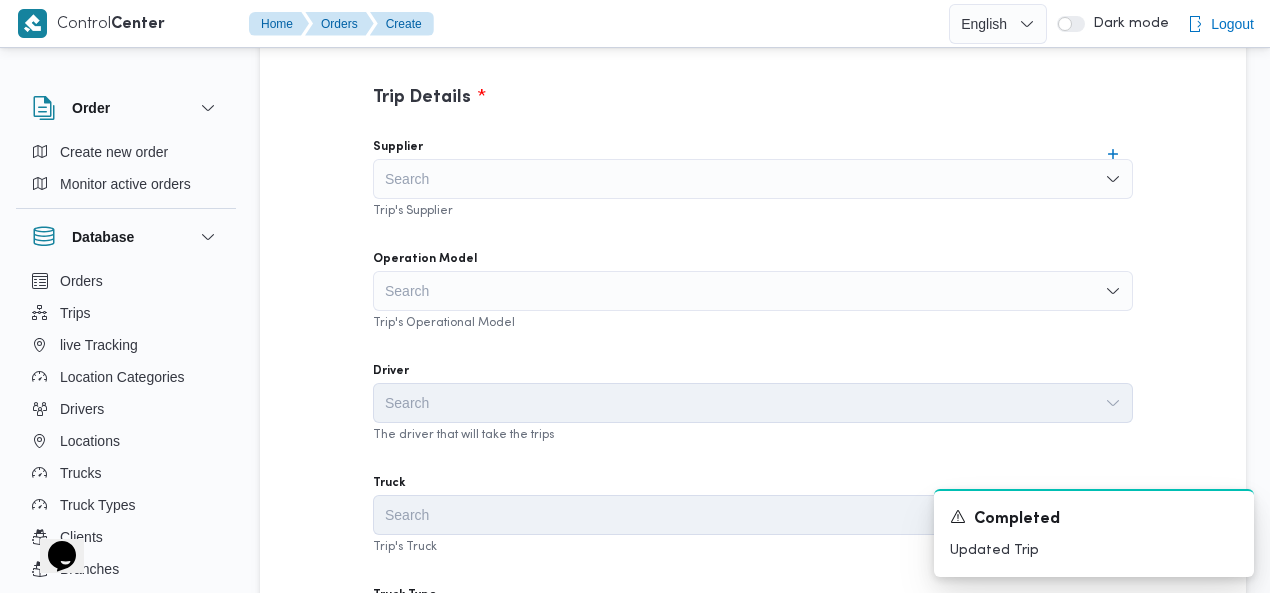 click on "Search" at bounding box center [753, 179] 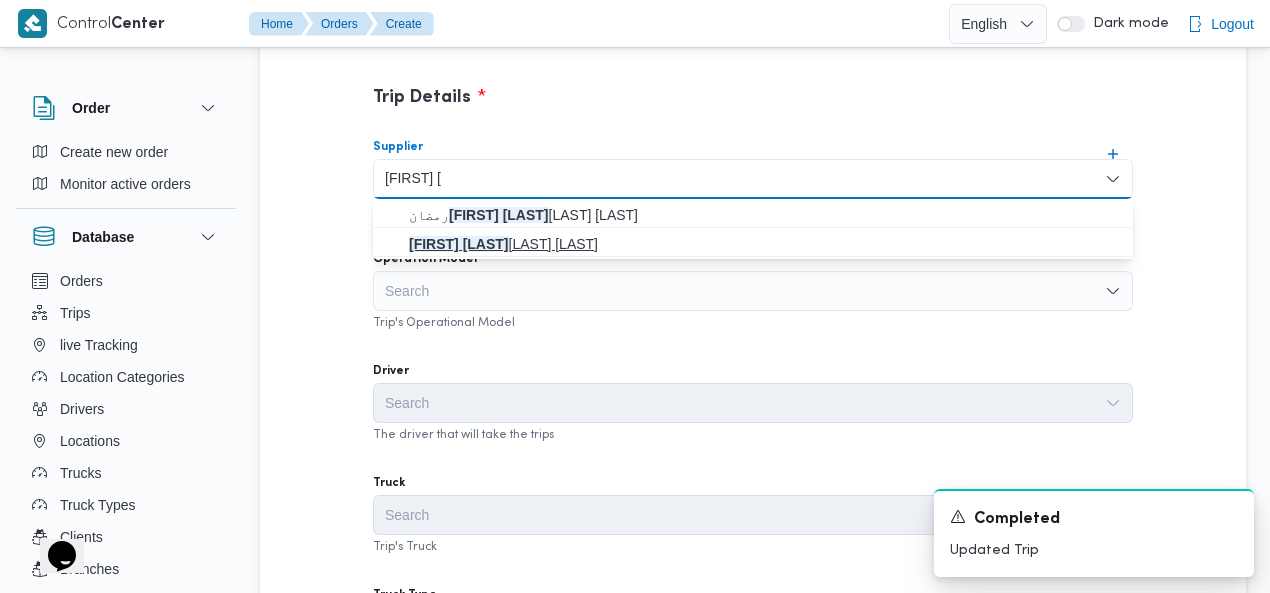 type on "[FIRST] [LAST]" 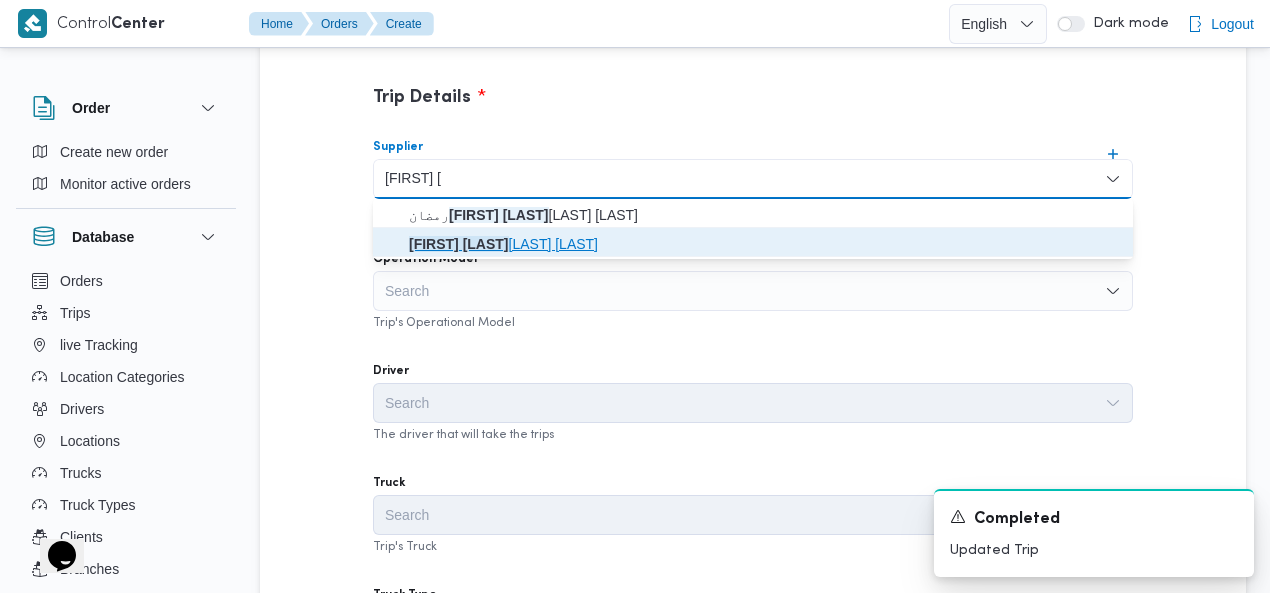 click on "[FIRST] [LAST] [LAST]" at bounding box center (765, 244) 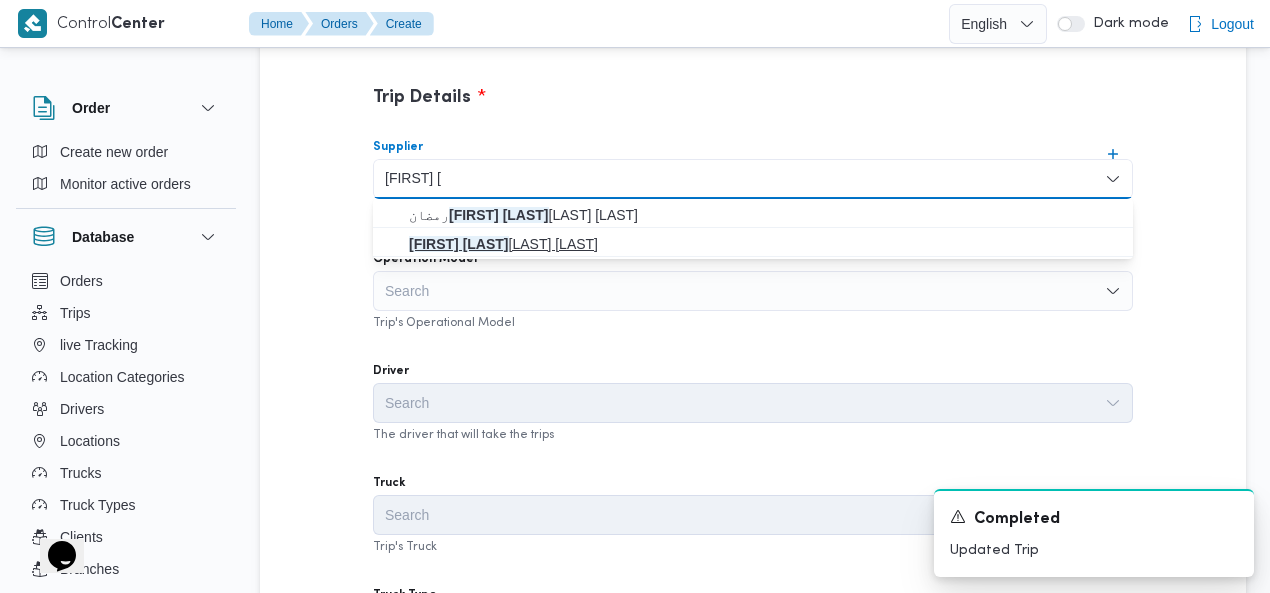 type 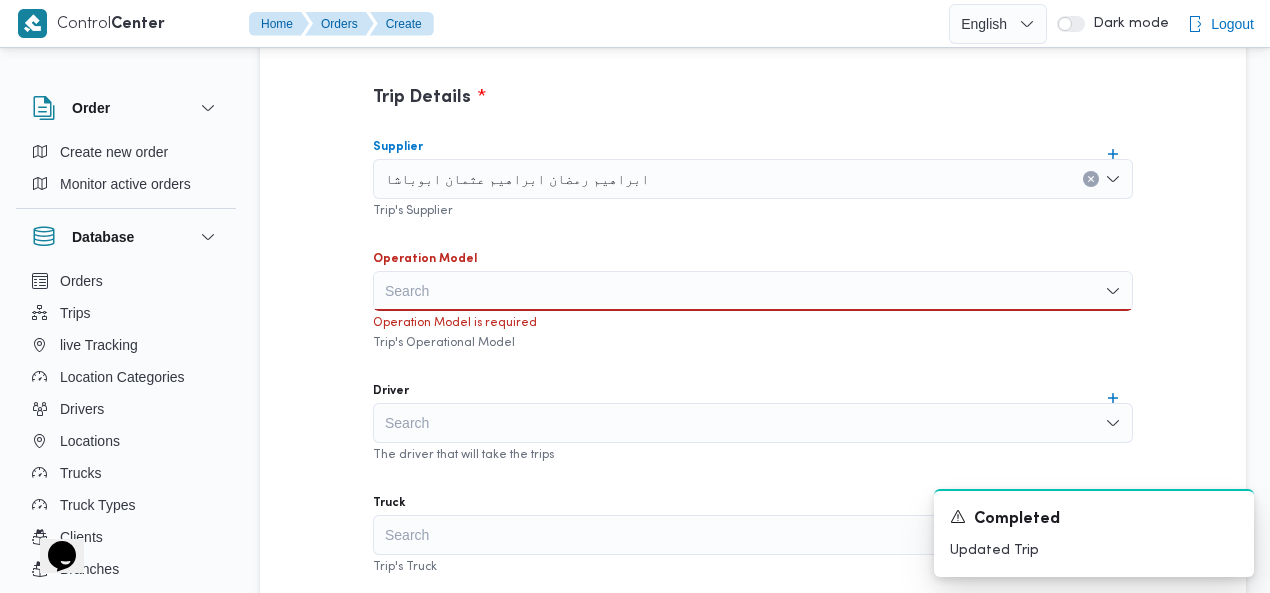 click on "Search" at bounding box center [753, 291] 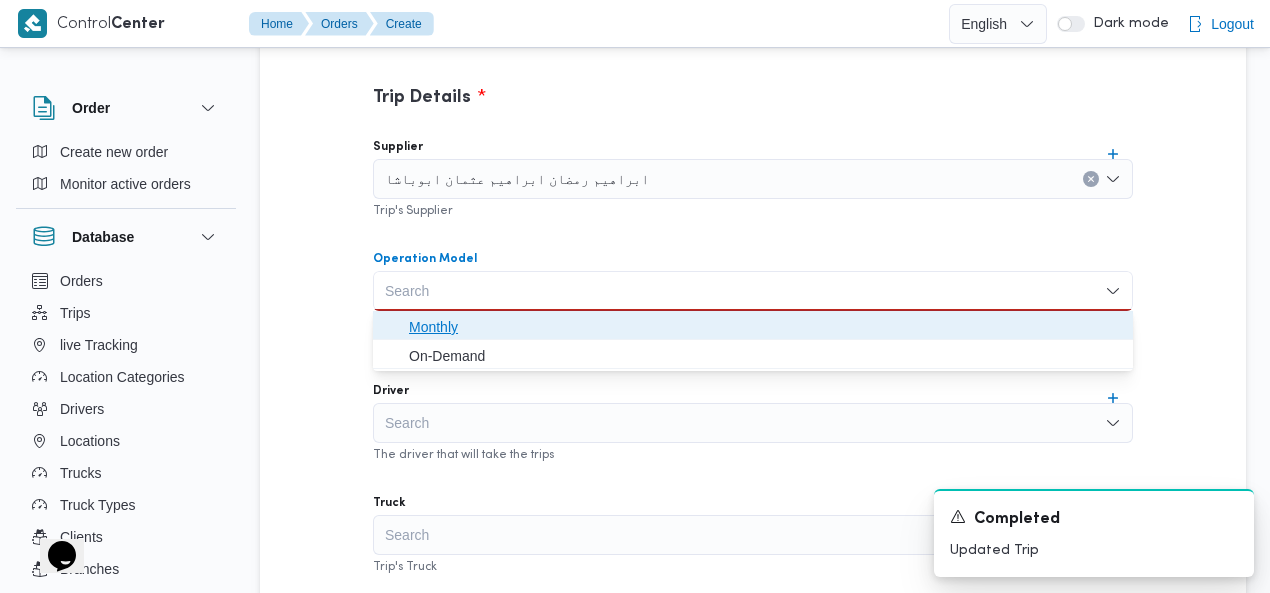 click on "Monthly" at bounding box center [765, 327] 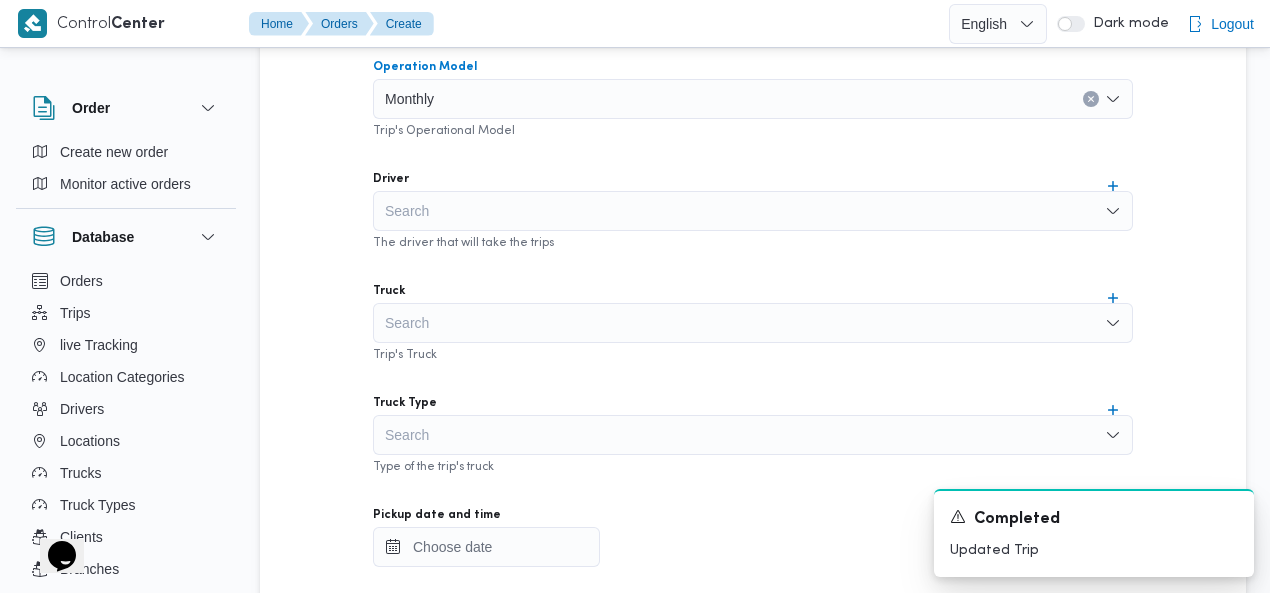 scroll, scrollTop: 726, scrollLeft: 0, axis: vertical 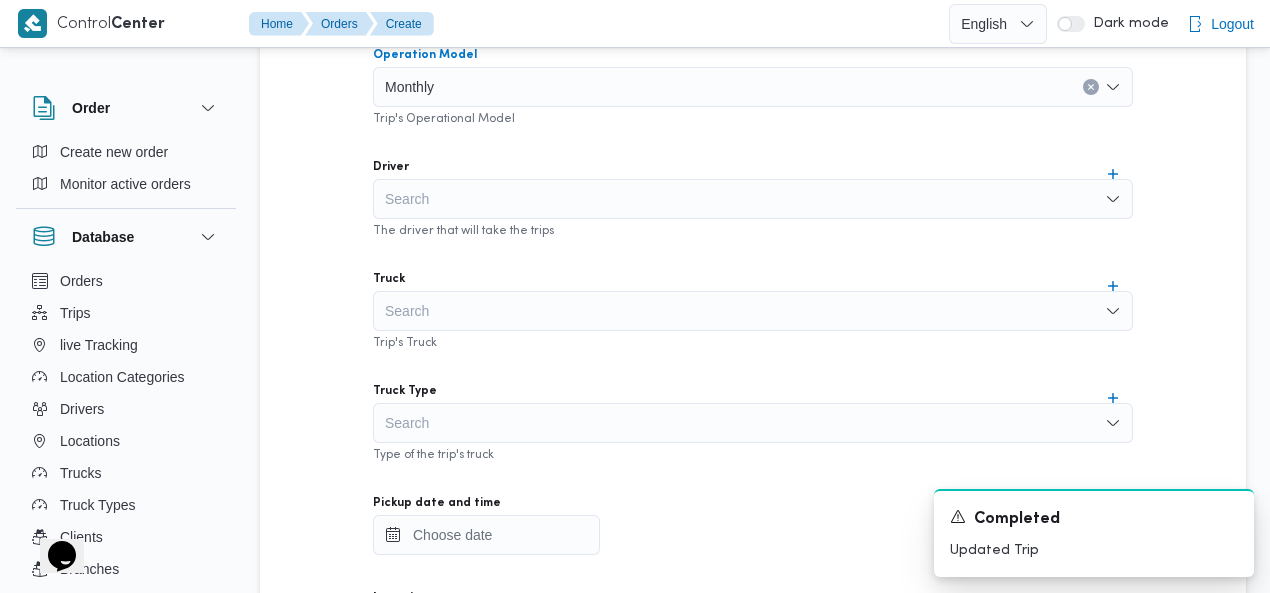 click on "Search" at bounding box center [753, 199] 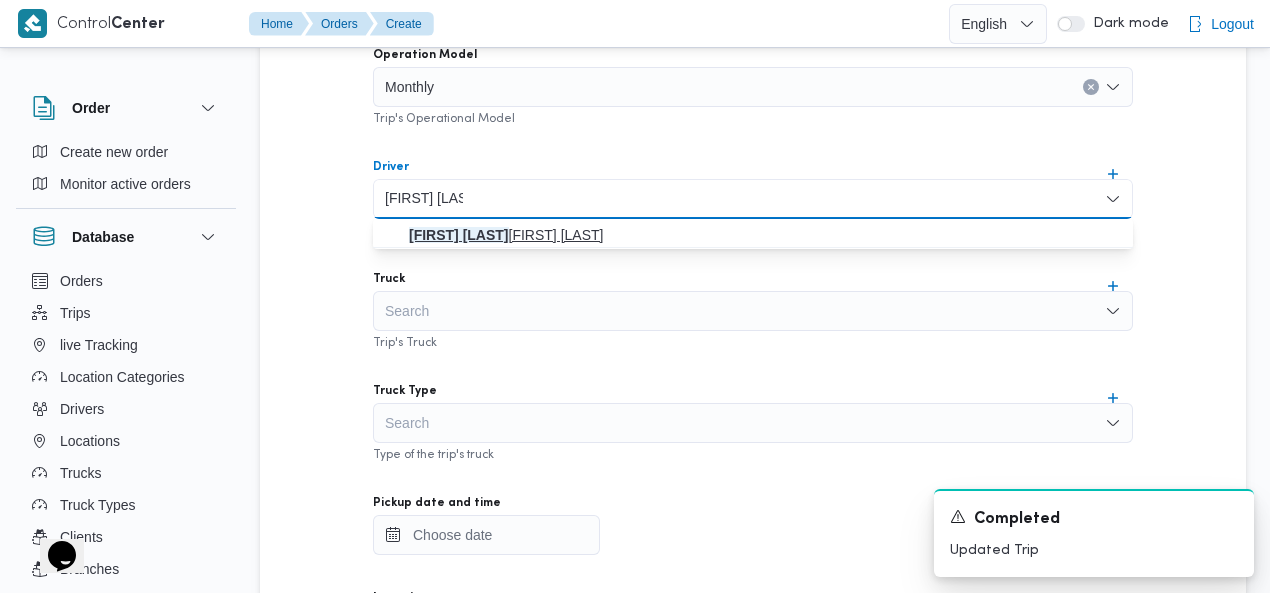type on "[FIRST] [LAST]" 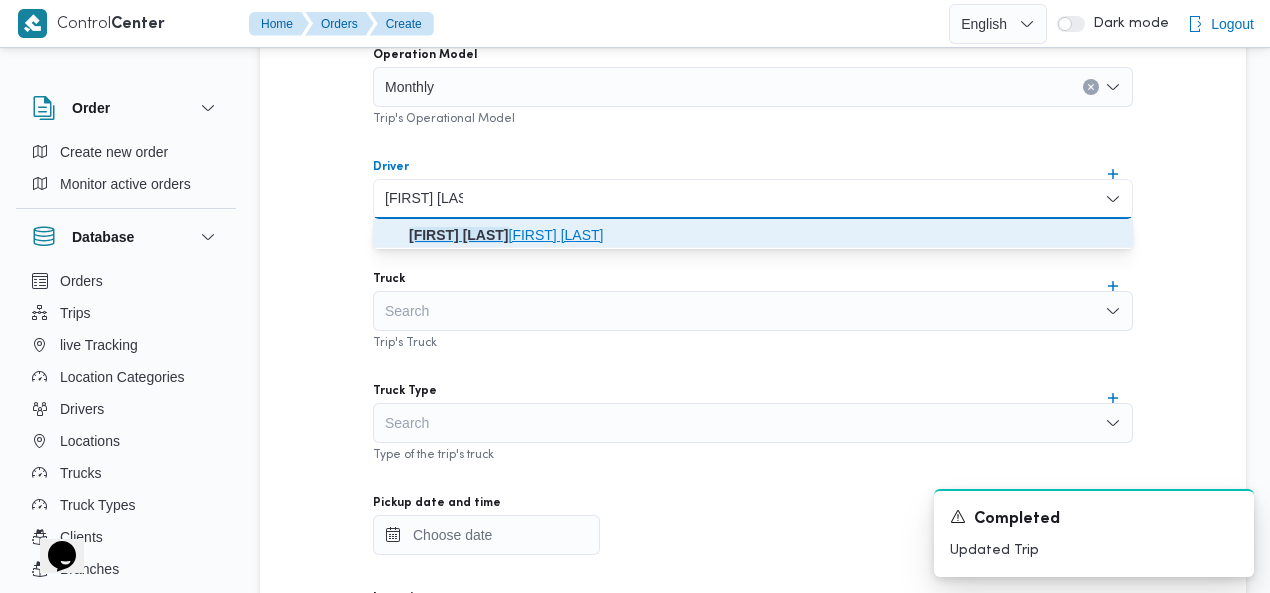 click on "[FIRST] [LAST]" 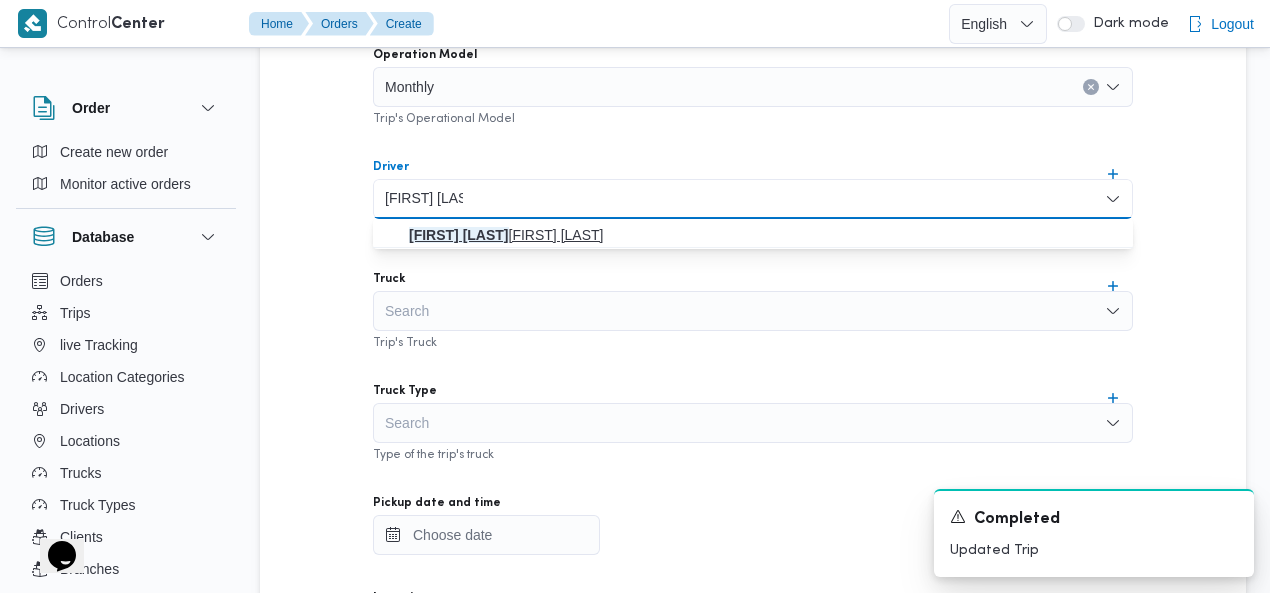 type 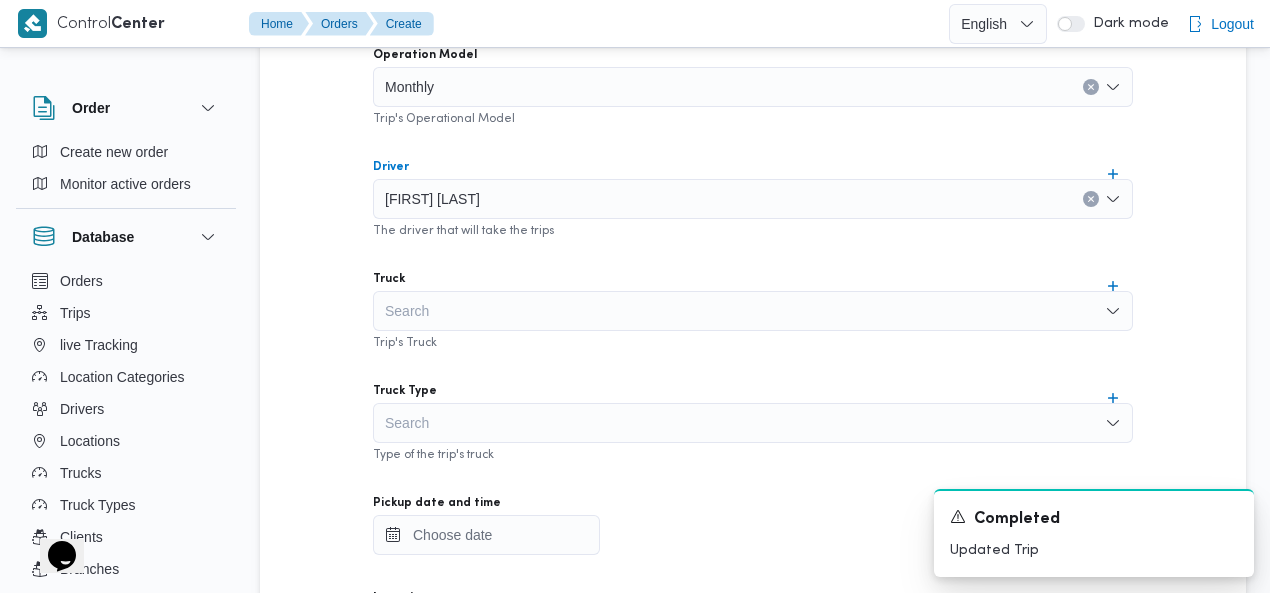 click on "Search" at bounding box center (753, 311) 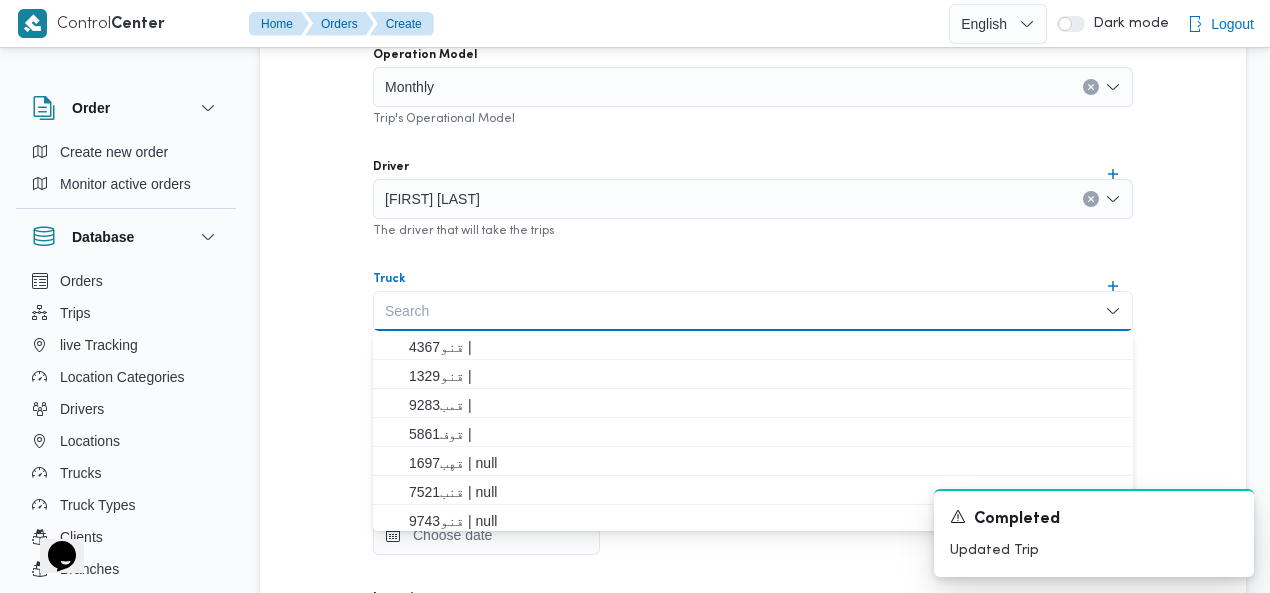 click on "Search Combo box. Selected. Combo box input. Search. Type some text or, to display a list of choices, press Down Arrow. To exit the list of choices, press Escape." at bounding box center (753, 311) 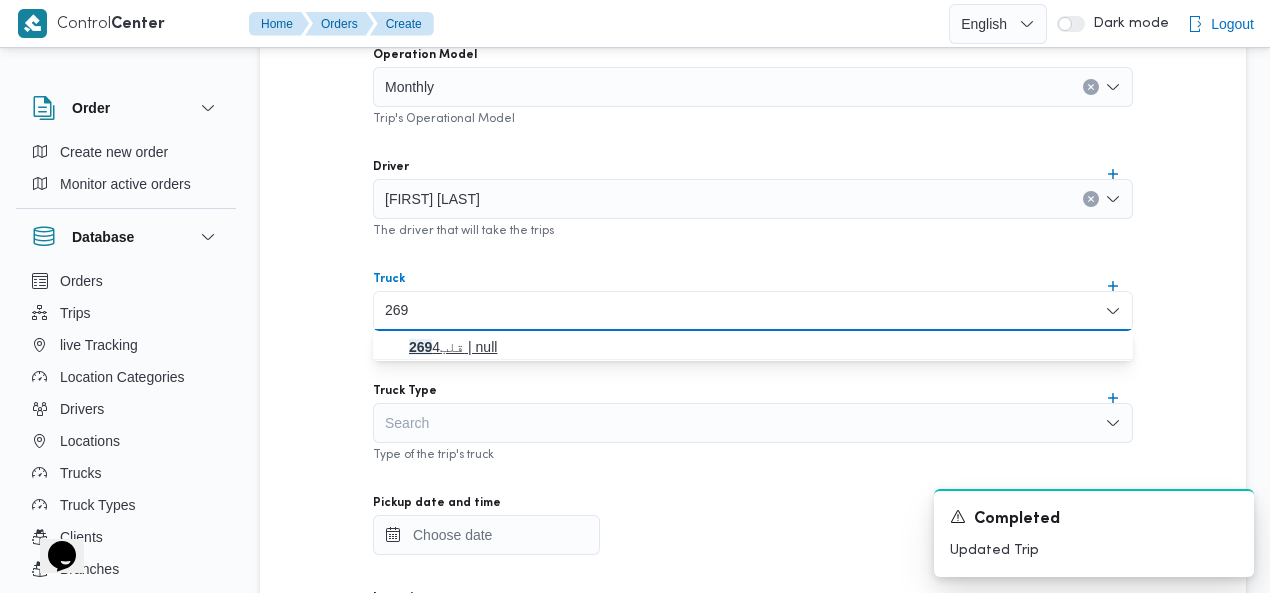 type on "269" 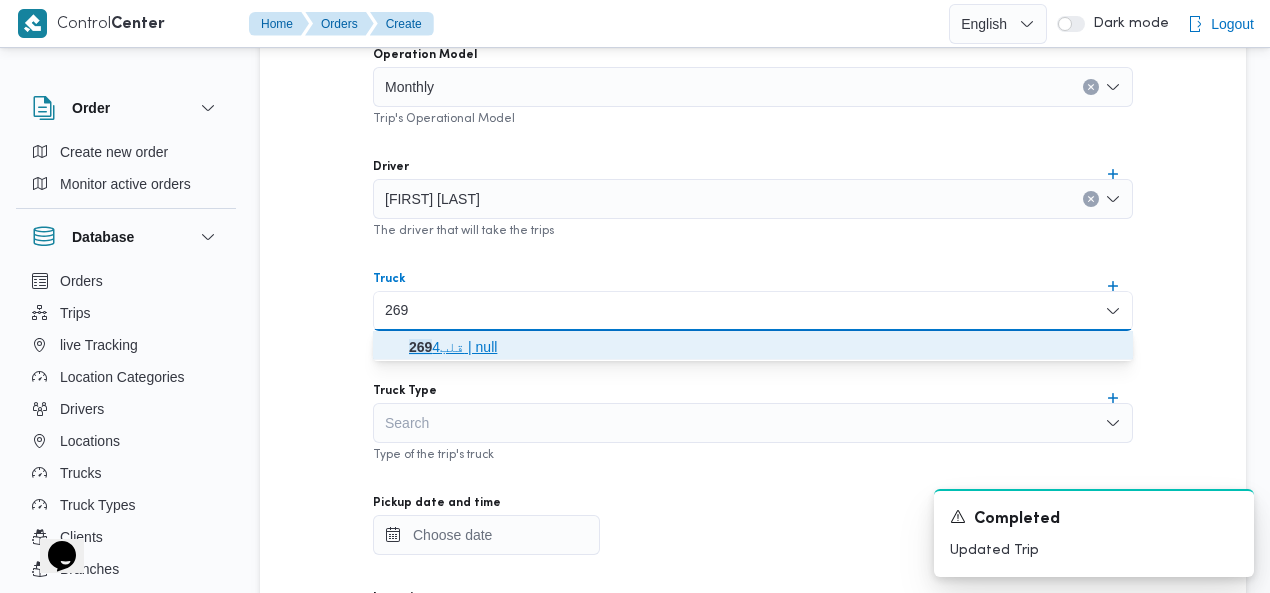 click on "[NUMBER] | null" at bounding box center [765, 347] 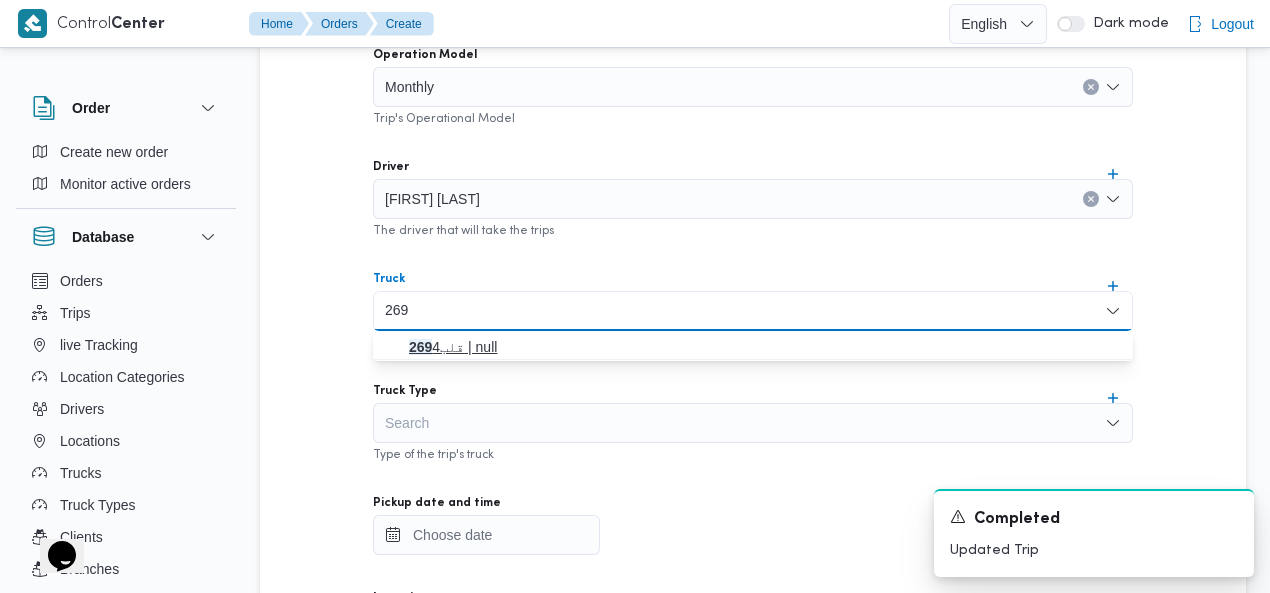 type 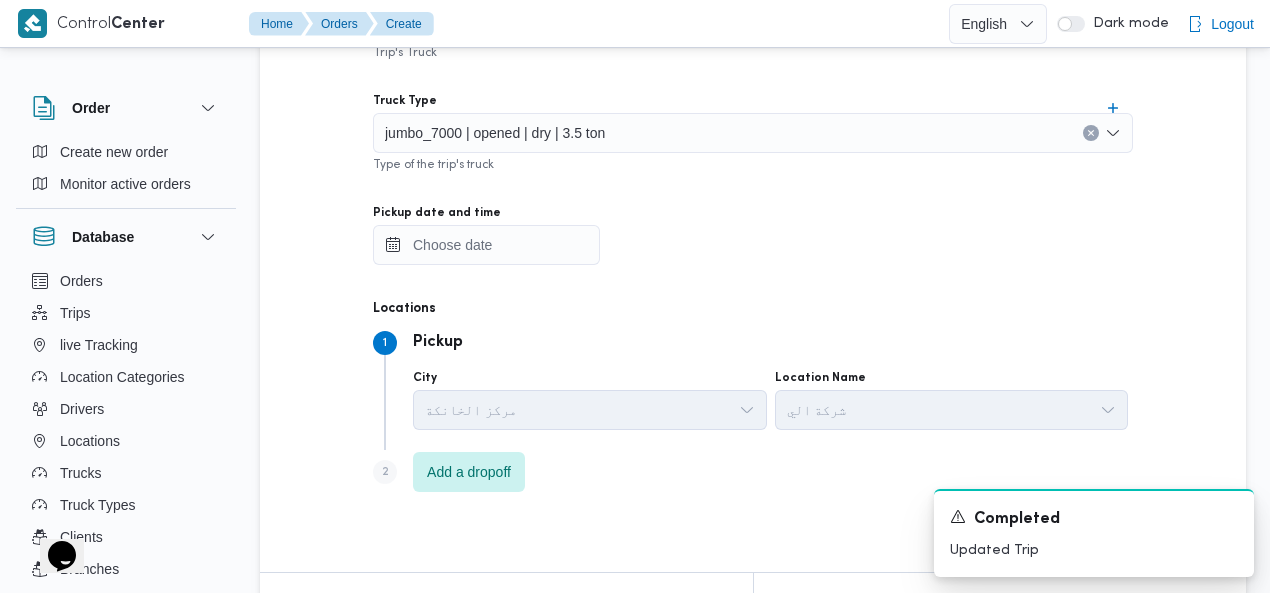 scroll, scrollTop: 1040, scrollLeft: 0, axis: vertical 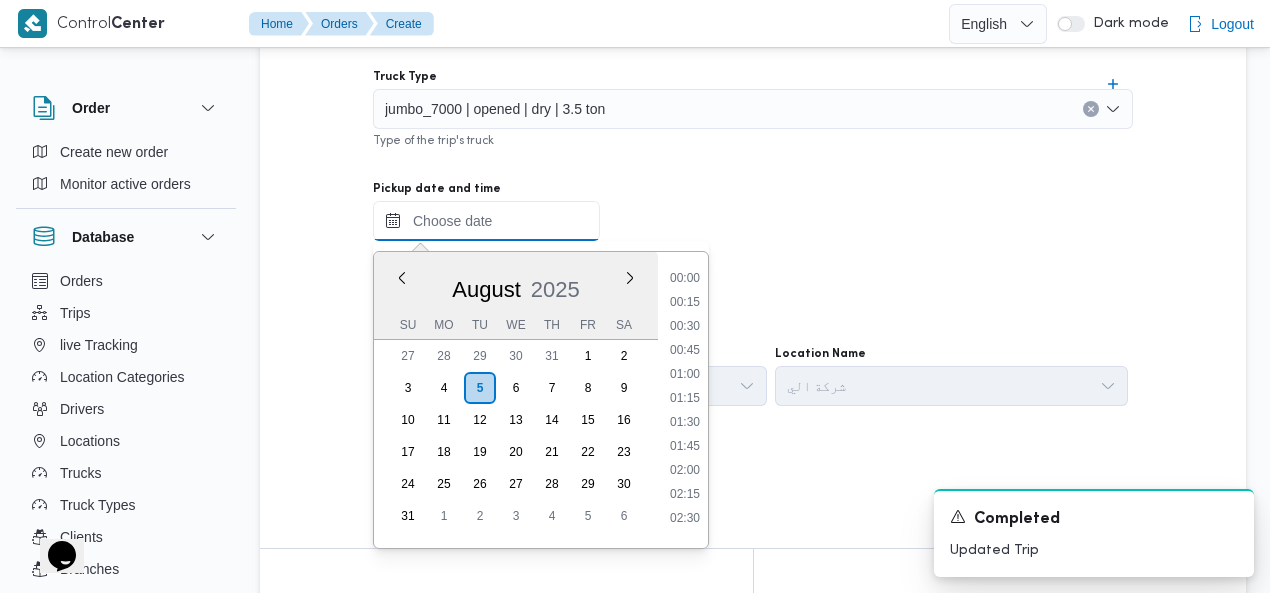 click on "Pickup date and time" at bounding box center [486, 221] 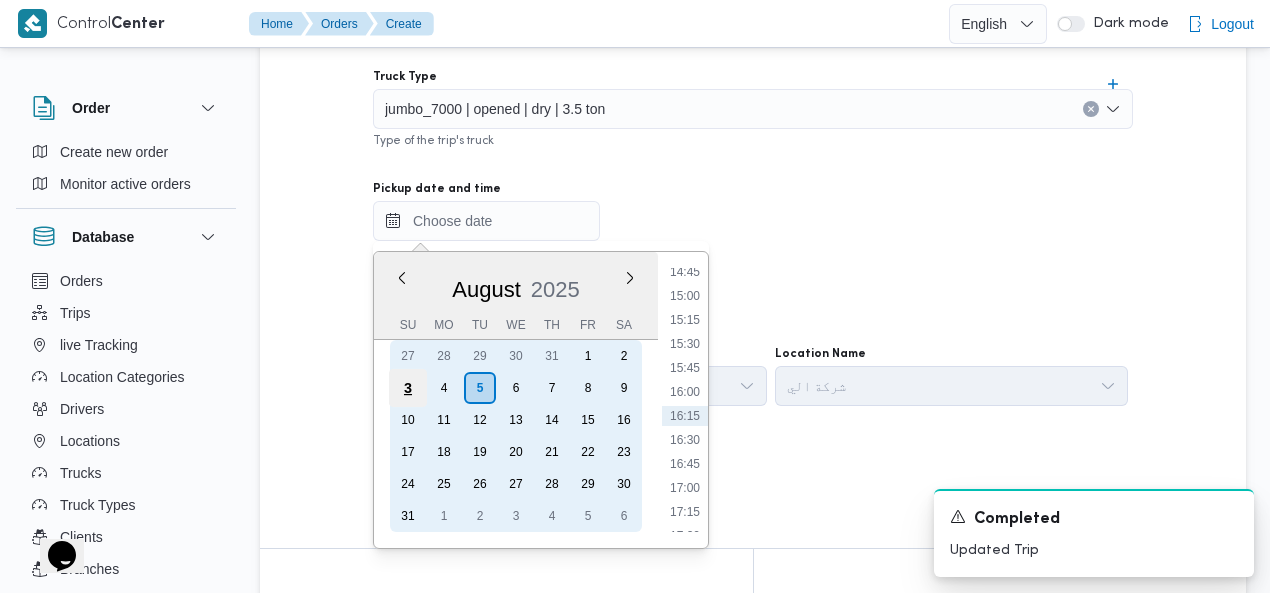 click on "3" at bounding box center [408, 388] 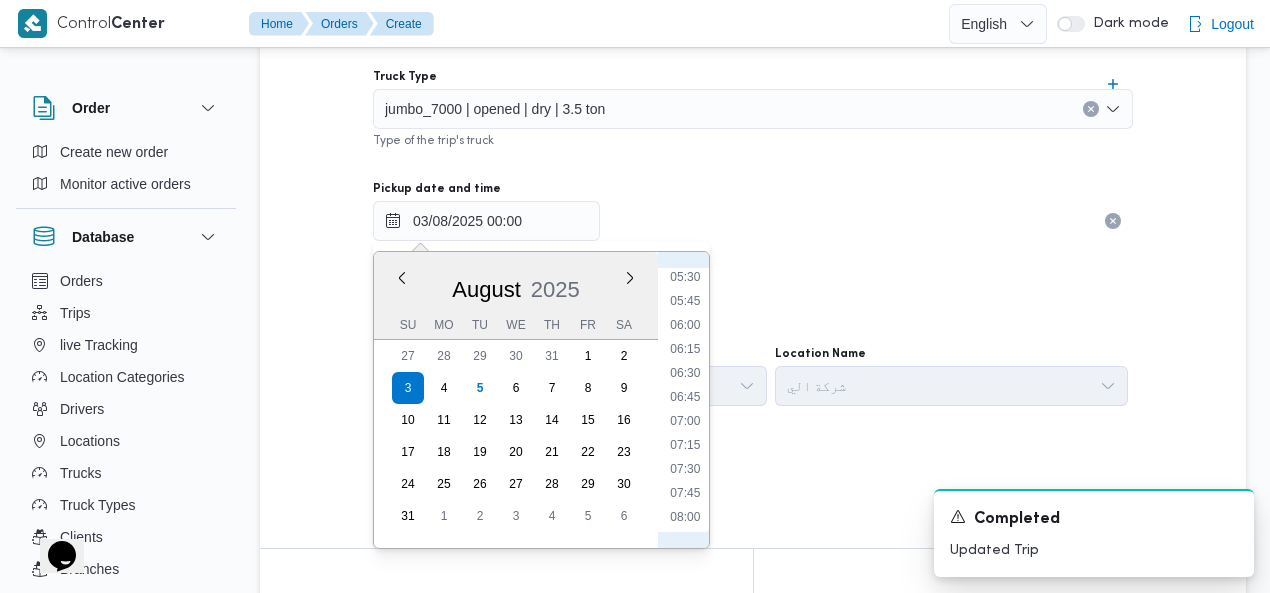 scroll, scrollTop: 690, scrollLeft: 0, axis: vertical 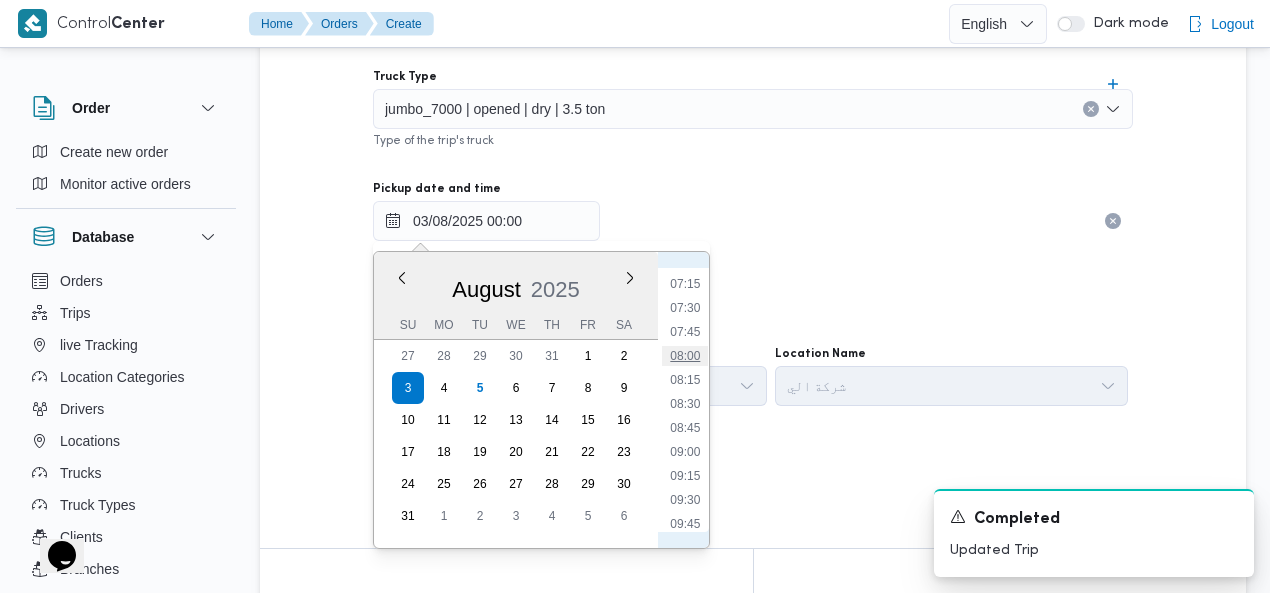 click on "08:00" at bounding box center [685, 356] 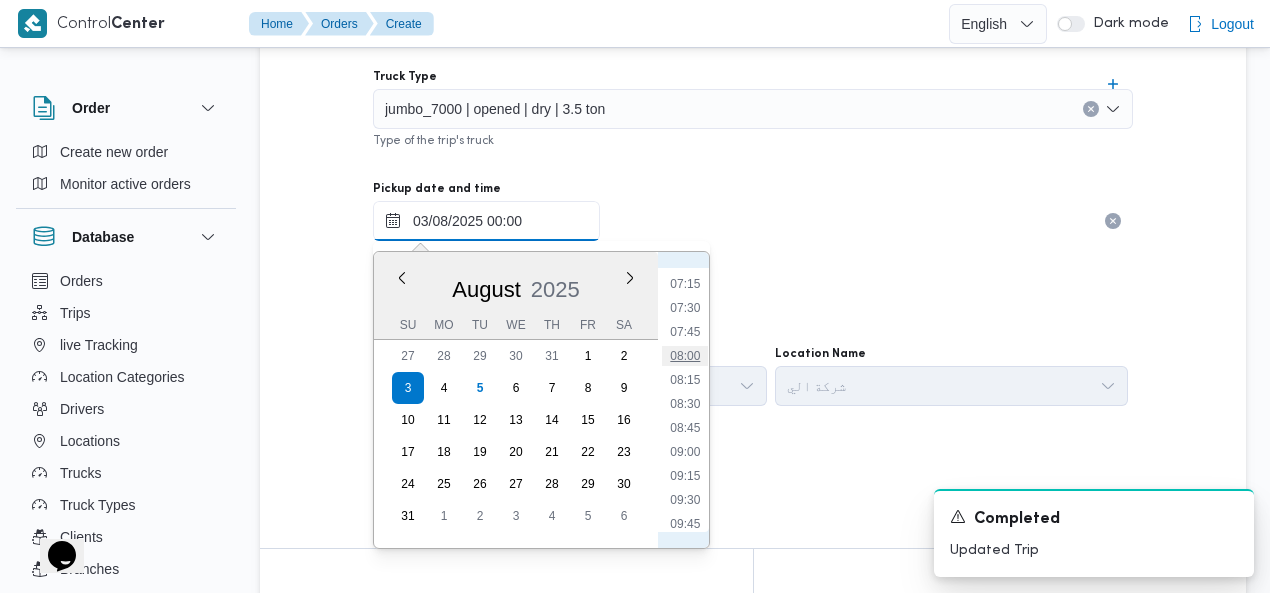 type on "[DATE] [TIME]" 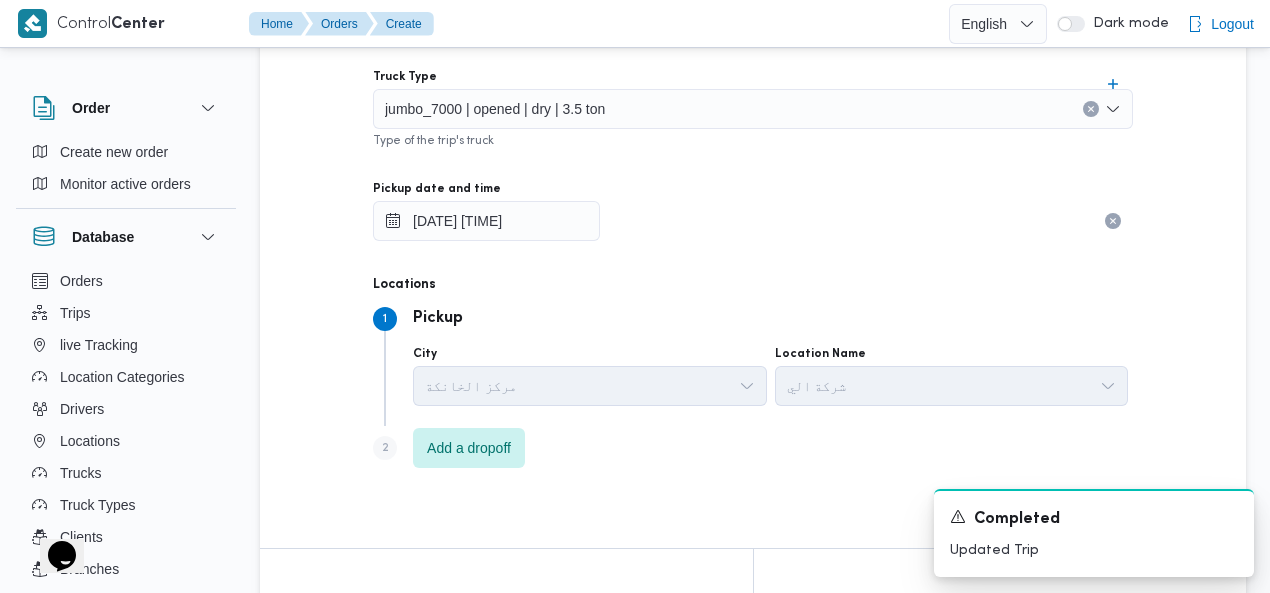 click on "Step 1 1 Pickup City [CITY] Location Name شركة الي" at bounding box center [753, 361] 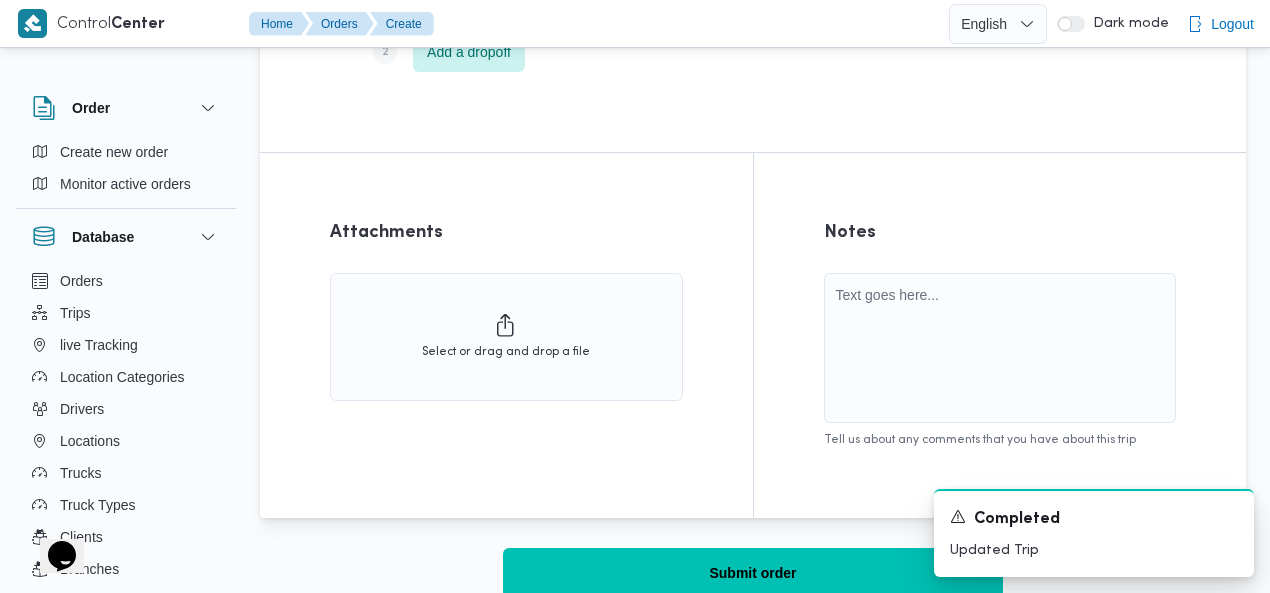 scroll, scrollTop: 1464, scrollLeft: 0, axis: vertical 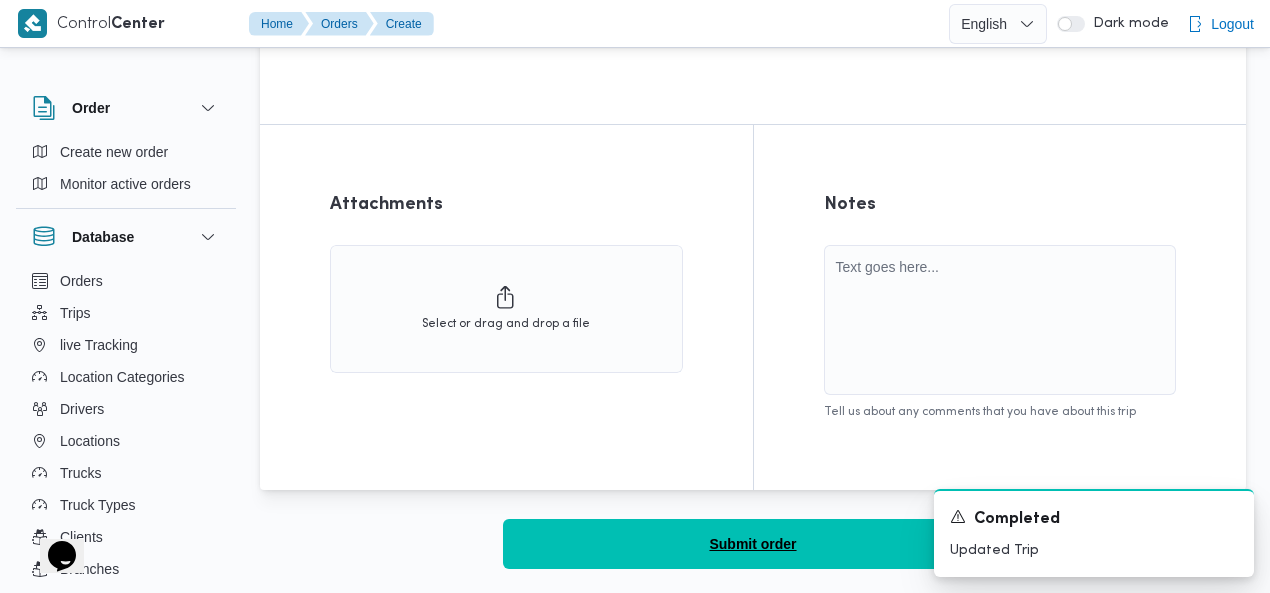 click on "Submit order" at bounding box center [752, 544] 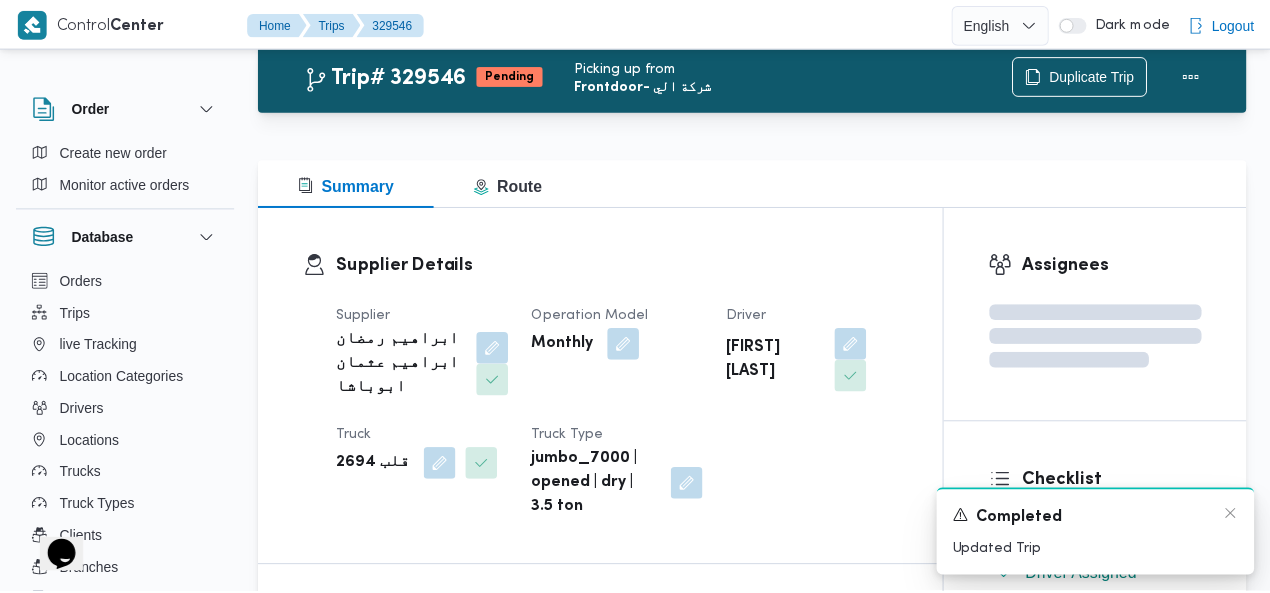 scroll, scrollTop: 1464, scrollLeft: 0, axis: vertical 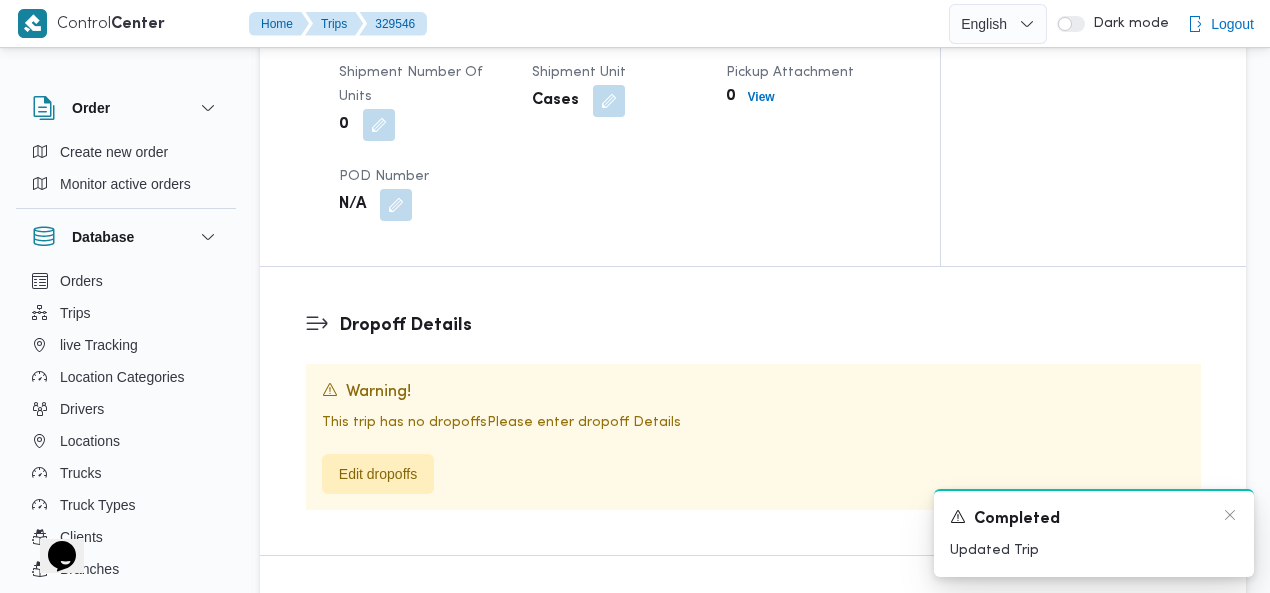 click on "A new notification appears Completed Updated Trip" at bounding box center (1094, 533) 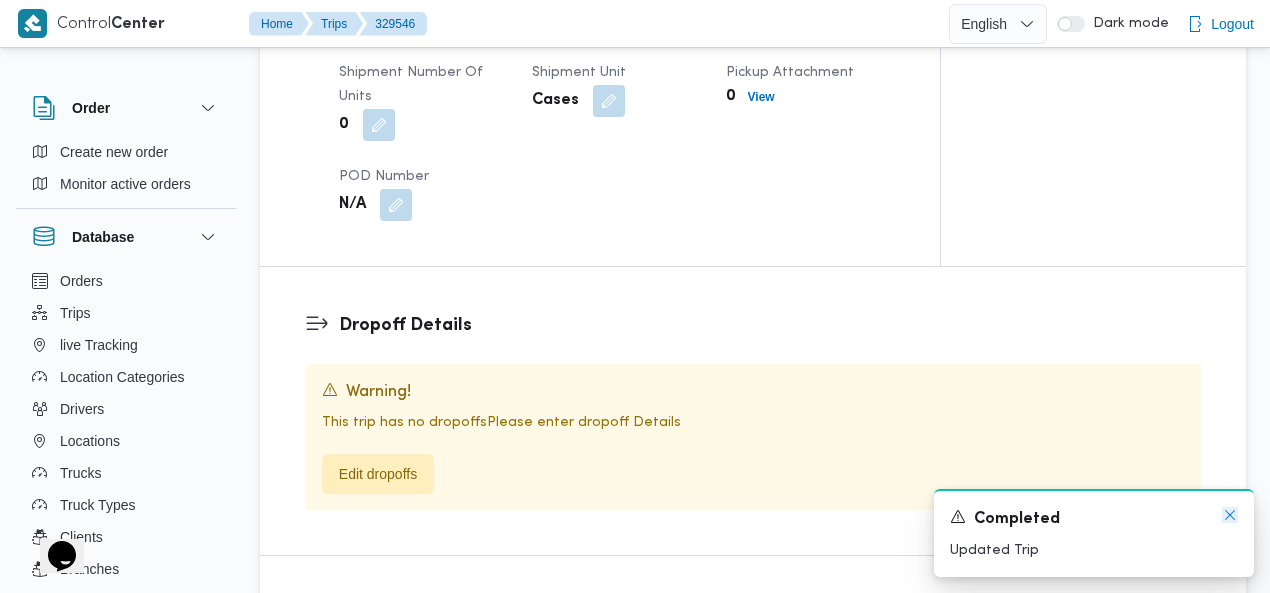 click 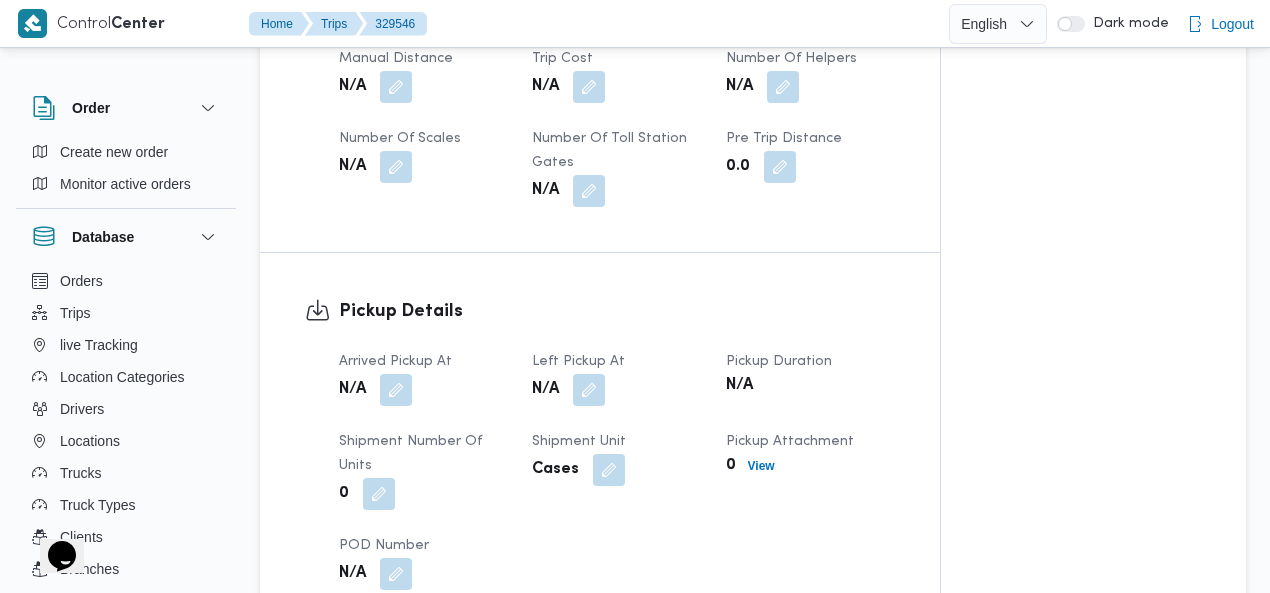 scroll, scrollTop: 1120, scrollLeft: 0, axis: vertical 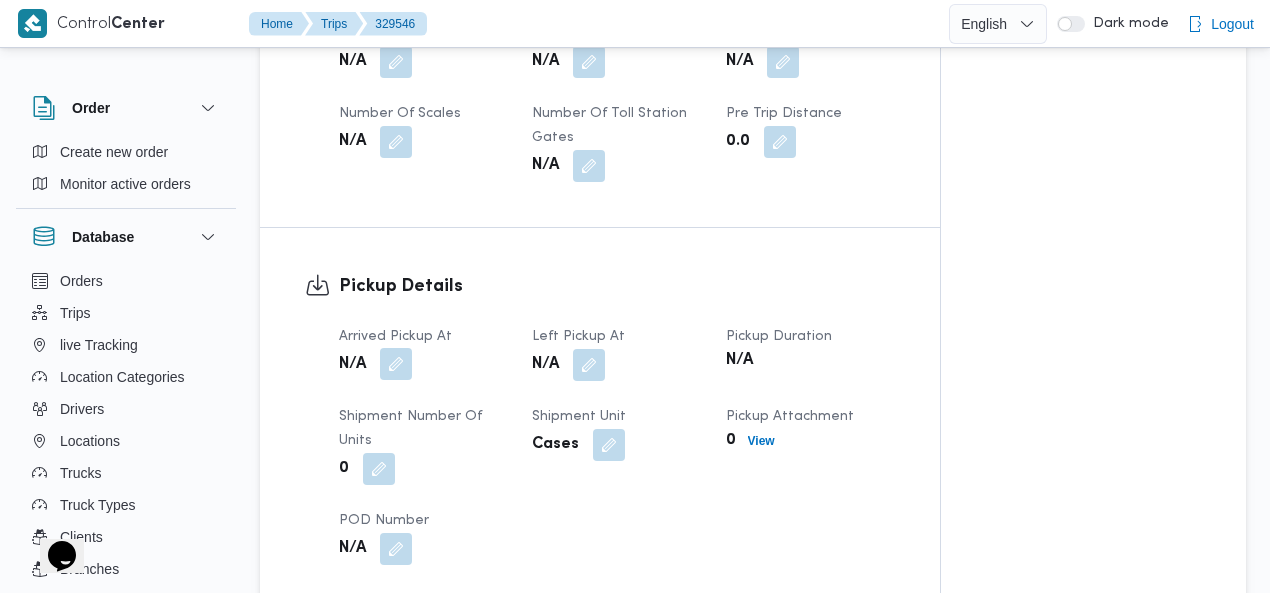 click at bounding box center (396, 364) 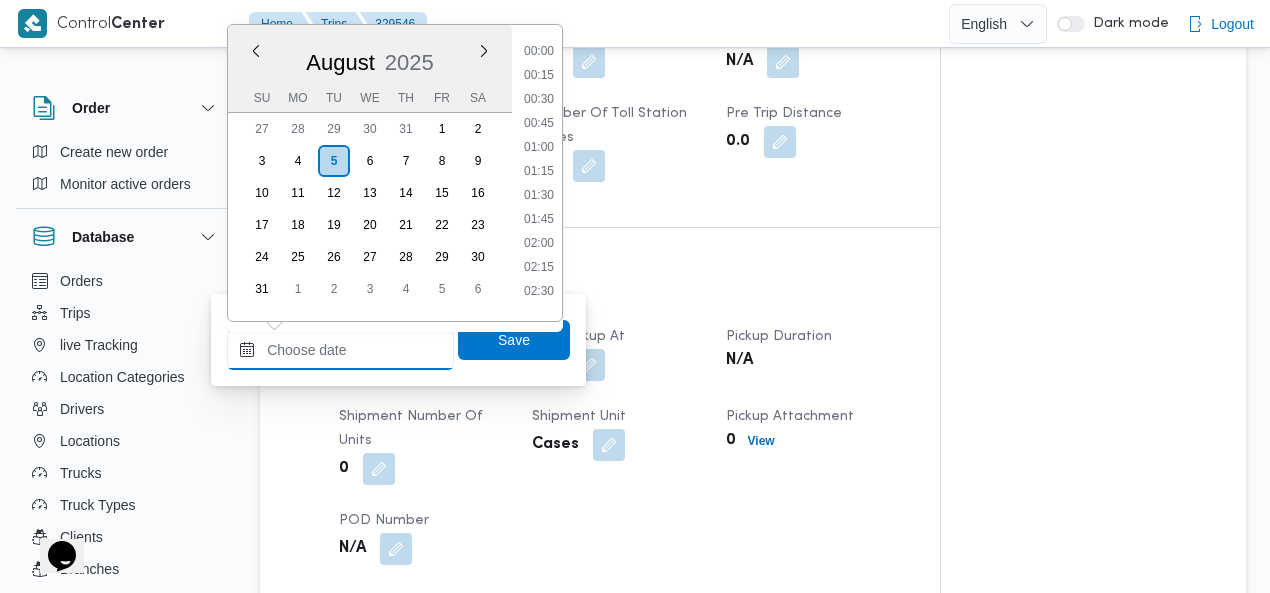 click on "Arrived Pickup At" at bounding box center (340, 350) 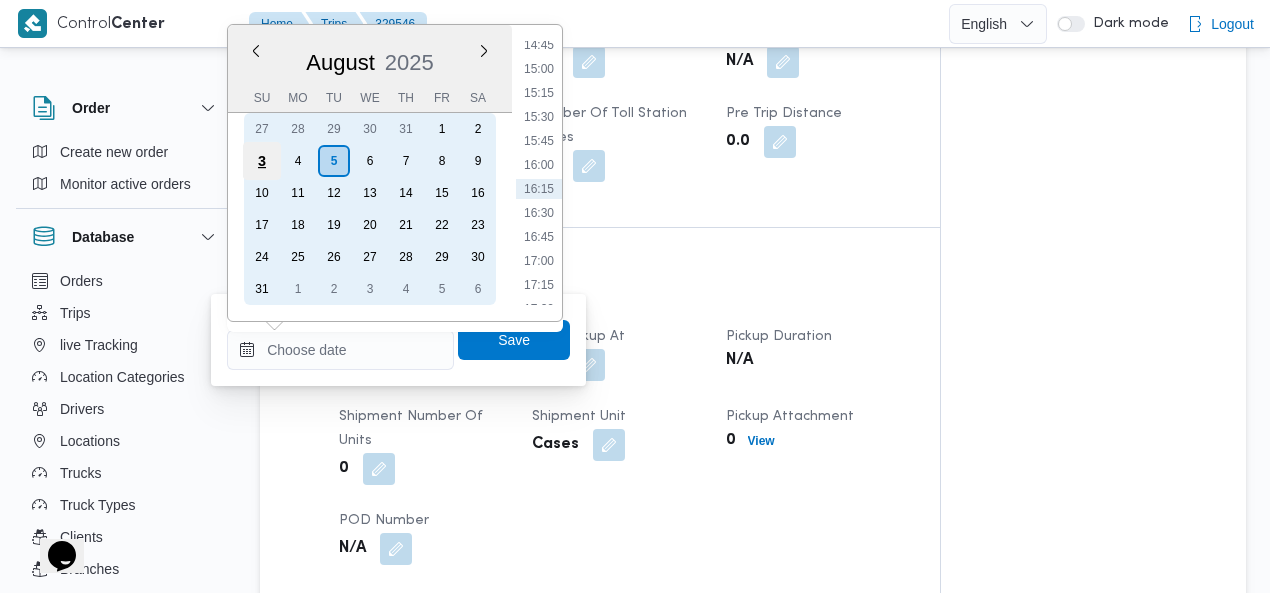 click on "3" at bounding box center [262, 161] 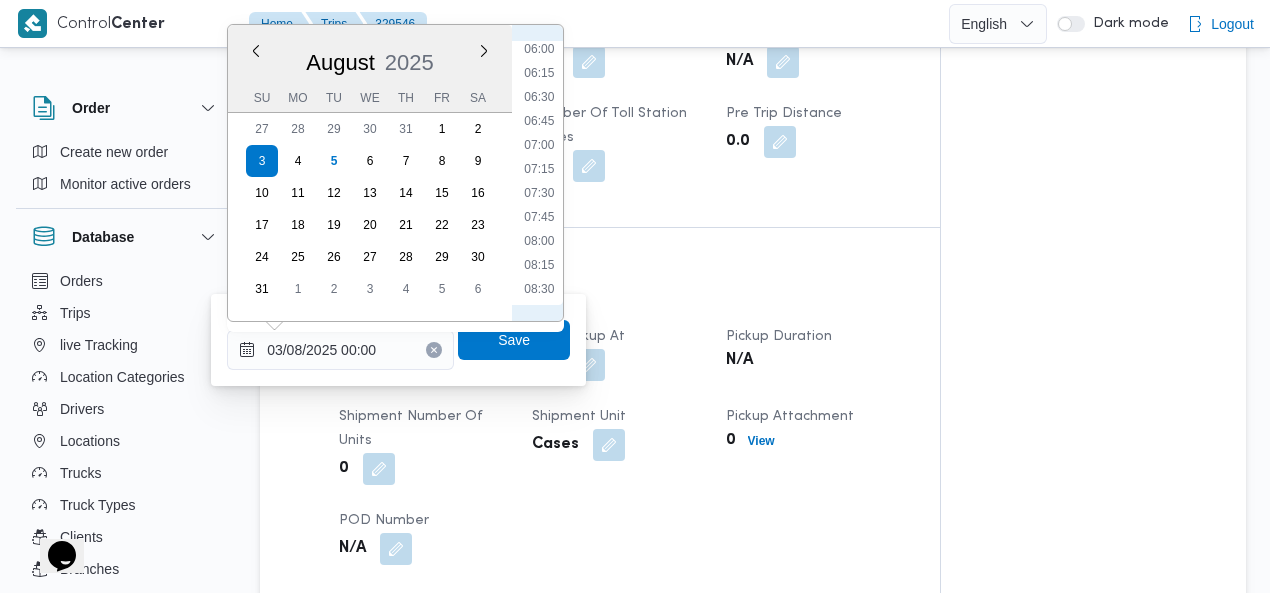 scroll, scrollTop: 690, scrollLeft: 0, axis: vertical 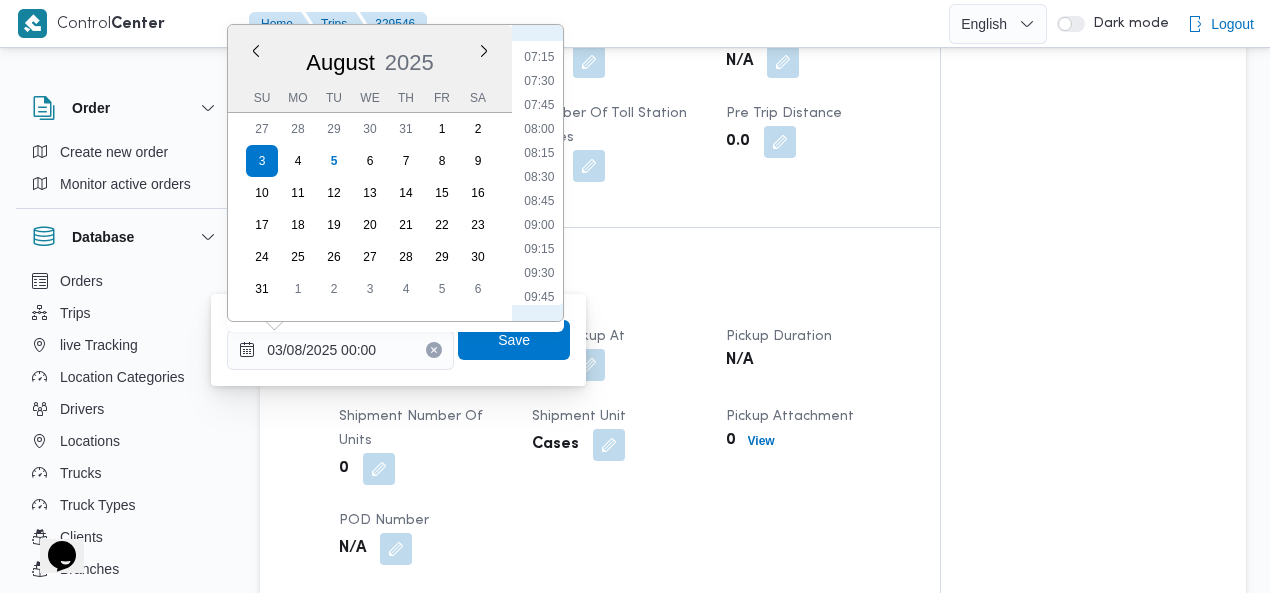click on "08:00" at bounding box center (539, 129) 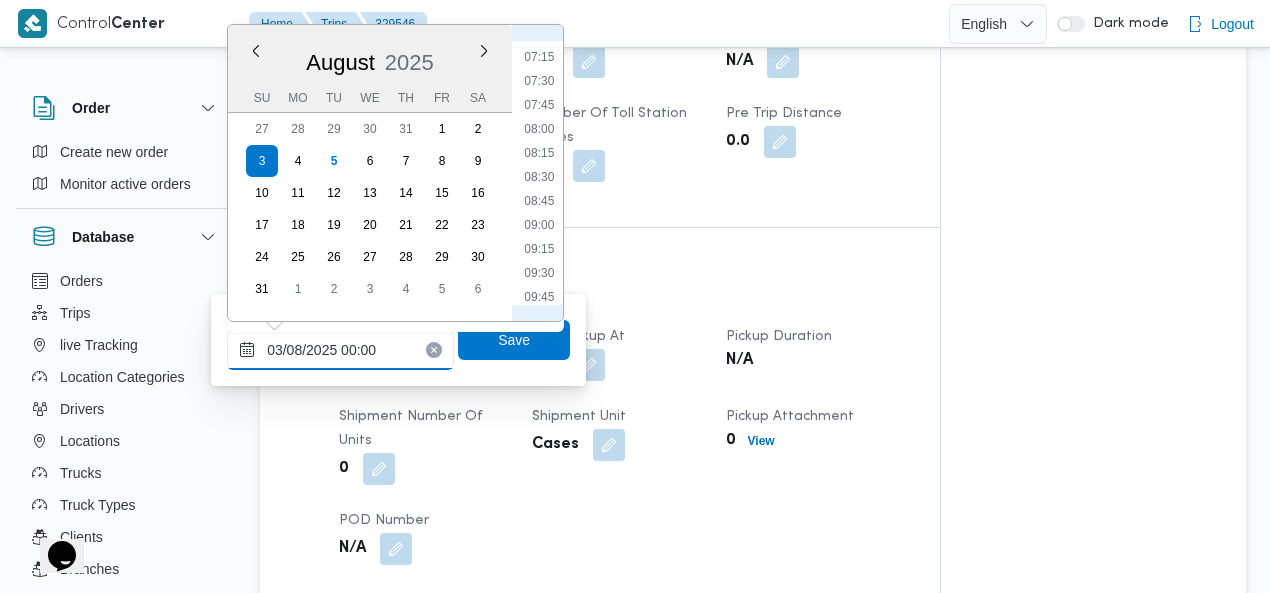 type on "[DATE] [TIME]" 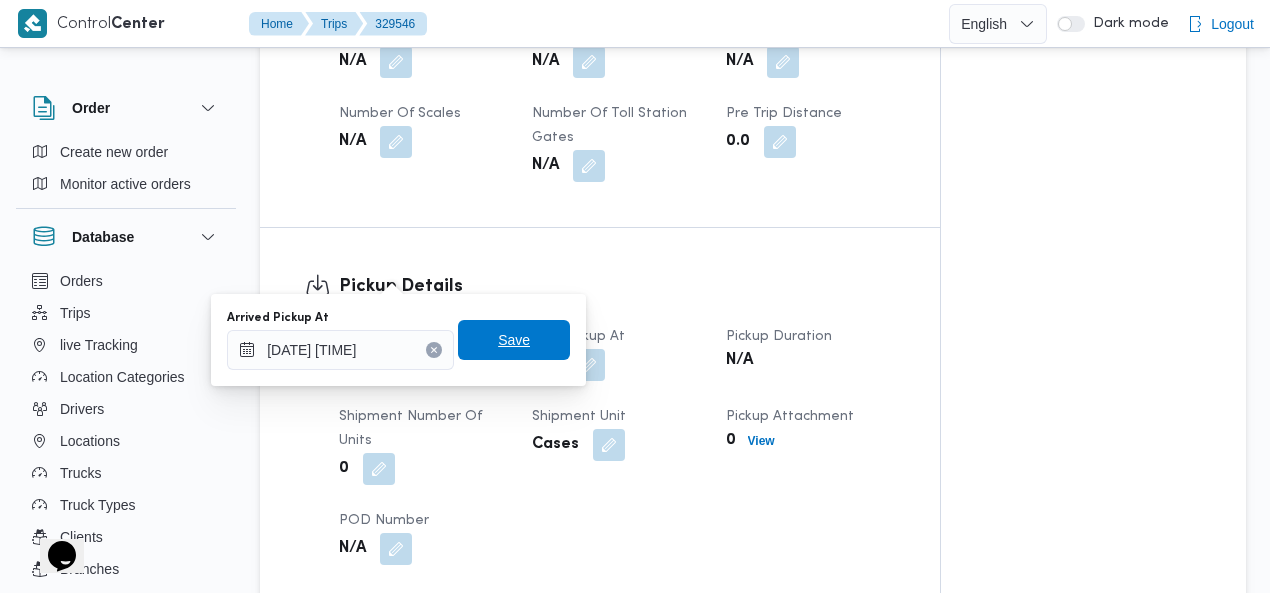 click on "Save" at bounding box center (514, 340) 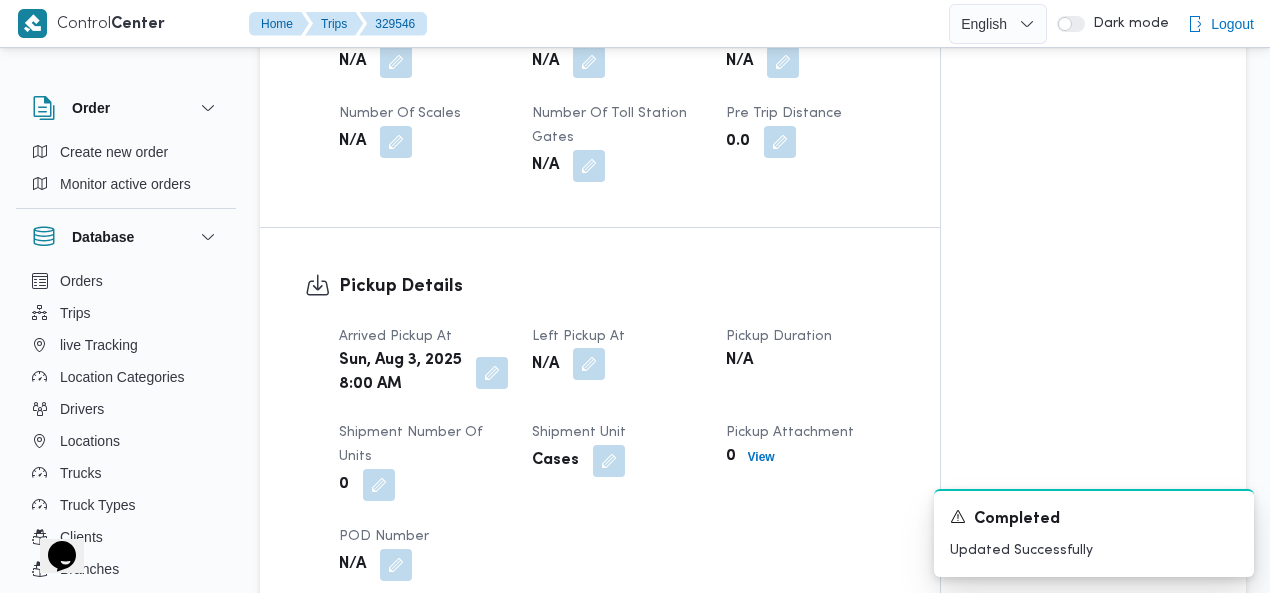 drag, startPoint x: 592, startPoint y: 265, endPoint x: 590, endPoint y: 284, distance: 19.104973 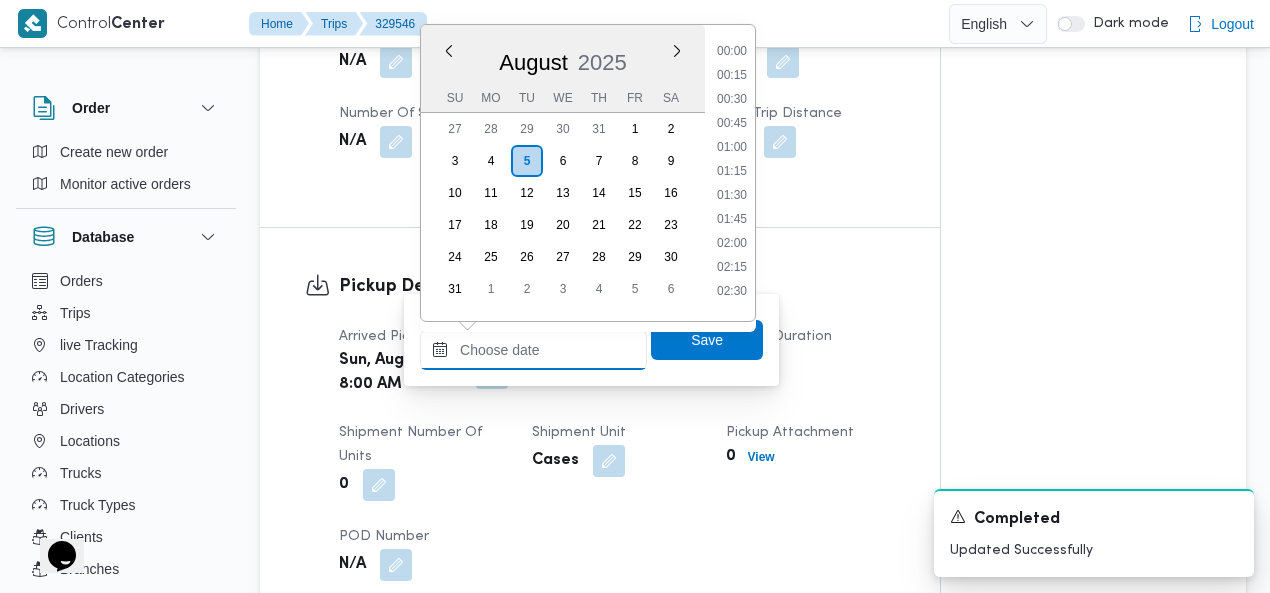 click on "Left Pickup At" at bounding box center [533, 350] 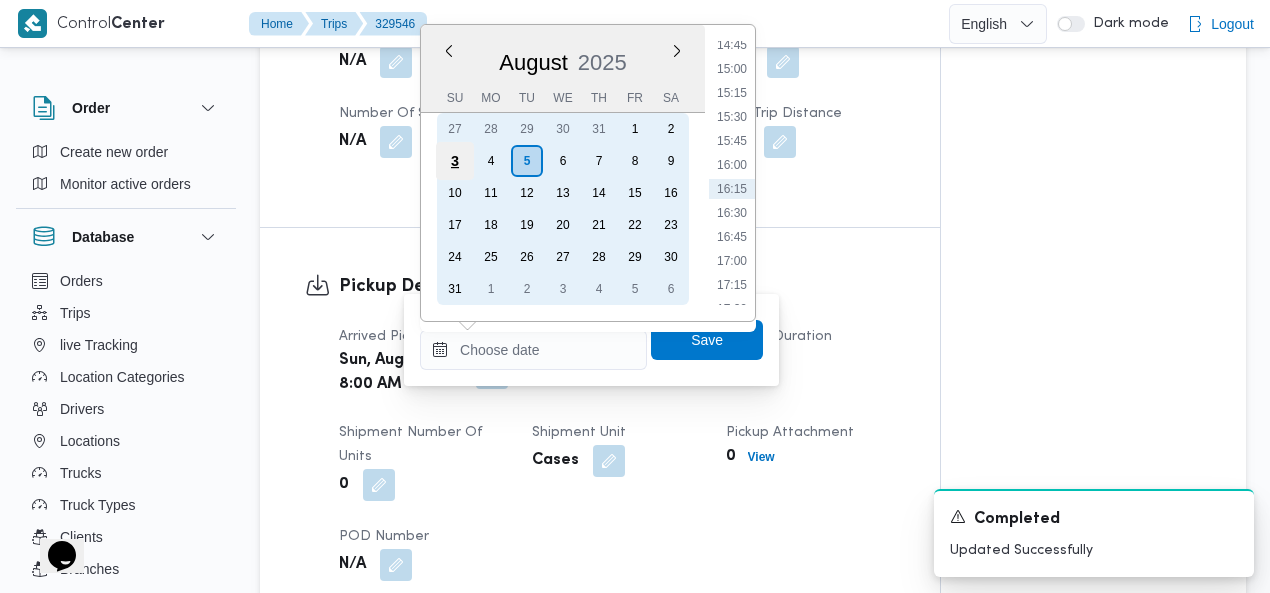 click on "3" at bounding box center (455, 161) 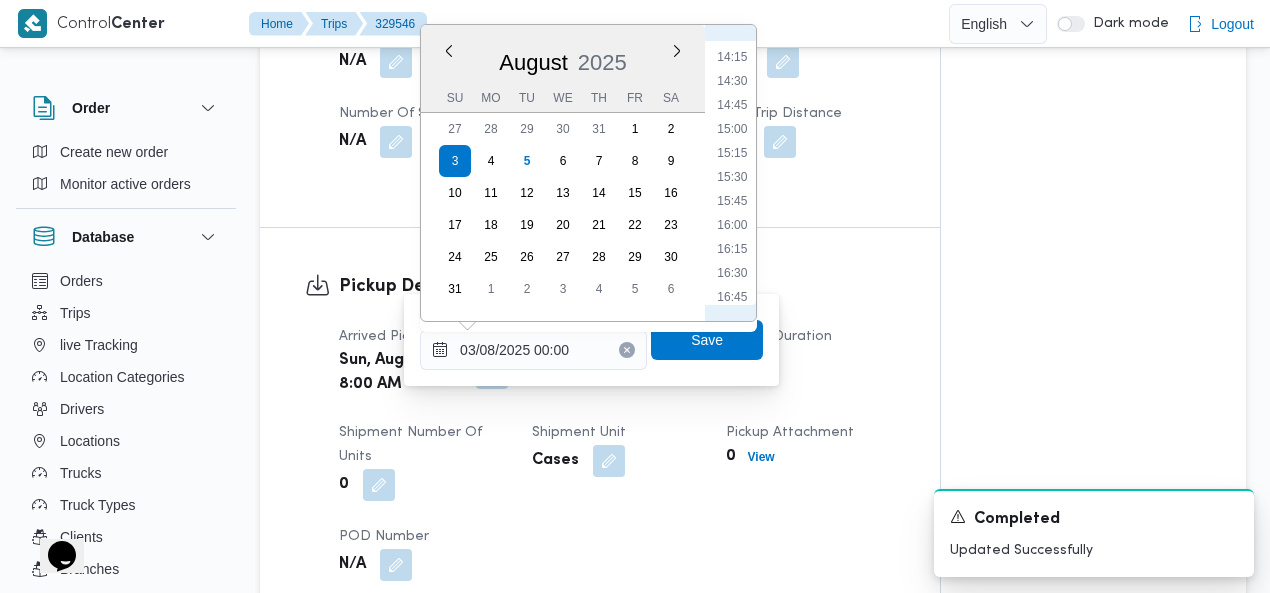 scroll, scrollTop: 1380, scrollLeft: 0, axis: vertical 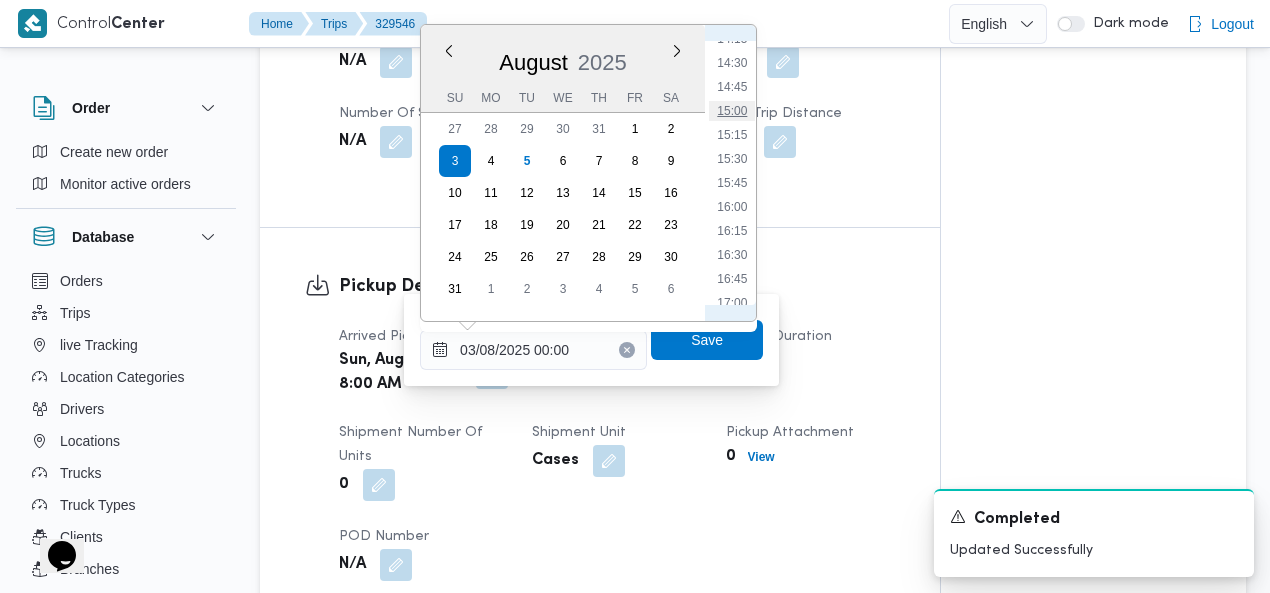 click on "15:00" at bounding box center (732, 111) 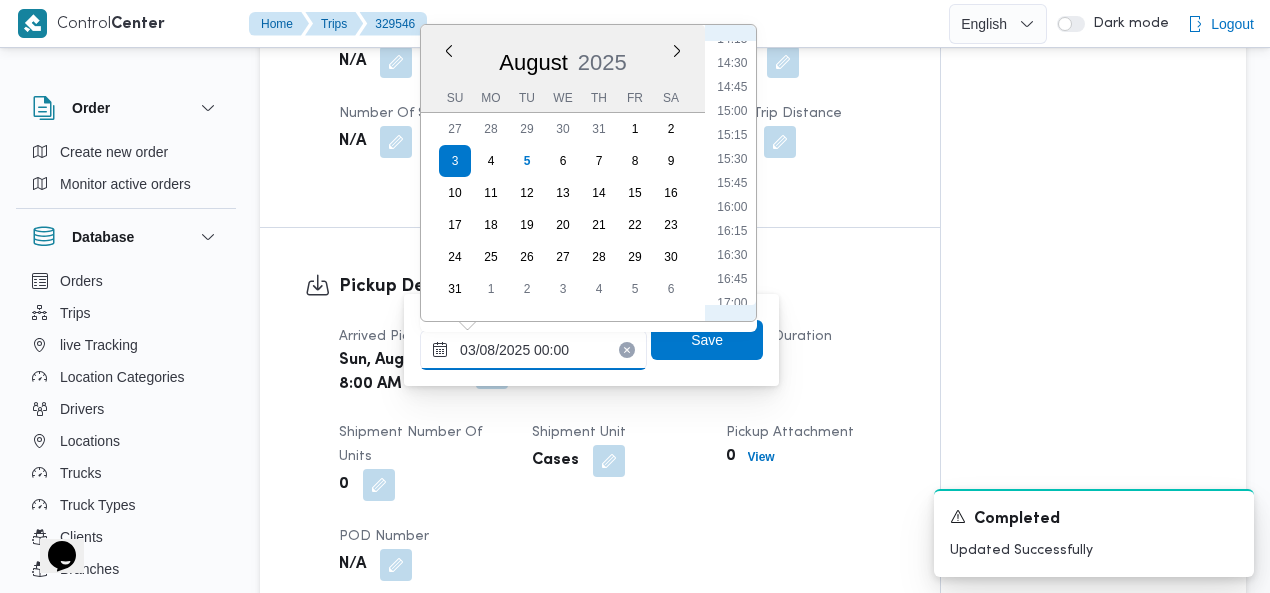 type on "[DATE] [TIME]" 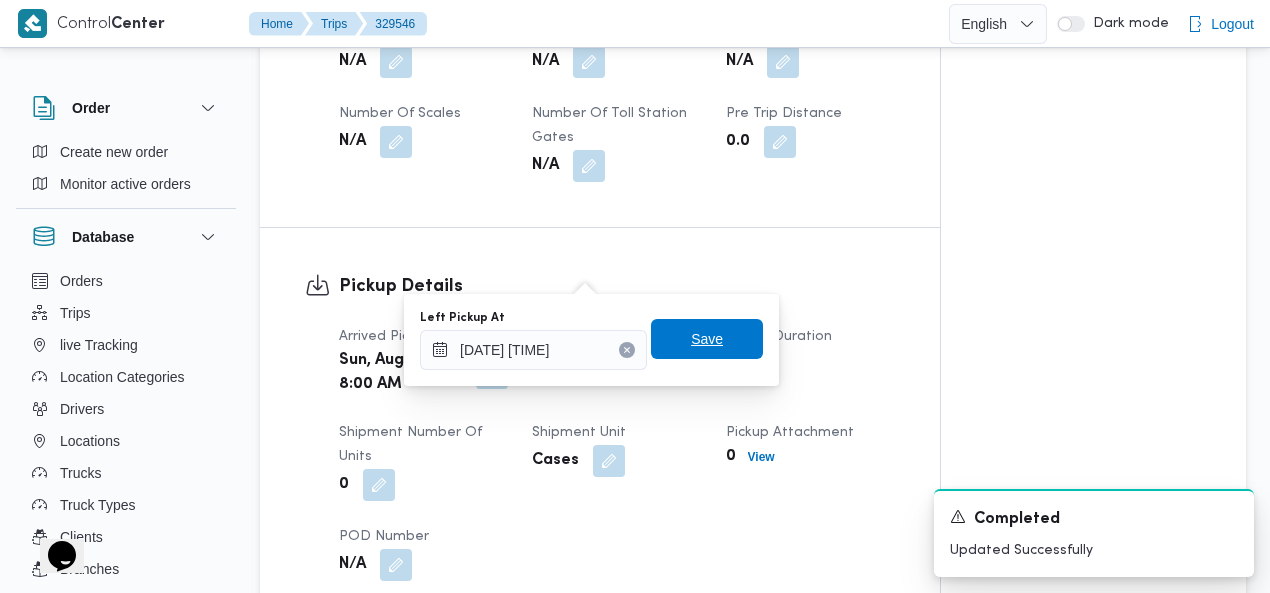 click on "Save" at bounding box center [707, 339] 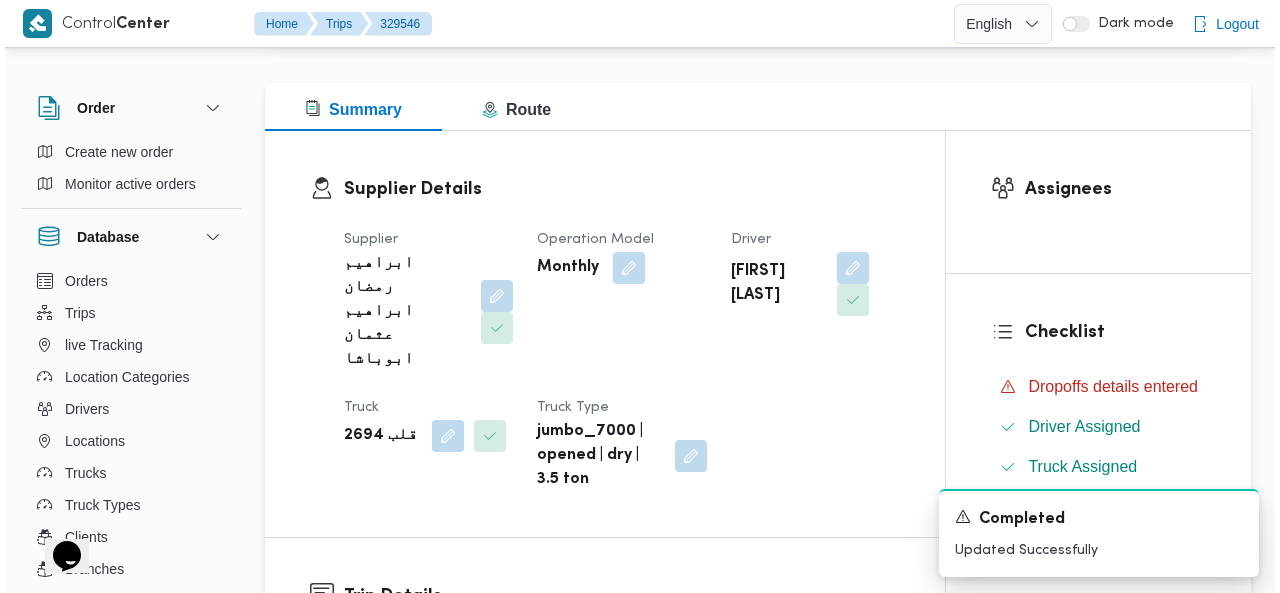 scroll, scrollTop: 0, scrollLeft: 0, axis: both 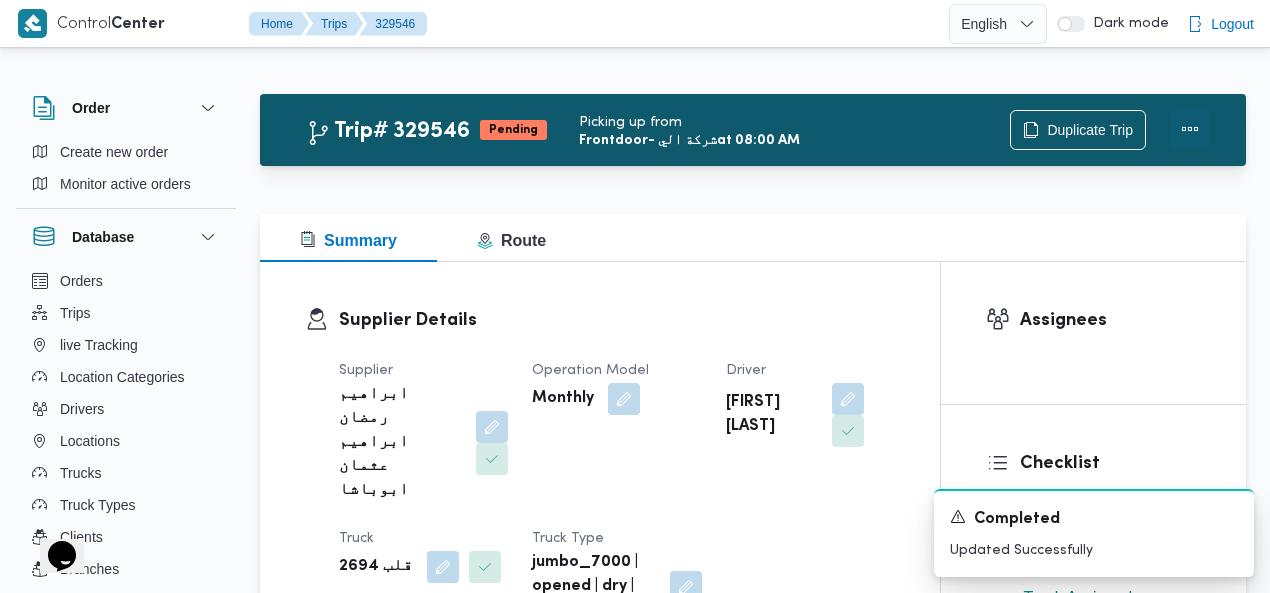 click at bounding box center (1190, 129) 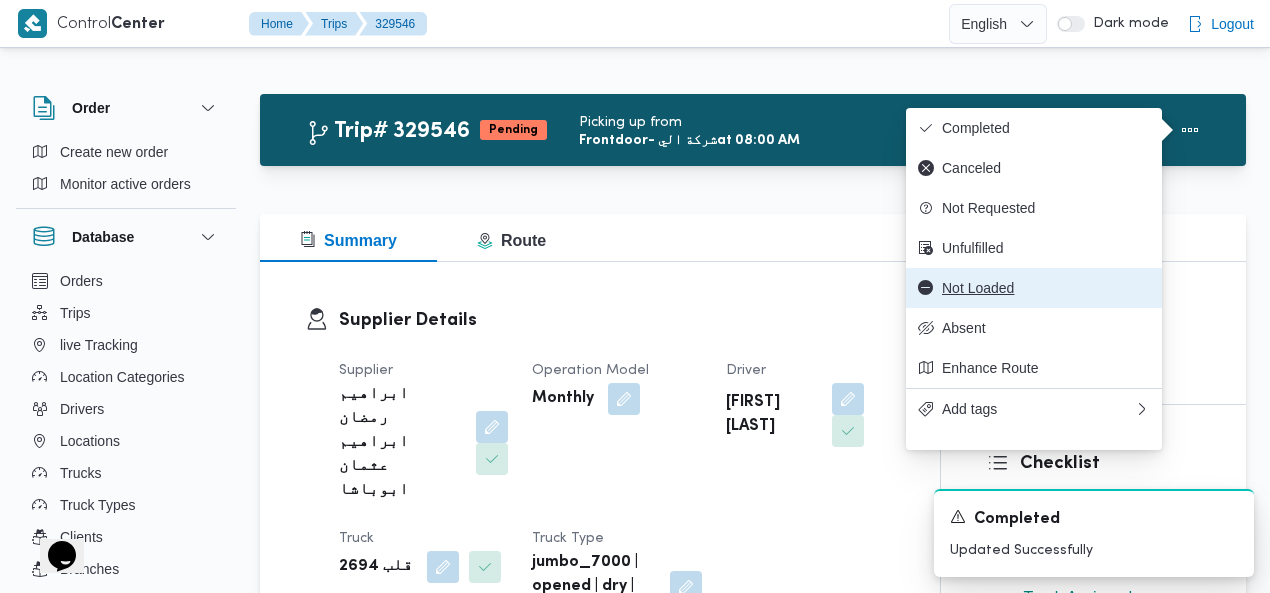 click on "Not Loaded" at bounding box center [1046, 288] 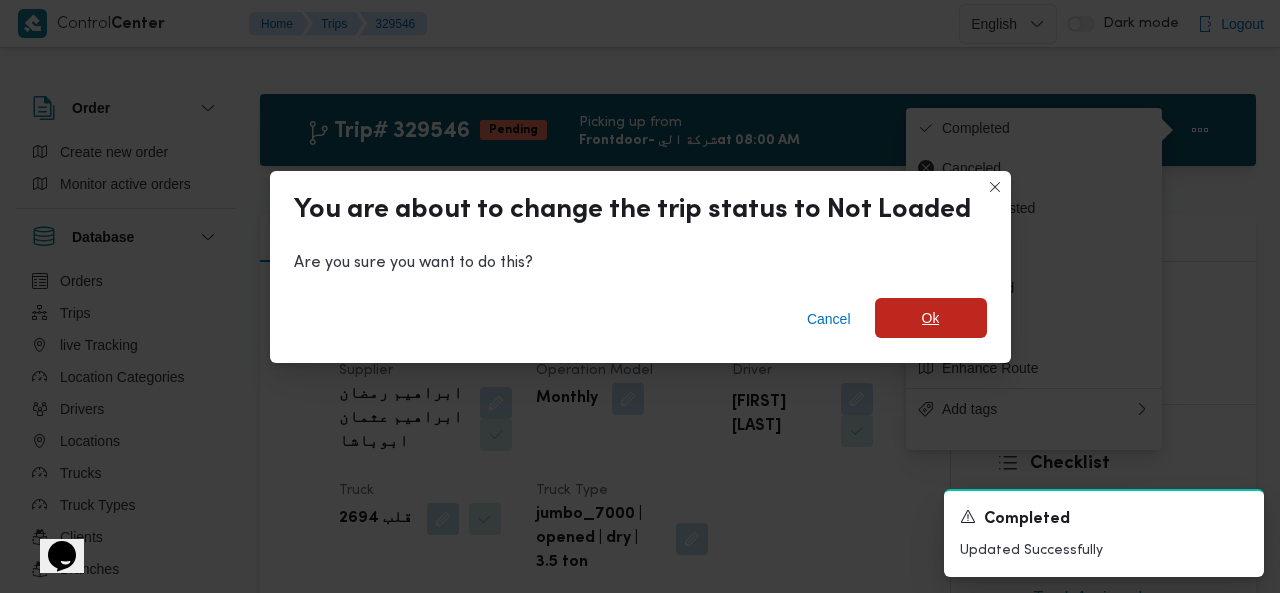 click on "Ok" at bounding box center [931, 318] 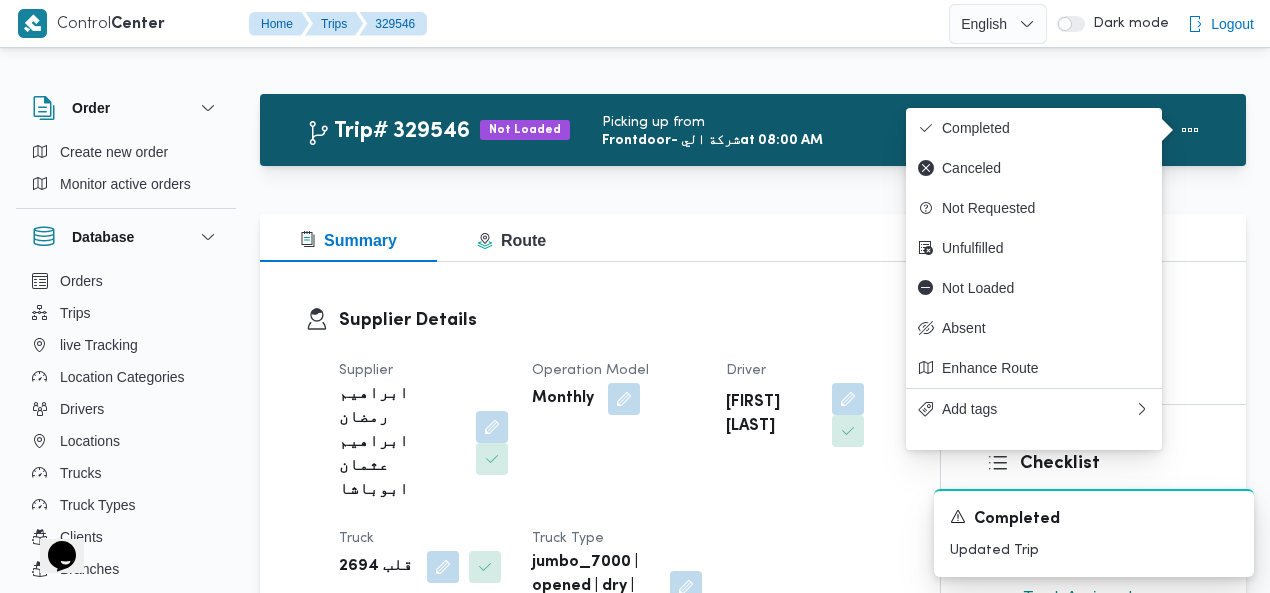 click on "Trip# 329546 Not Loaded Picking up from Frontdoor  - شركة الي  at 08:00 AM Duplicate Trip   Summary Route Supplier Details Supplier [FIRST] [LAST] [LAST] Operation Model Monthly Driver [FIRST] [LAST] [LAST] Truck قلب 2694 Truck Type jumbo_7000 | opened | dry | 3.5 ton Trip Details Client Frontdoor Branch فرونت دور مسطرد Trip Type N/A Pickup date & time Sun, Aug 3, 2025 8:00 AM Source Manual Returnable No Geofencing No Auto Ending No Collect Shipment Amounts No Contract Type On-Demand Google distance in KMs 0 KMs Distance Traveled 0 KMs Manual Distance N/A Trip Cost N/A Number of Helpers N/A Number of Scales N/A Number of Toll Station Gates N/A Pre Trip Distance 0.0 Pickup Details Arrived Pickup At Sun, Aug 3, 2025 8:00 AM Left Pickup At Sun, Aug 3, 2025 3:00 PM Pickup Duration 7 hours Shipment Number of Units 0 Shipment Unit Cases Pickup Attachment 0 View POD Number N/A Assignees Checklist Dropoffs details entered N/A" at bounding box center [753, 1649] 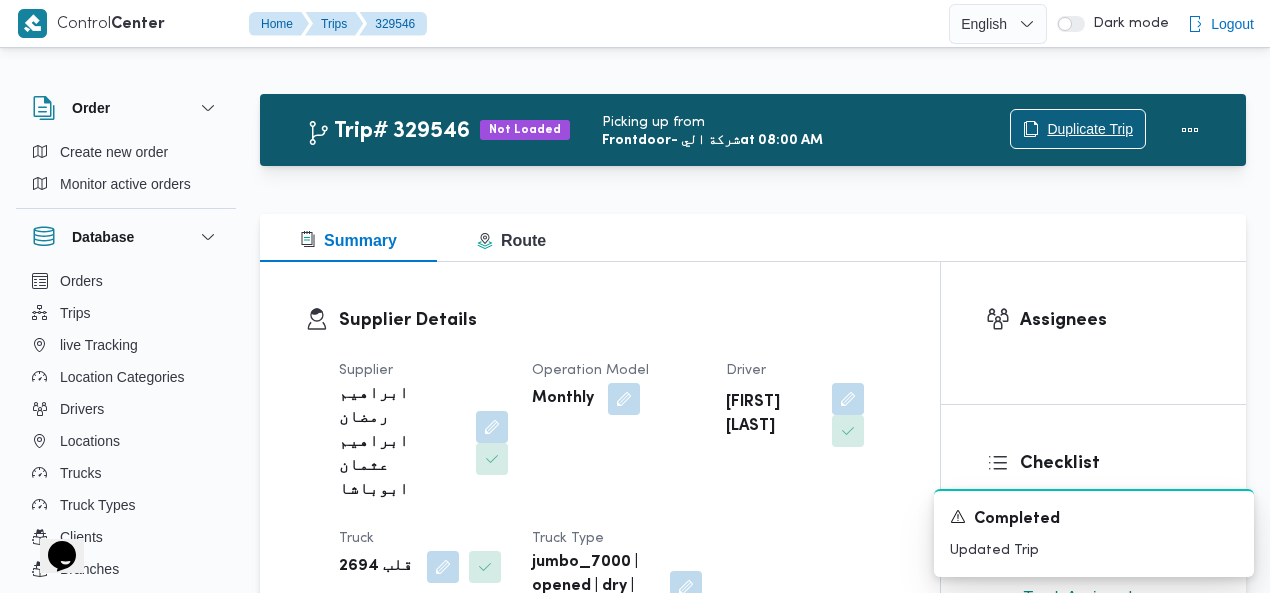 click on "Duplicate Trip" at bounding box center (1090, 129) 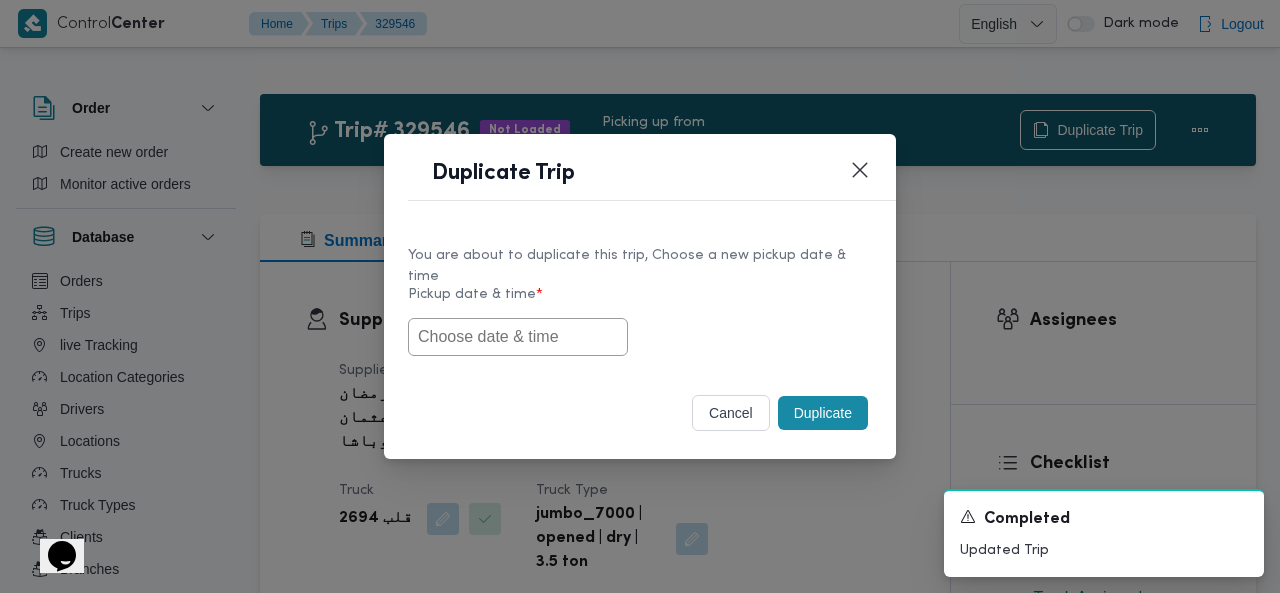 click at bounding box center (518, 337) 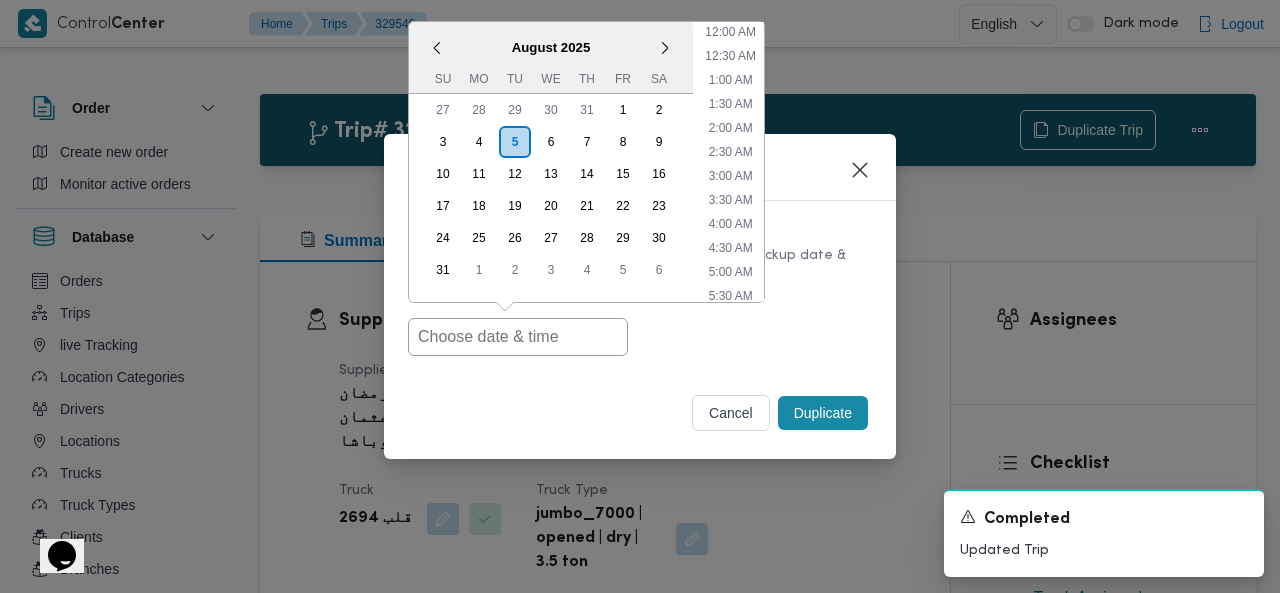 scroll, scrollTop: 638, scrollLeft: 0, axis: vertical 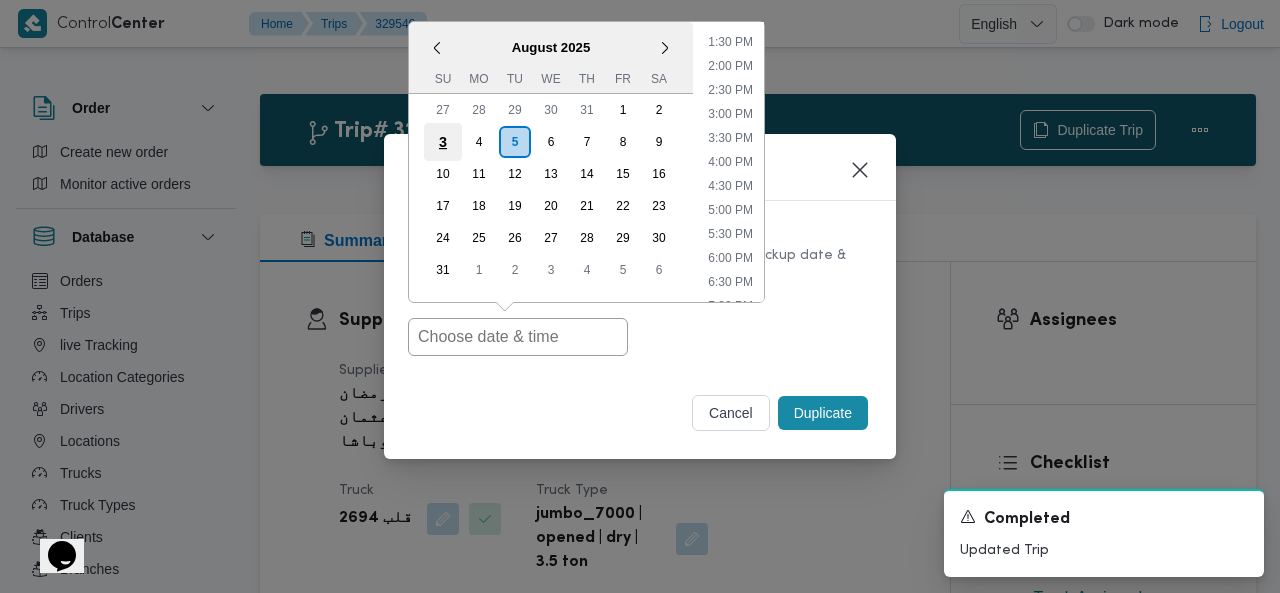 click on "3" at bounding box center (443, 141) 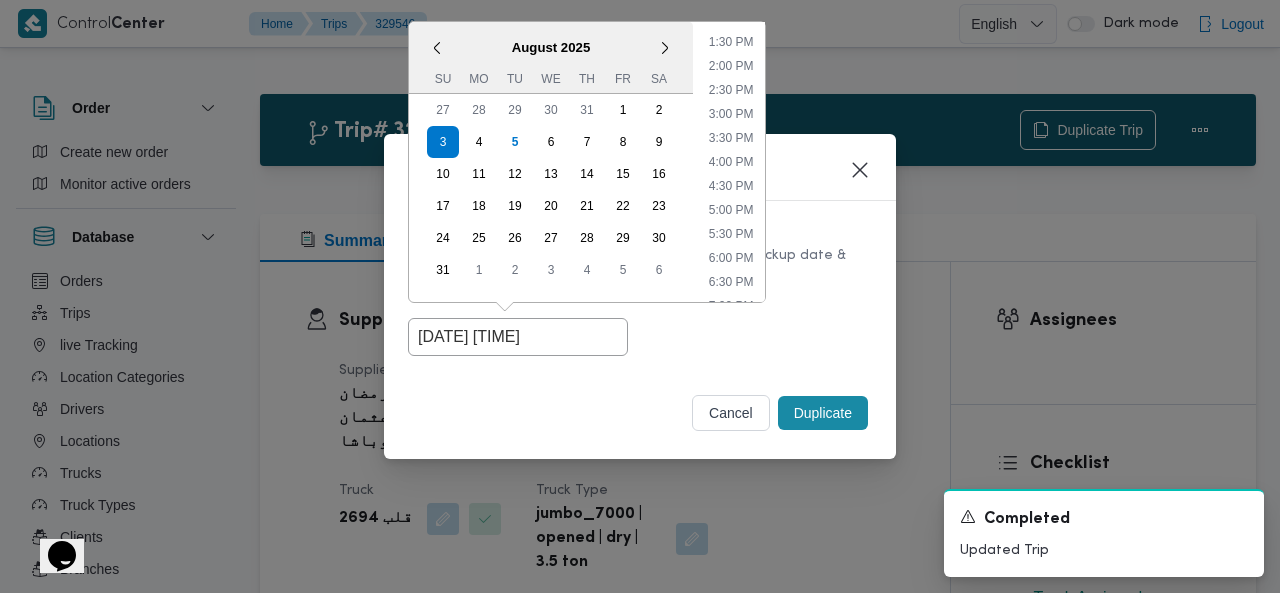 click on "12:00 AM 12:30 AM 1:00 AM 1:30 AM 2:00 AM 2:30 AM 3:00 AM 3:30 AM 4:00 AM 4:30 AM 5:00 AM 5:30 AM 6:00 AM 6:30 AM 7:00 AM 7:30 AM 8:00 AM 8:30 AM 9:00 AM 9:30 AM 10:00 AM 10:30 AM 11:00 AM 11:30 AM 12:00 PM 12:30 PM 1:00 PM 1:30 PM 2:00 PM 2:30 PM 3:00 PM 3:30 PM 4:00 PM 4:30 PM 5:00 PM 5:30 PM 6:00 PM 6:30 PM 7:00 PM 7:30 PM 8:00 PM 8:30 PM 9:00 PM 9:30 PM 10:00 PM 10:30 PM 11:00 PM 11:30 PM" at bounding box center [731, 162] 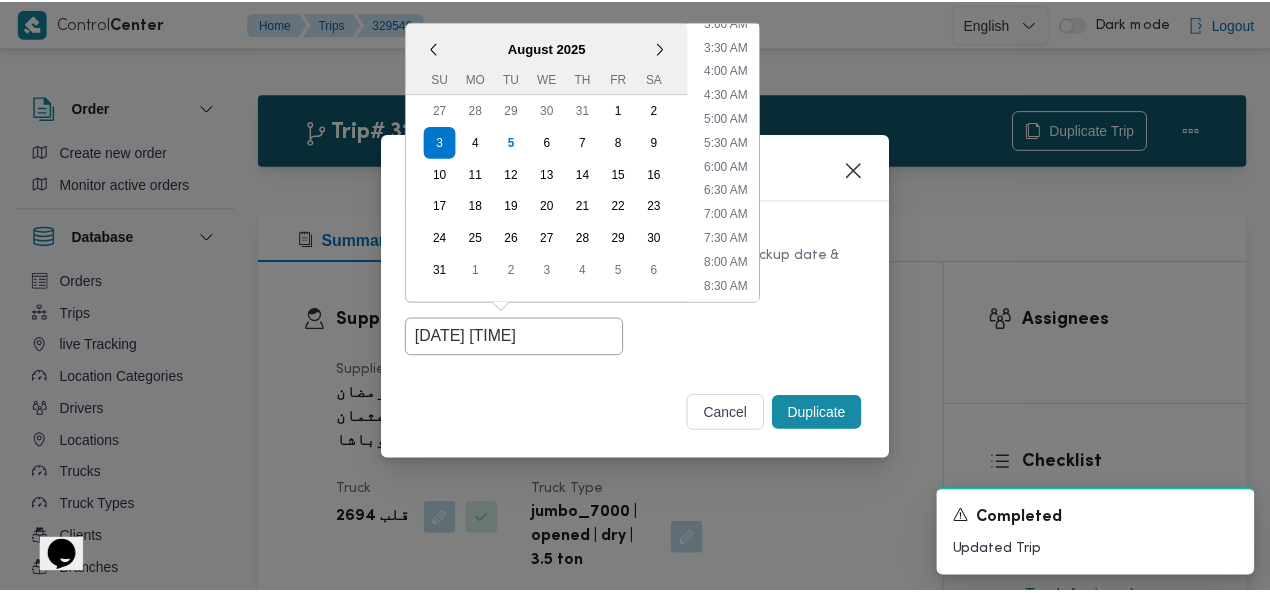 scroll, scrollTop: 148, scrollLeft: 0, axis: vertical 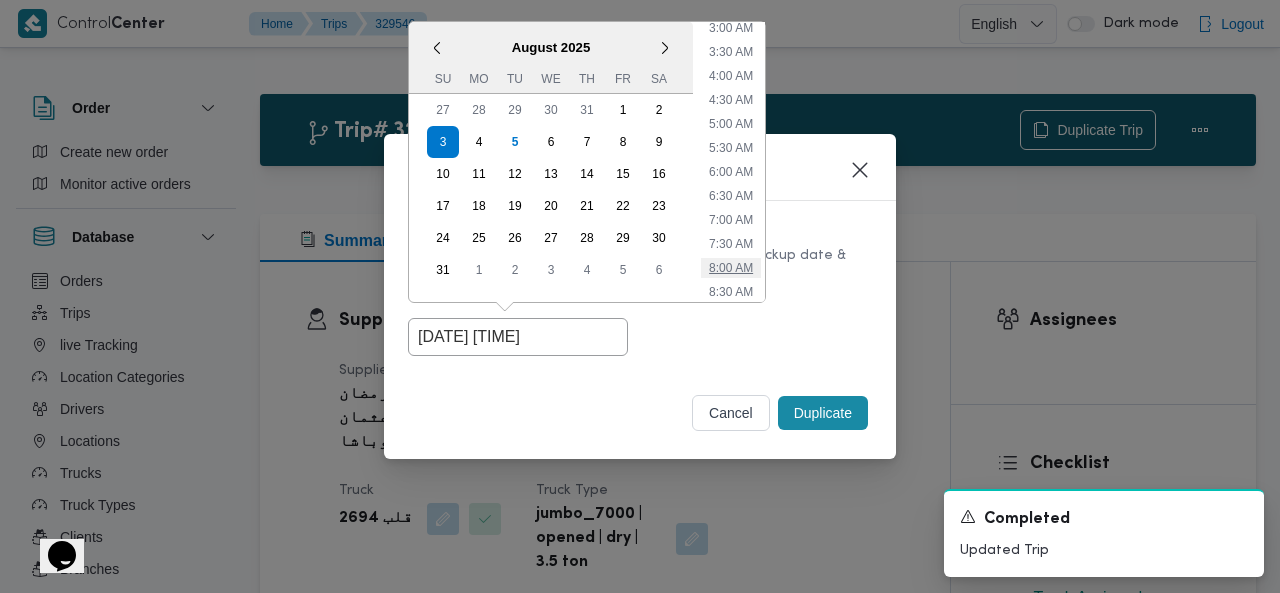 click on "8:00 AM" at bounding box center (731, 268) 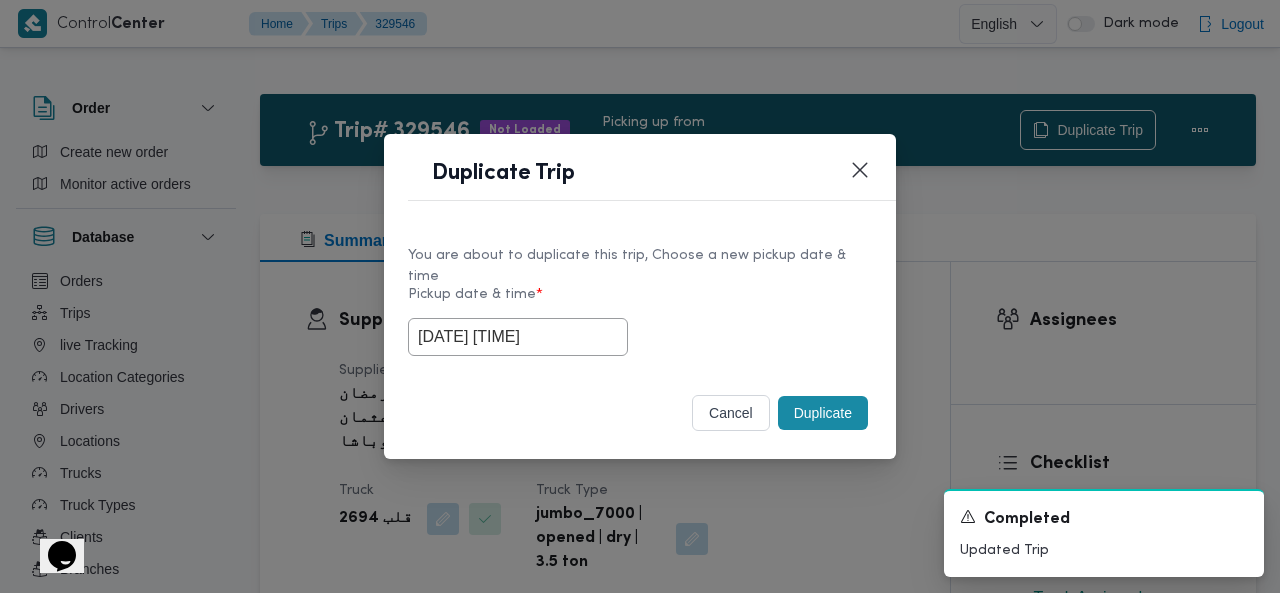 click on "Duplicate" at bounding box center (823, 413) 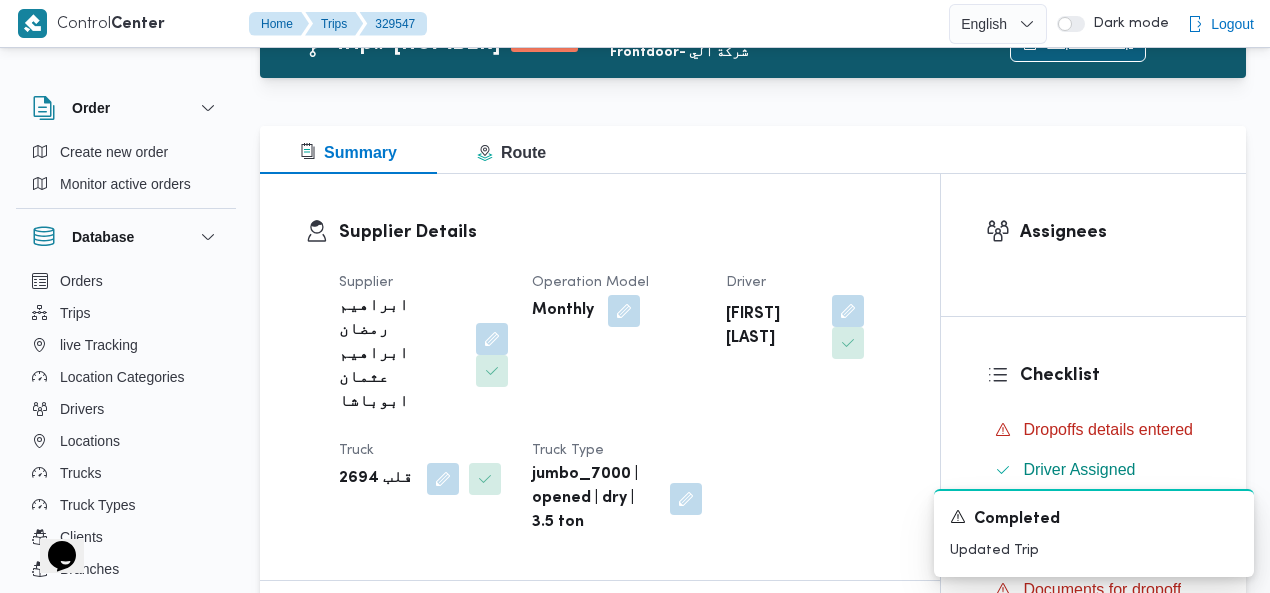 scroll, scrollTop: 130, scrollLeft: 0, axis: vertical 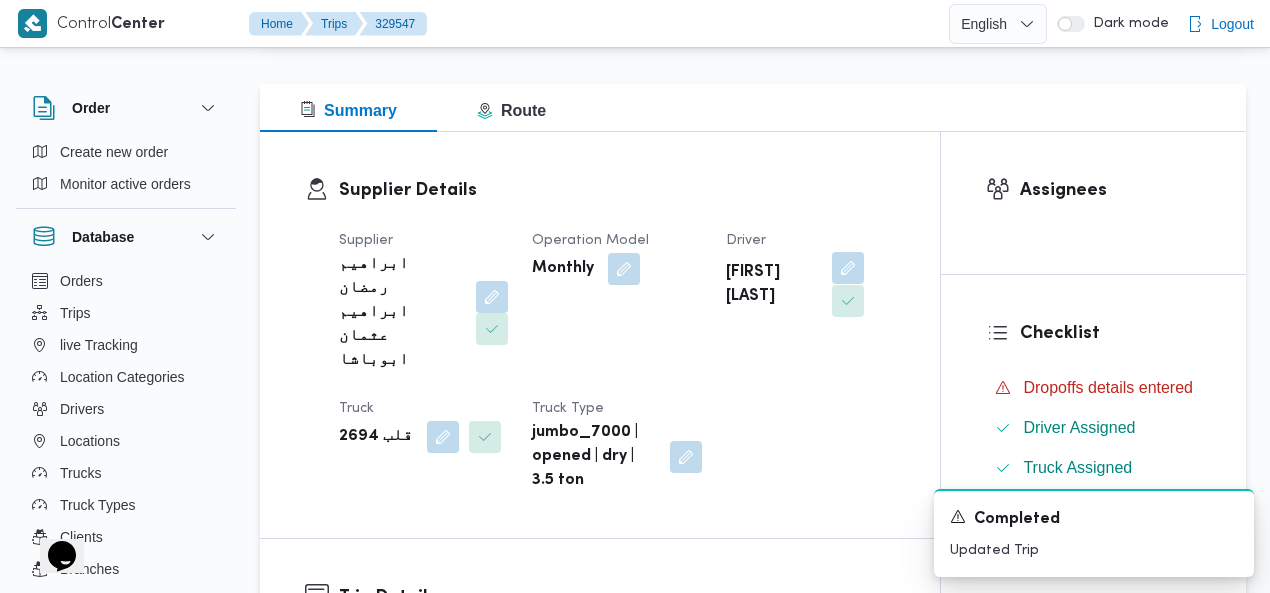 click at bounding box center [848, 268] 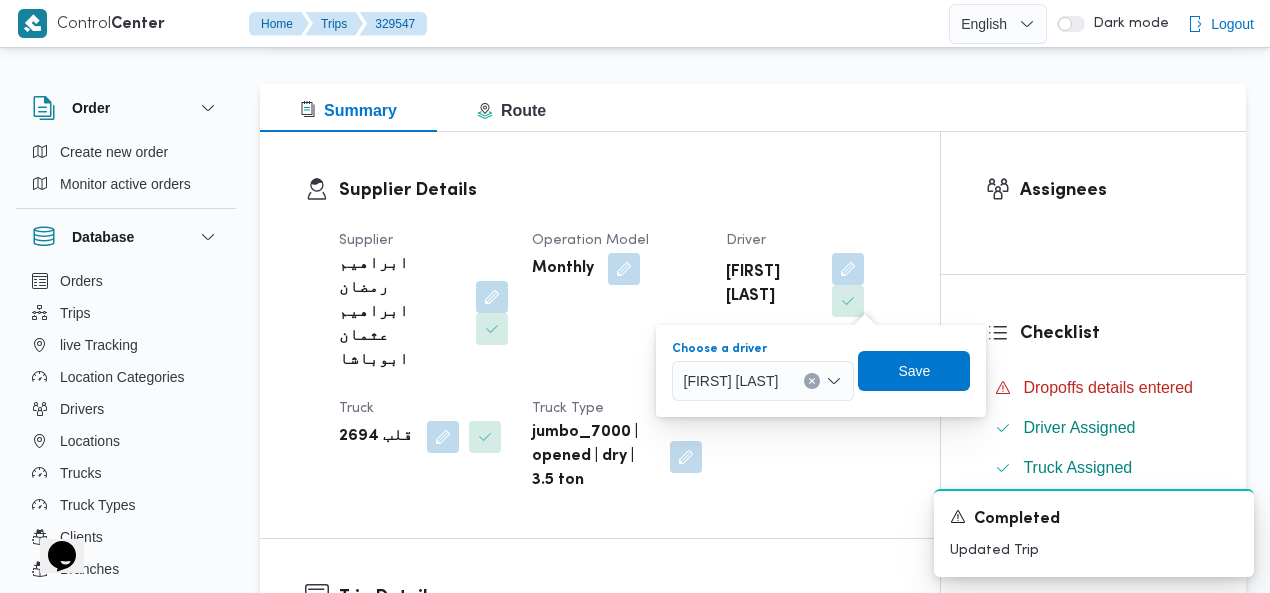 click 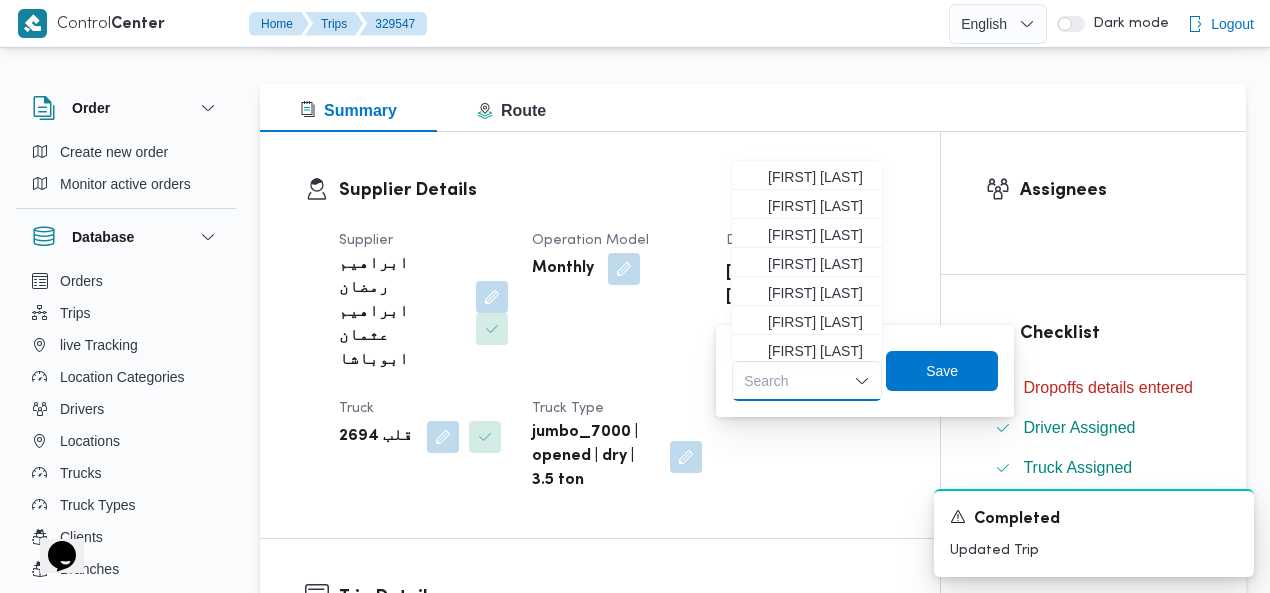 click on "Search Combo box. Selected. Combo box input. Search. Type some text or, to display a list of choices, press Down Arrow. To exit the list of choices, press Escape." at bounding box center (807, 381) 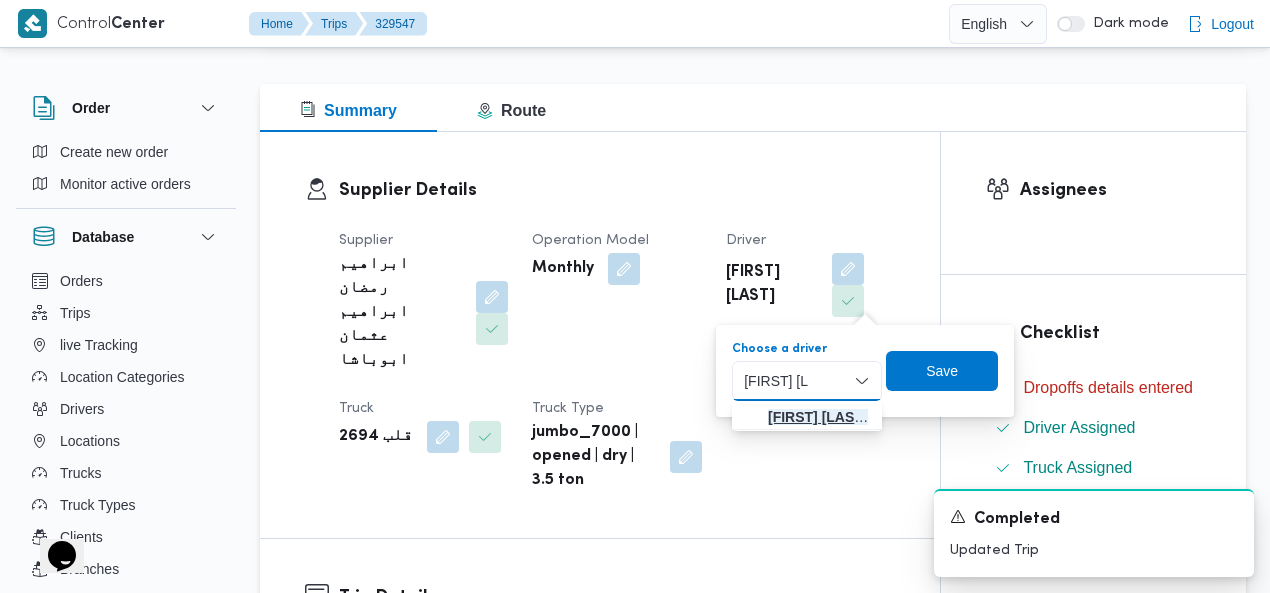 type on "[FIRST] [LAST]" 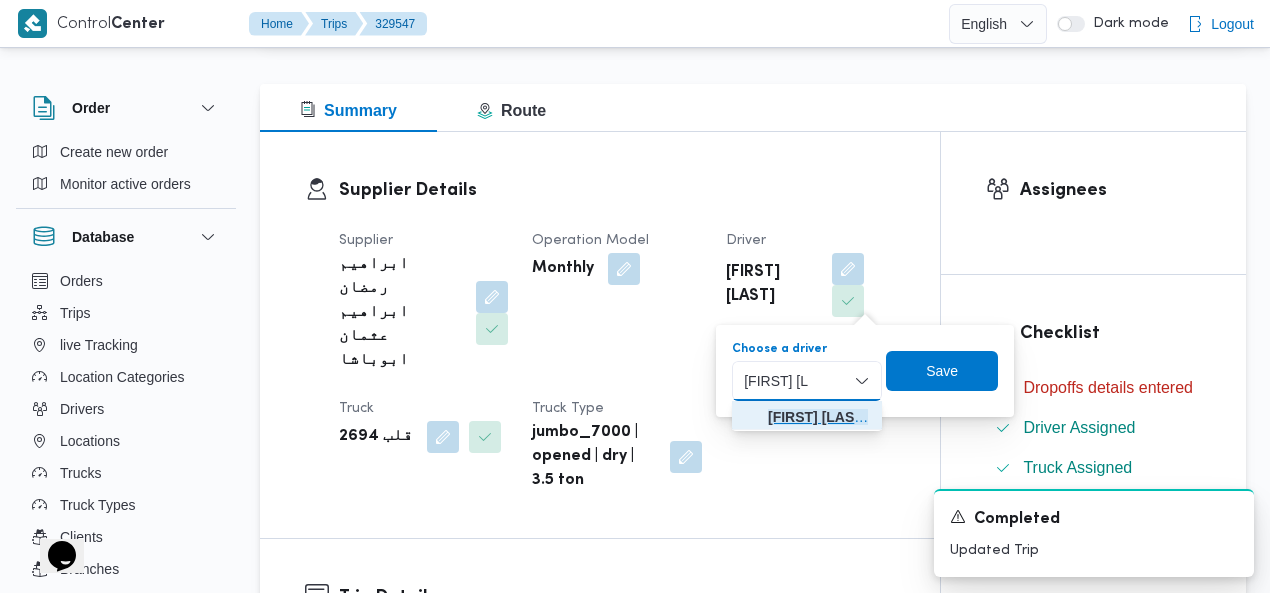 click on "[FIRST] [LAST]" at bounding box center (807, 415) 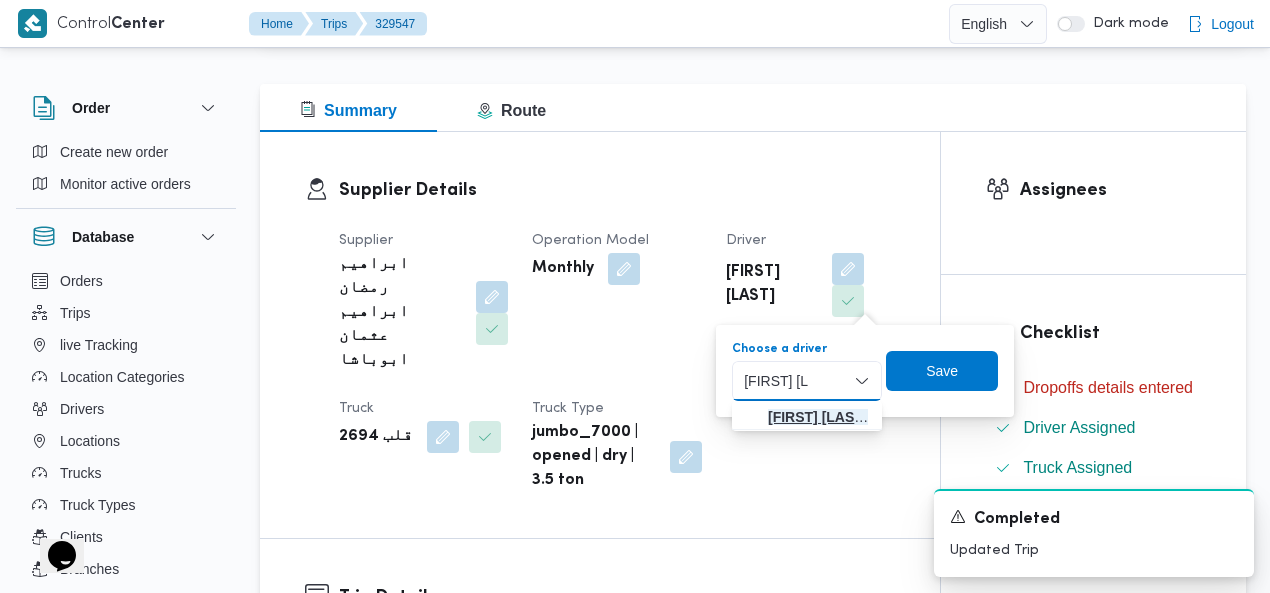type 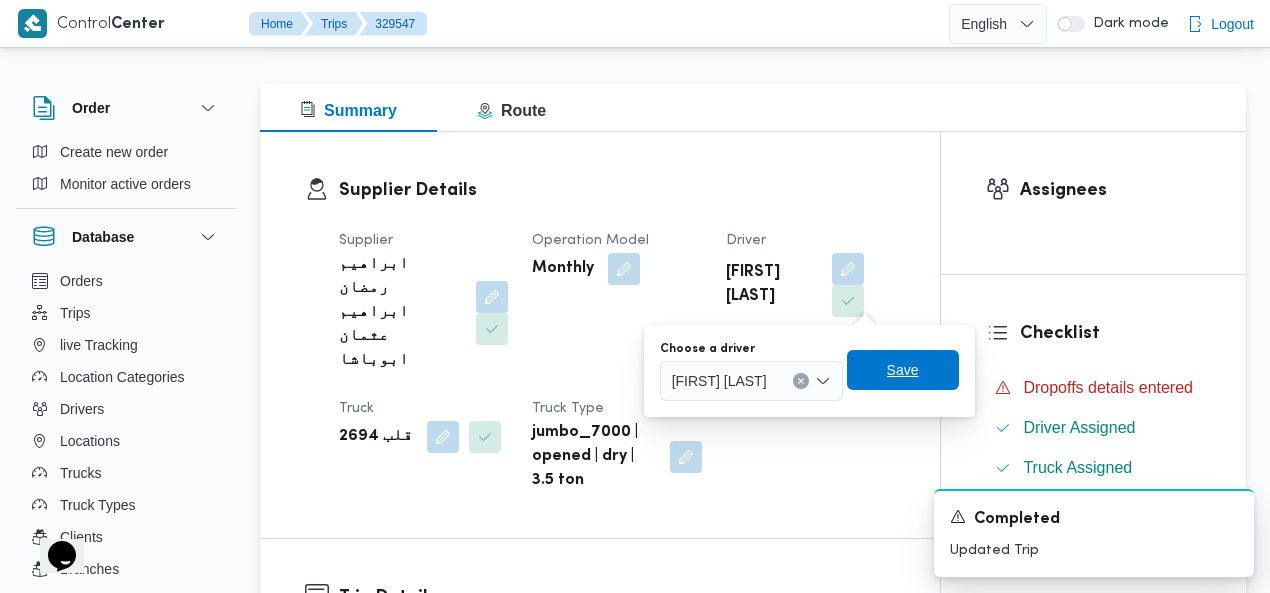 click on "Save" at bounding box center (903, 370) 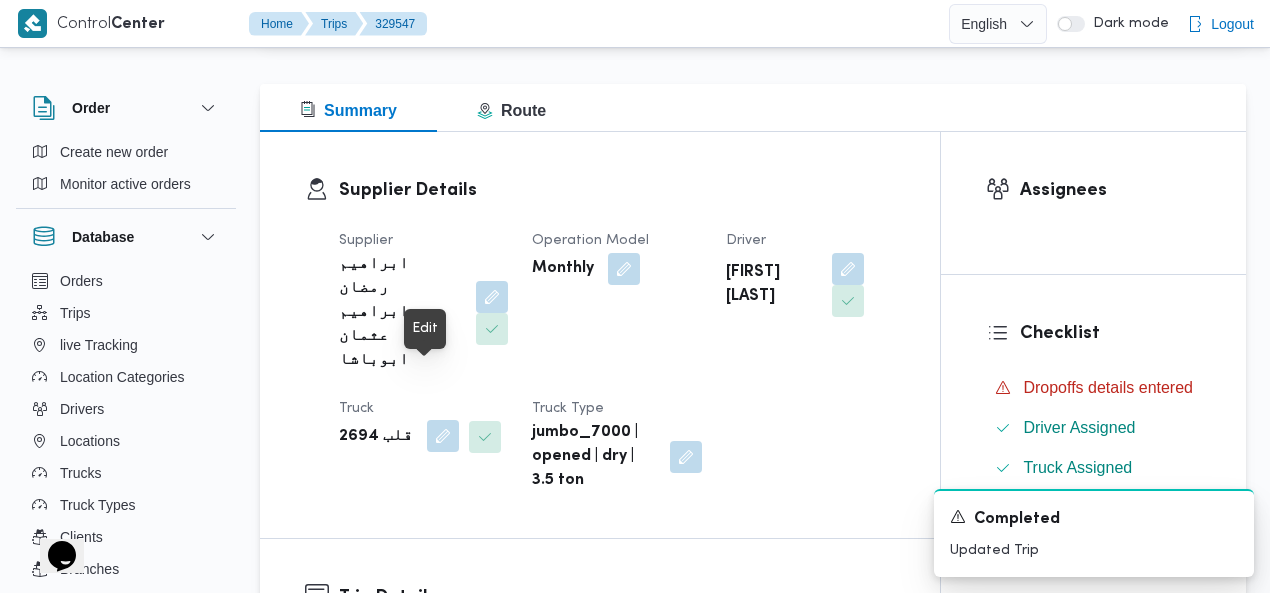 click at bounding box center [443, 436] 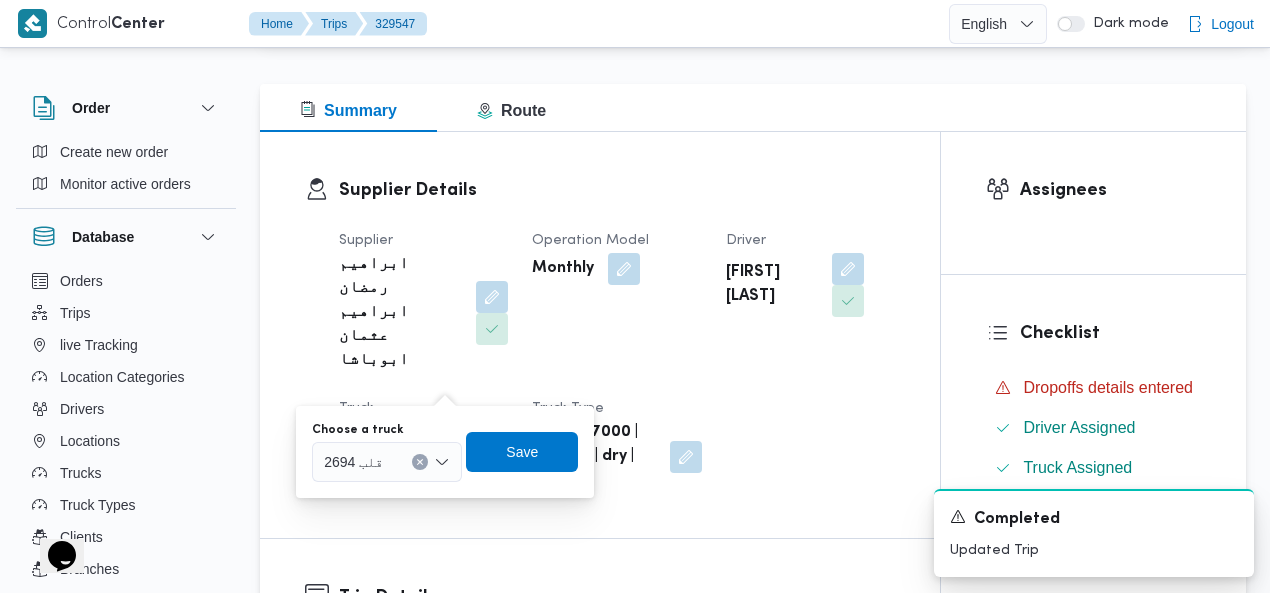 click 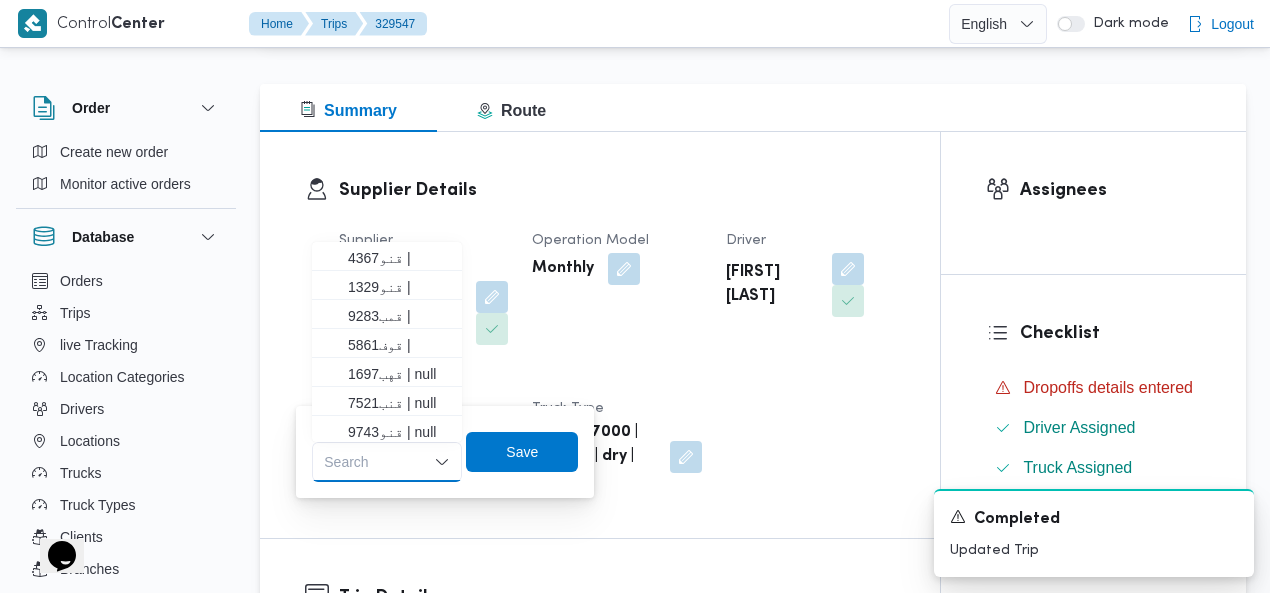 click on "Search Combo box. Selected. Combo box input. Search. Type some text or, to display a list of choices, press Down Arrow. To exit the list of choices, press Escape." at bounding box center [387, 462] 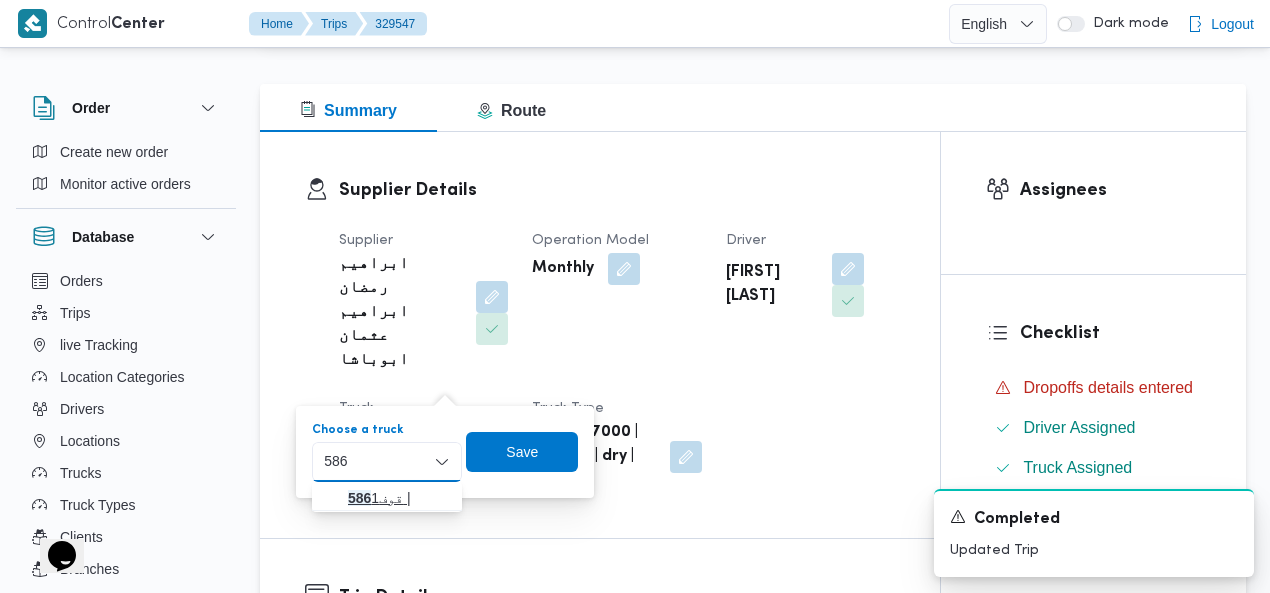 type on "586" 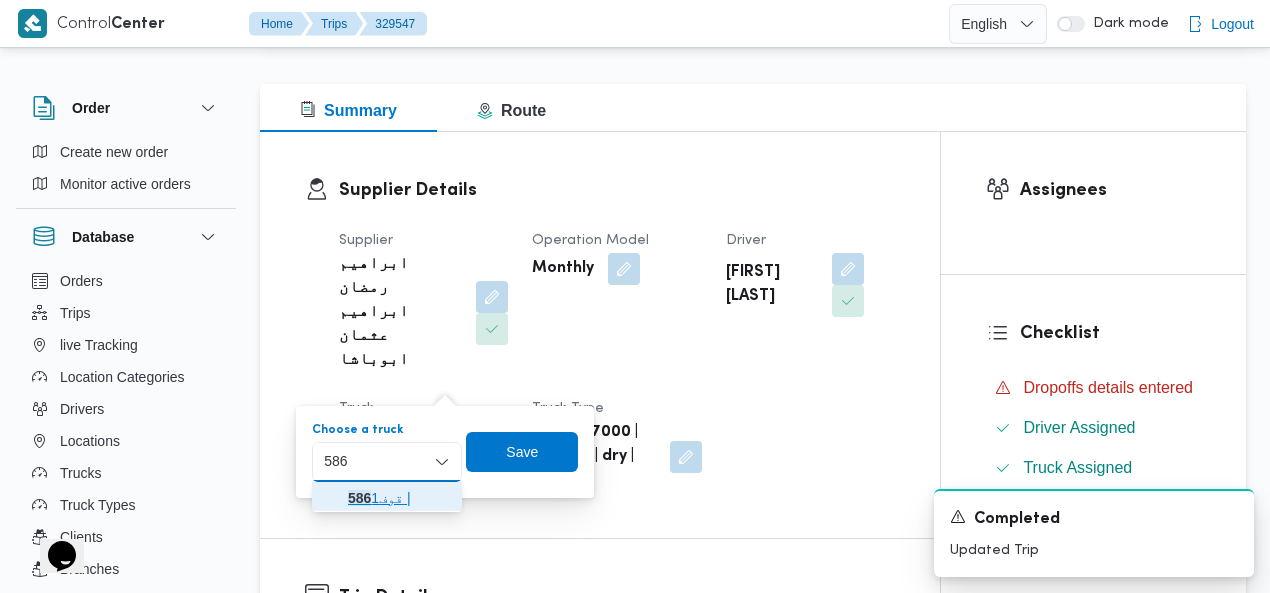 click on "قوف [NUMBER] |" at bounding box center (399, 498) 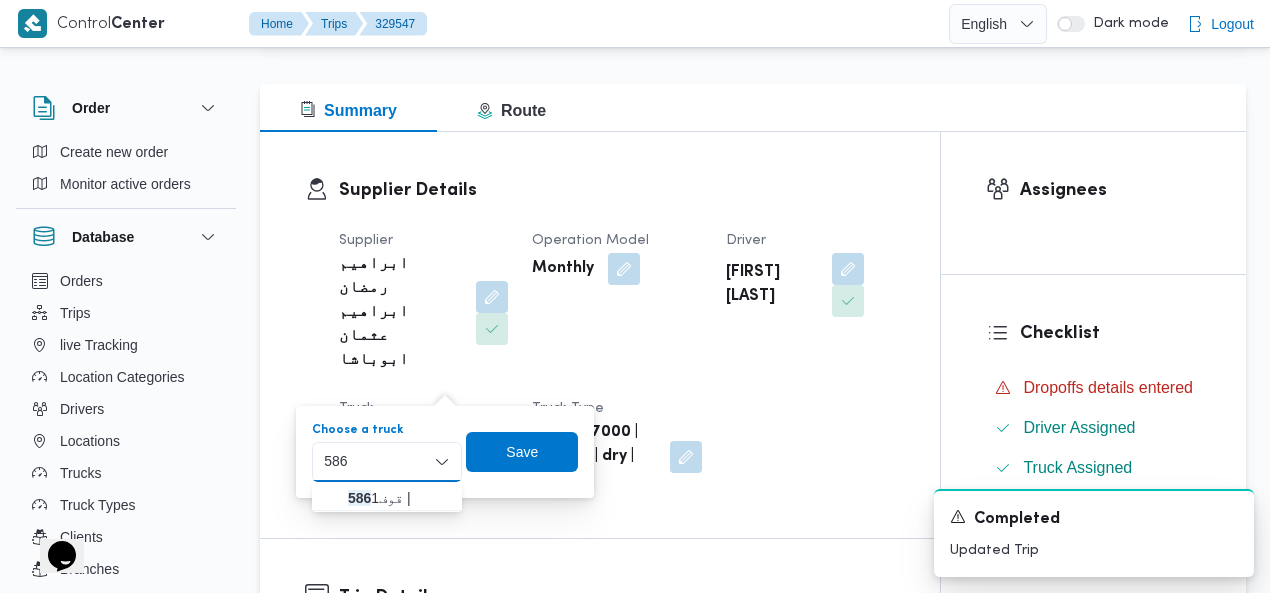 type 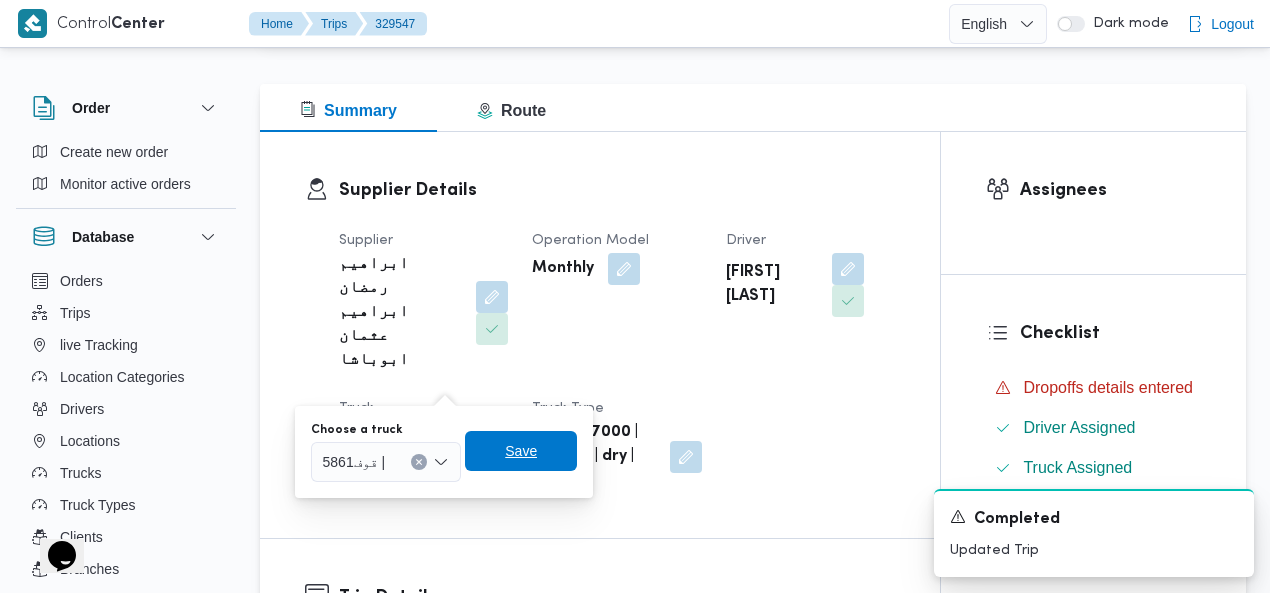 click on "Save" at bounding box center (521, 451) 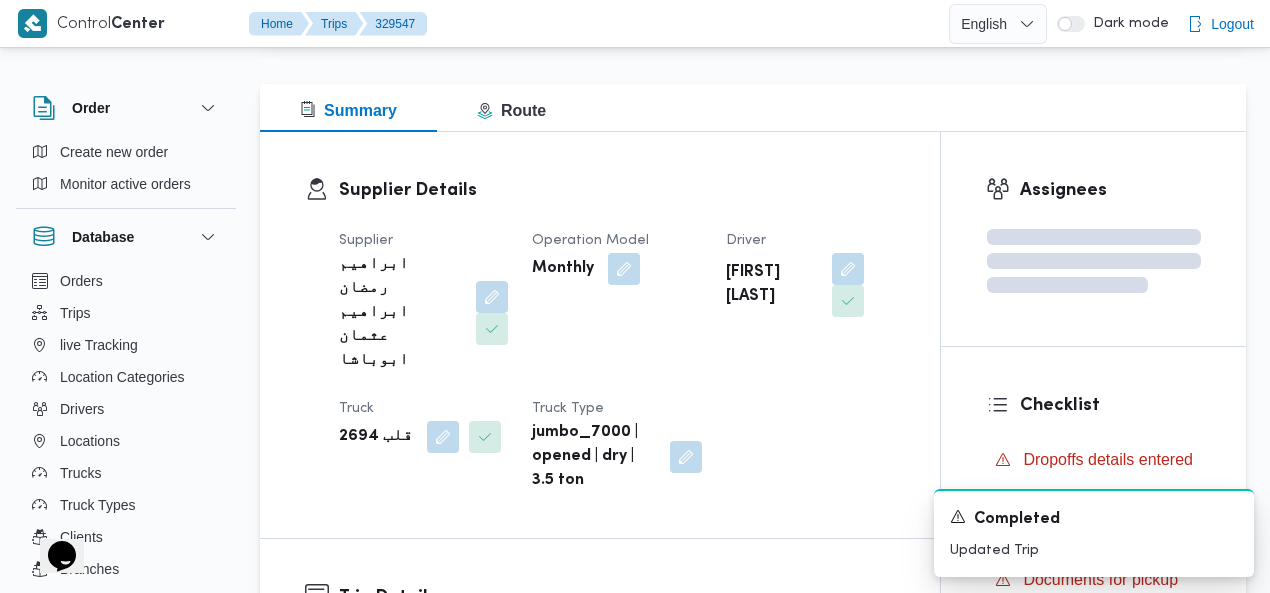 click on "Supplier Details Supplier [FIRST] [LAST] Operation Model Monthly Driver [FIRST] [LAST] Truck قلب [NUMBER] Truck Type jumbo_7000 | opened | dry | 3.5 ton" at bounding box center (600, 335) 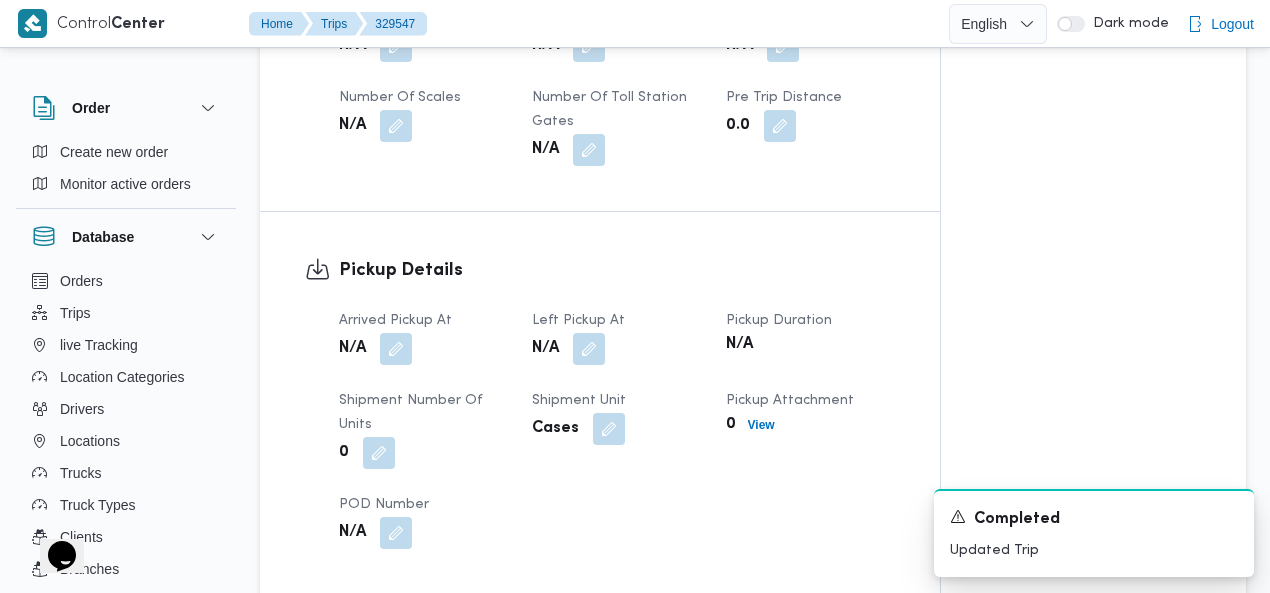 scroll, scrollTop: 1161, scrollLeft: 0, axis: vertical 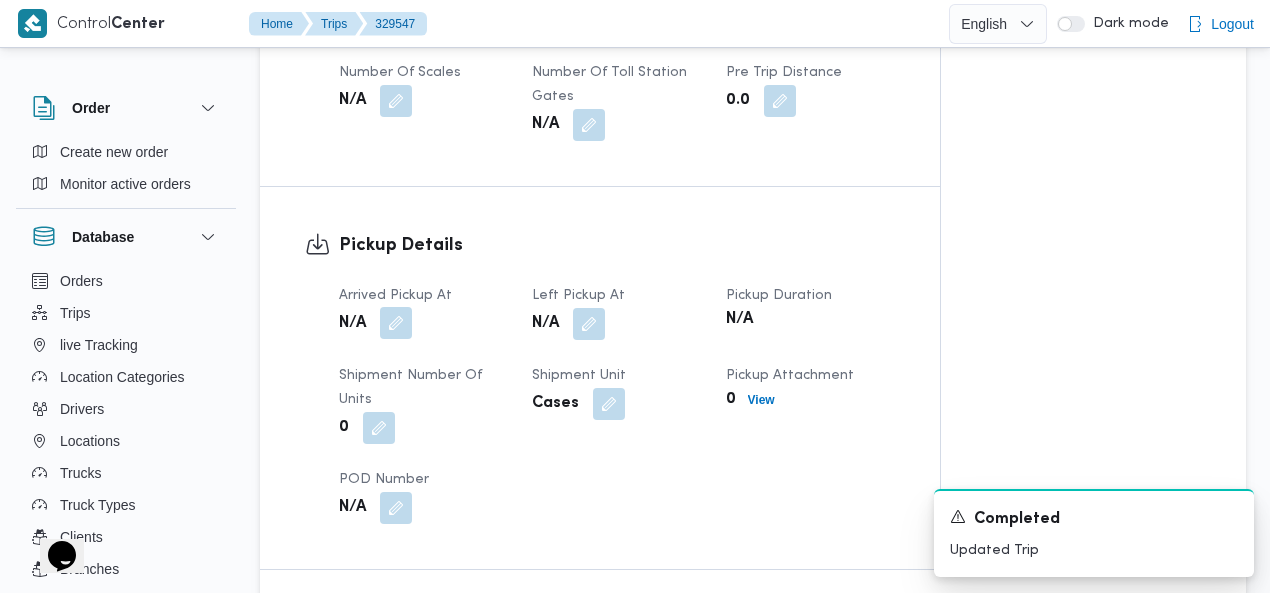 click at bounding box center [396, 323] 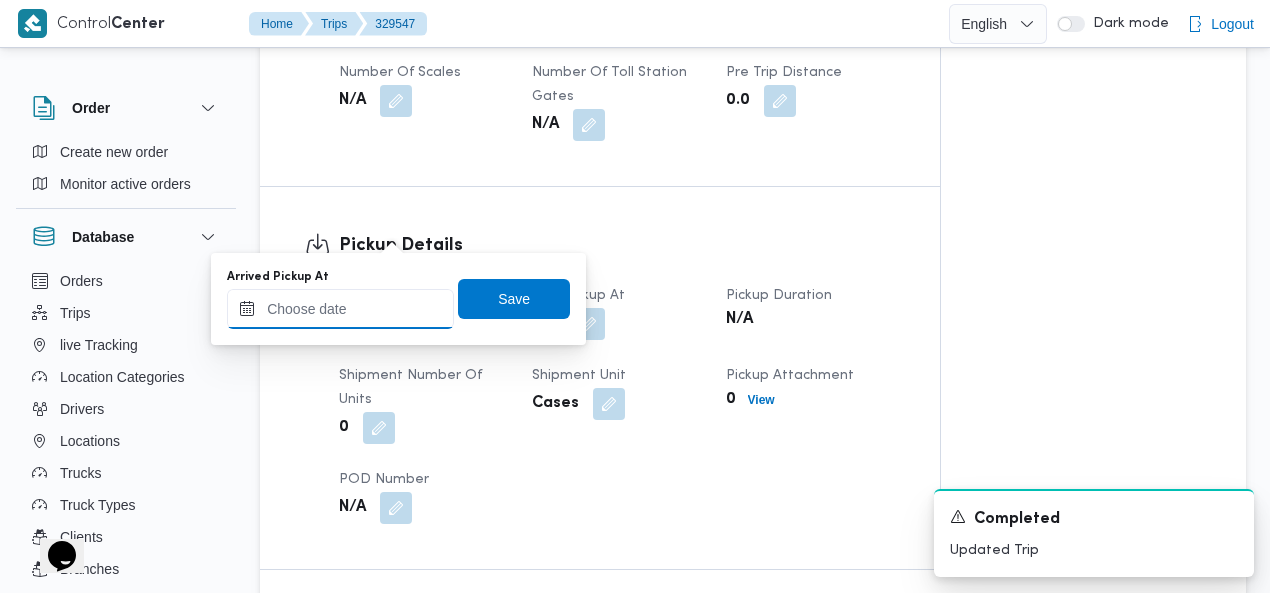 click on "Arrived Pickup At" at bounding box center [340, 309] 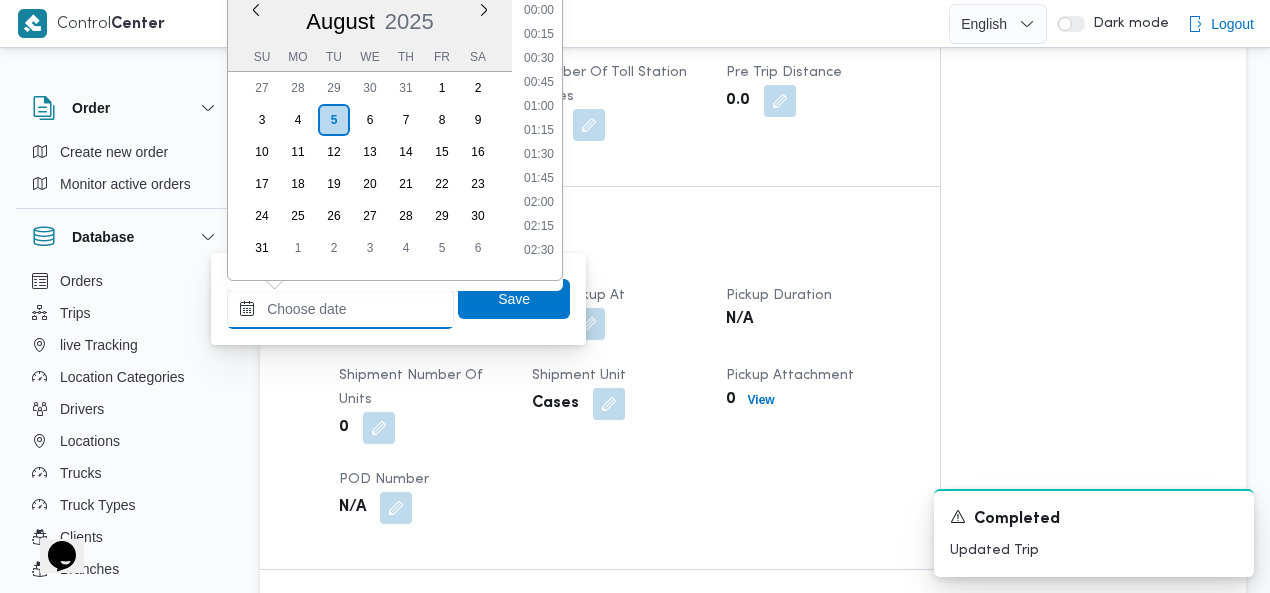 scroll, scrollTop: 1422, scrollLeft: 0, axis: vertical 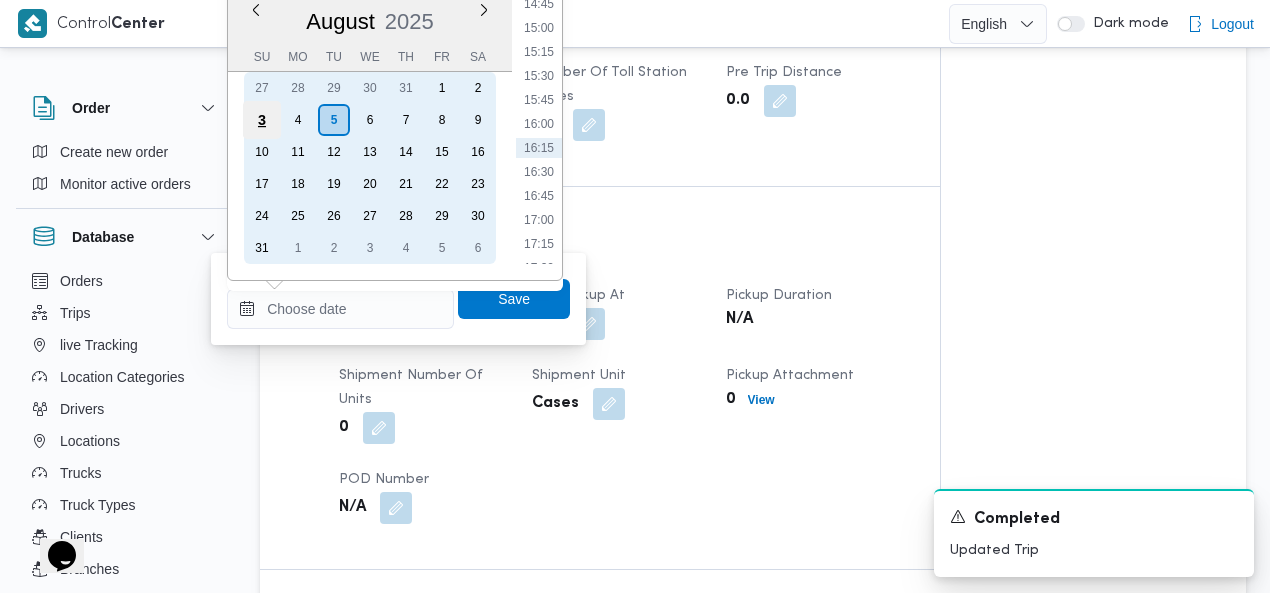 click on "3" at bounding box center [262, 120] 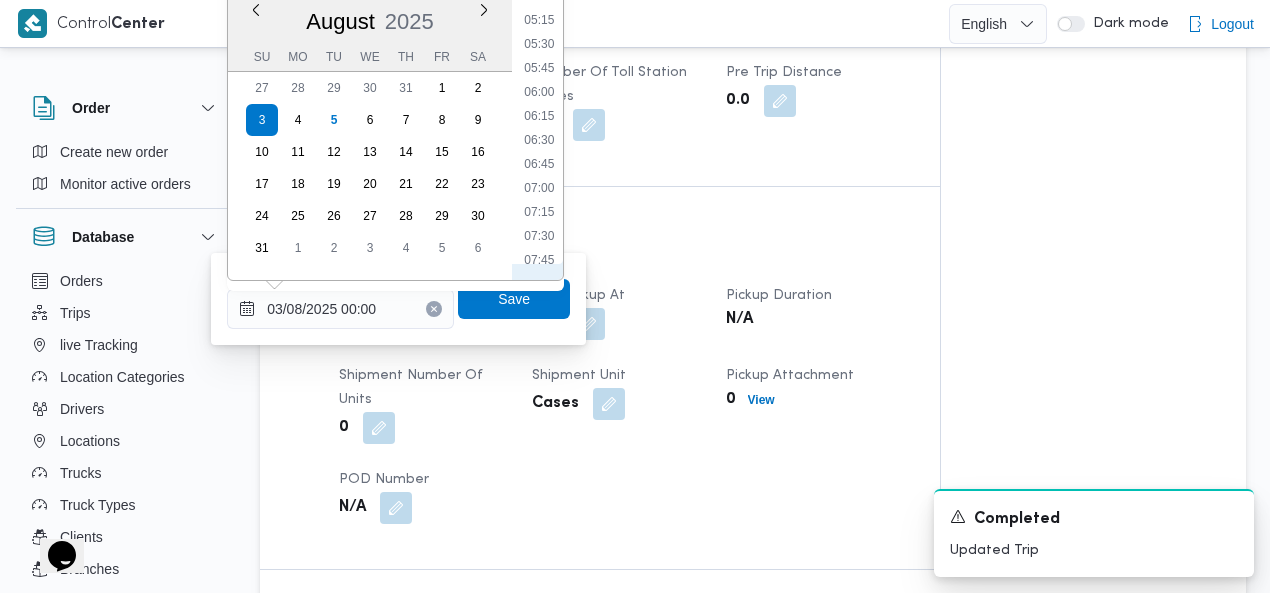 scroll, scrollTop: 690, scrollLeft: 0, axis: vertical 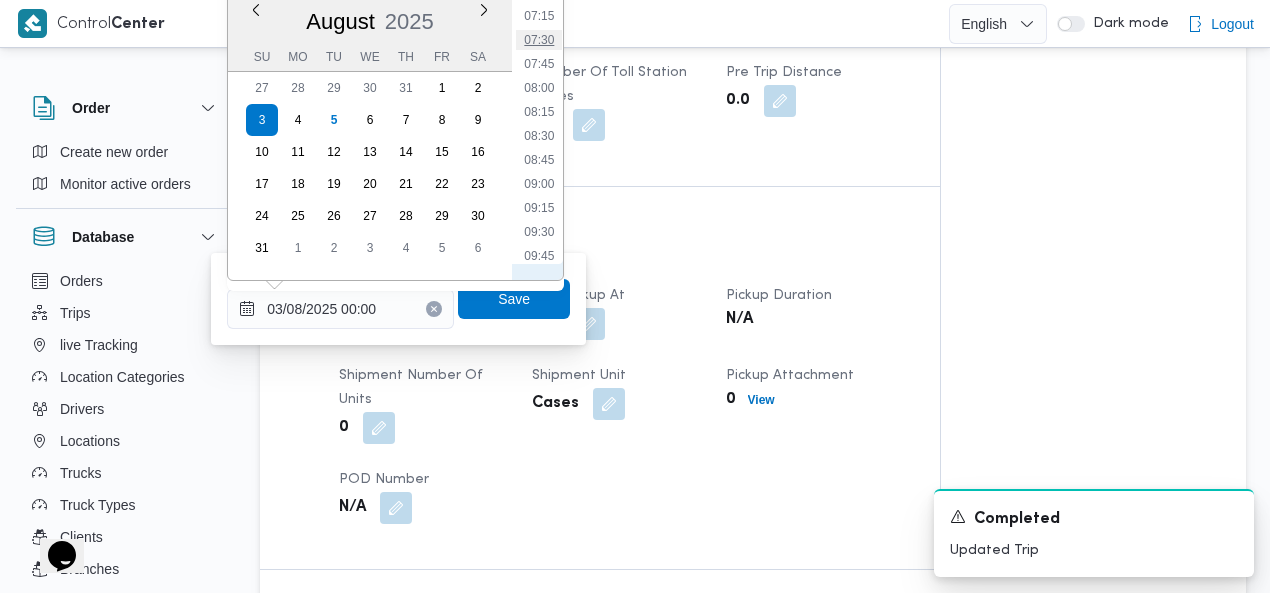 click on "07:30" at bounding box center [539, 40] 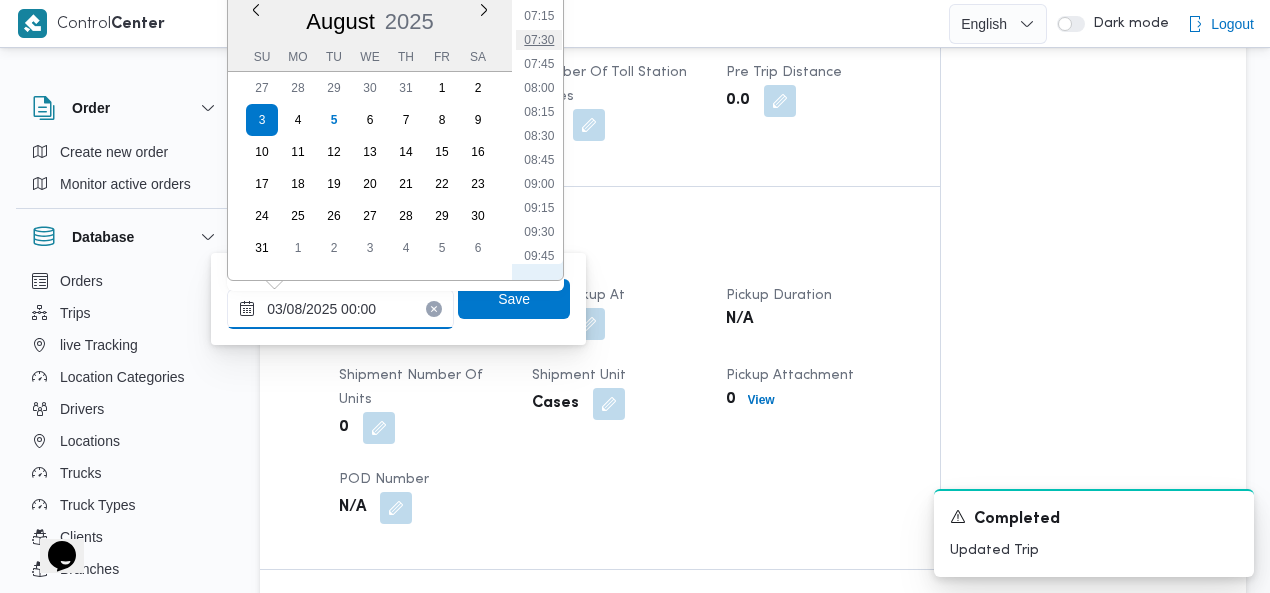 type on "[DATE] [TIME]" 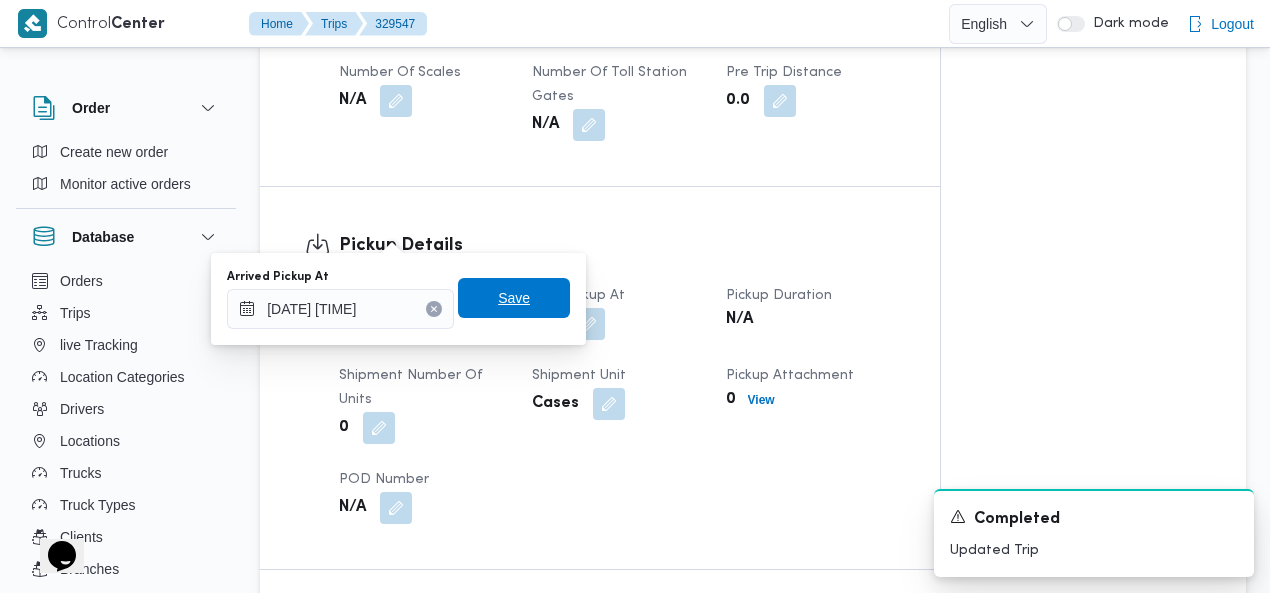 click on "Save" at bounding box center (514, 298) 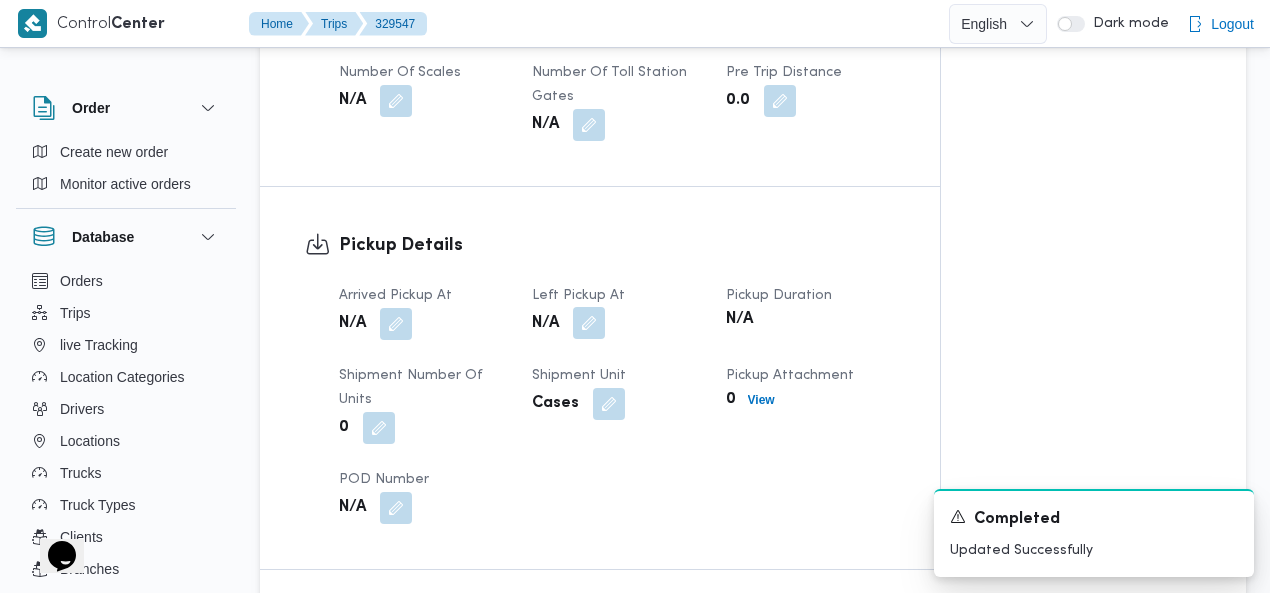 click at bounding box center (589, 323) 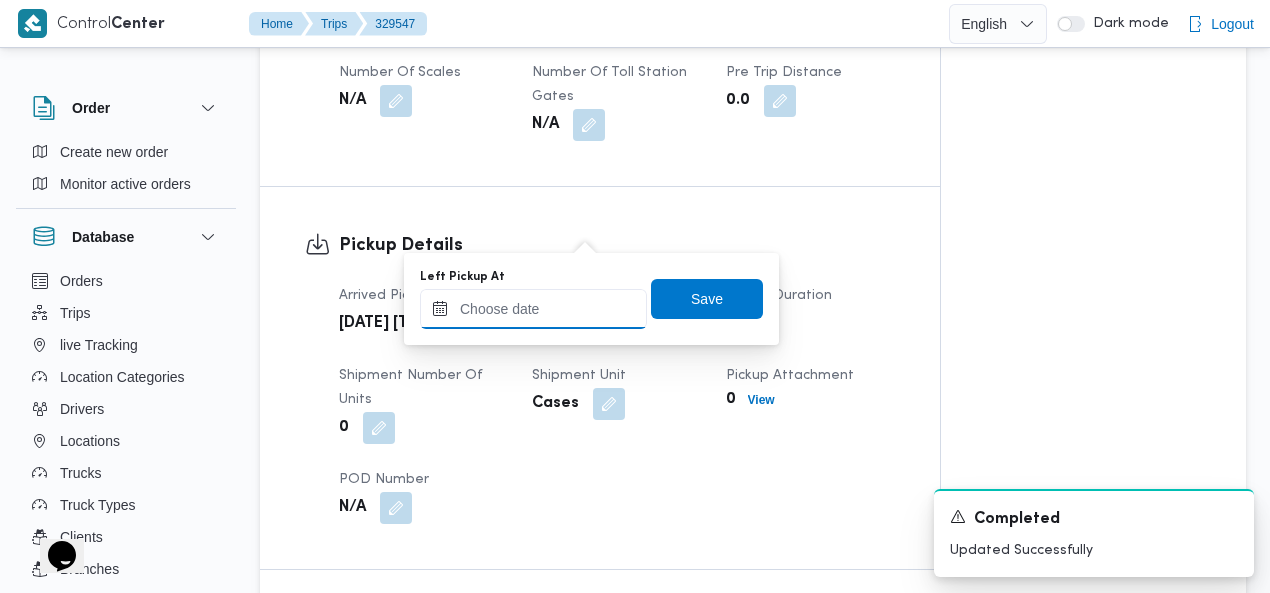 click on "Left Pickup At" at bounding box center (533, 309) 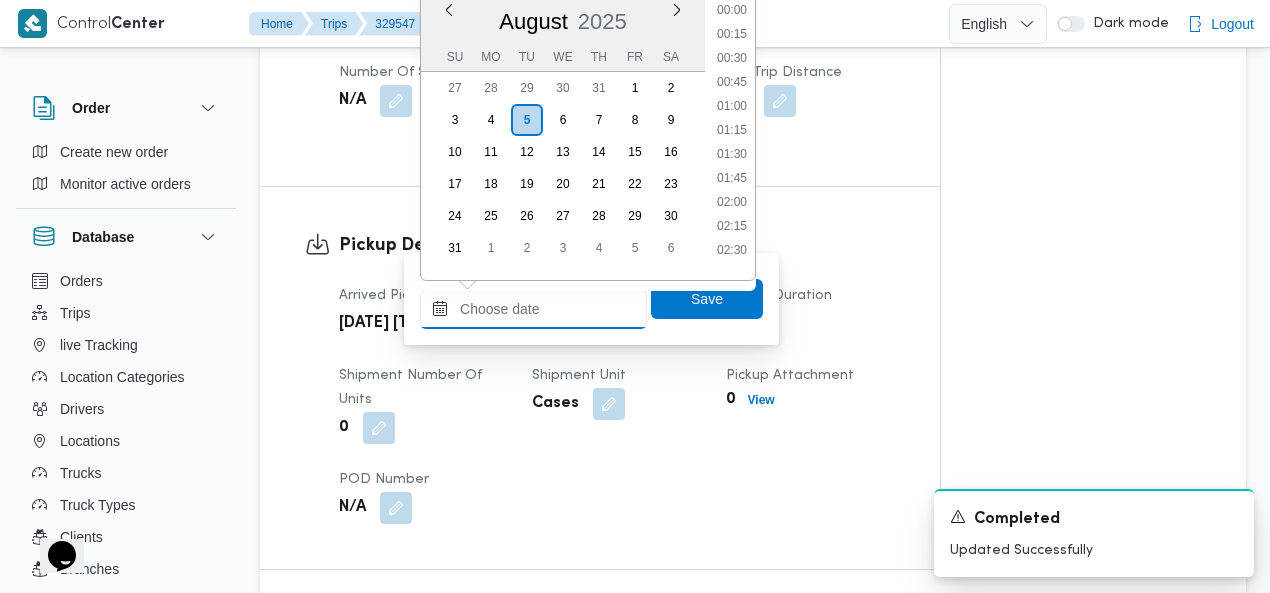 scroll, scrollTop: 1422, scrollLeft: 0, axis: vertical 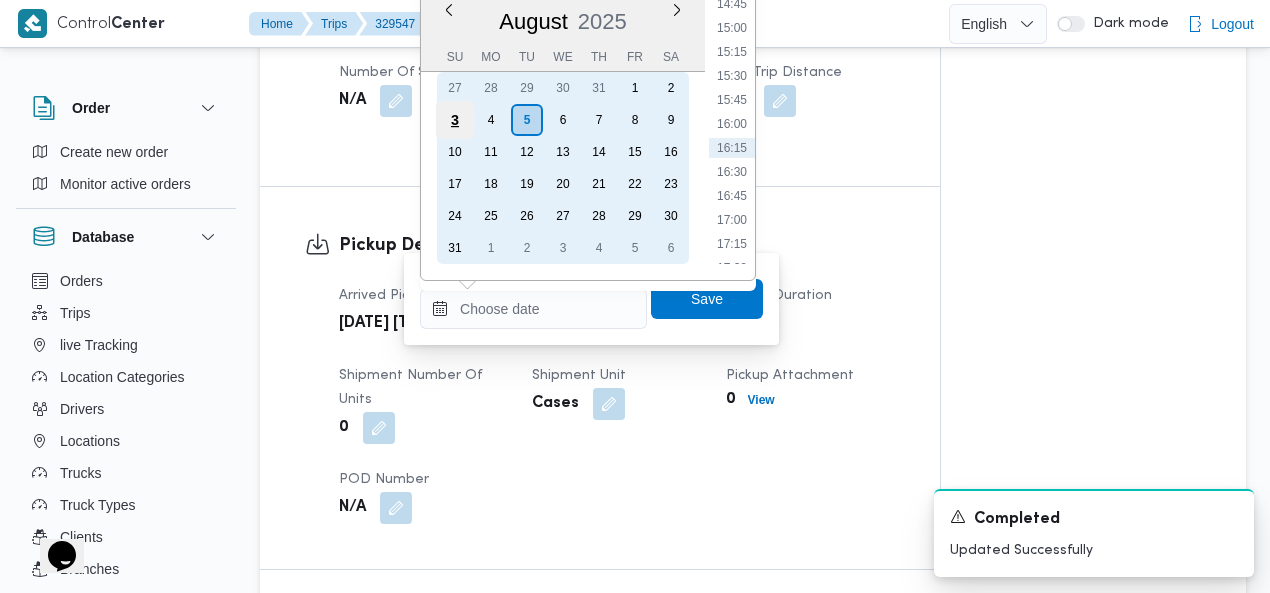 click on "3" at bounding box center (455, 120) 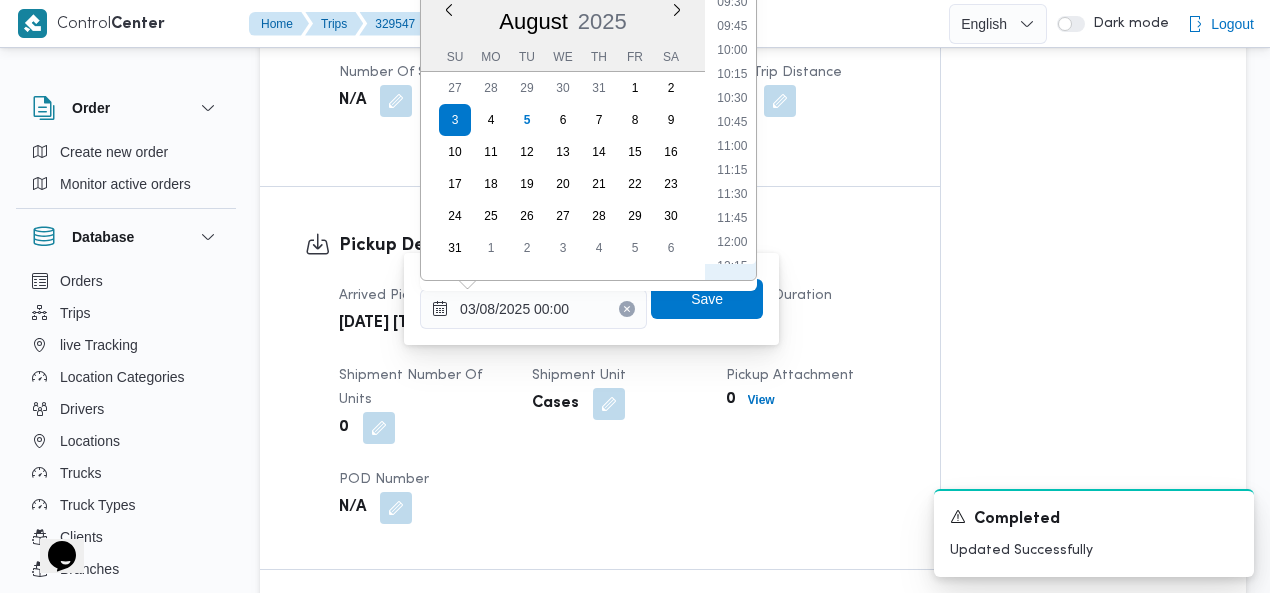 scroll, scrollTop: 1150, scrollLeft: 0, axis: vertical 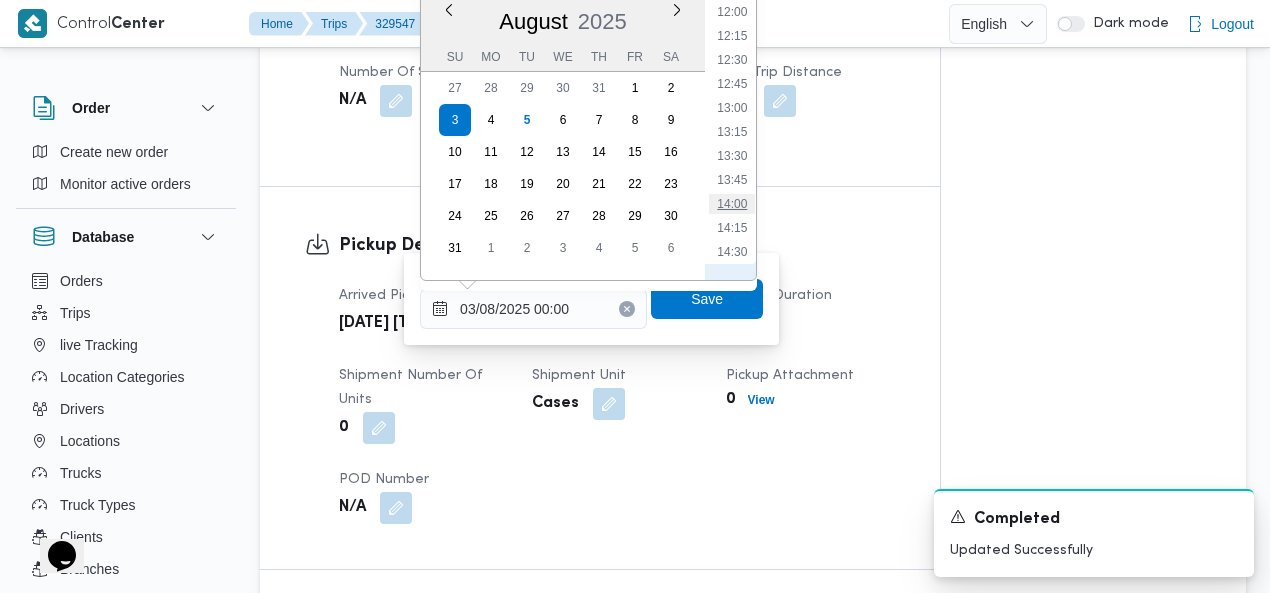 click on "14:00" at bounding box center (732, 204) 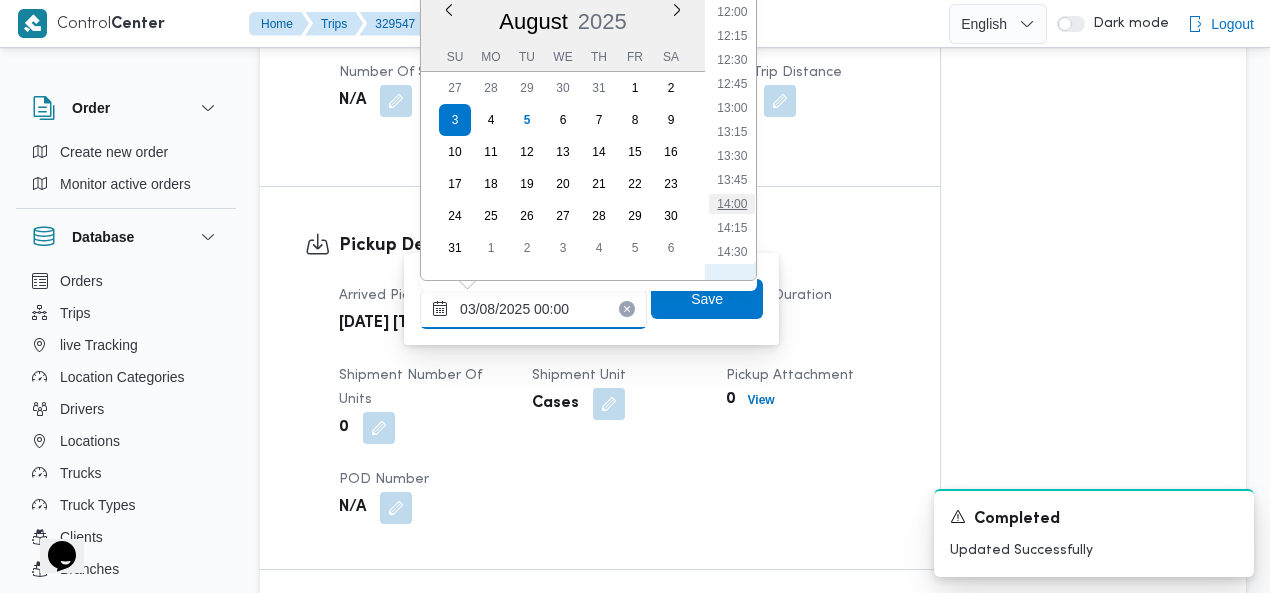 type on "[DATE] [TIME]" 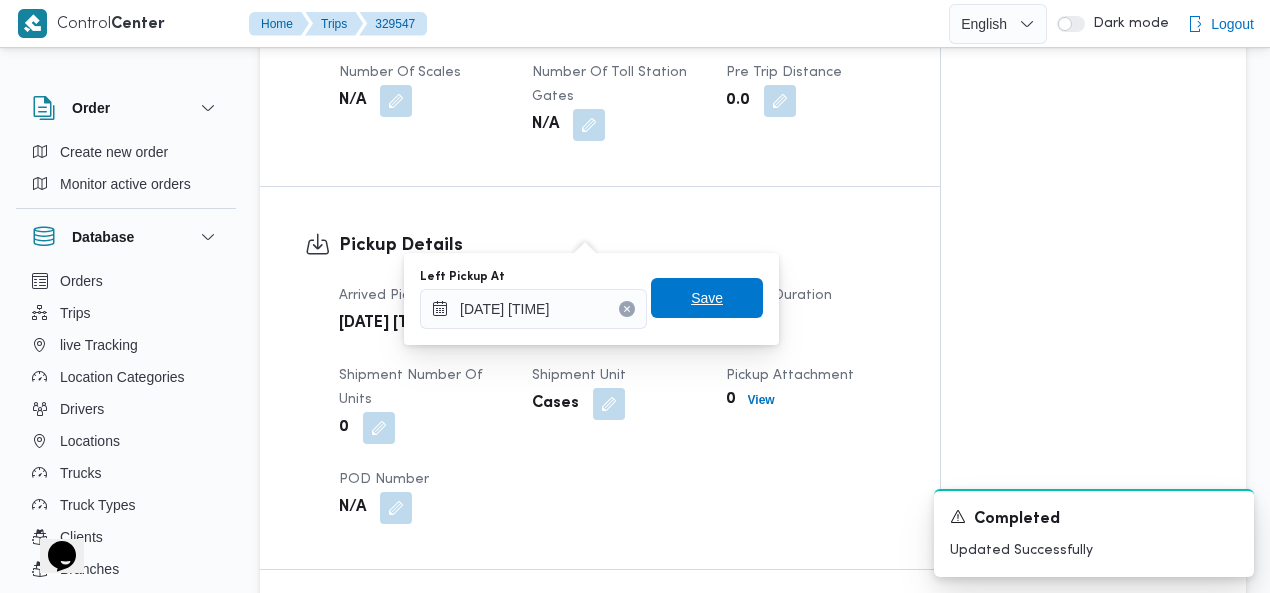 click on "Save" at bounding box center [707, 298] 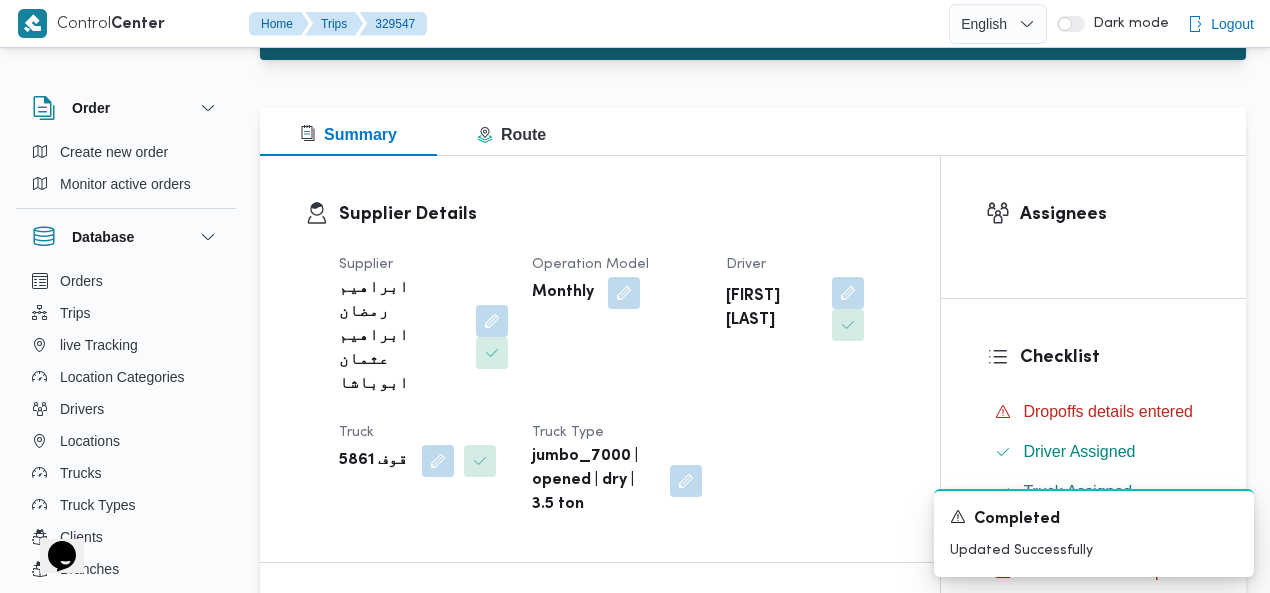 scroll, scrollTop: 0, scrollLeft: 0, axis: both 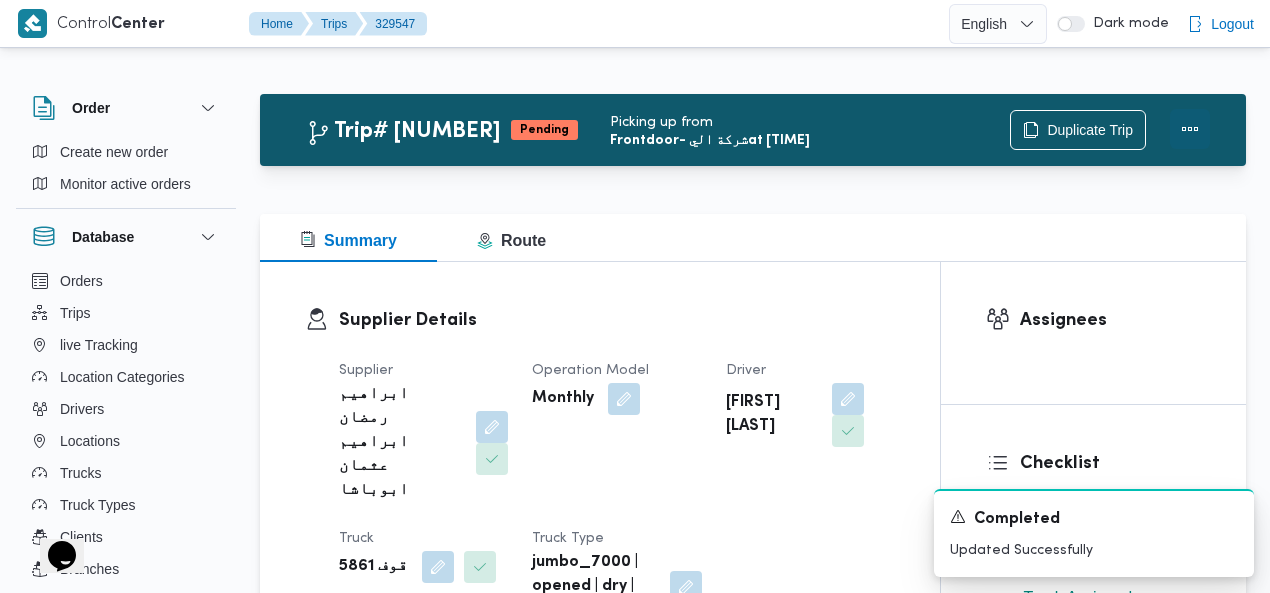 click at bounding box center [1190, 129] 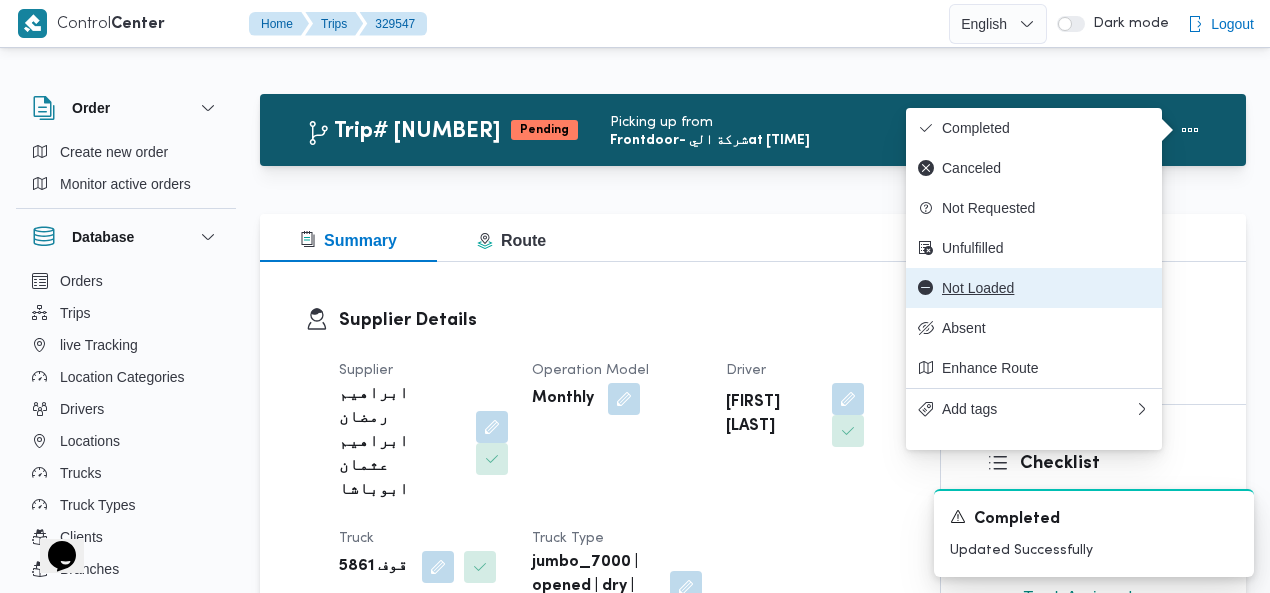 click on "Not Loaded" at bounding box center [1046, 288] 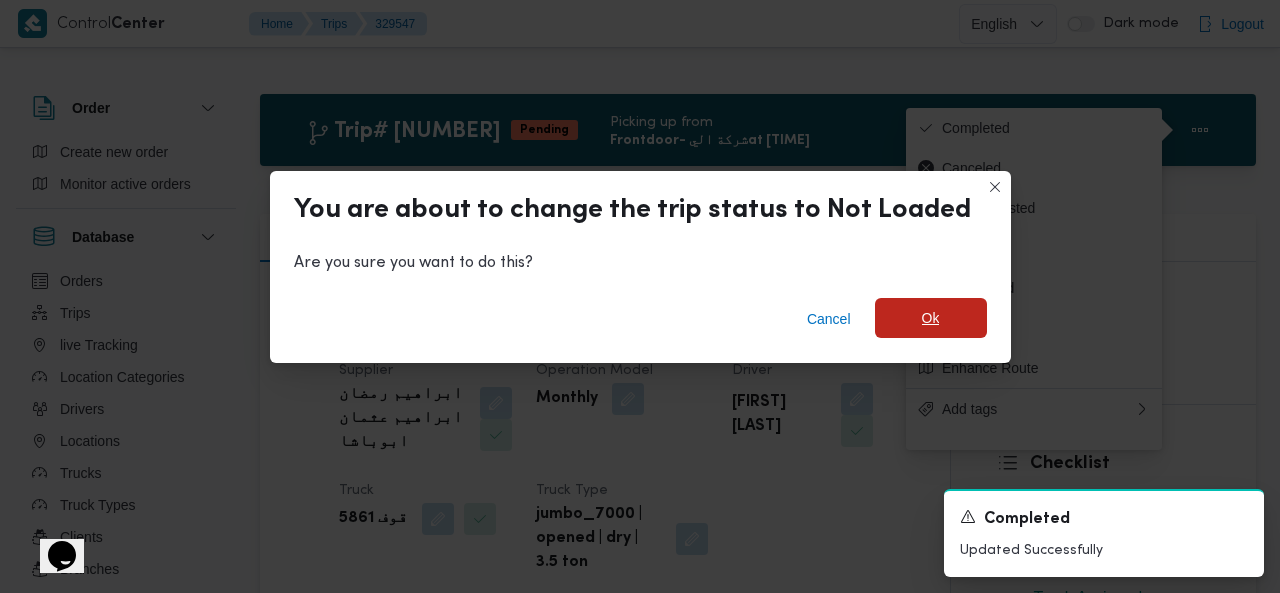 click on "Ok" at bounding box center [931, 318] 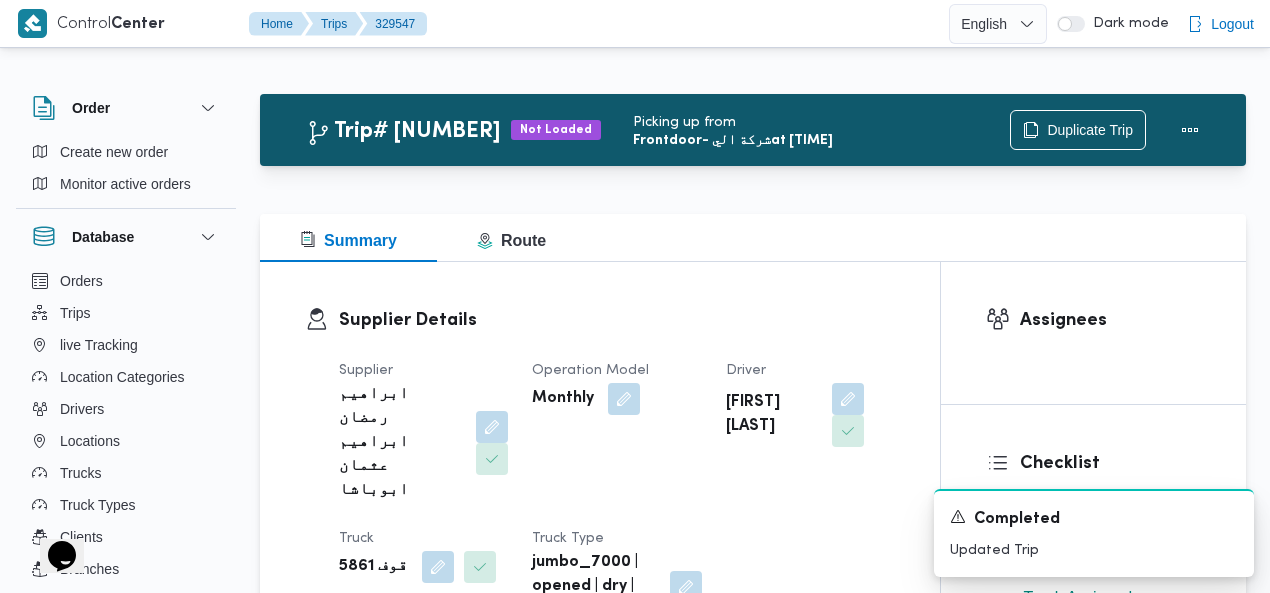 click on "Trip# 329547 Not Loaded Picking up from Frontdoor  - شركة الي  at 07:30 AM Duplicate Trip   Summary Route Supplier Details Supplier [FIRST] [LAST] [LAST] [LAST] Operation Model Monthly Driver [FIRST] [LAST] [LAST] [LAST] Truck قوف 5861 Truck Type jumbo_7000 | opened | dry | 3.5 ton Trip Details Client Frontdoor Branch فرونت دور مسطرد Trip Type N/A Pickup date & time Sun, Aug 3, 2025 8:00 AM Source Manual Returnable No Geofencing No Auto Ending Yes Collect Shipment Amounts No Contract Type On-Demand Google distance in KMs 0 KMs Distance Traveled 0 KMs Manual Distance N/A Trip Cost N/A Number of Helpers N/A Number of Scales N/A Number of Toll Station Gates N/A Pre Trip Distance 0.0 Pickup Details Arrived Pickup At Sun, Aug 3, 2025 7:30 AM Left Pickup At Sun, Aug 3, 2025 2:00 PM Pickup Duration 6 hours, 30 minutes Shipment Number of Units 0 Shipment Unit Cases Pickup Attachment 0 View POD Number N/A Assignees Checklist" at bounding box center (753, 1677) 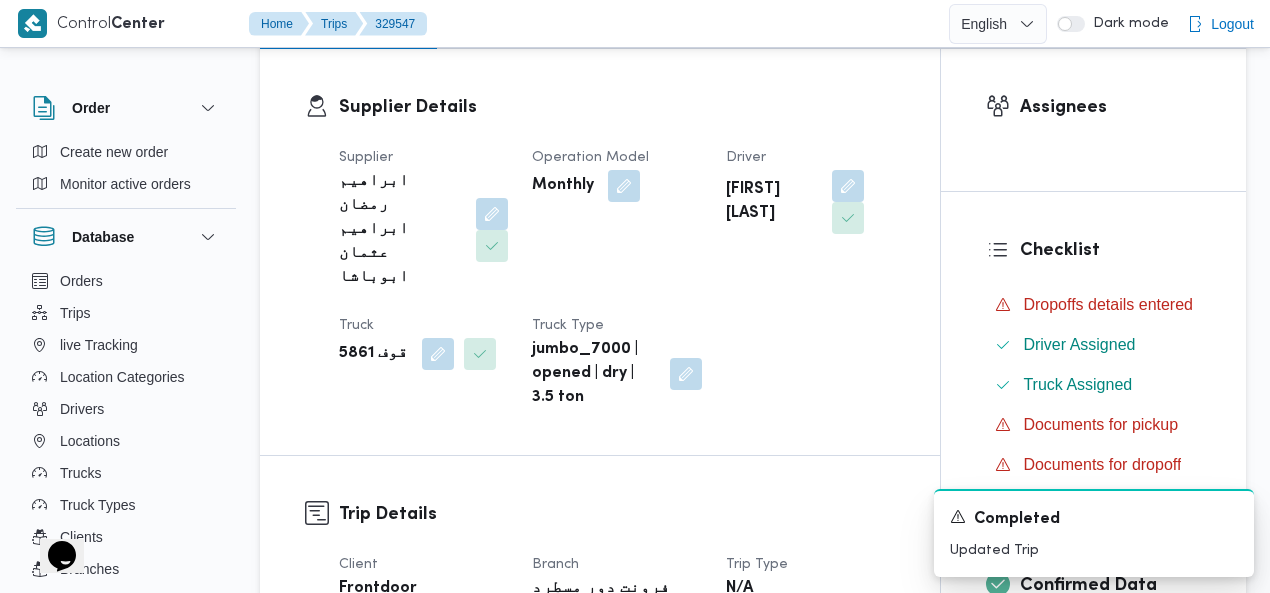 scroll, scrollTop: 0, scrollLeft: 0, axis: both 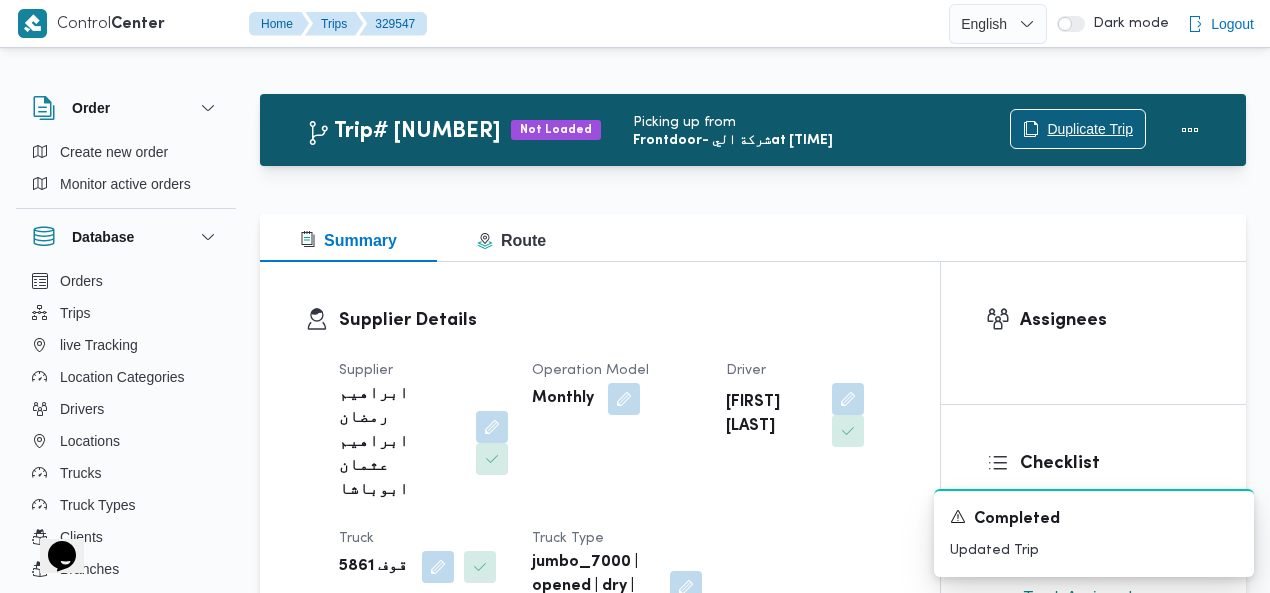 click on "Duplicate Trip" at bounding box center (1090, 129) 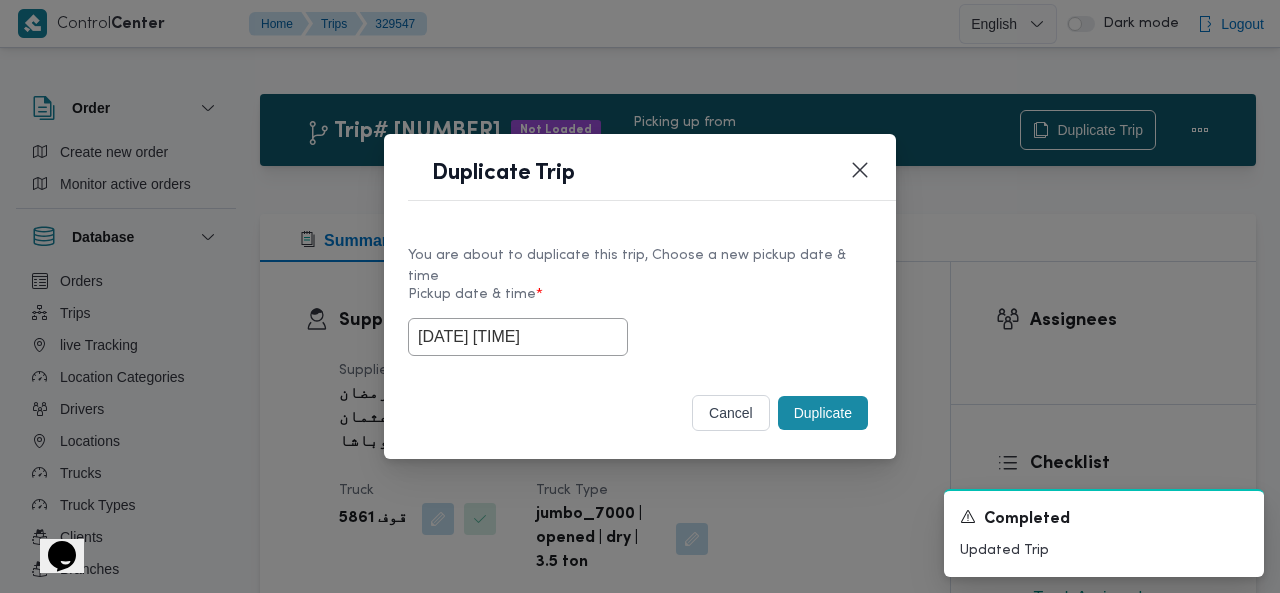 click on "Duplicate" at bounding box center (823, 413) 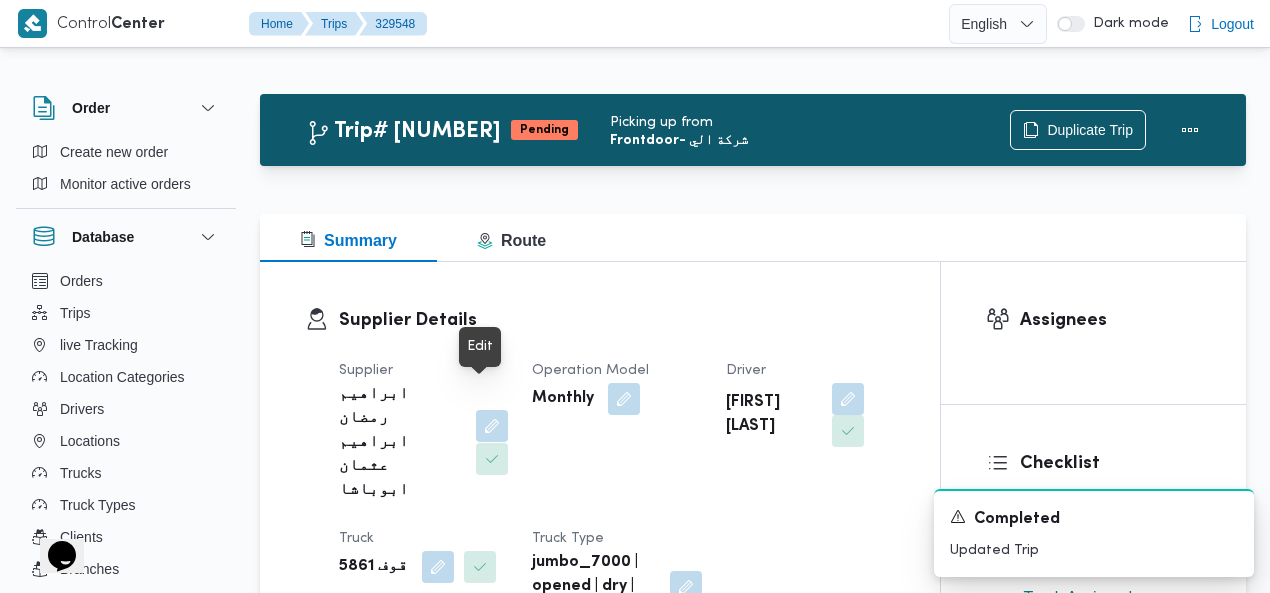 click at bounding box center [492, 426] 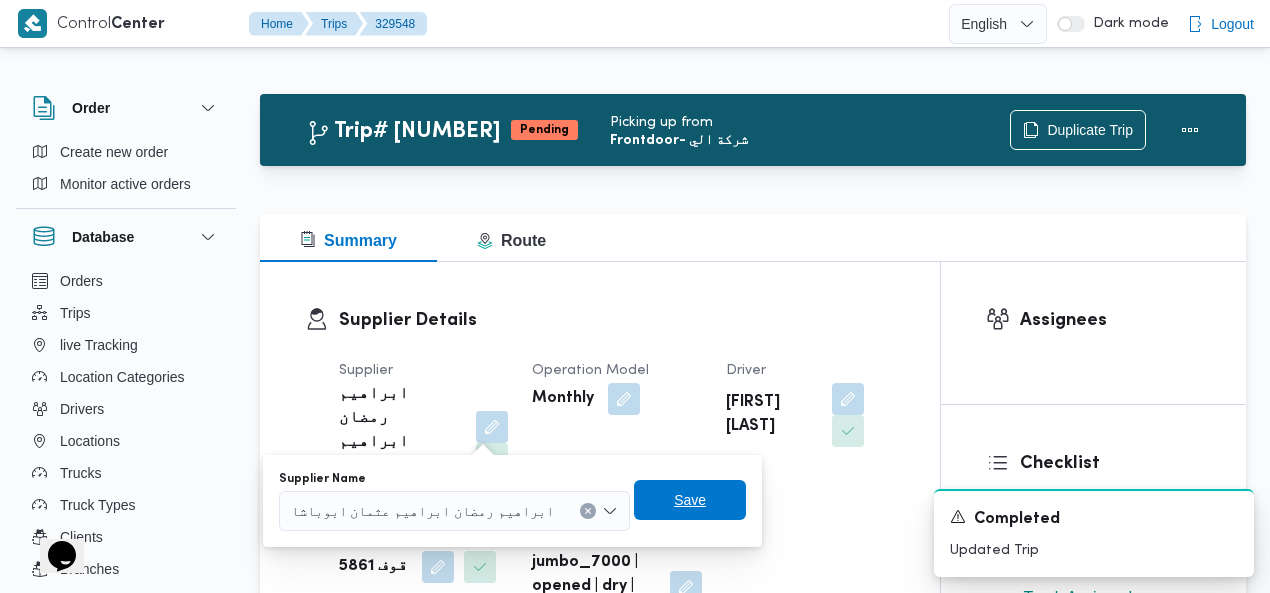 click at bounding box center [588, 511] 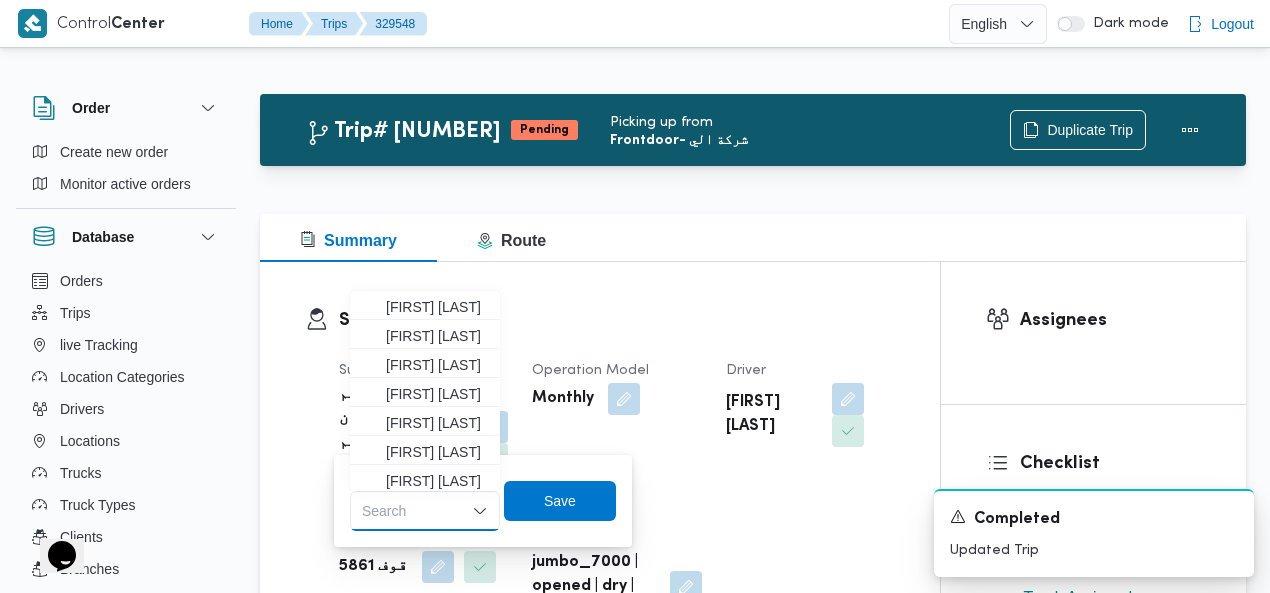 click on "Search" at bounding box center [425, 511] 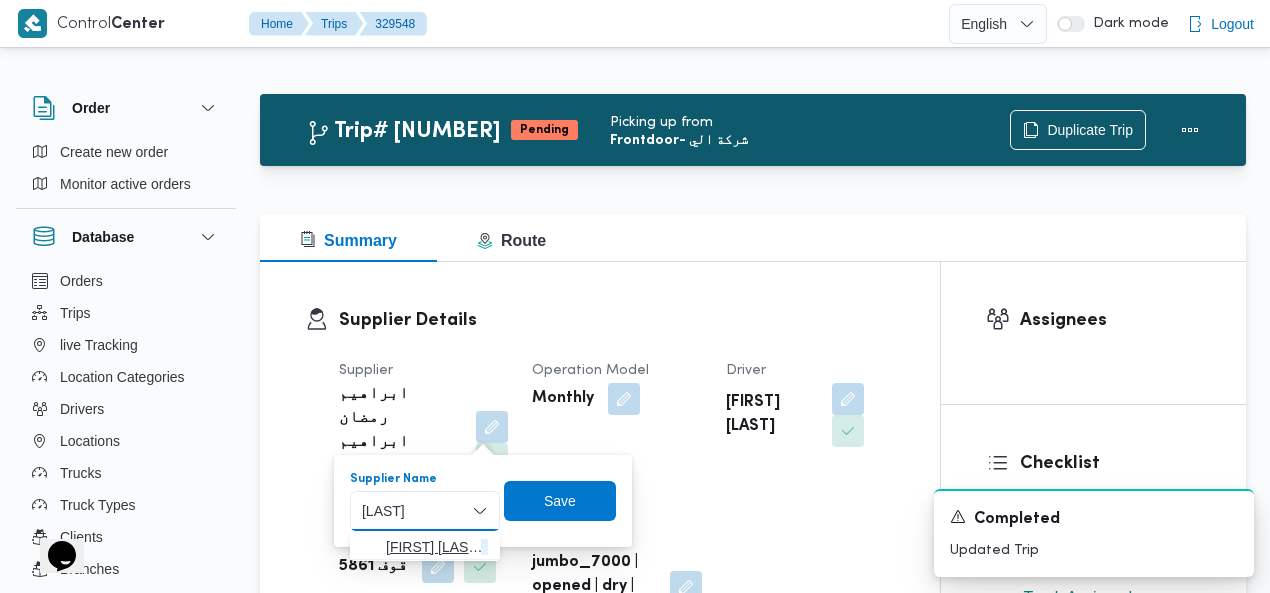 type on "[LAST]" 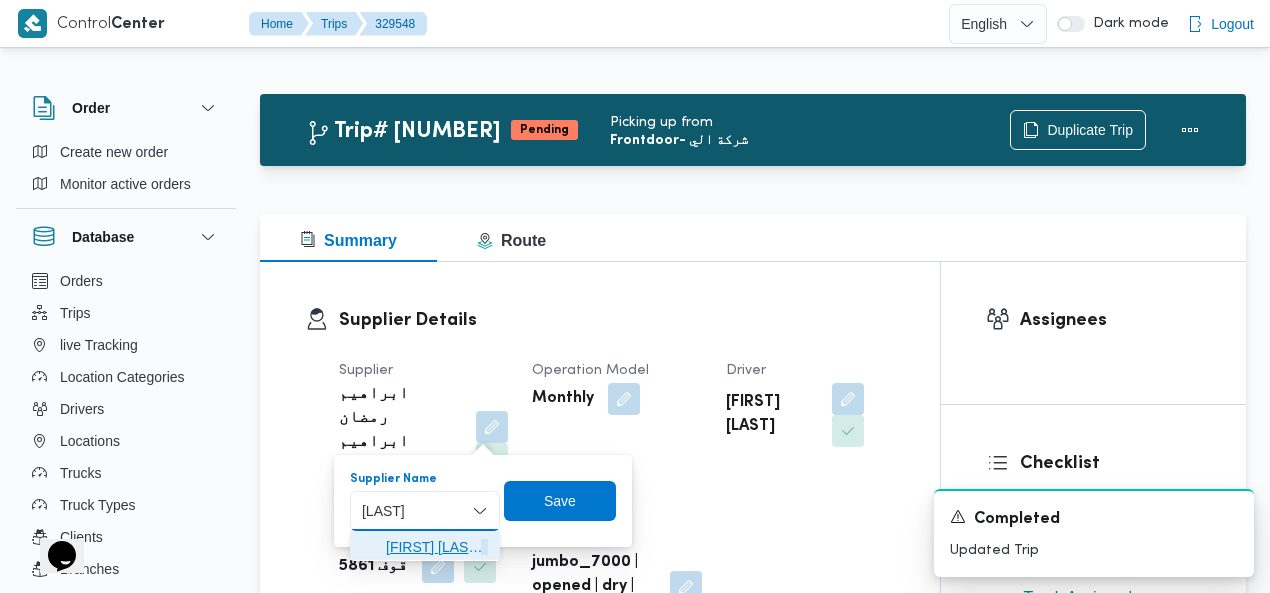 click on "[FIRST] [LAST]" at bounding box center (437, 547) 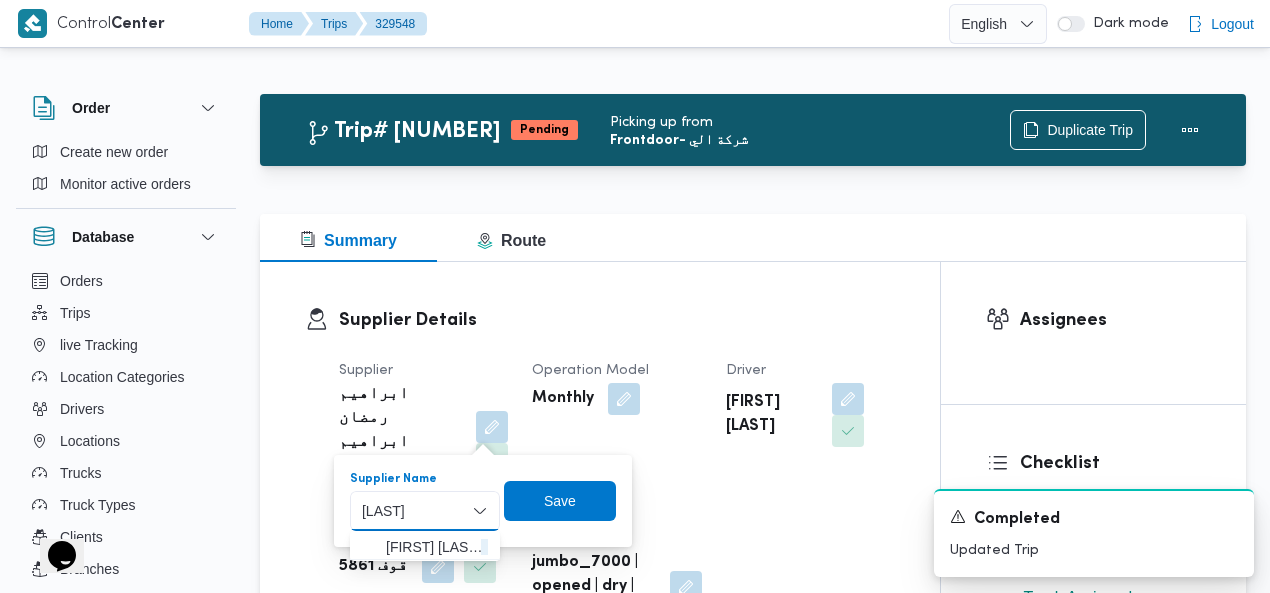 type 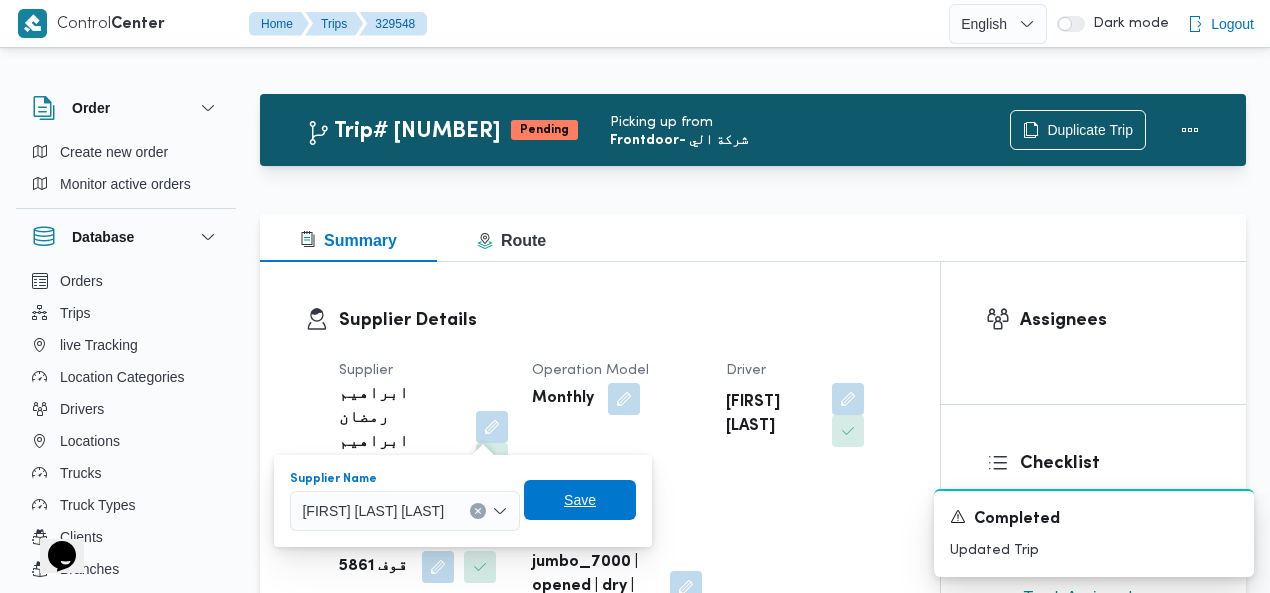 click on "Save" at bounding box center [580, 500] 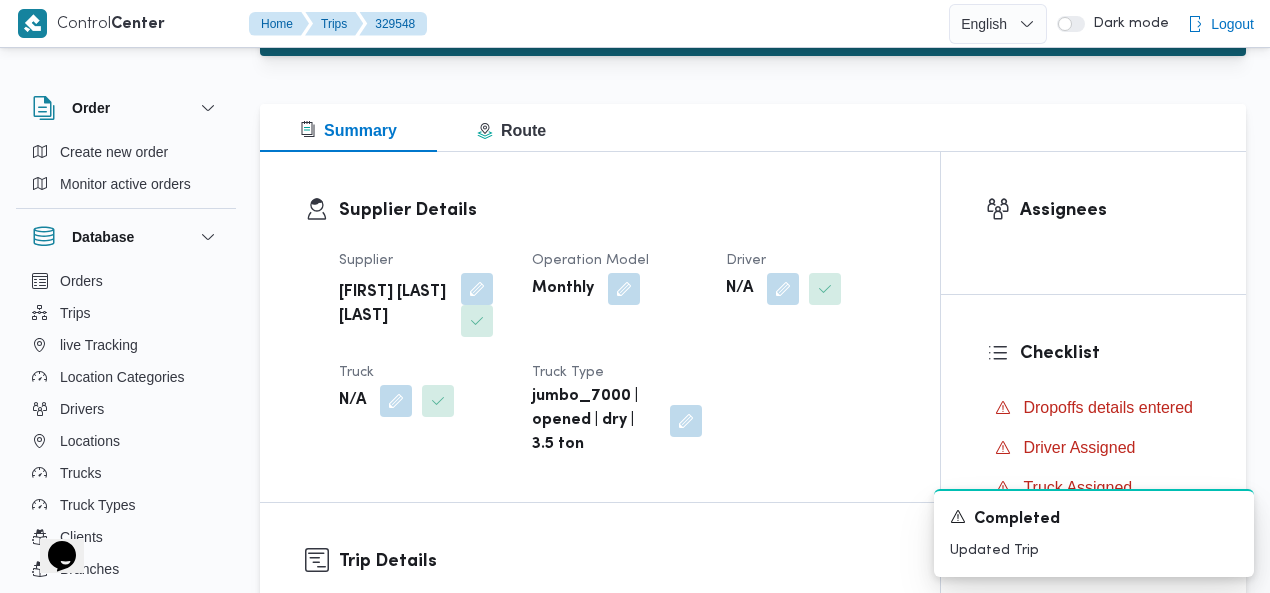 scroll, scrollTop: 113, scrollLeft: 0, axis: vertical 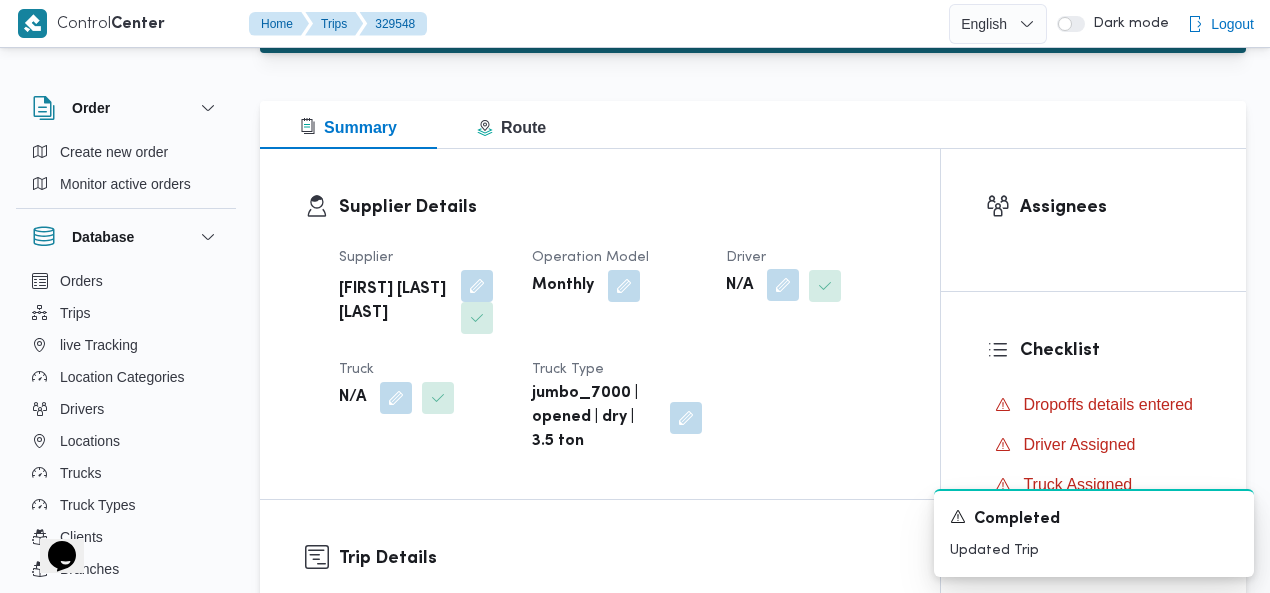 click at bounding box center (783, 285) 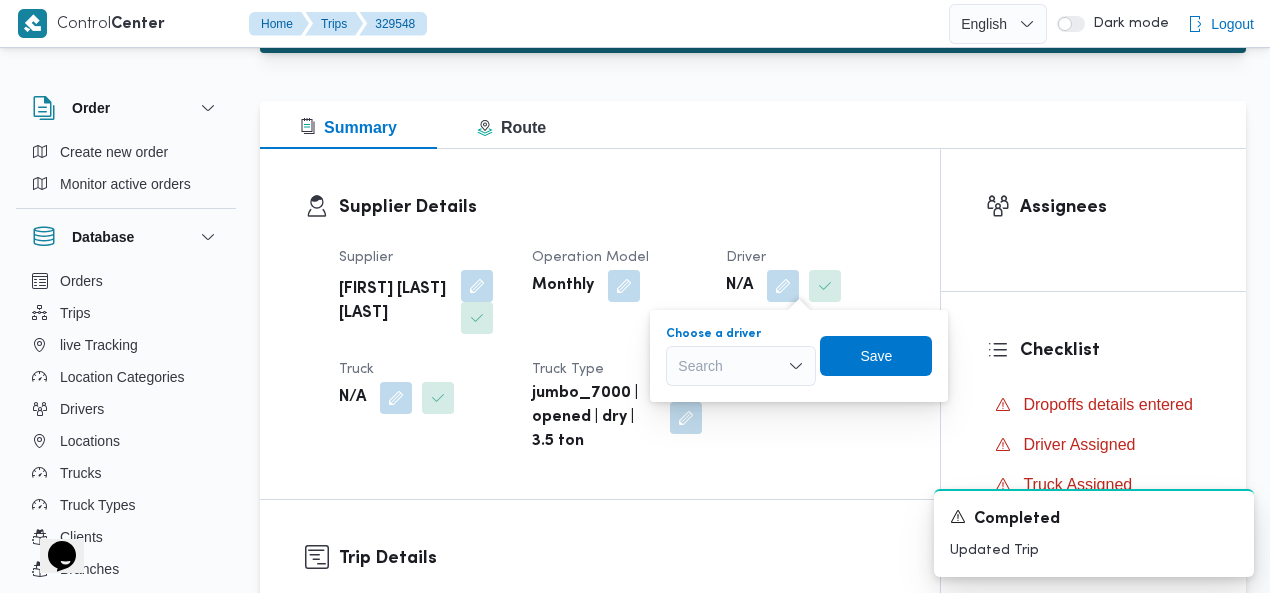 click on "Search" at bounding box center [741, 366] 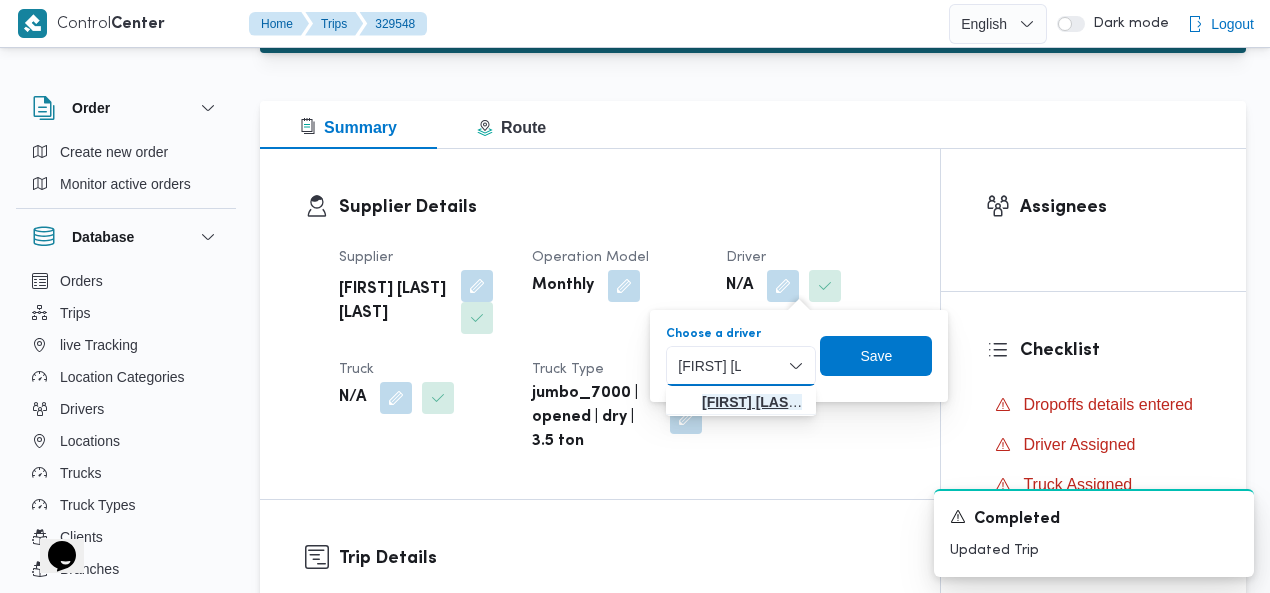 type on "[FIRST] [LAST]" 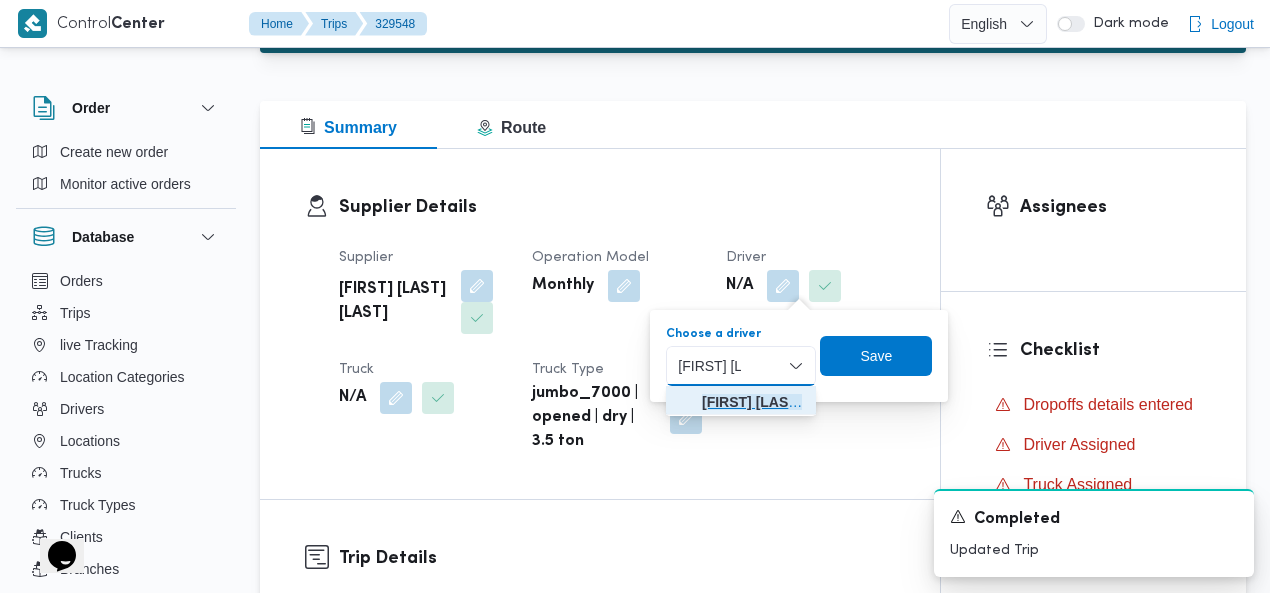 click on "[FIRST] [LAST]" at bounding box center [753, 402] 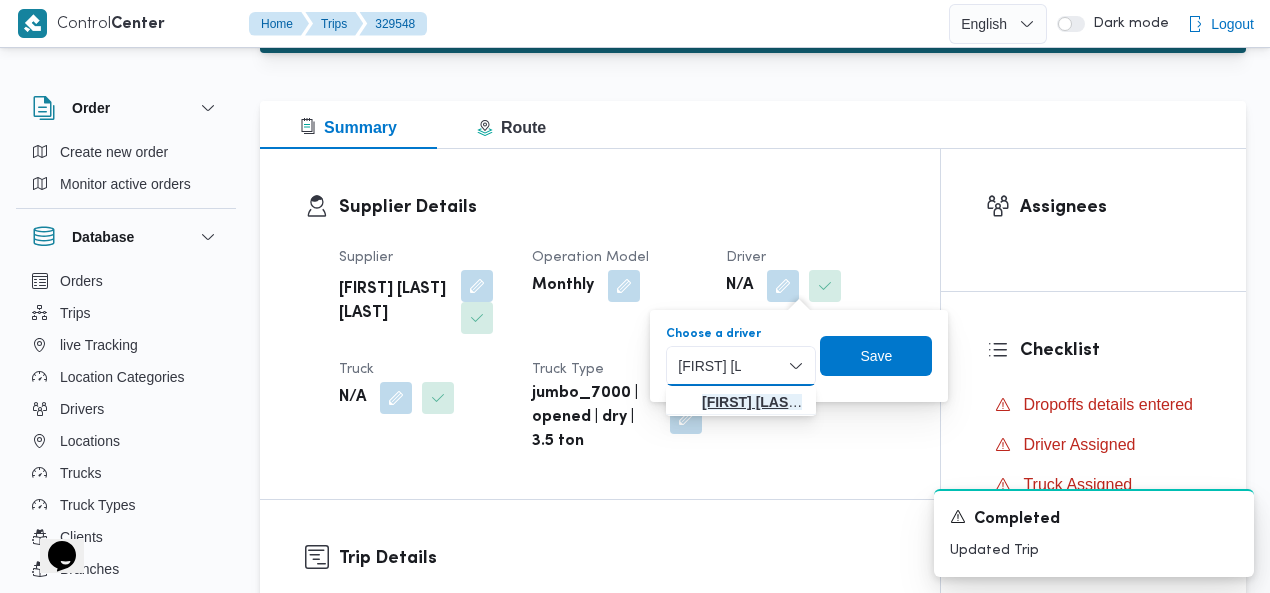 type 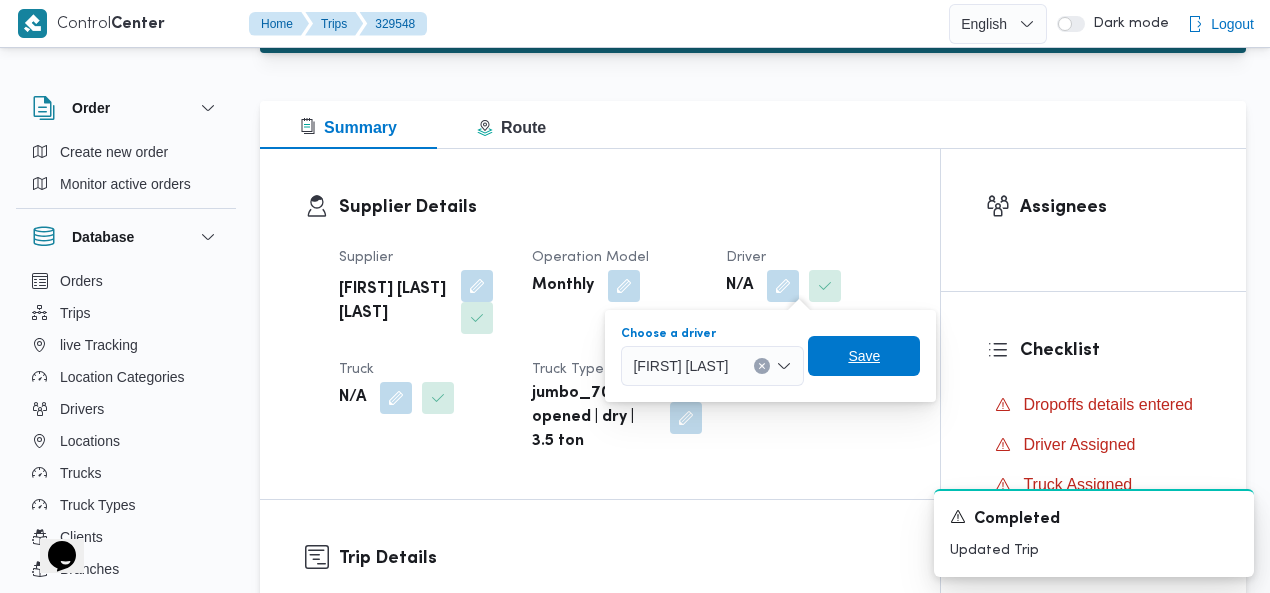 click on "Save" at bounding box center (864, 356) 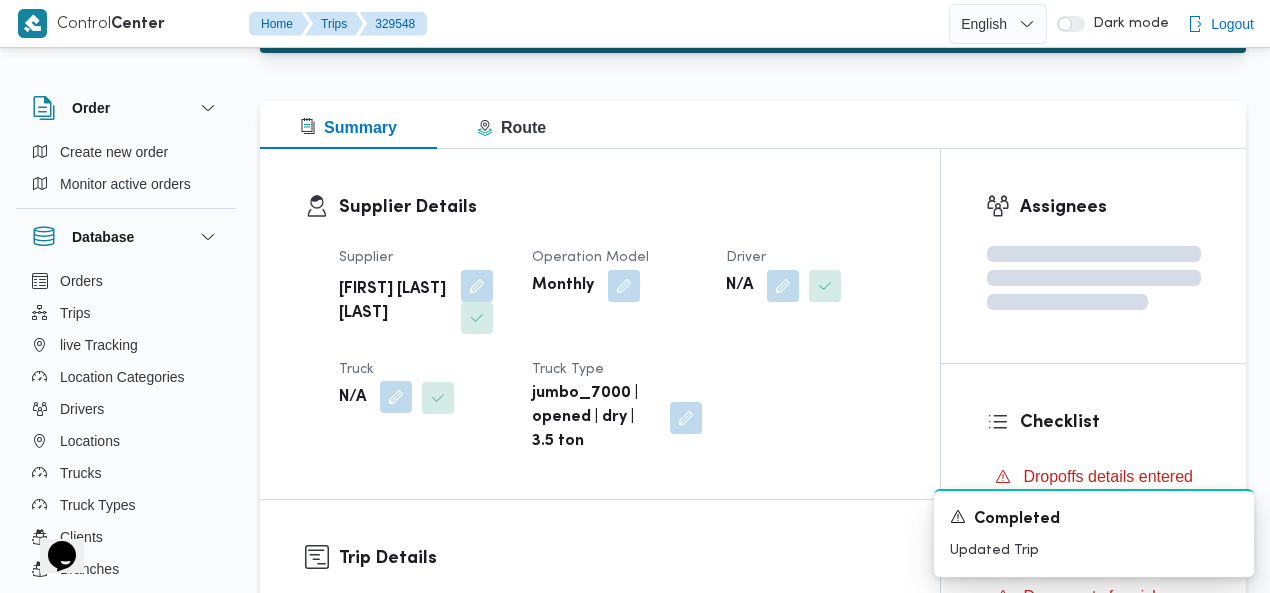 click at bounding box center (396, 397) 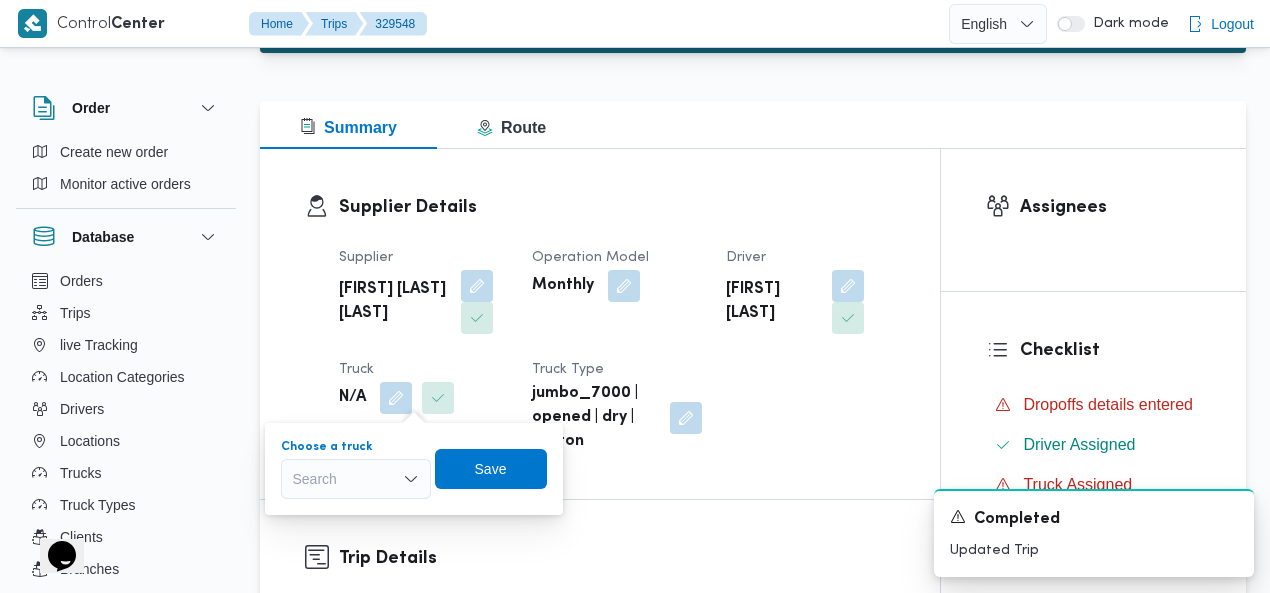 click on "Search" at bounding box center (356, 479) 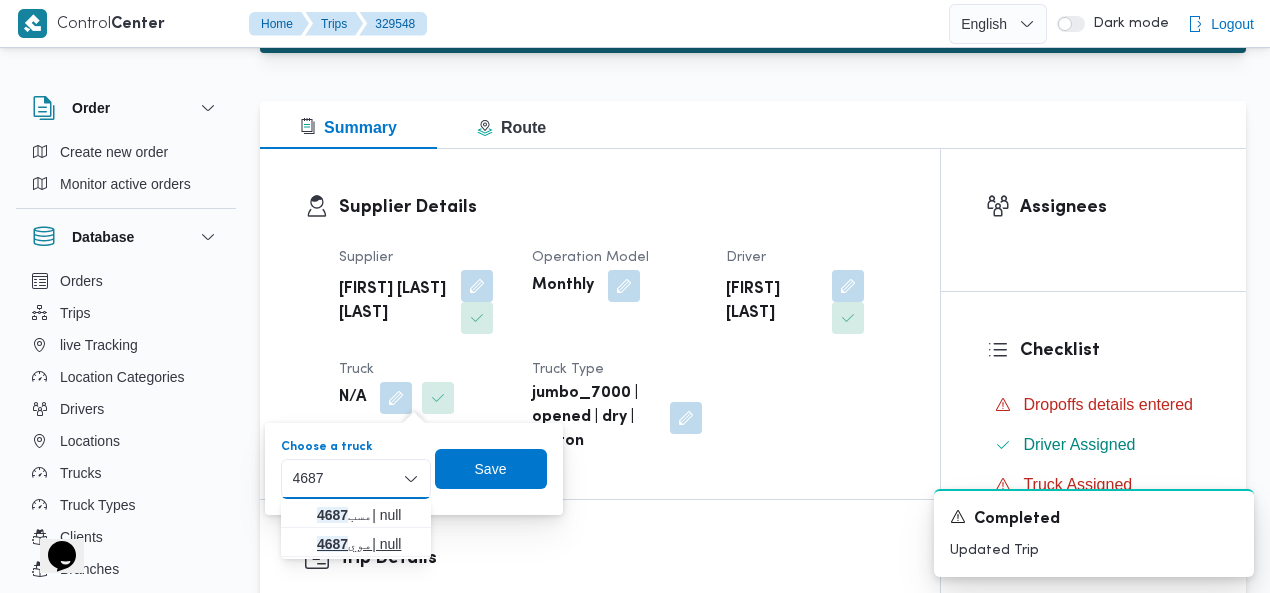 type on "4687" 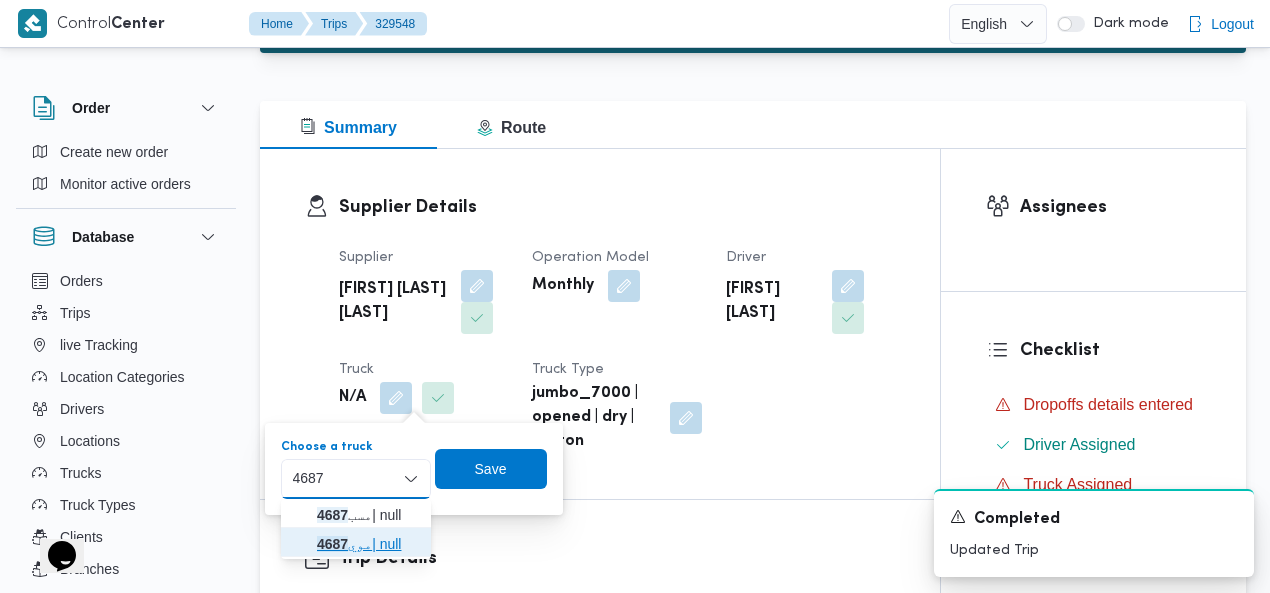 click on "[PERSON_NAME]  | null" at bounding box center (368, 544) 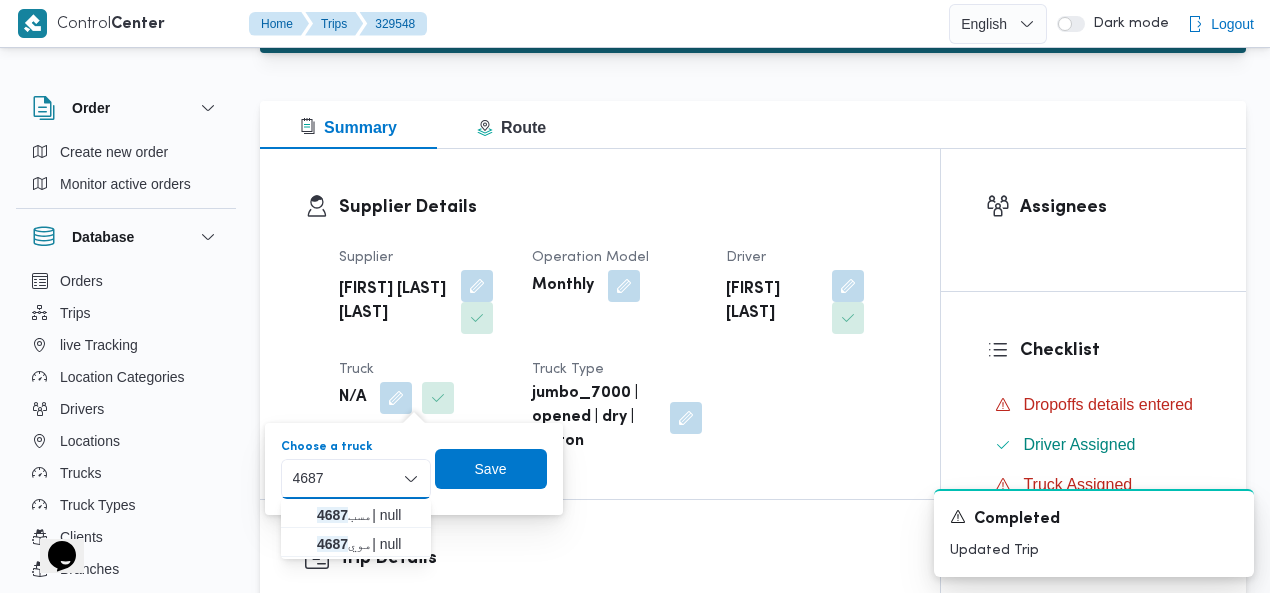type 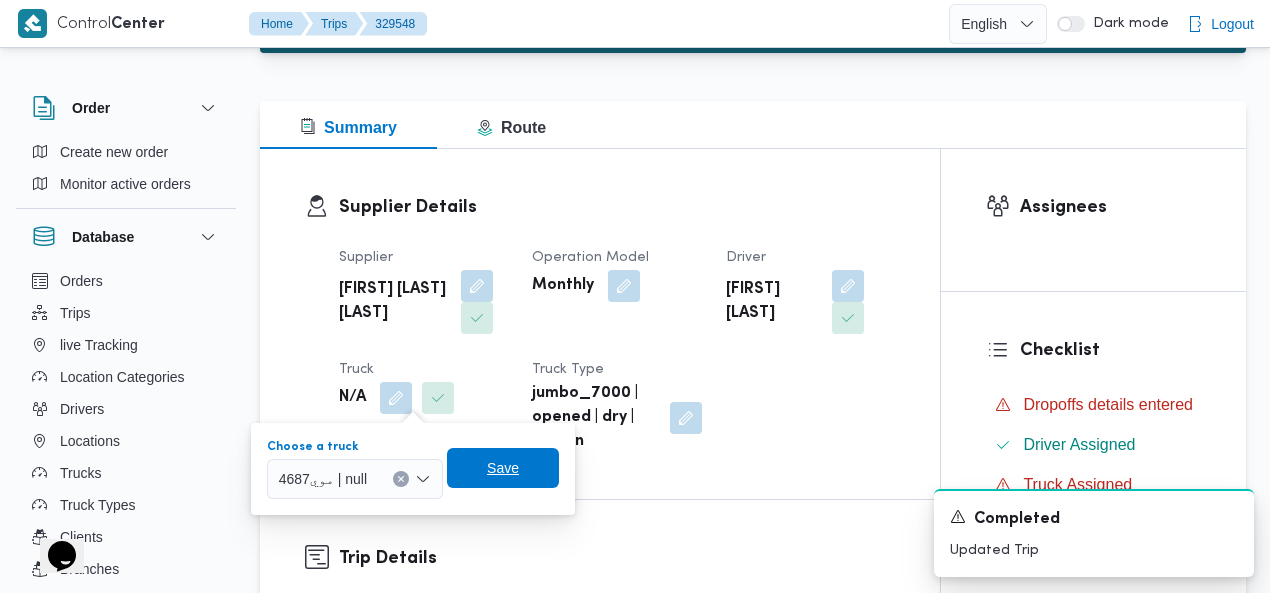 click on "Save" at bounding box center (503, 468) 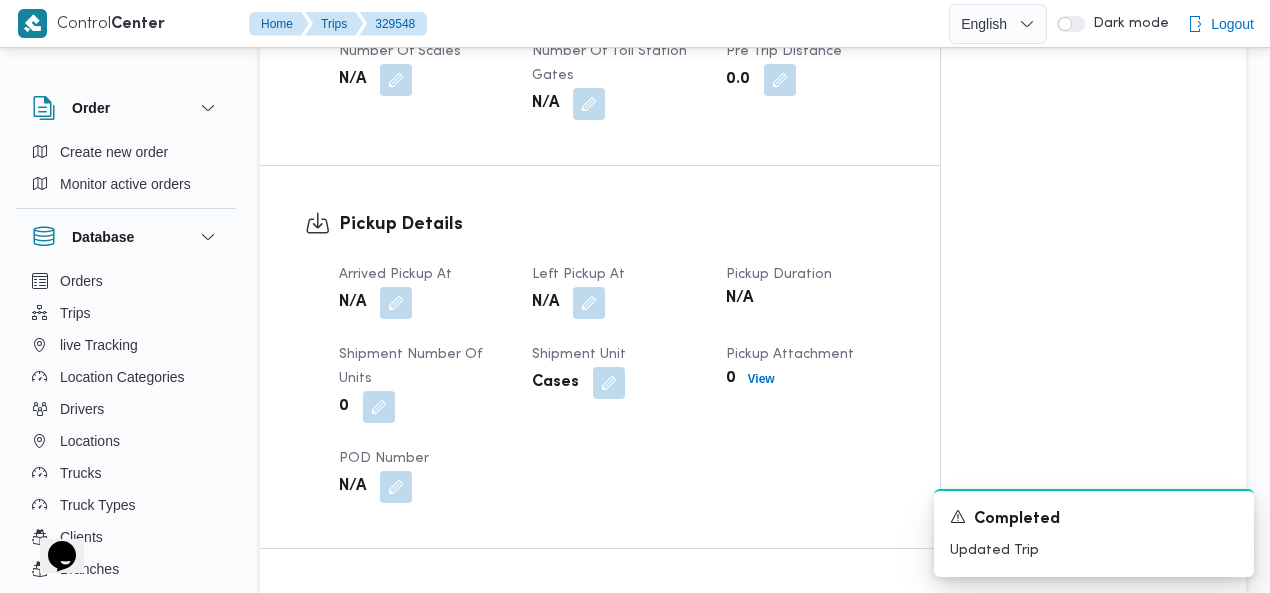 scroll, scrollTop: 1156, scrollLeft: 0, axis: vertical 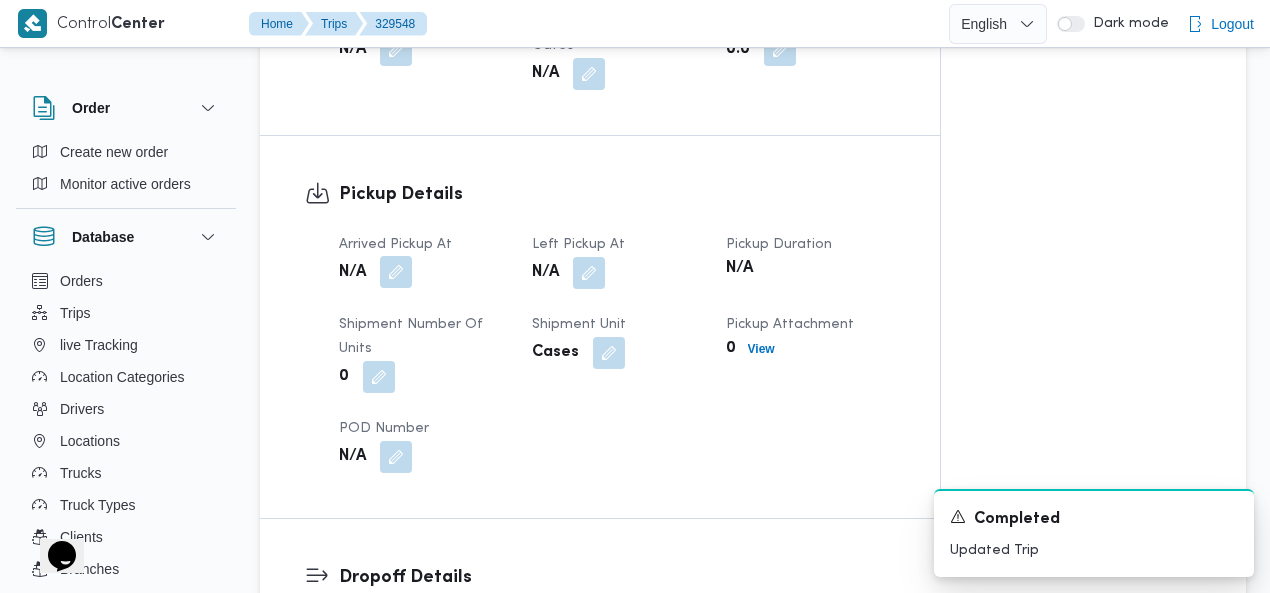 click at bounding box center [396, 272] 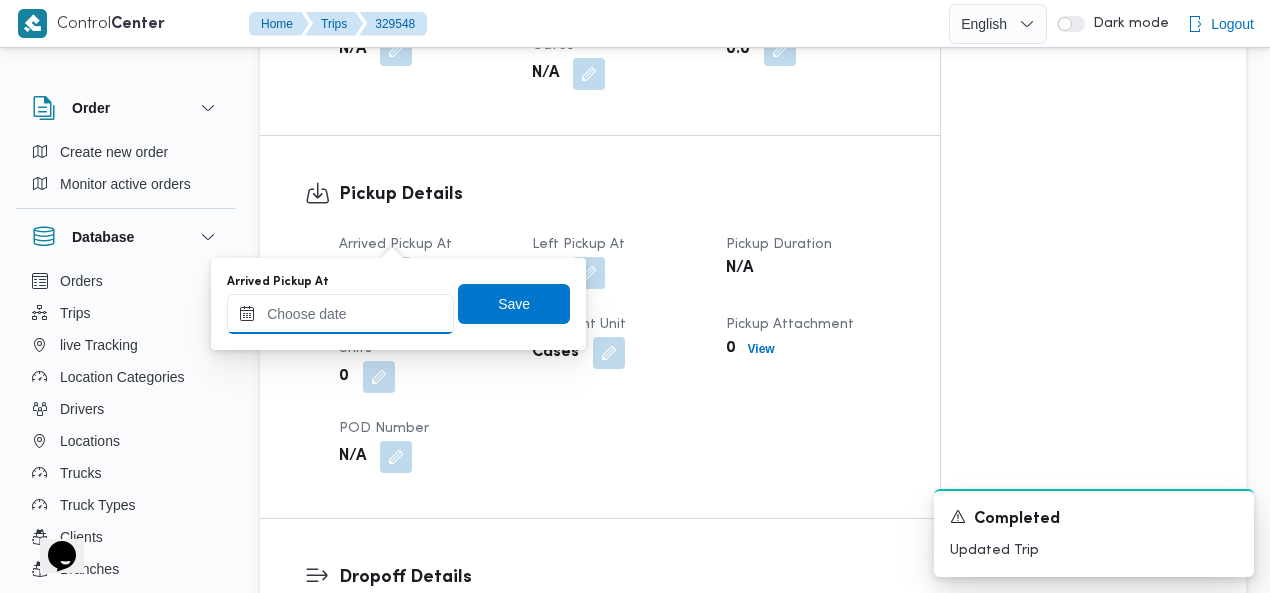 click on "Arrived Pickup At" at bounding box center (340, 314) 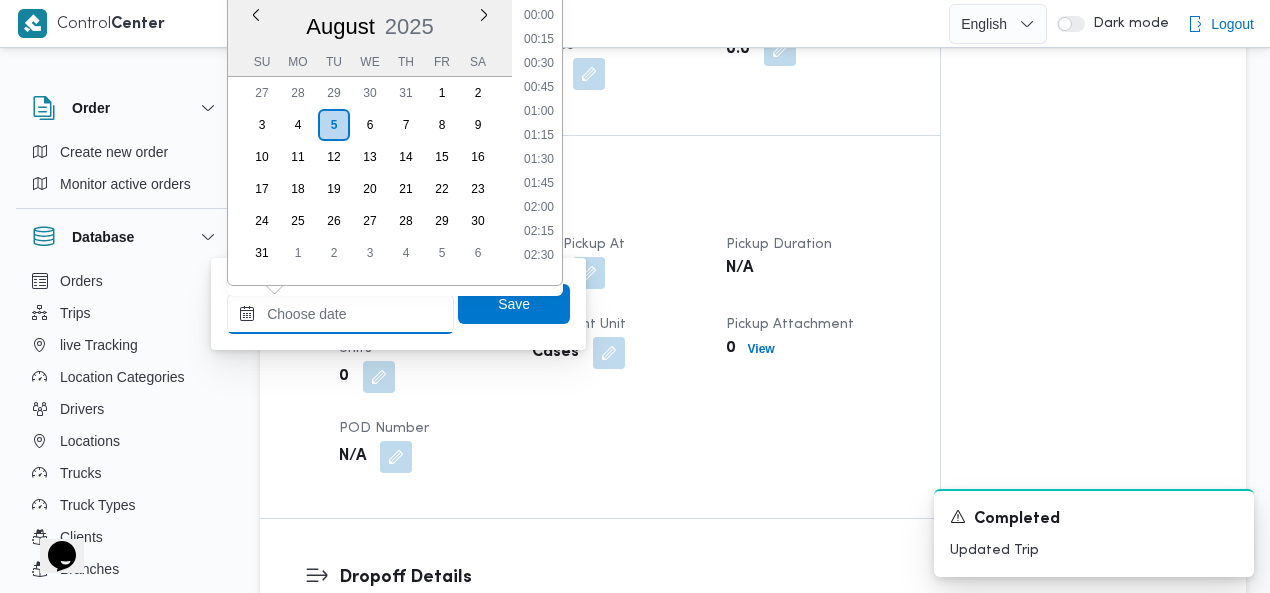 scroll, scrollTop: 1422, scrollLeft: 0, axis: vertical 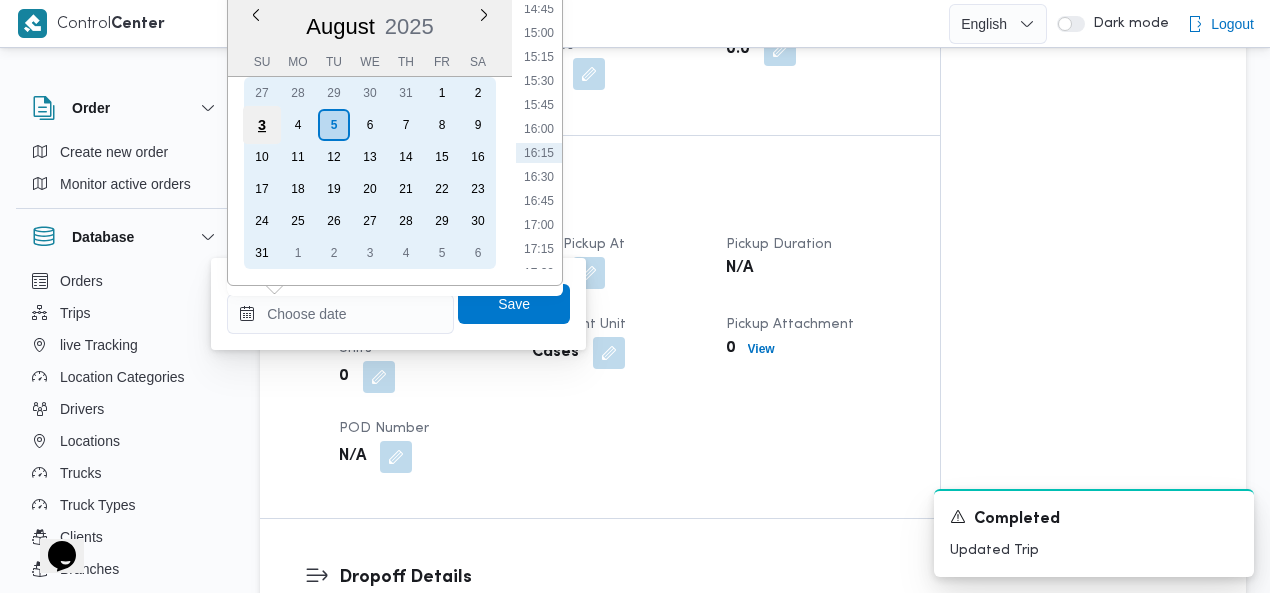 click on "3" at bounding box center (262, 125) 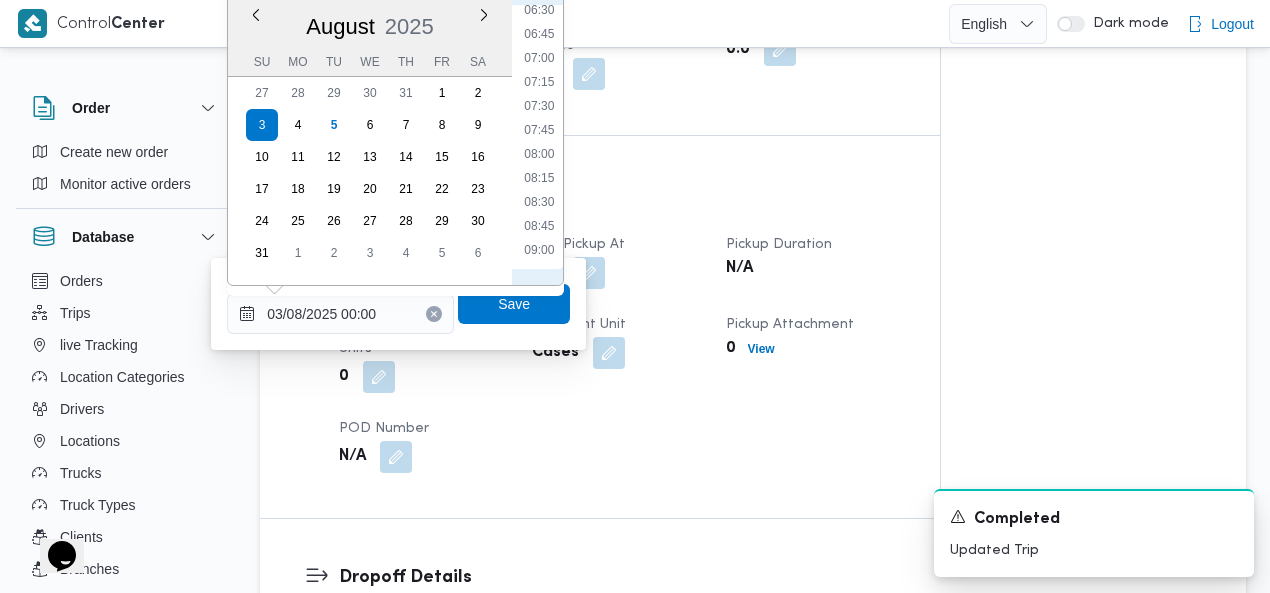 scroll, scrollTop: 690, scrollLeft: 0, axis: vertical 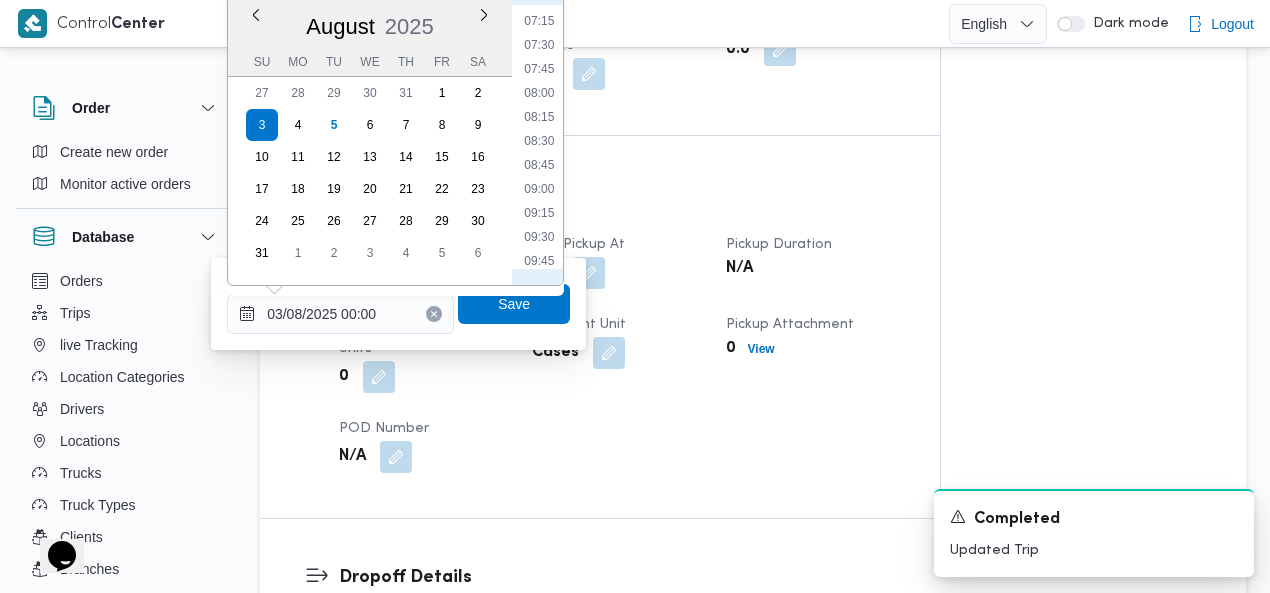 click on "08:00" at bounding box center (539, 93) 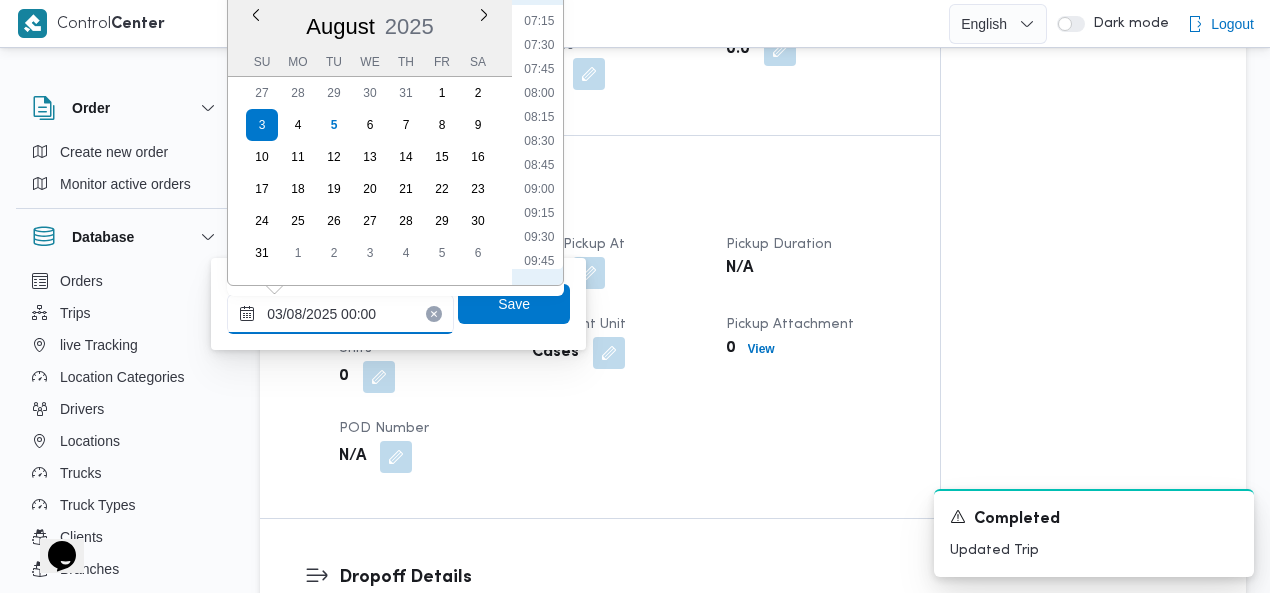type on "[DATE] [TIME]" 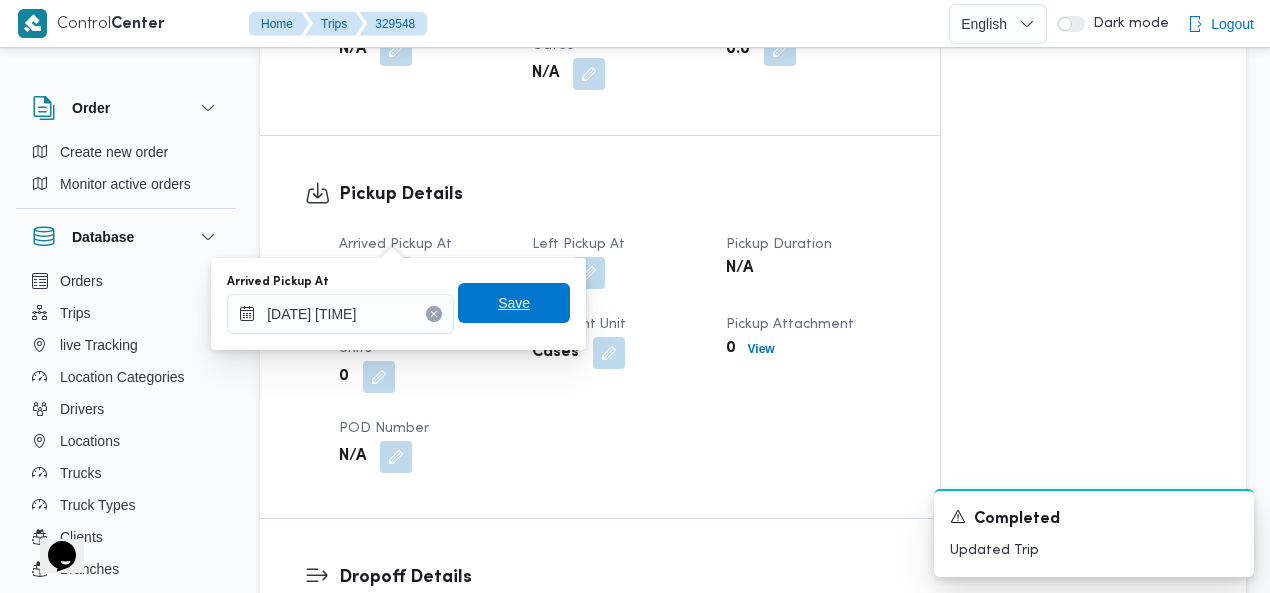 click on "Save" at bounding box center (514, 303) 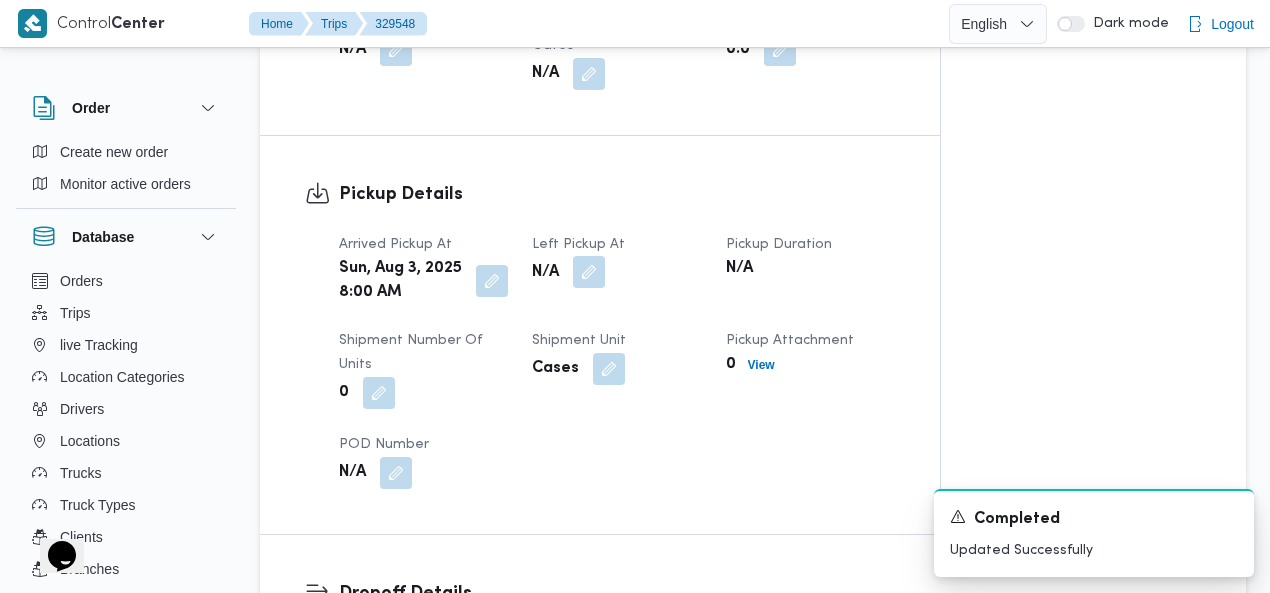 click at bounding box center [589, 272] 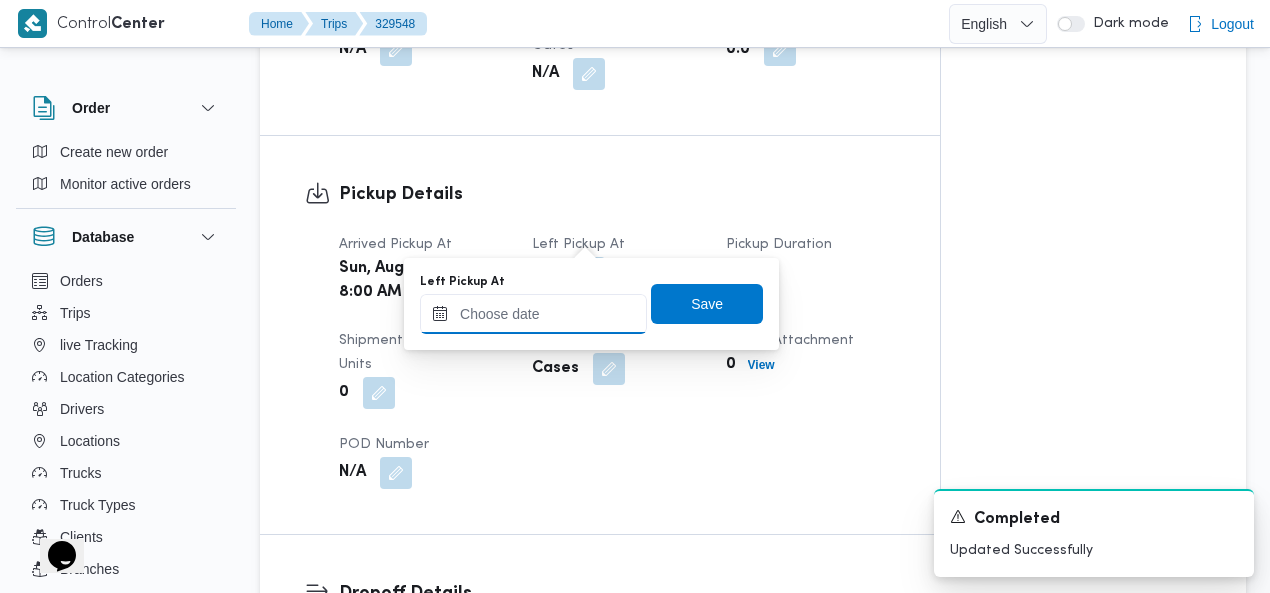 click on "Left Pickup At" at bounding box center (533, 314) 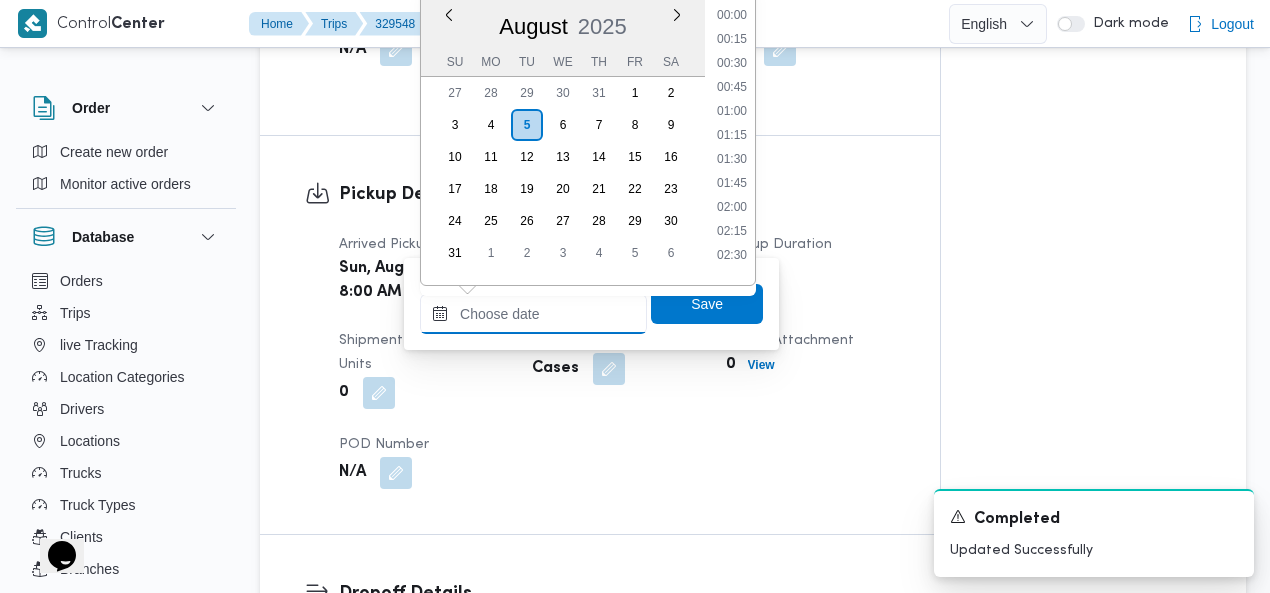 scroll, scrollTop: 1422, scrollLeft: 0, axis: vertical 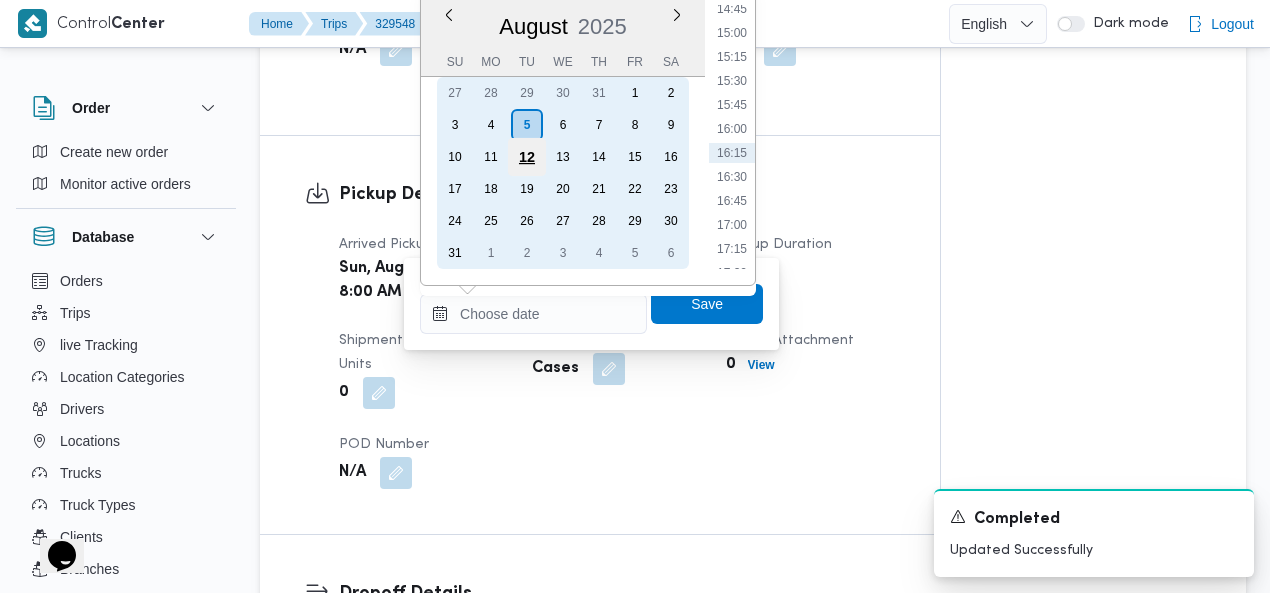 drag, startPoint x: 458, startPoint y: 119, endPoint x: 536, endPoint y: 149, distance: 83.57033 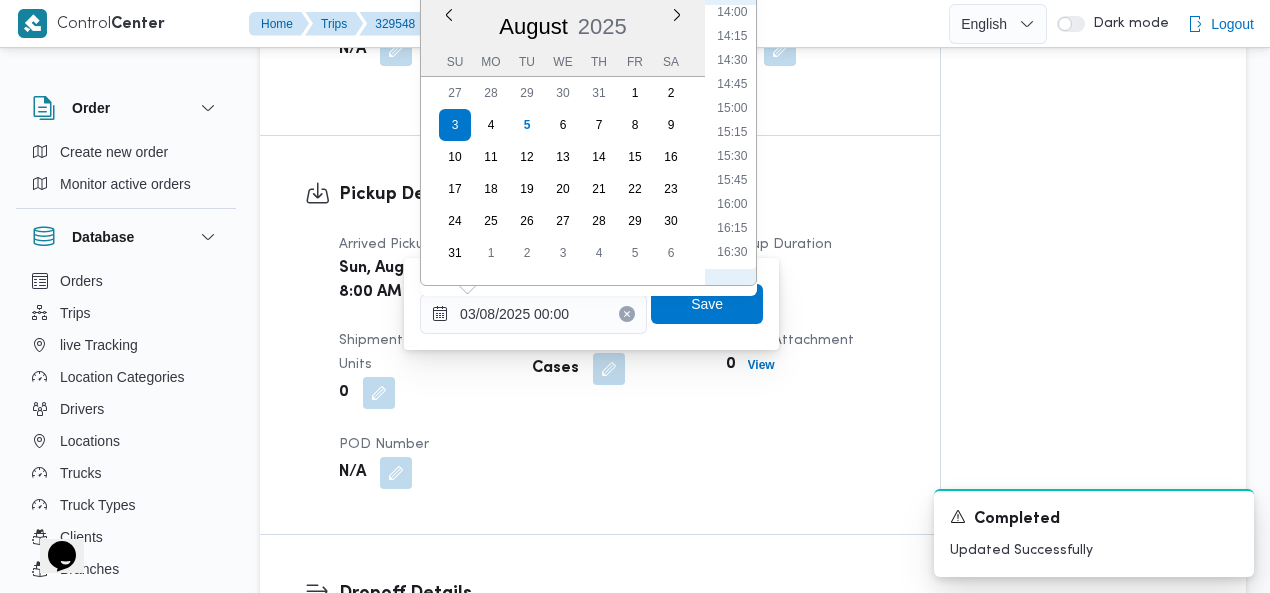 scroll, scrollTop: 1380, scrollLeft: 0, axis: vertical 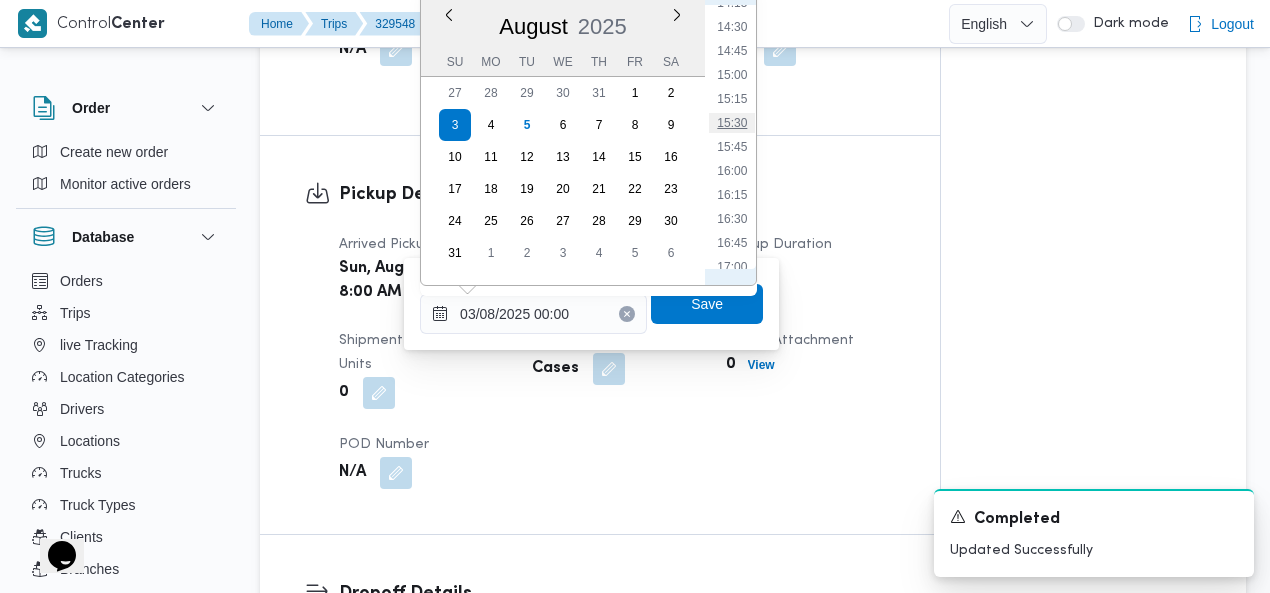 click on "15:30" at bounding box center (732, 123) 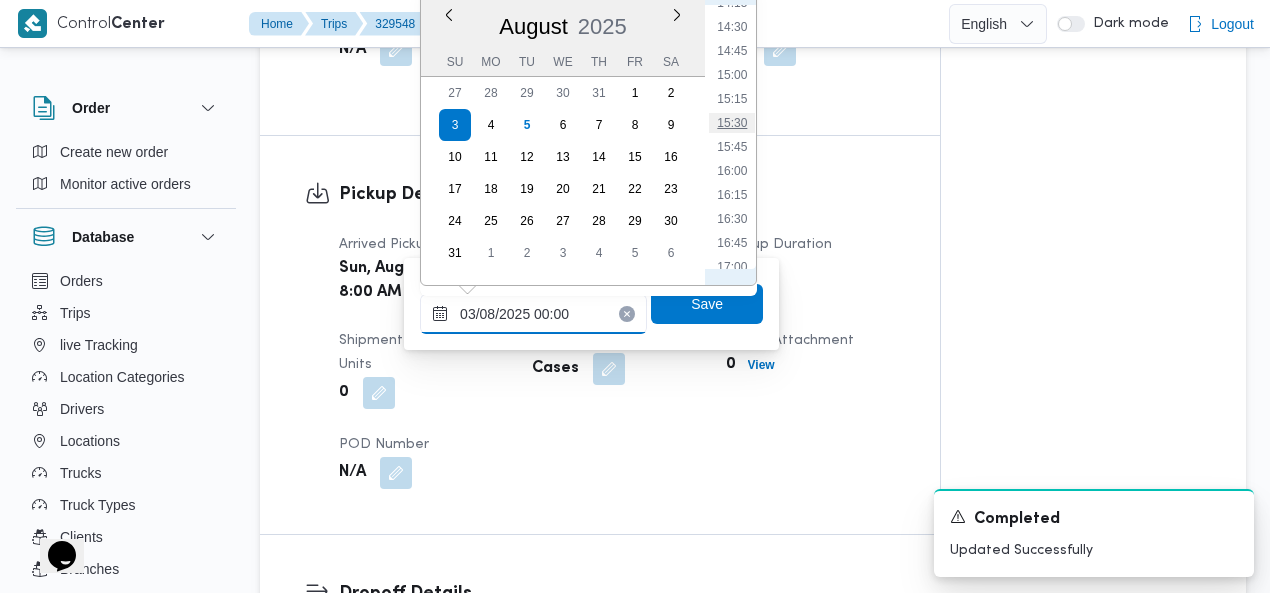 type on "[DATE] [TIME]" 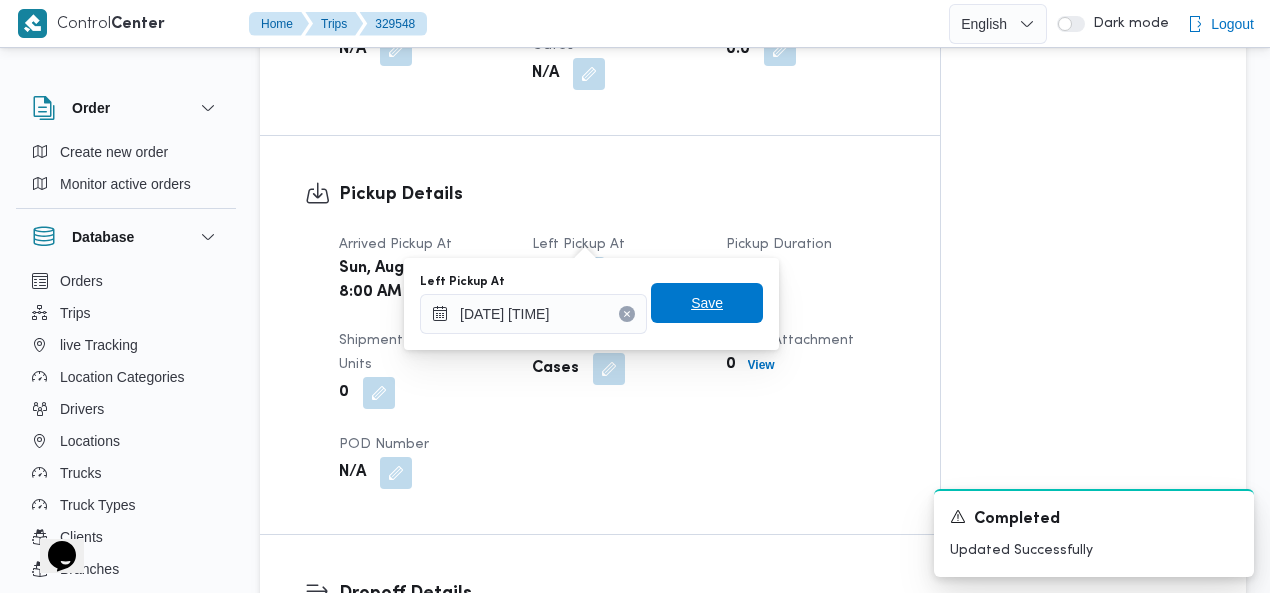 click on "Save" at bounding box center [707, 303] 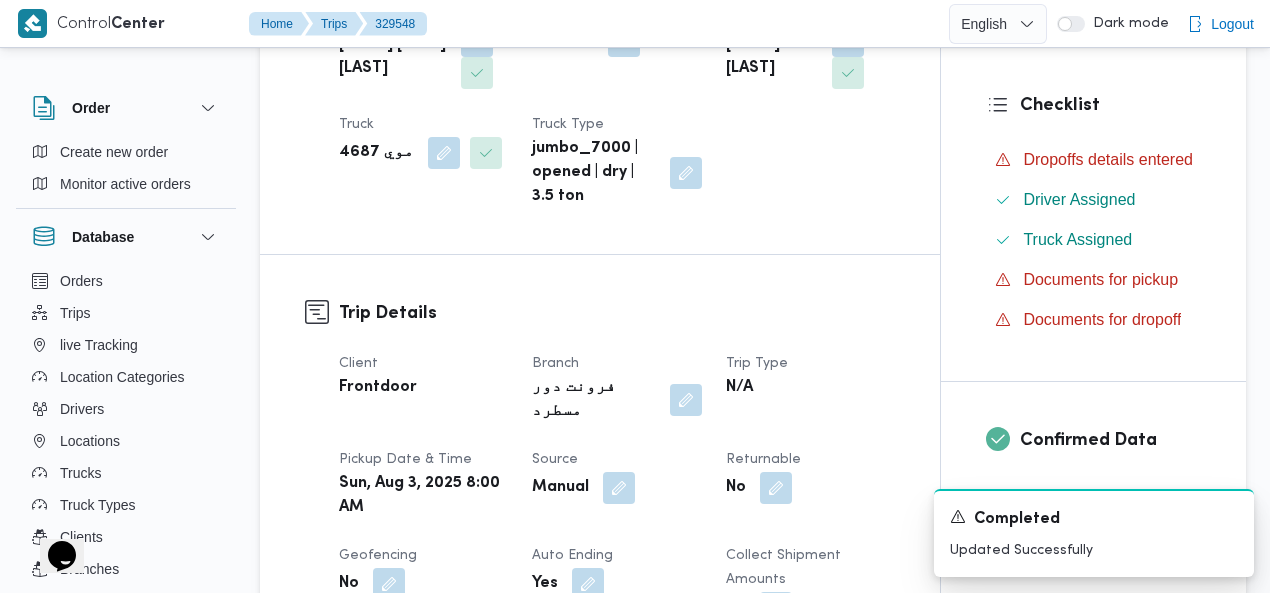 scroll, scrollTop: 0, scrollLeft: 0, axis: both 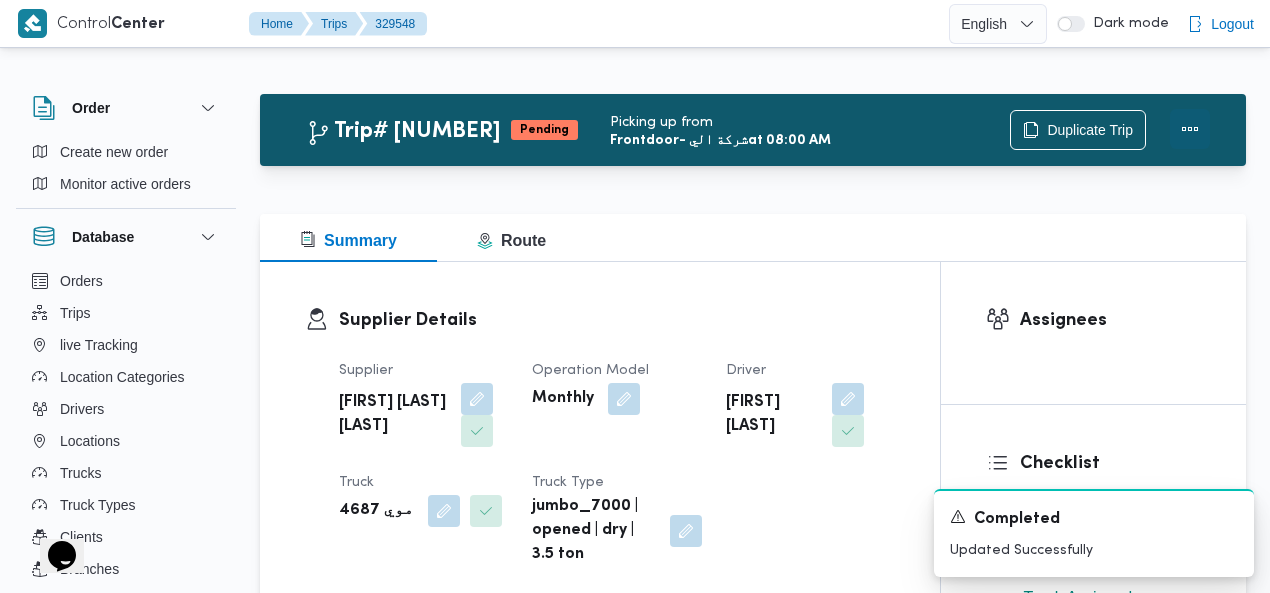 click at bounding box center (1190, 129) 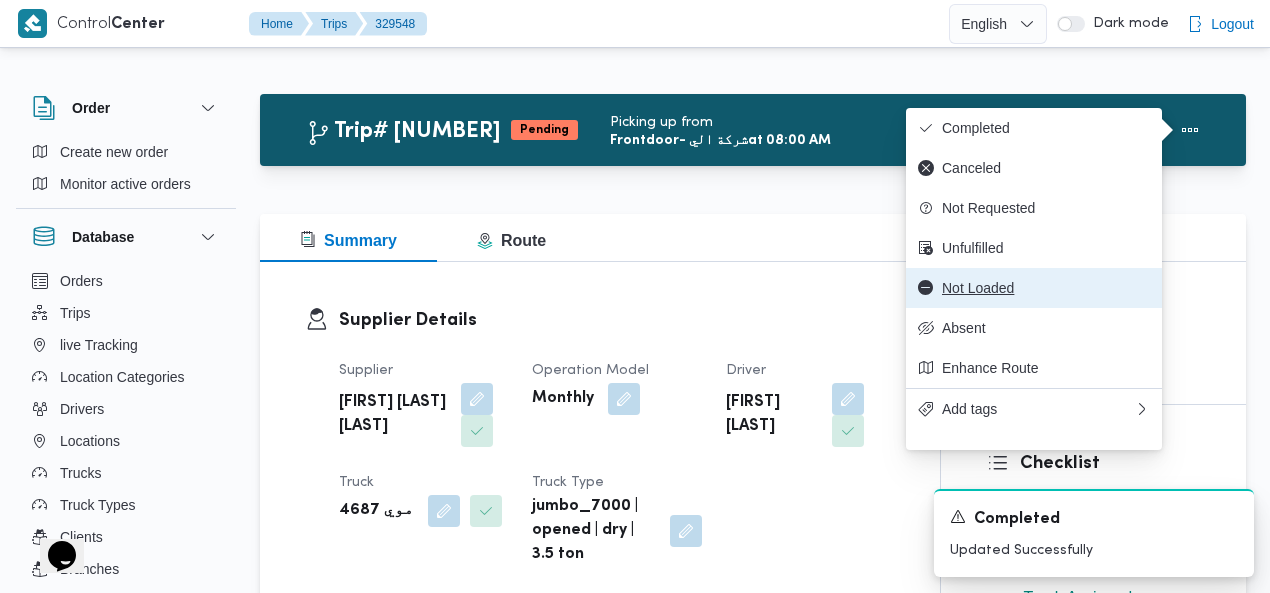 click on "Not Loaded" at bounding box center (1046, 288) 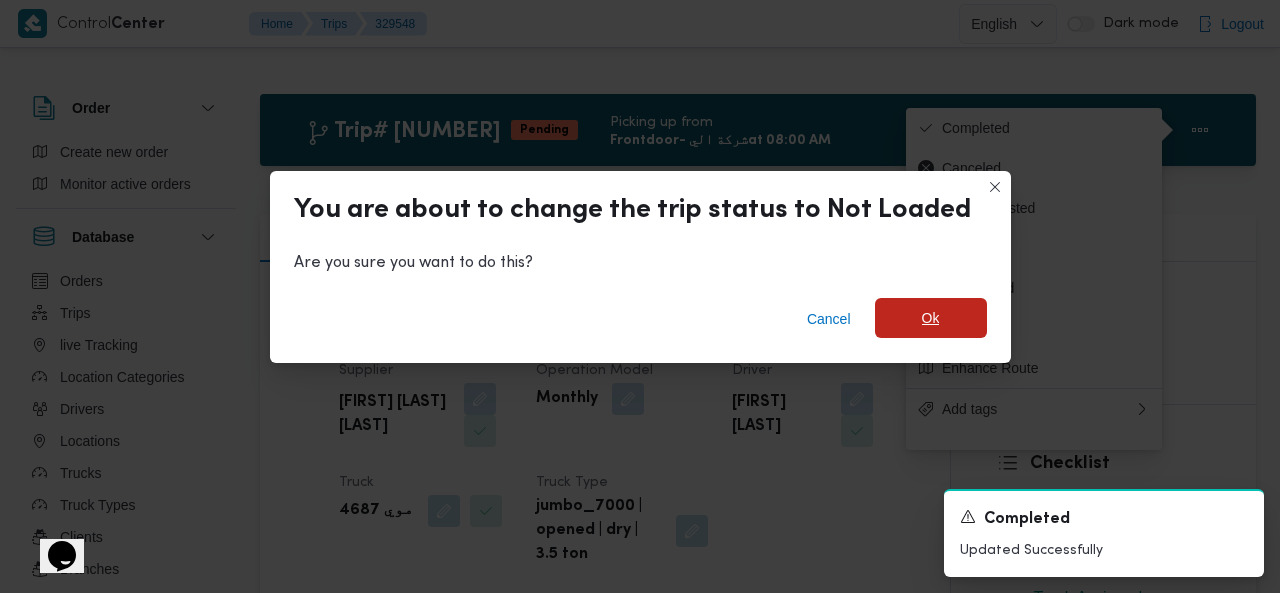 click on "Ok" at bounding box center [931, 318] 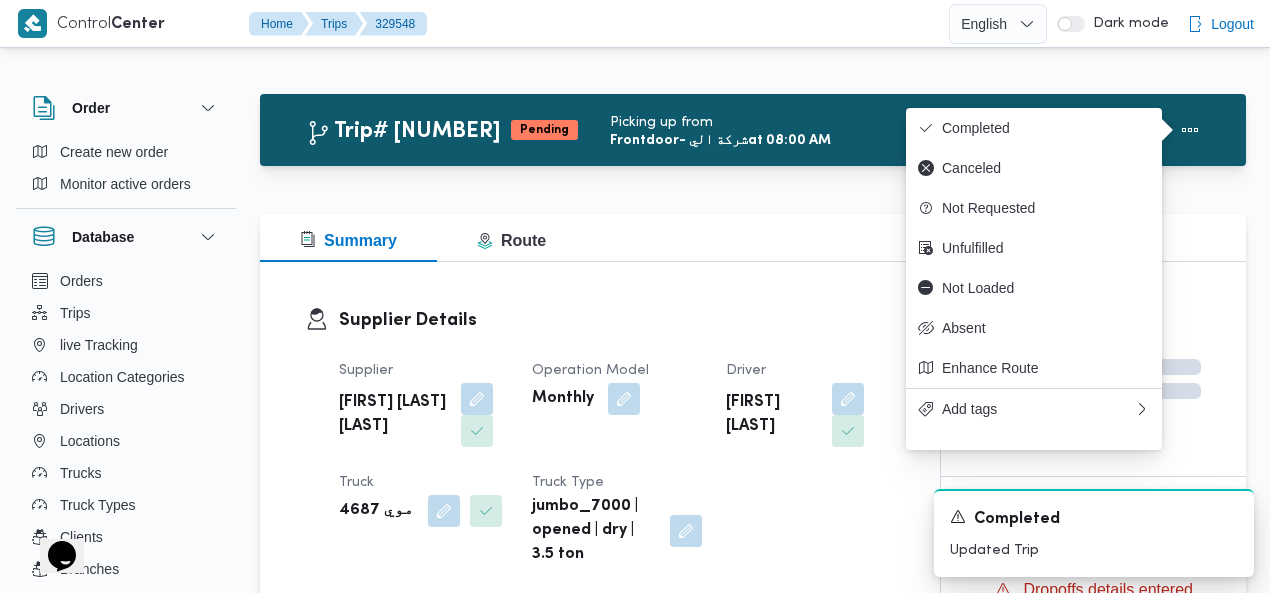 click at bounding box center [753, 202] 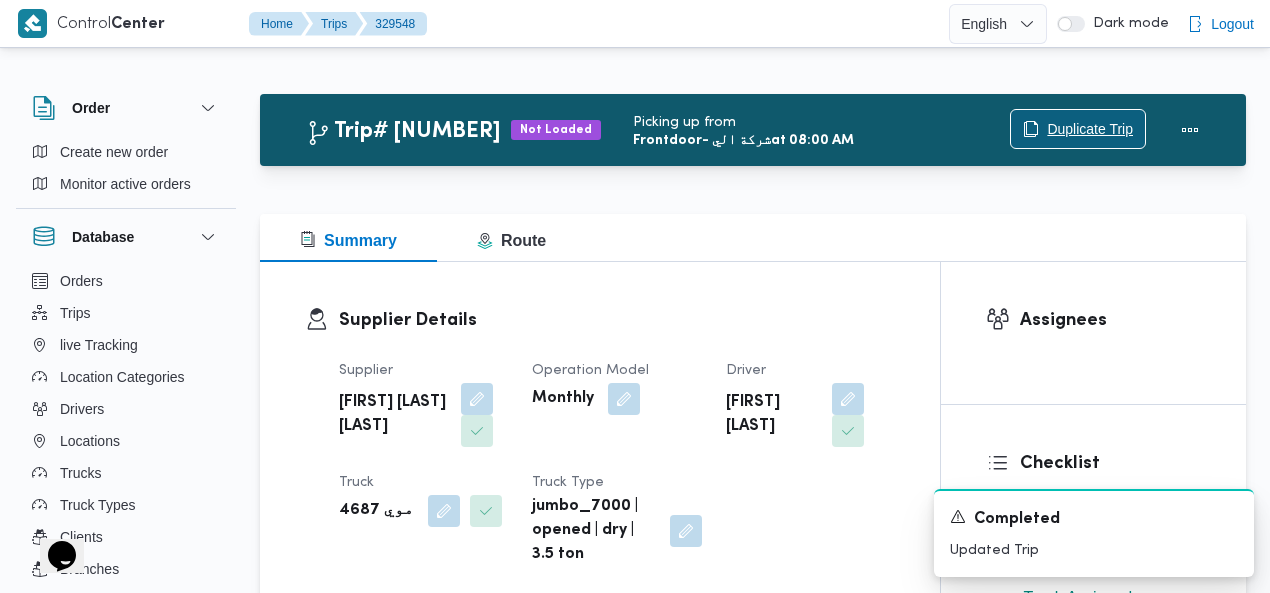 click on "Duplicate Trip" at bounding box center (1090, 129) 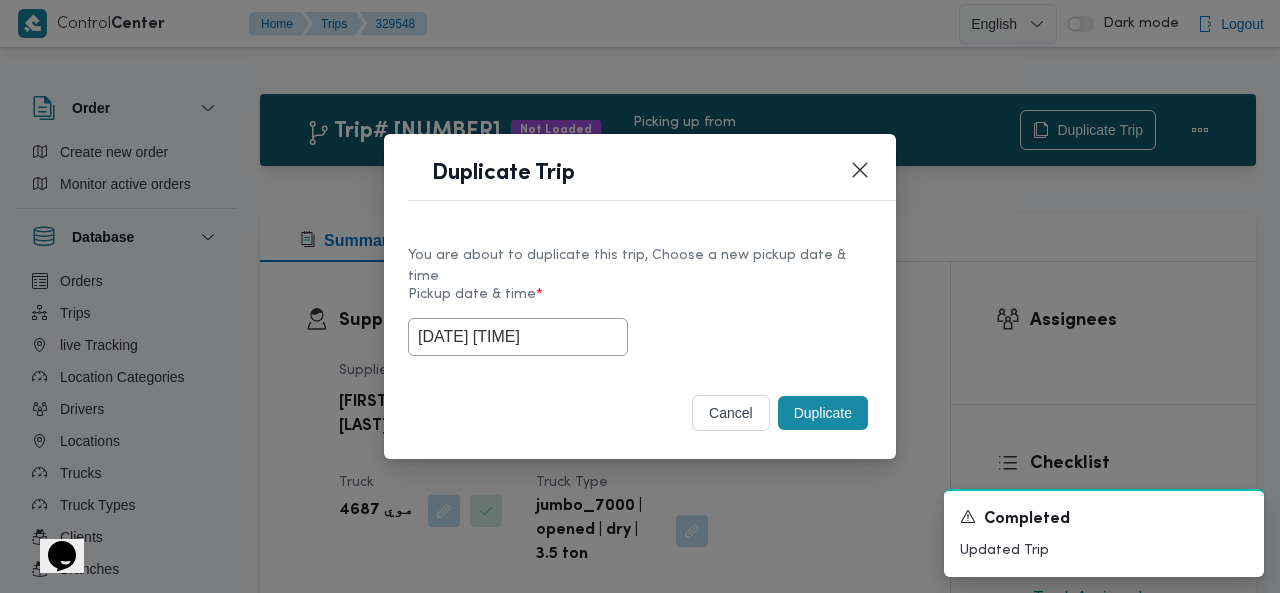 click on "Duplicate" at bounding box center (823, 413) 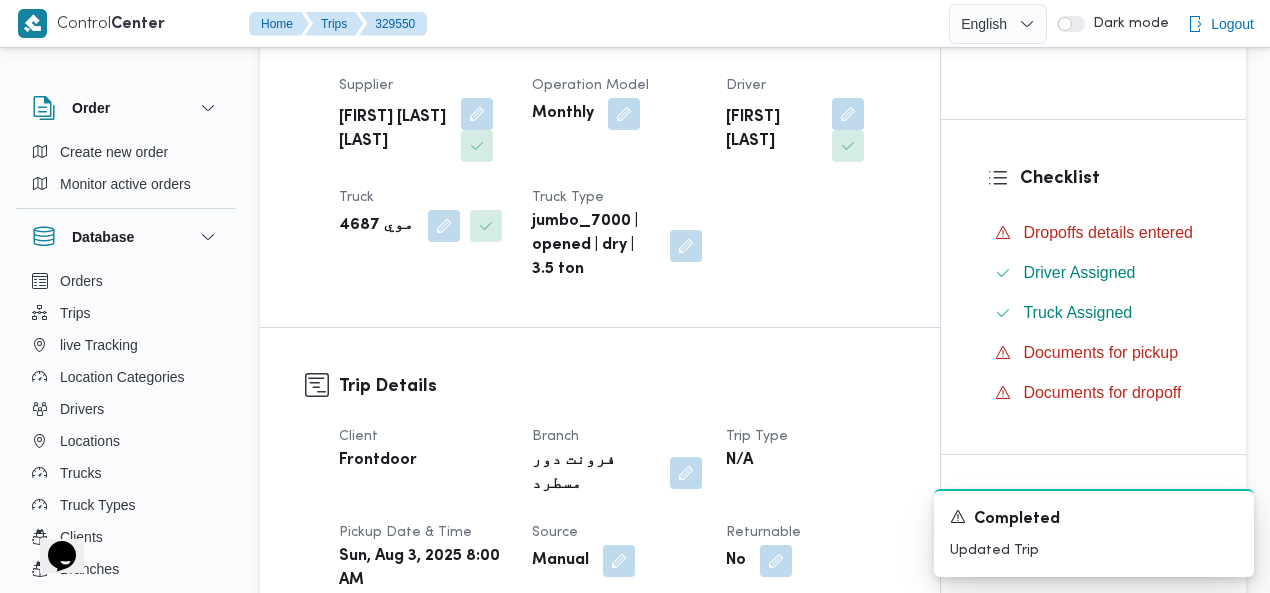 scroll, scrollTop: 0, scrollLeft: 0, axis: both 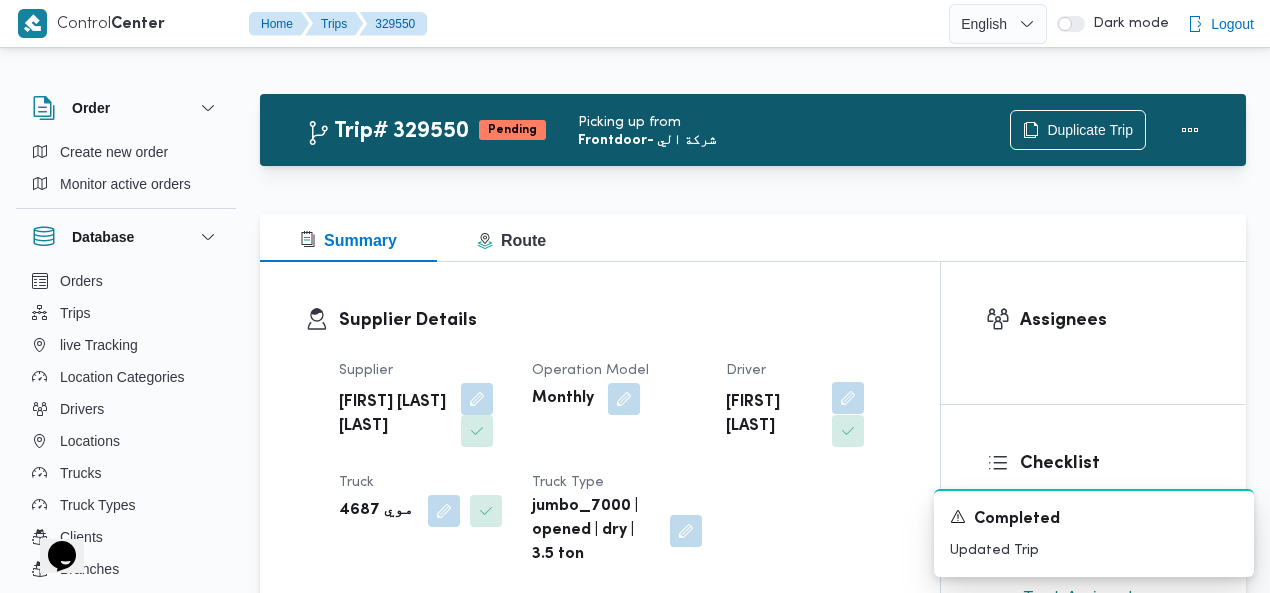 click at bounding box center (848, 398) 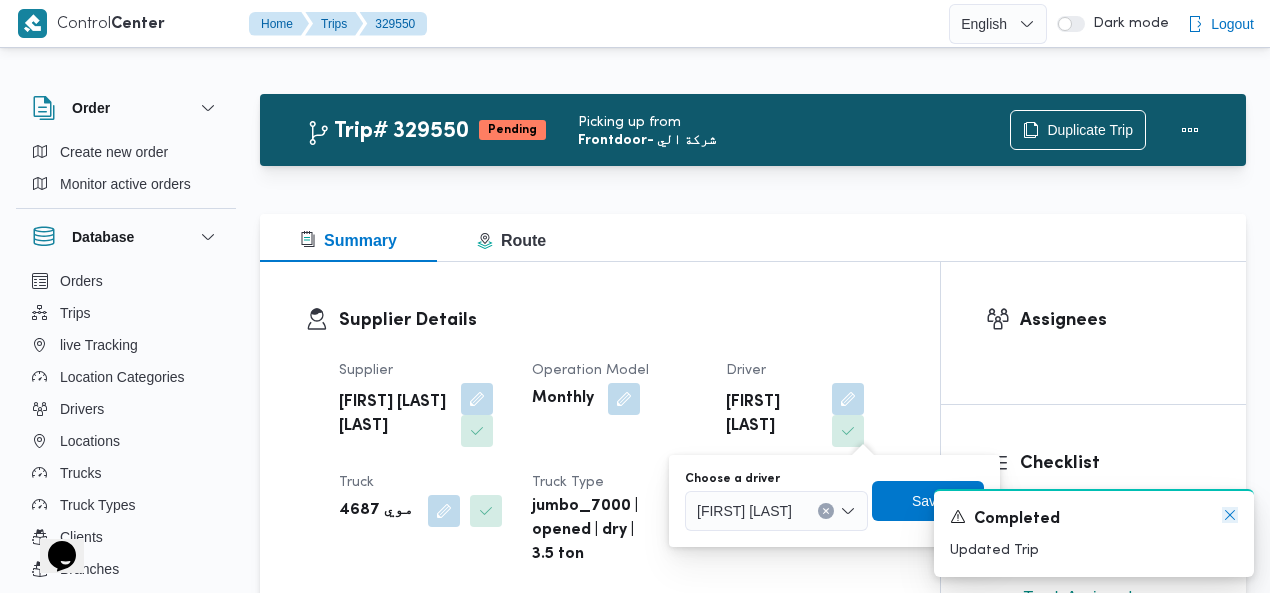 click 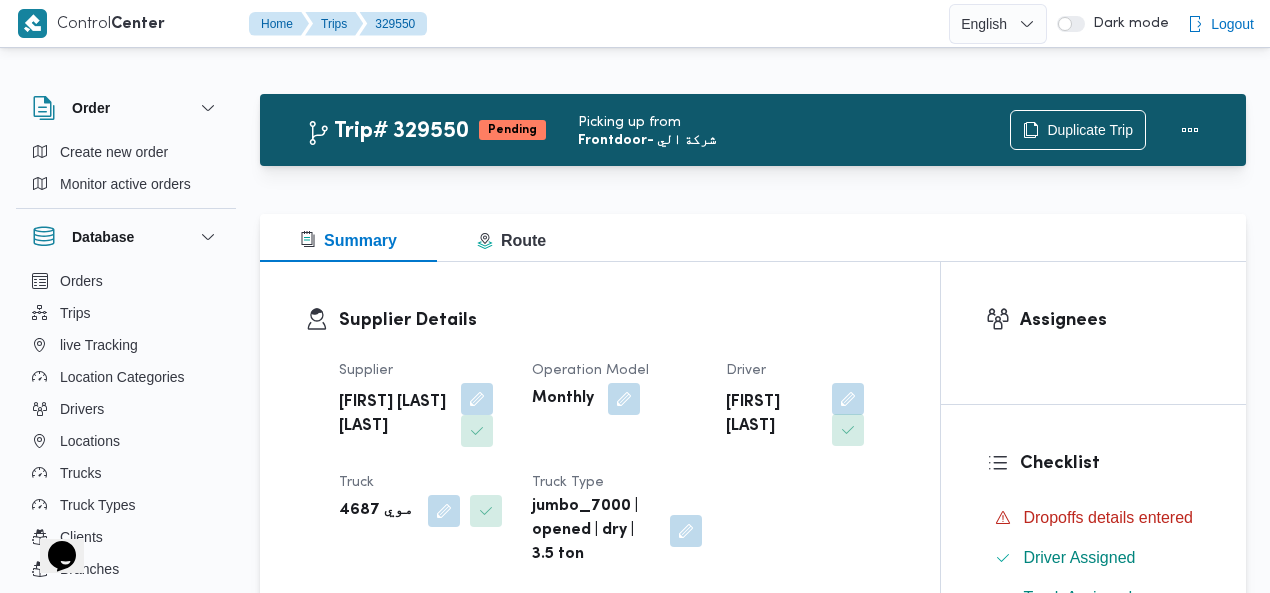 drag, startPoint x: 858, startPoint y: 401, endPoint x: 857, endPoint y: 421, distance: 20.024984 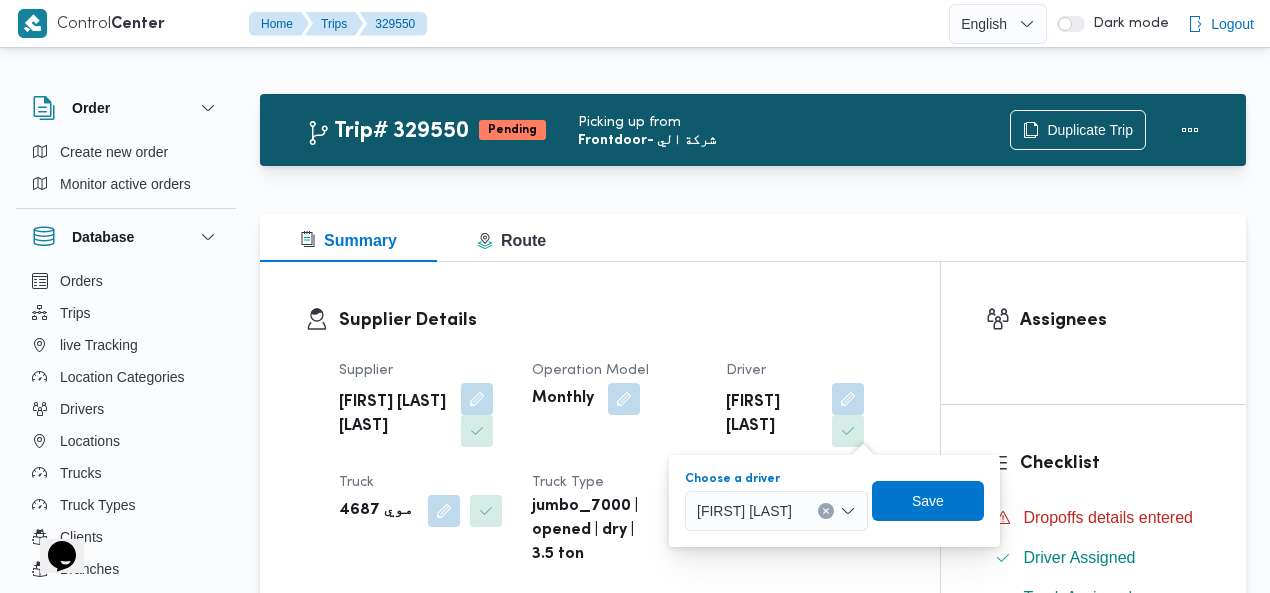 click 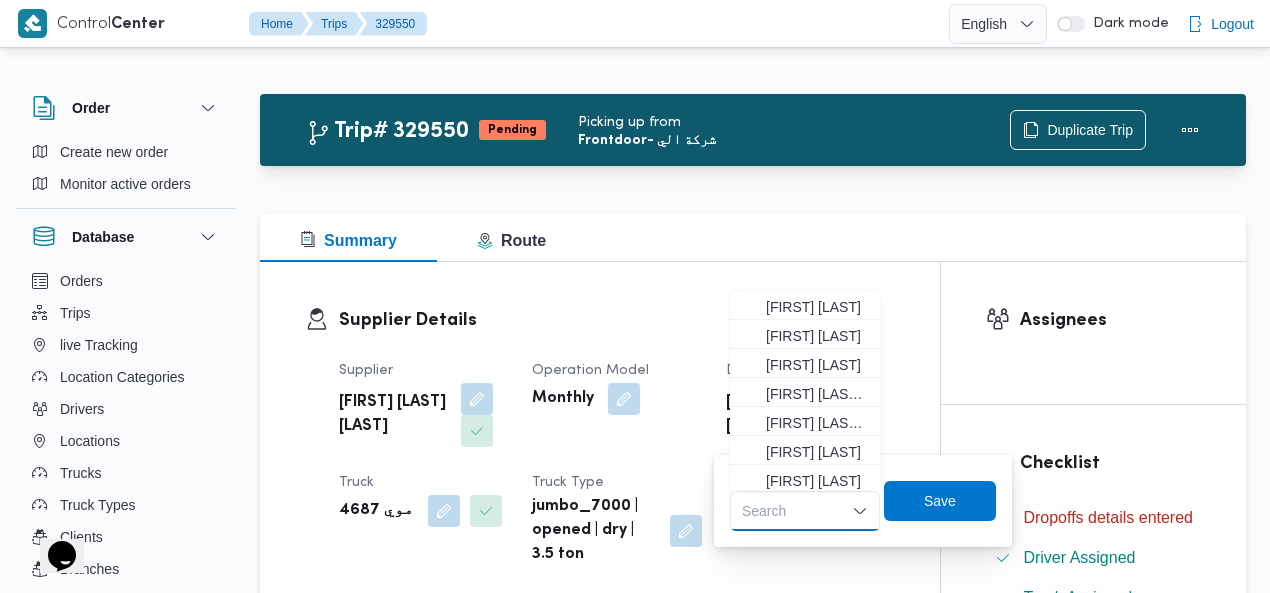 click on "Search Combo box. Selected. Combo box input. Search. Type some text or, to display a list of choices, press Down Arrow. To exit the list of choices, press Escape." at bounding box center [805, 511] 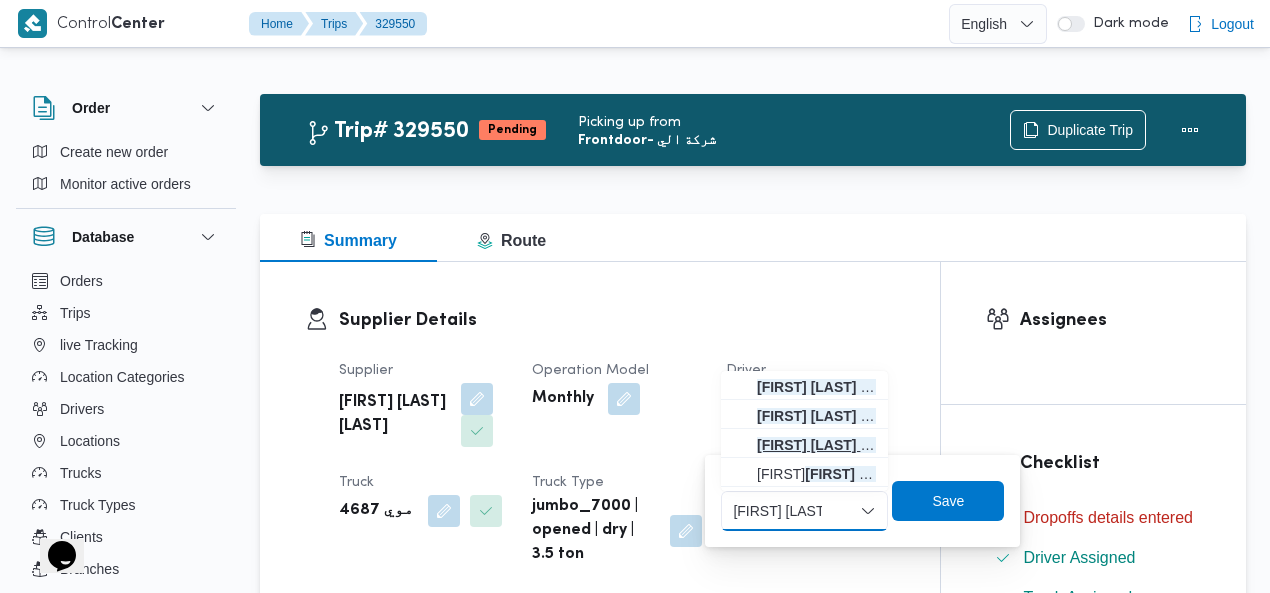 type on "[FIRST] [LAST] [LAST]" 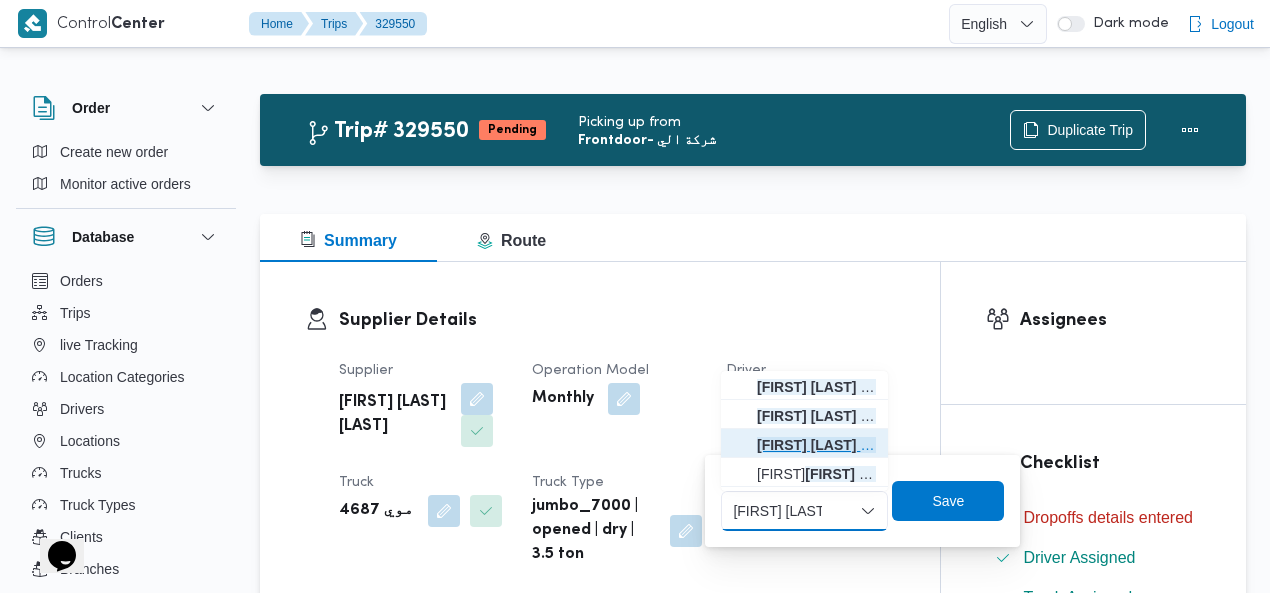 click on "[FIRST] [LAST]" at bounding box center (816, 445) 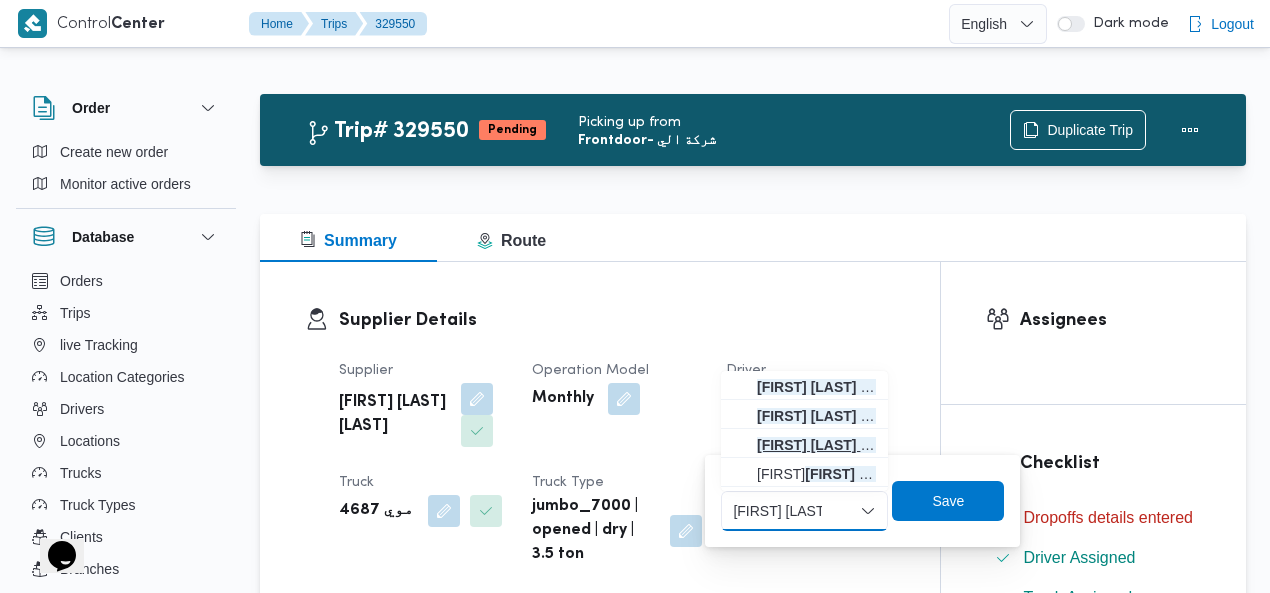 type 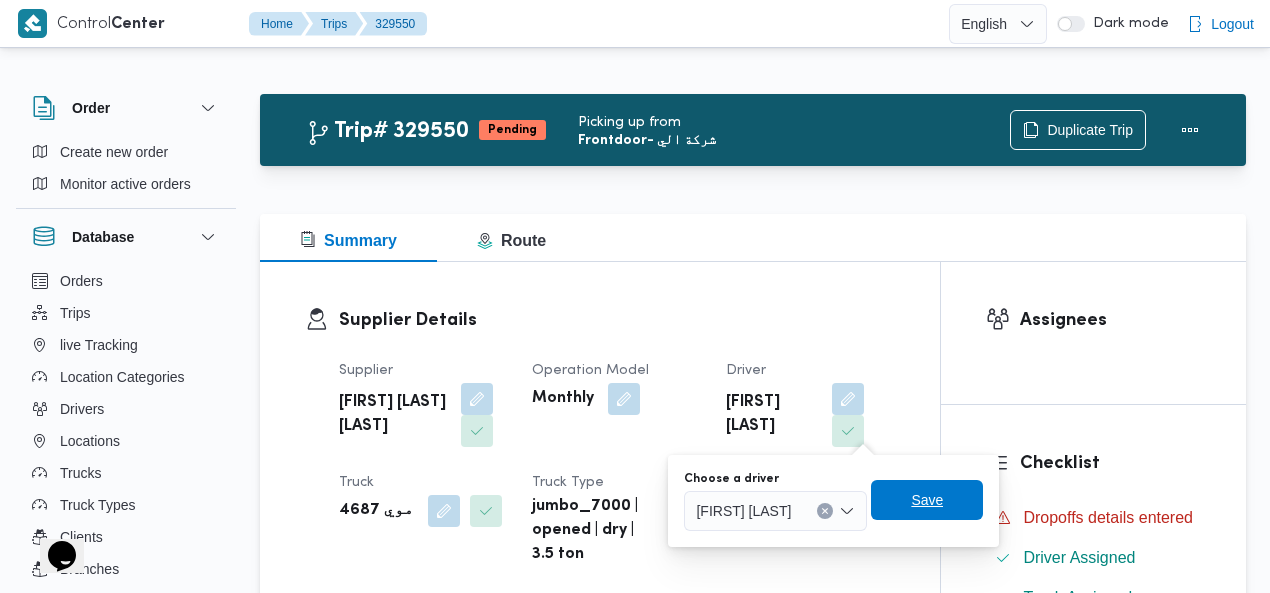 click on "Save" at bounding box center (927, 500) 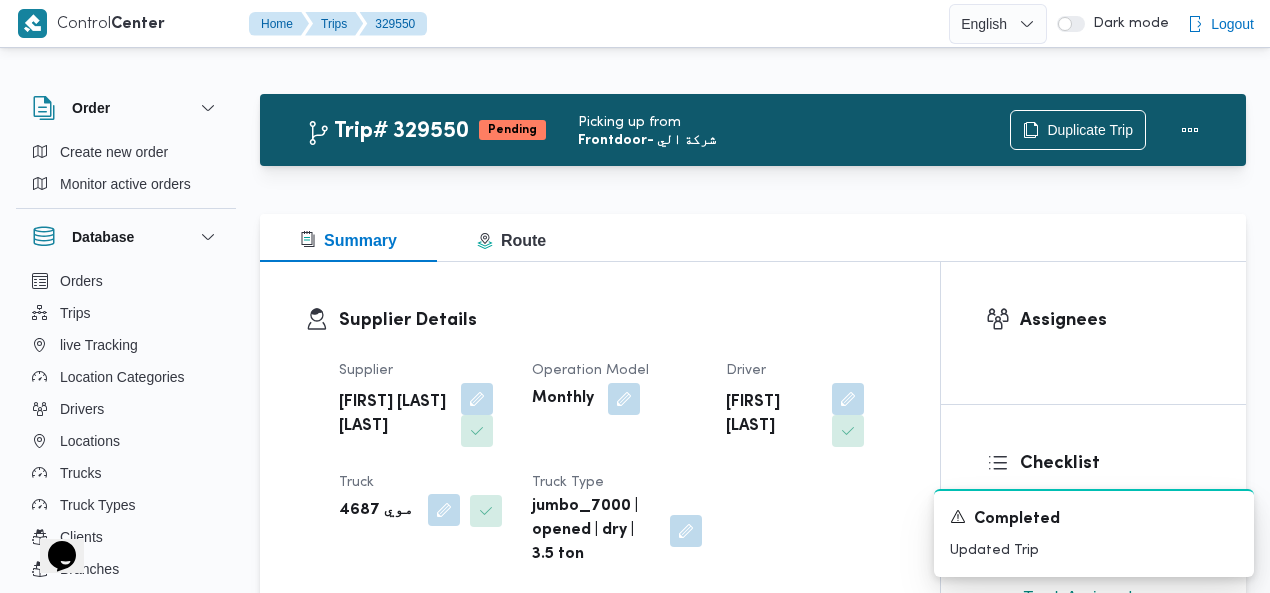click at bounding box center [444, 510] 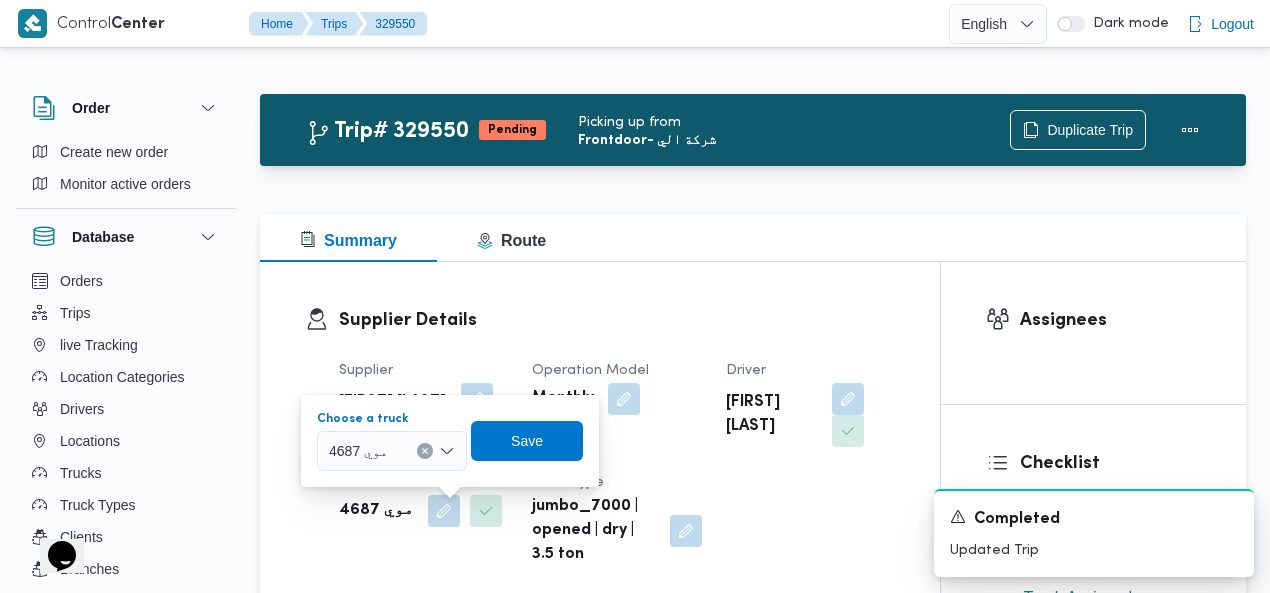 click 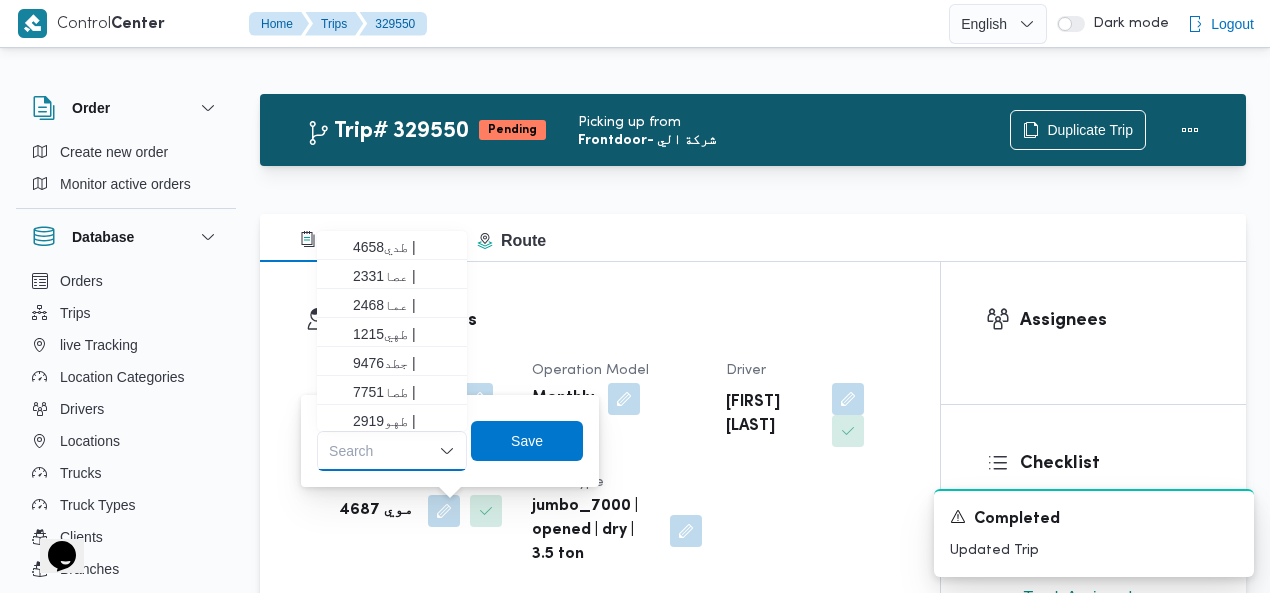 click on "Search Combo box. Selected. Combo box input. Search. Type some text or, to display a list of choices, press Down Arrow. To exit the list of choices, press Escape." at bounding box center [392, 451] 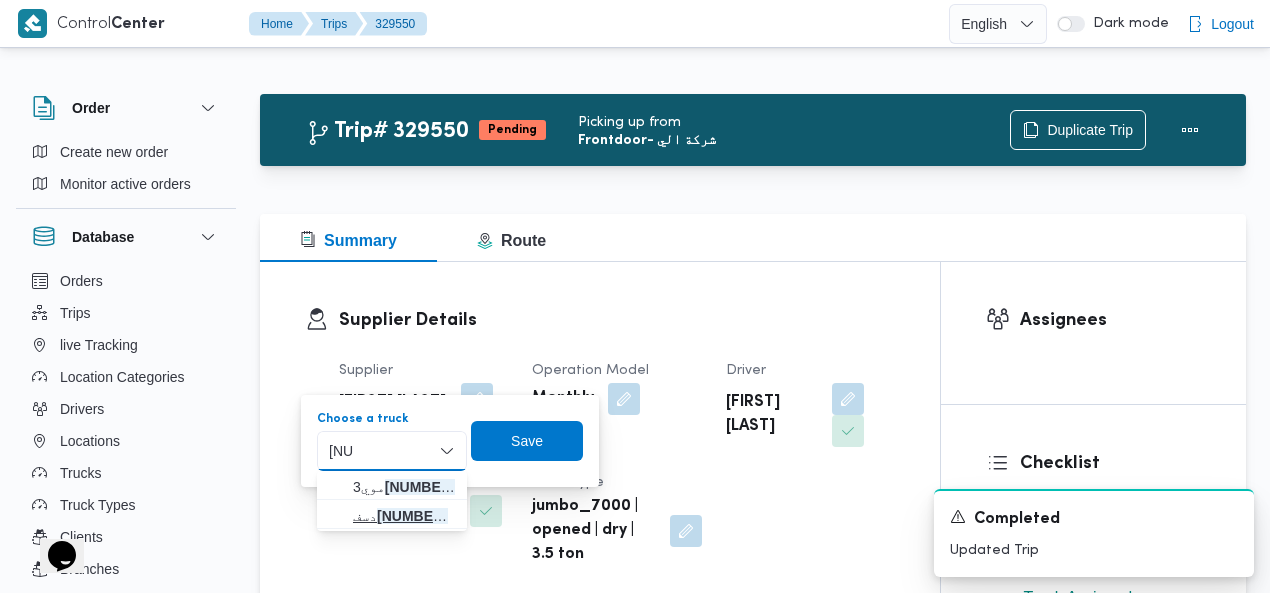 type on "[NUMBER]" 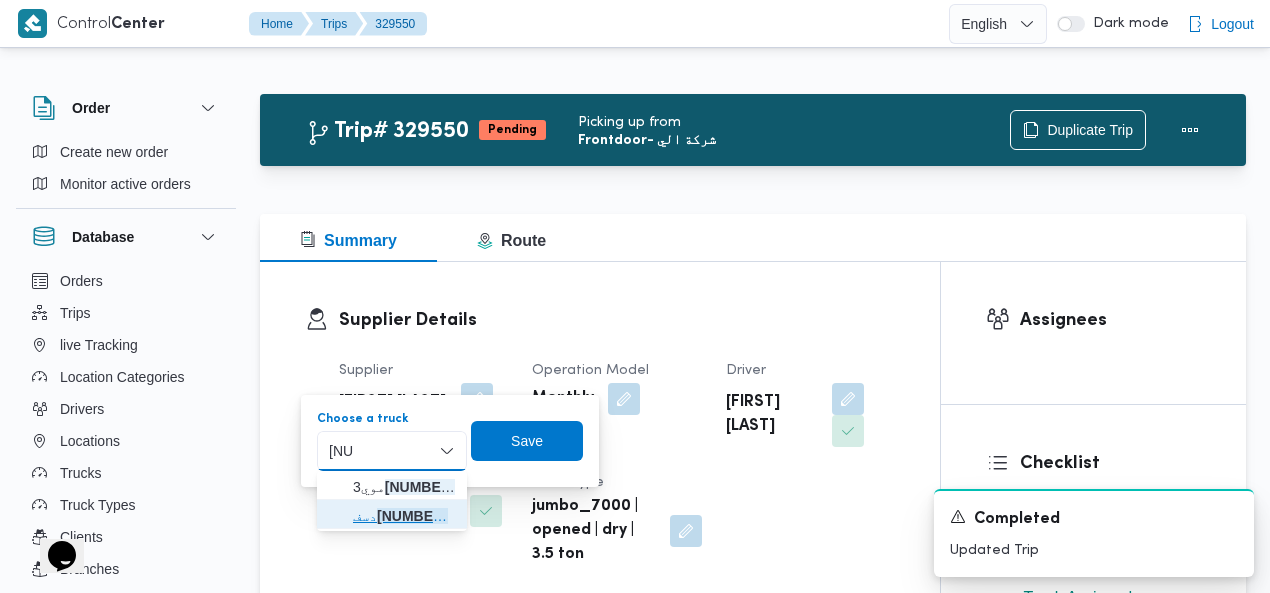 click on "دسف [NUMBER] 8 | null" at bounding box center [404, 516] 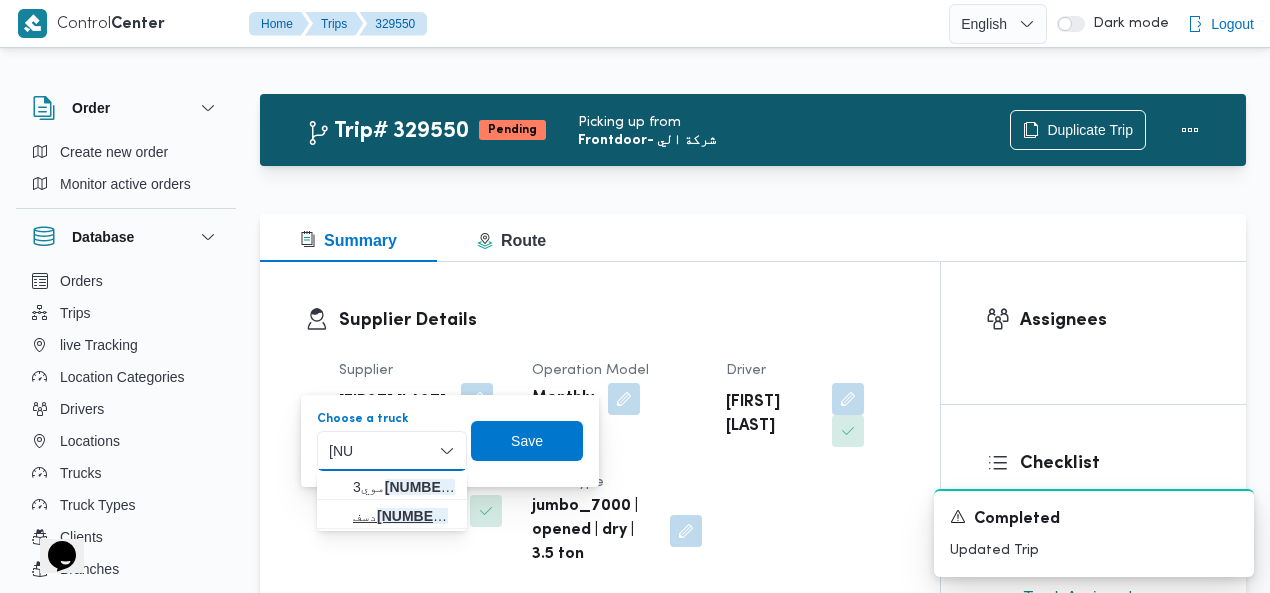 type 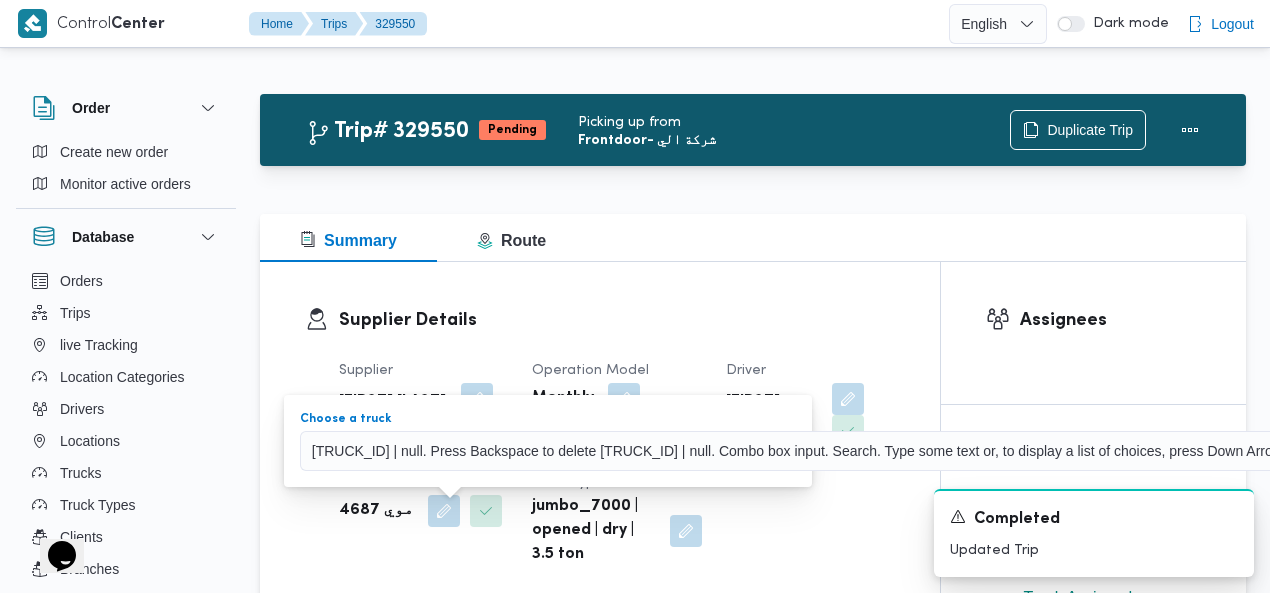 click on "Save" at bounding box center [1674, 440] 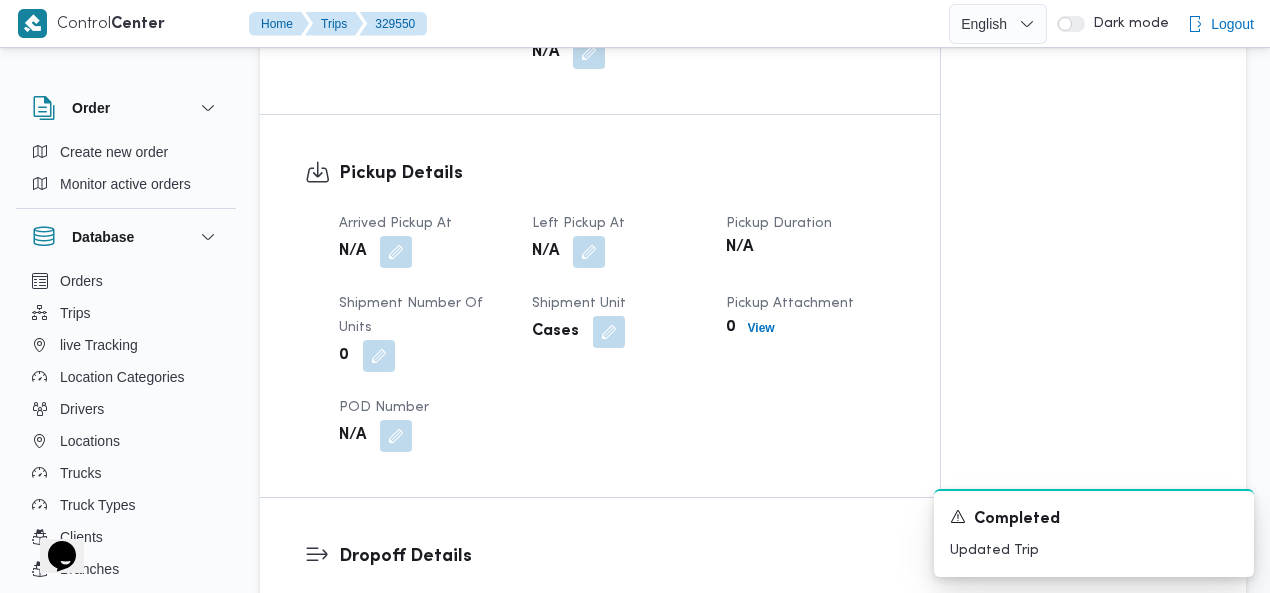 scroll, scrollTop: 1180, scrollLeft: 0, axis: vertical 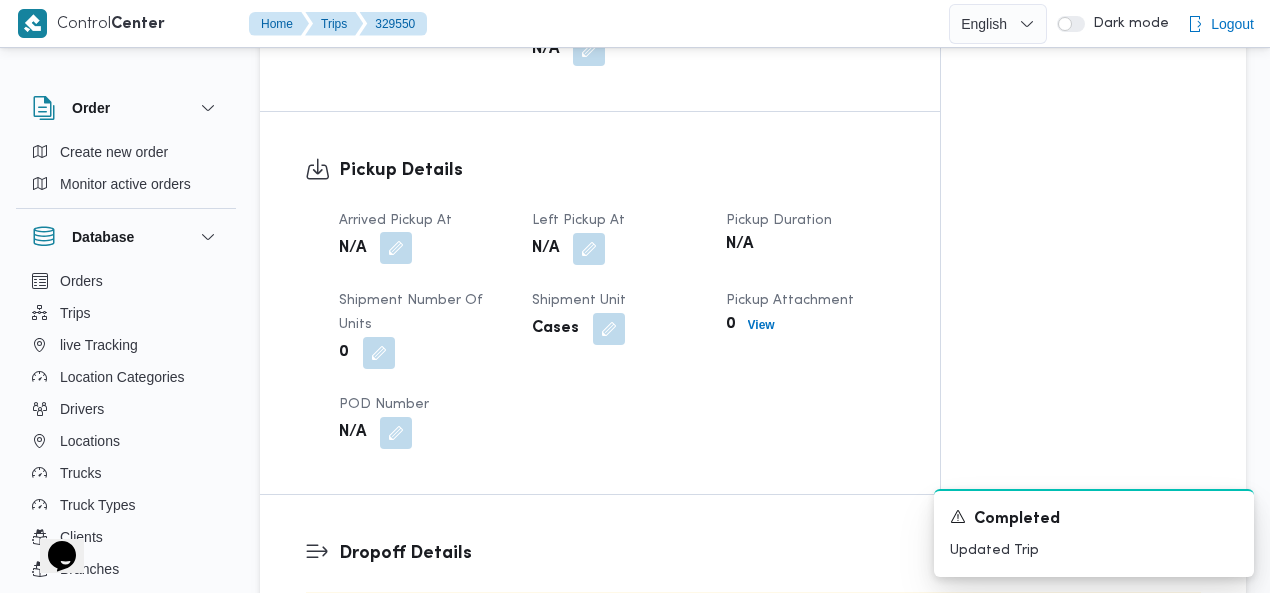 click at bounding box center (396, 248) 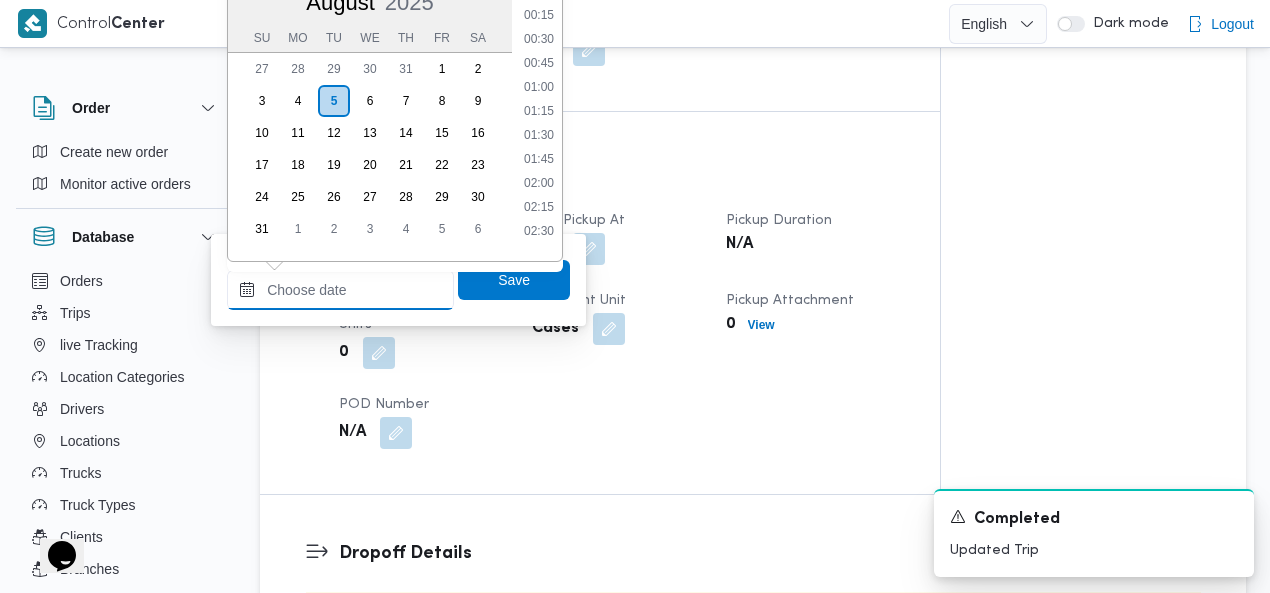 click on "Arrived Pickup At" at bounding box center [340, 290] 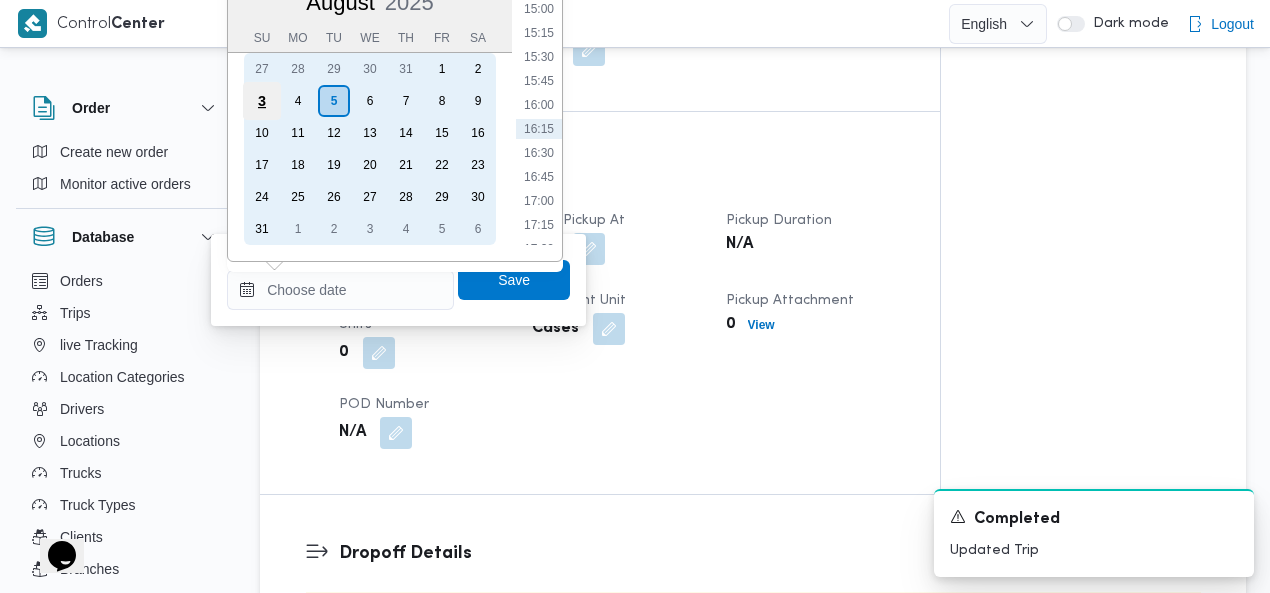 click on "3" at bounding box center (262, 101) 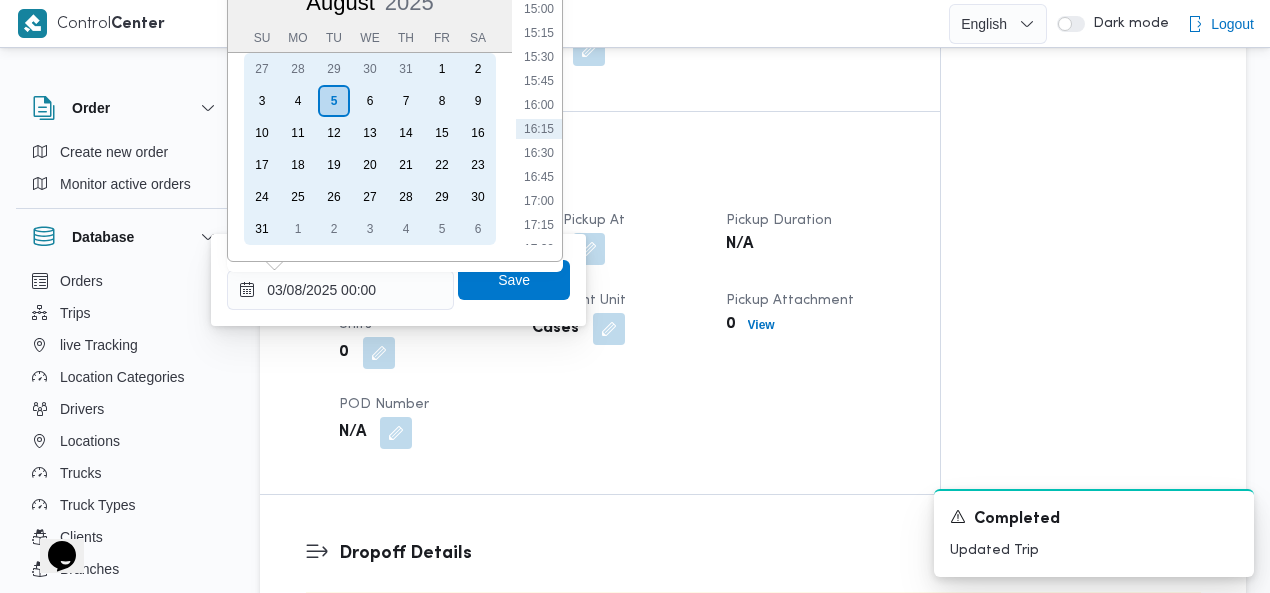 scroll, scrollTop: 1161, scrollLeft: 0, axis: vertical 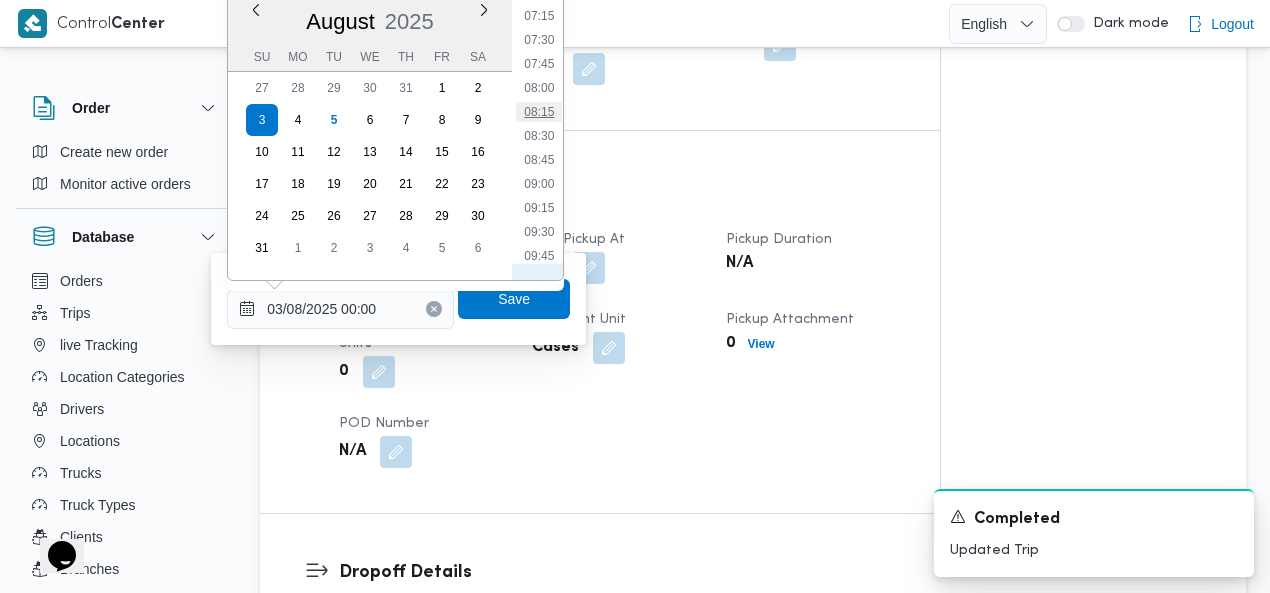 click on "08:15" at bounding box center (539, 112) 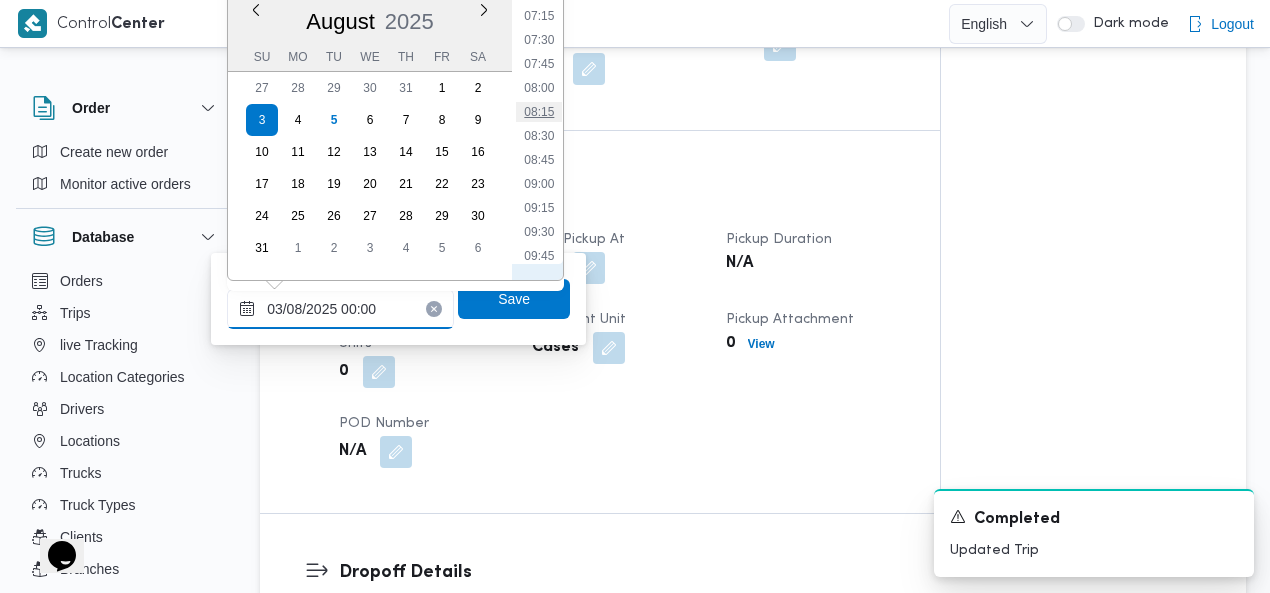 type on "[DATE] [TIME]" 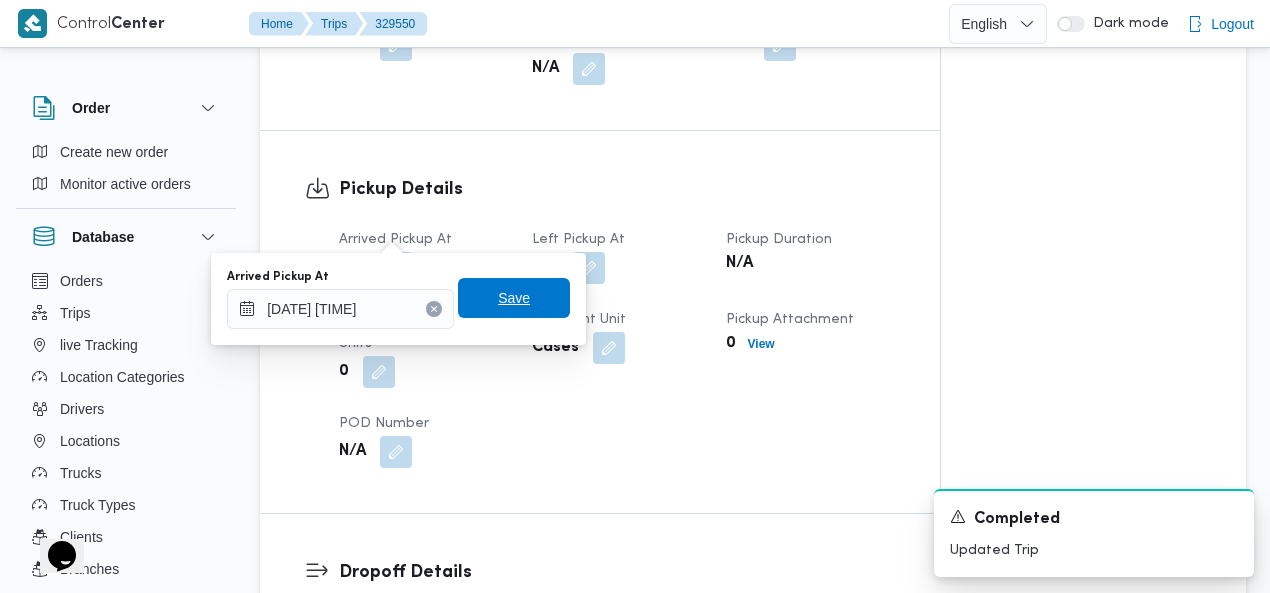 click on "Save" at bounding box center [514, 298] 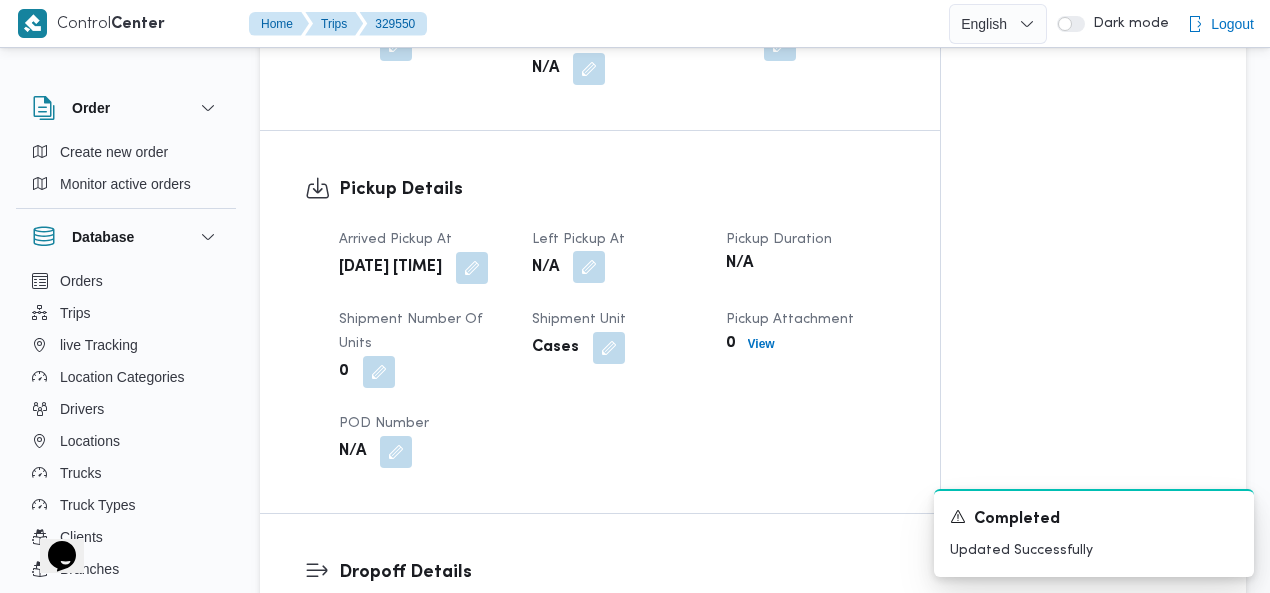 click at bounding box center [589, 267] 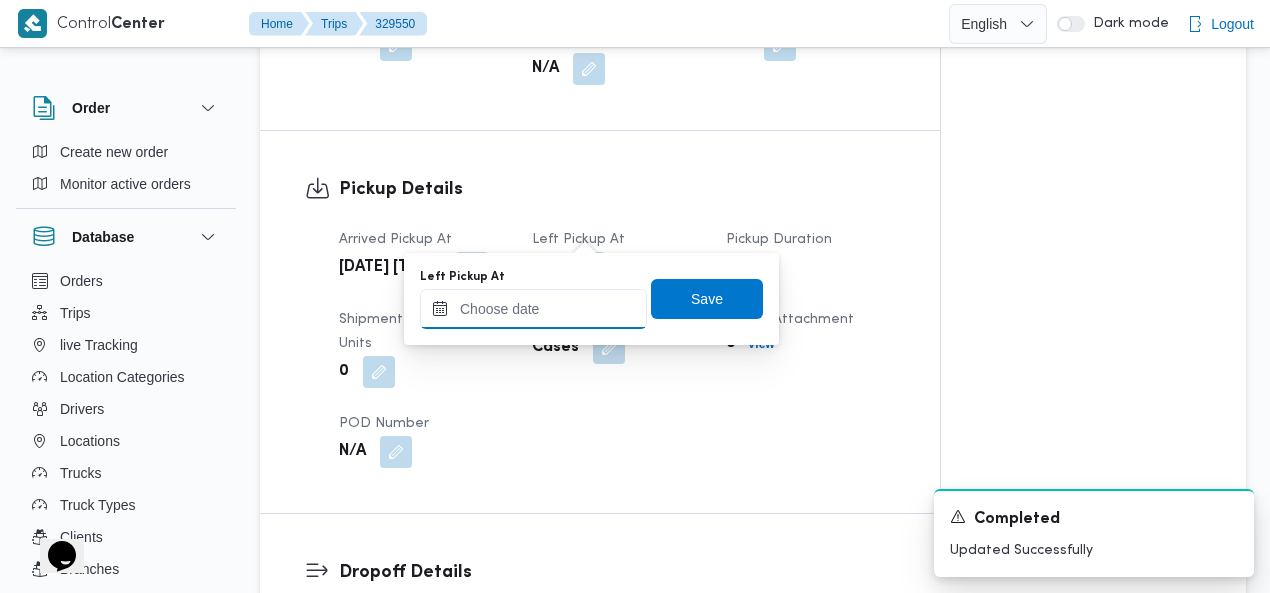 click on "Left Pickup At" at bounding box center [533, 309] 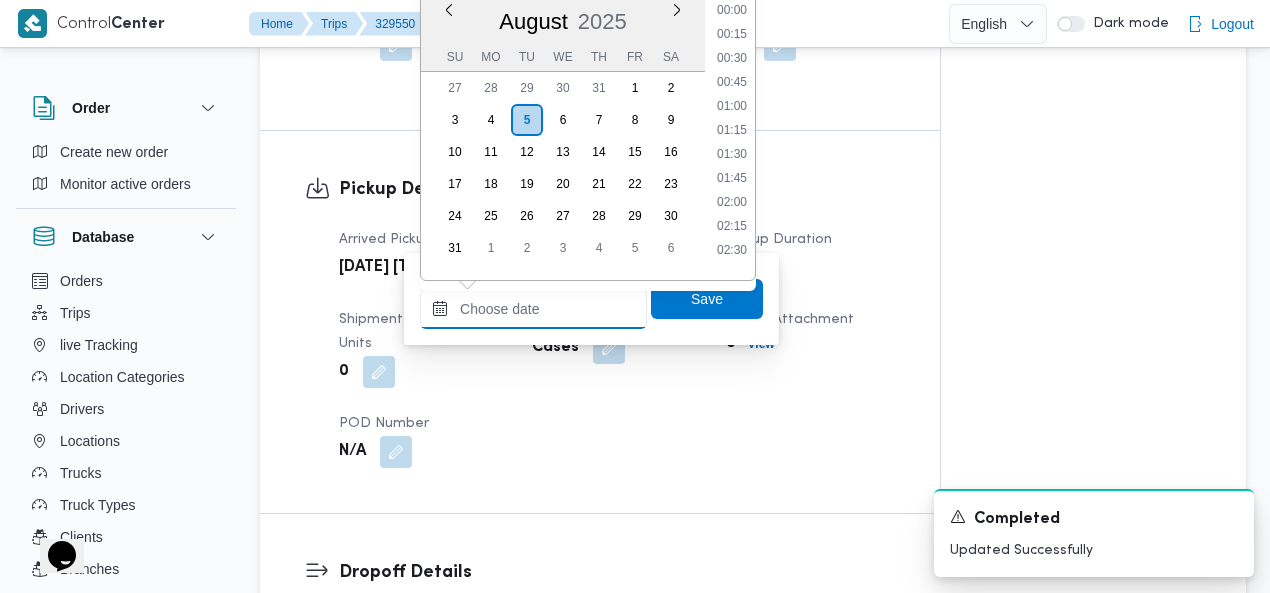 scroll, scrollTop: 1422, scrollLeft: 0, axis: vertical 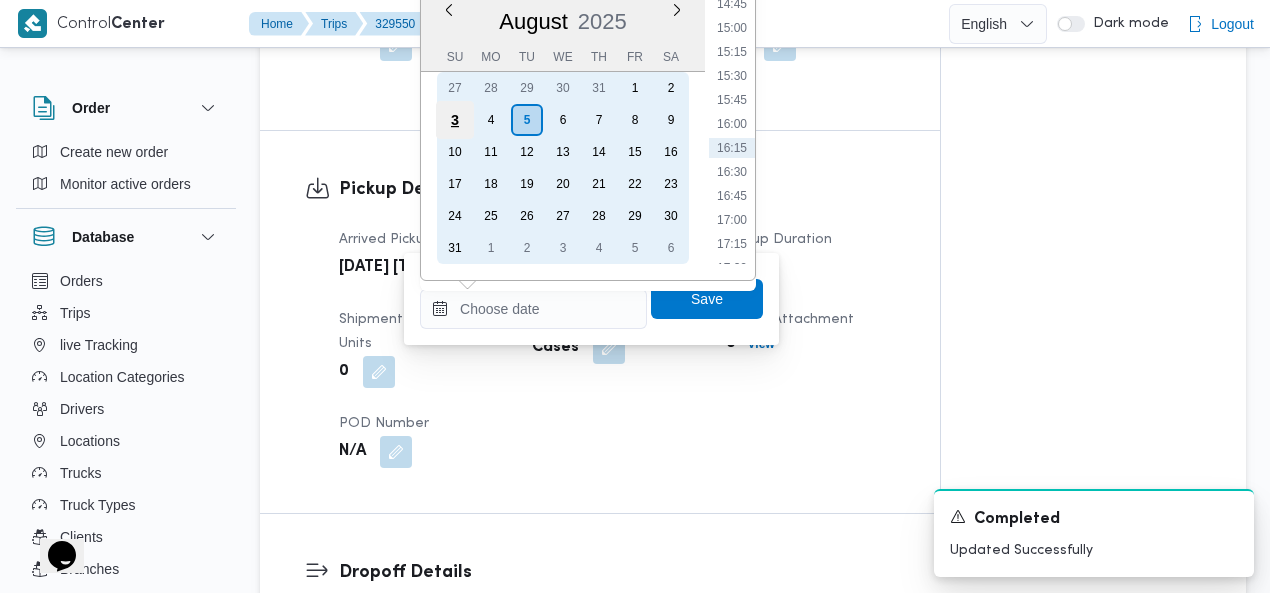 drag, startPoint x: 451, startPoint y: 117, endPoint x: 464, endPoint y: 123, distance: 14.3178215 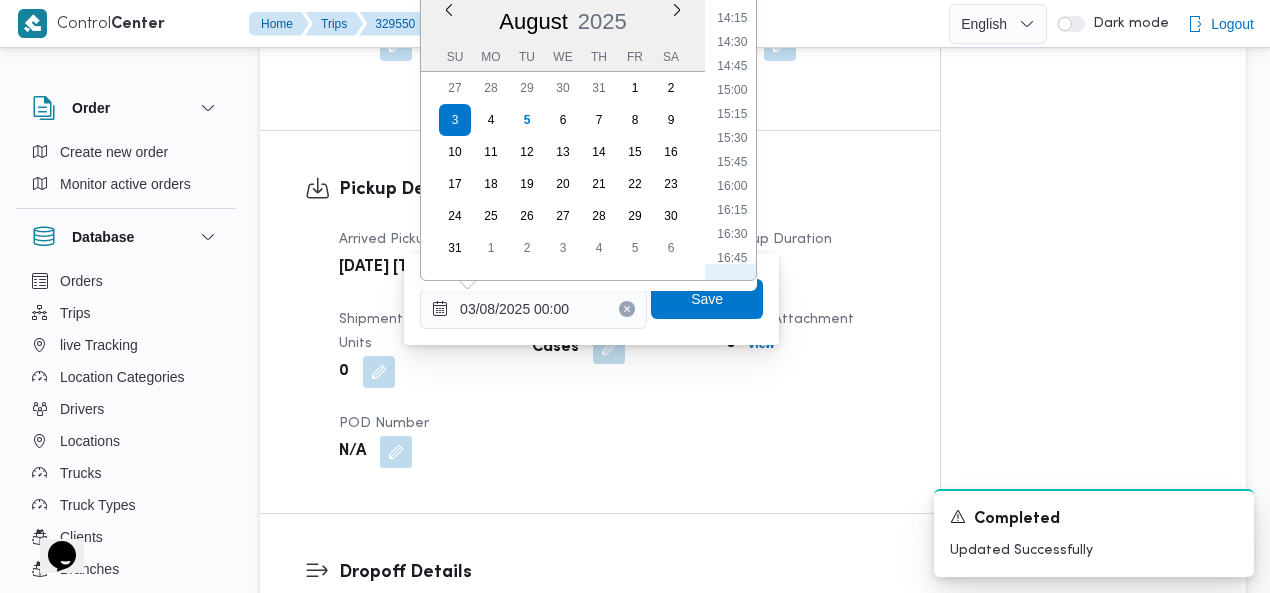 scroll, scrollTop: 1380, scrollLeft: 0, axis: vertical 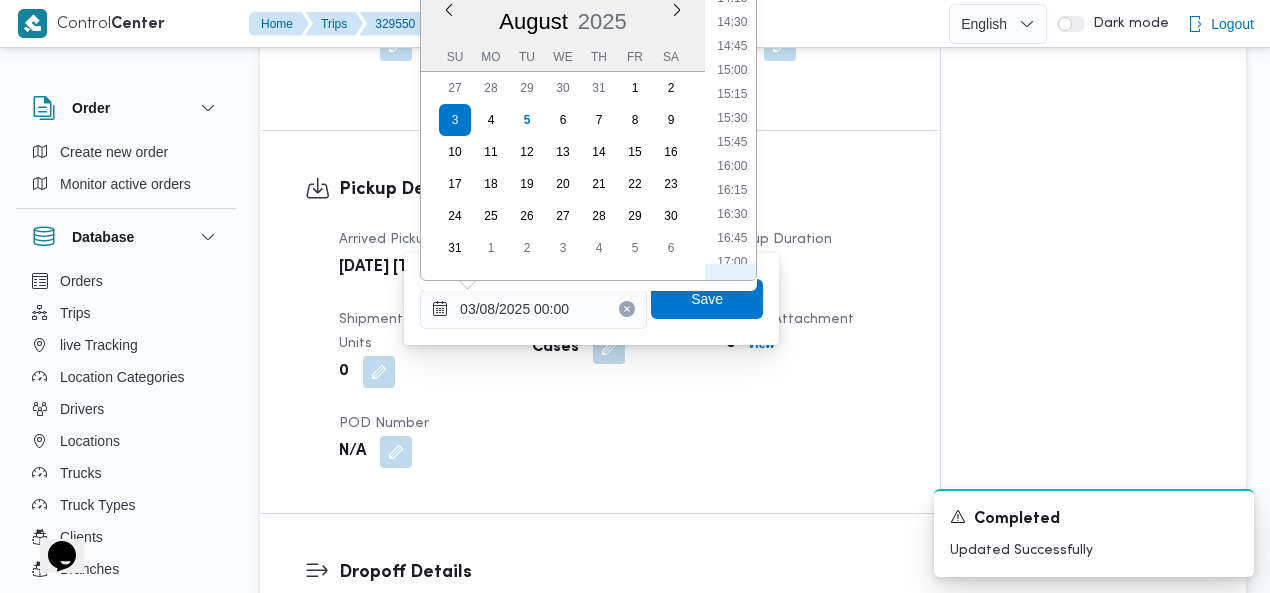 click on "16:00" at bounding box center (732, 166) 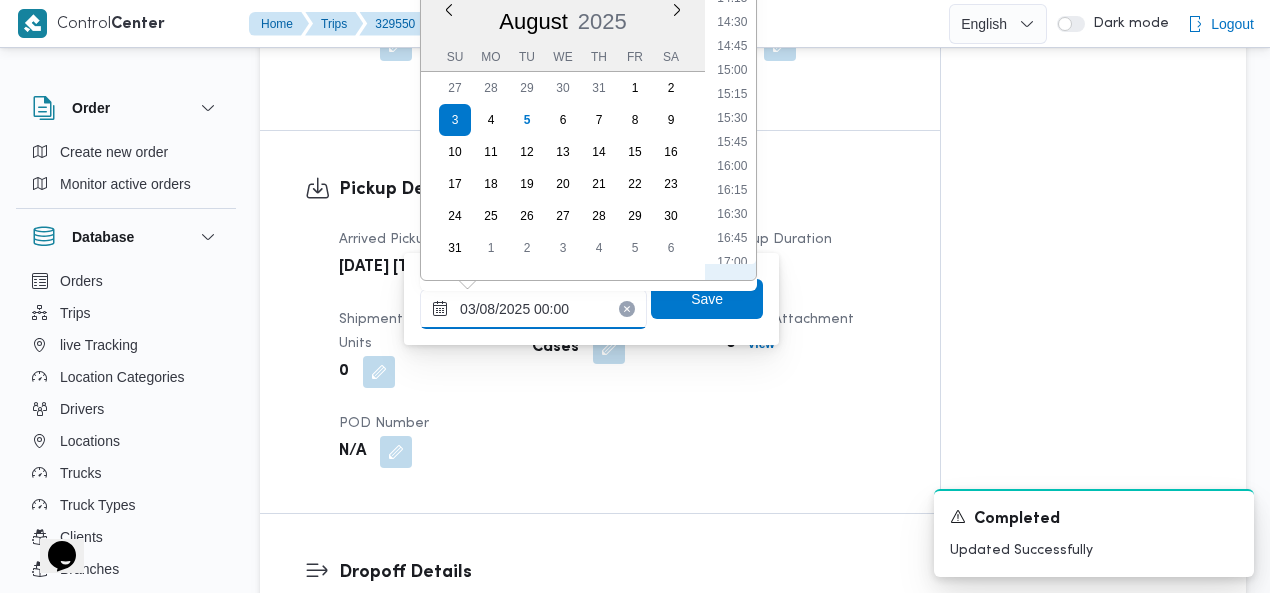 type on "[DATE] [TIME]" 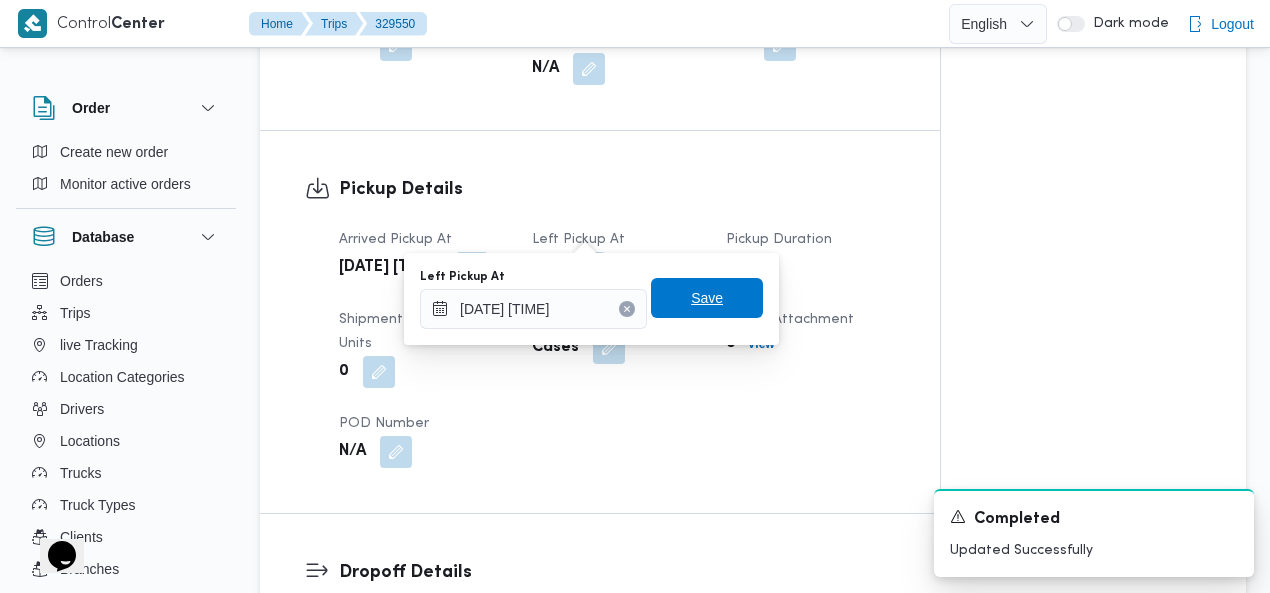 click on "Save" at bounding box center [707, 298] 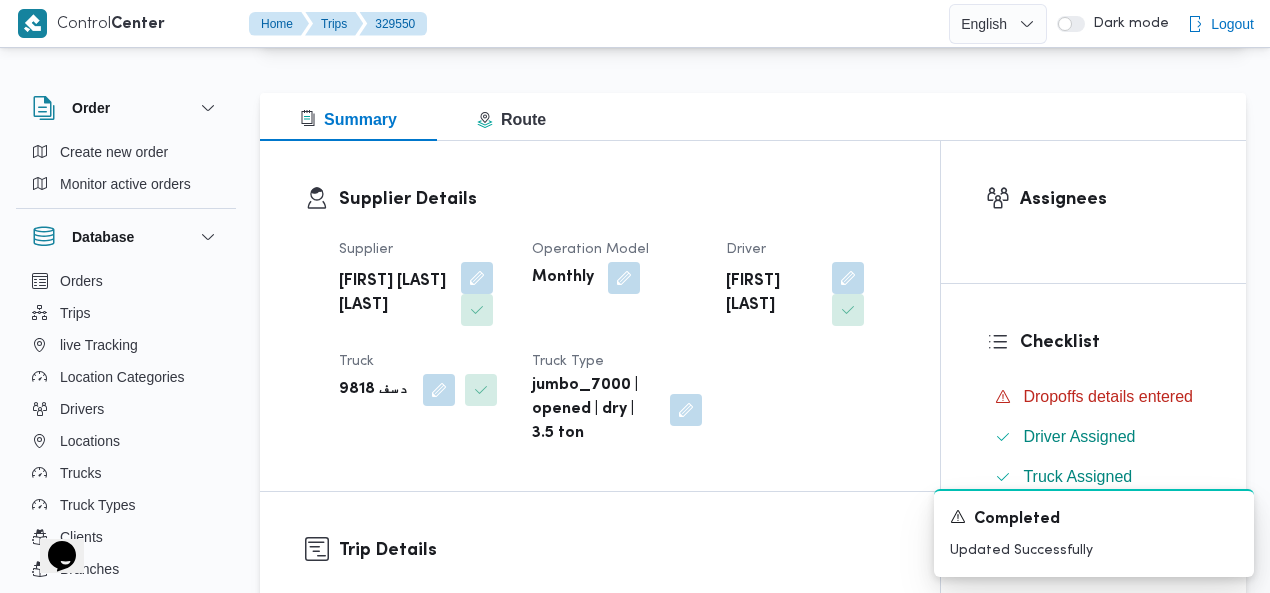scroll, scrollTop: 0, scrollLeft: 0, axis: both 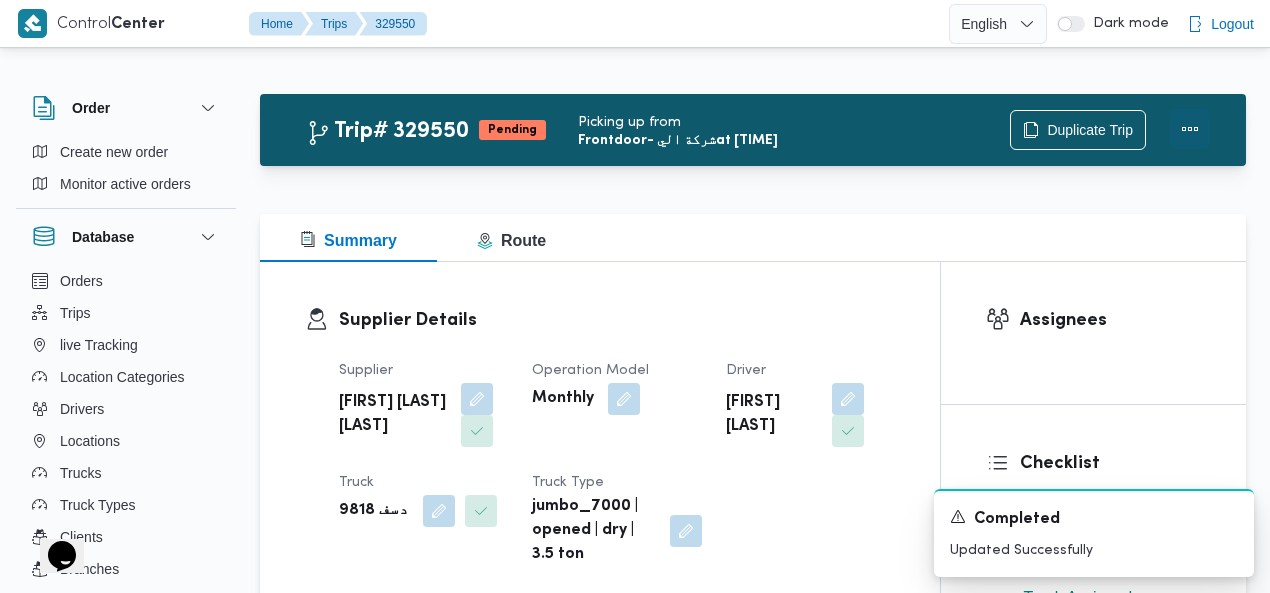 click at bounding box center [1190, 129] 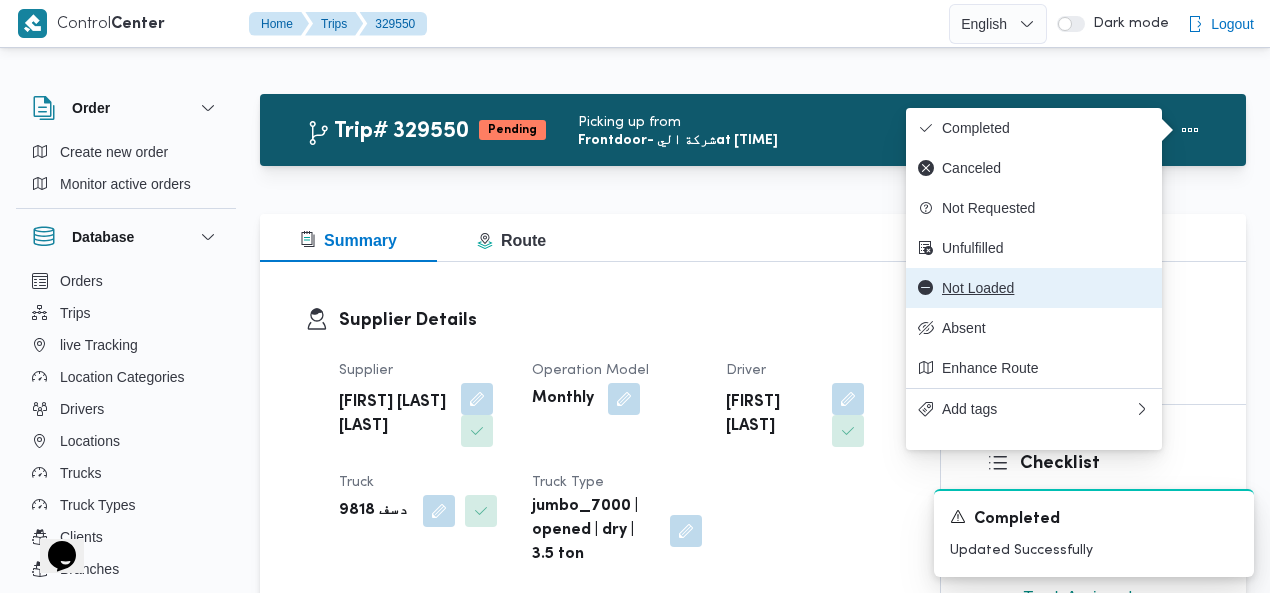 click on "Not Loaded" at bounding box center [1034, 288] 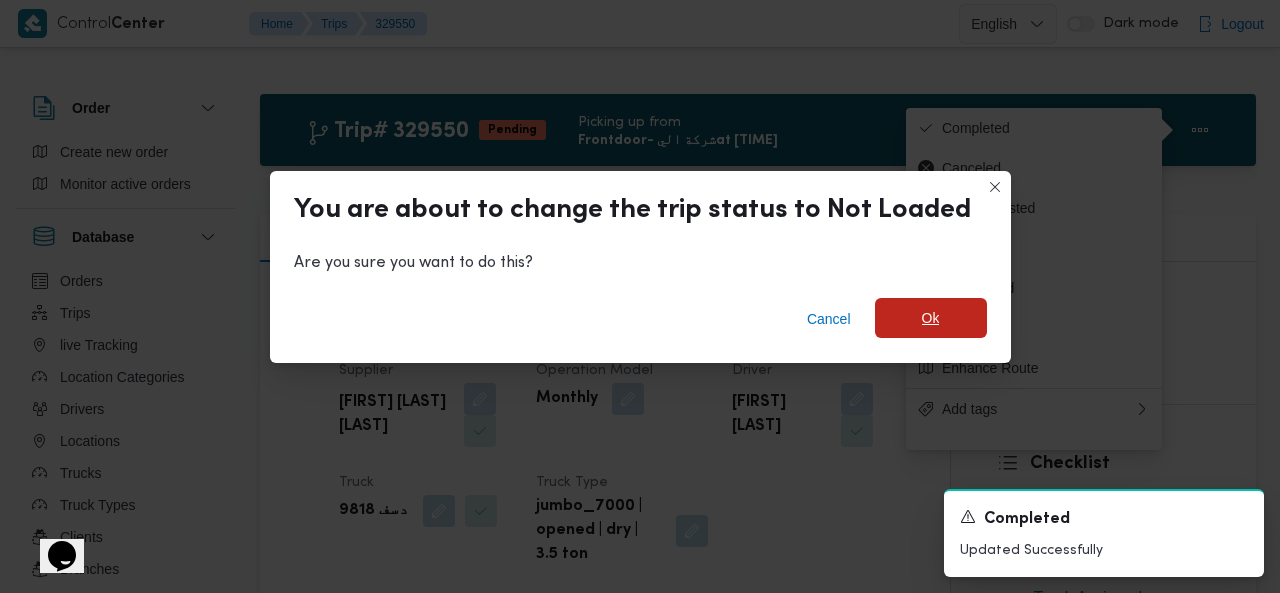click on "Ok" at bounding box center [931, 318] 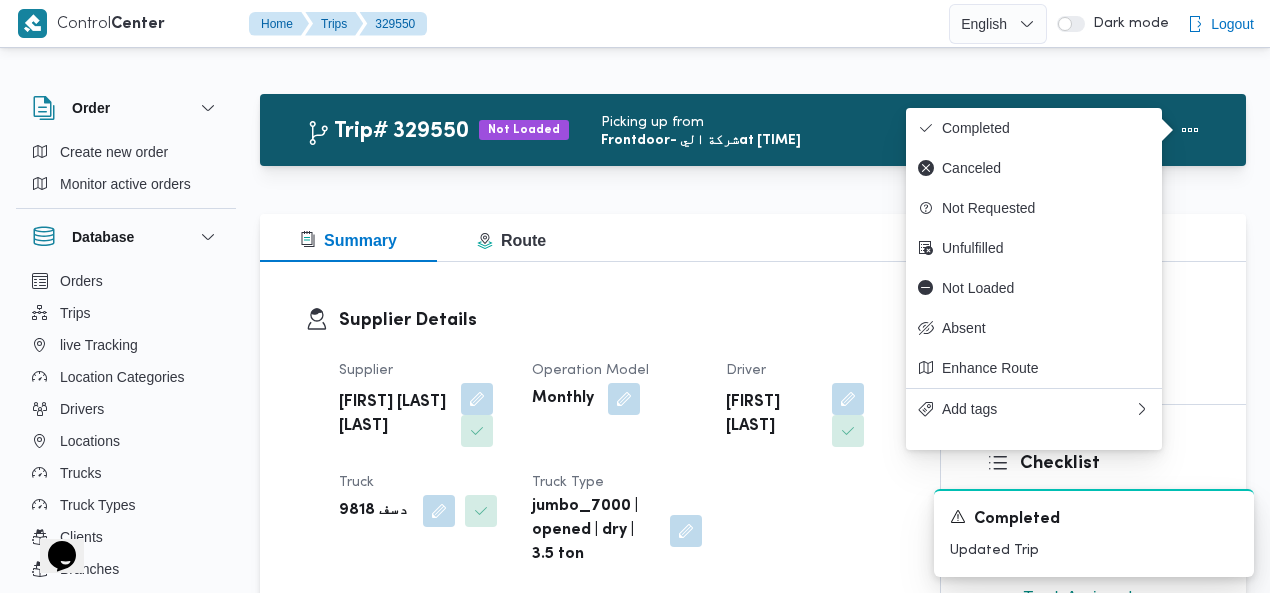 click on "Picking up from" at bounding box center (805, 122) 